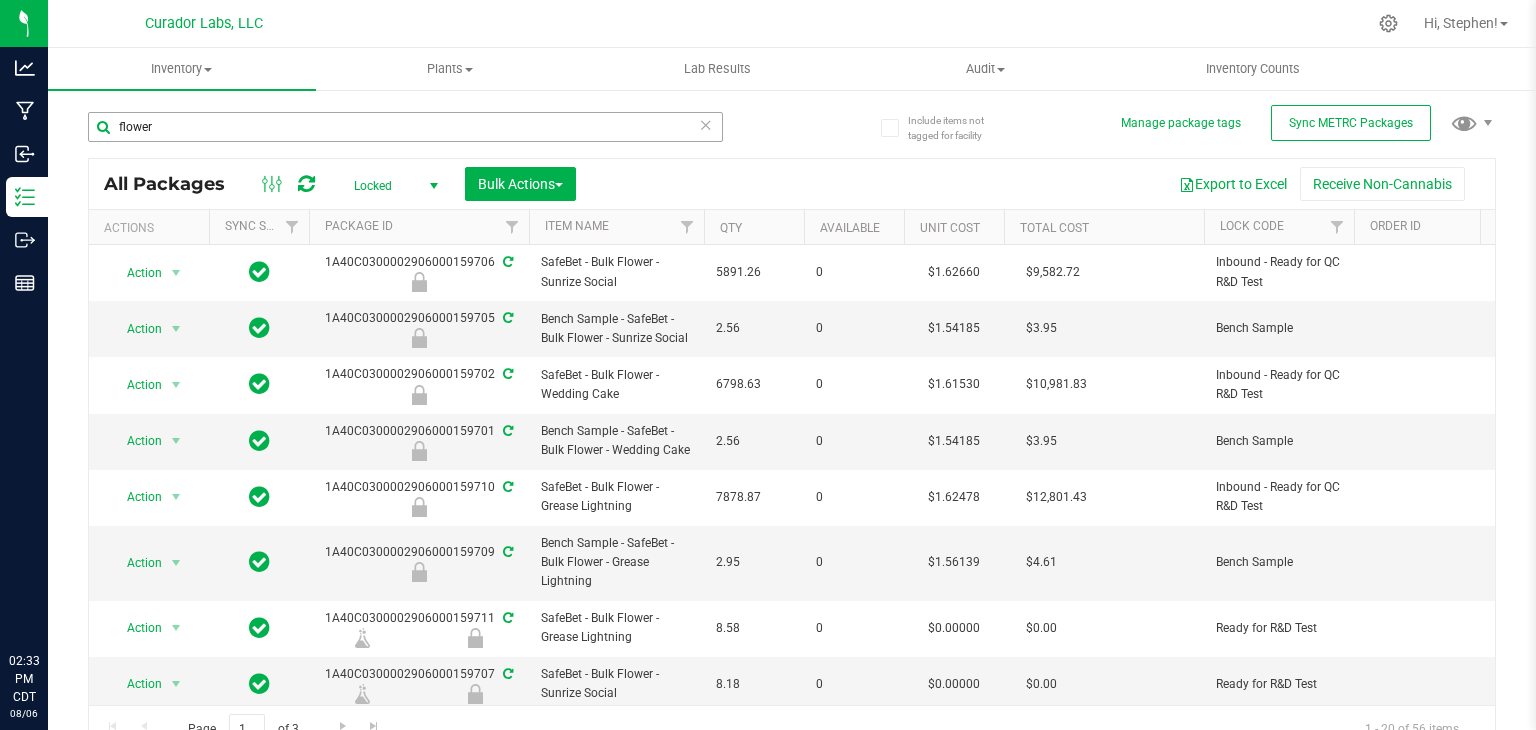 scroll, scrollTop: 0, scrollLeft: 0, axis: both 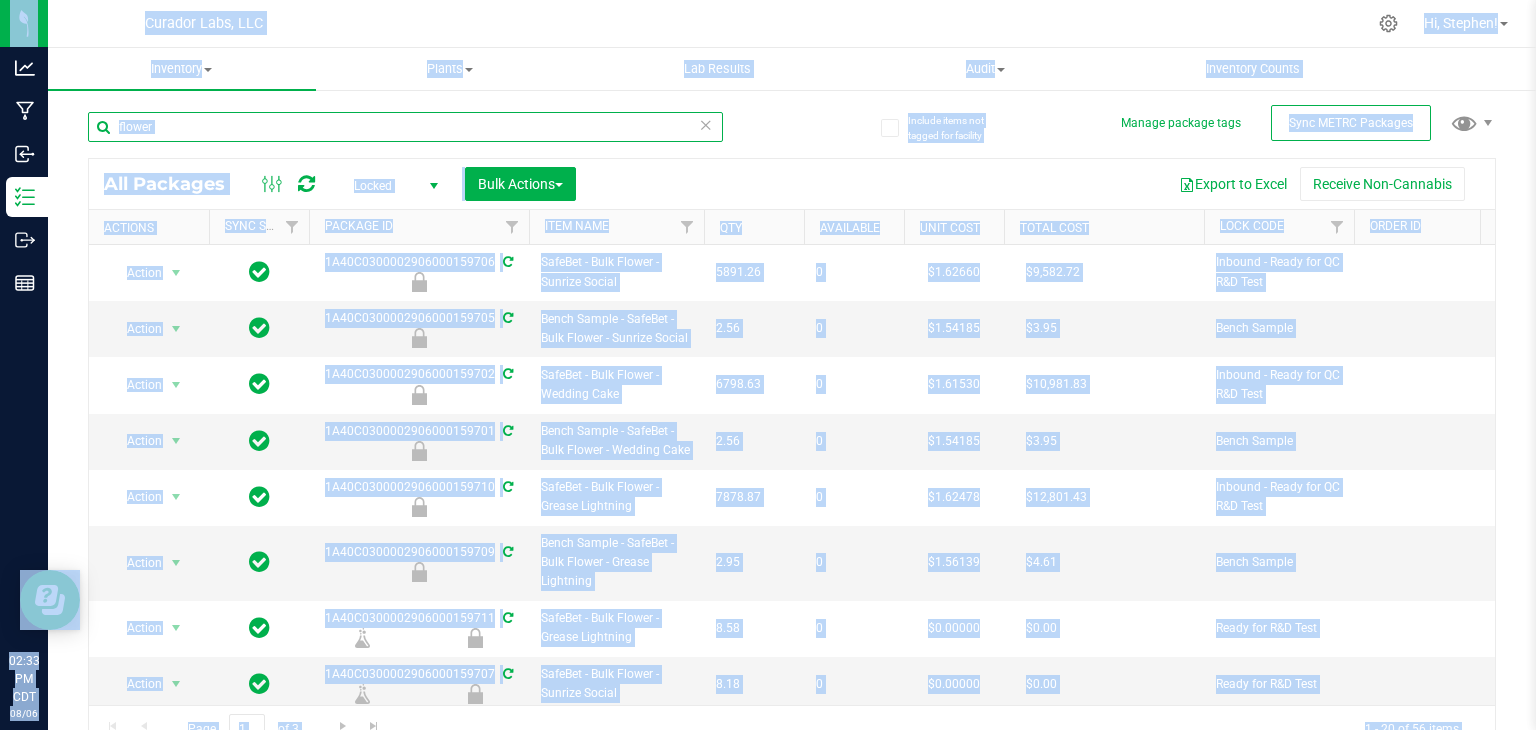 click on "flower" at bounding box center (405, 127) 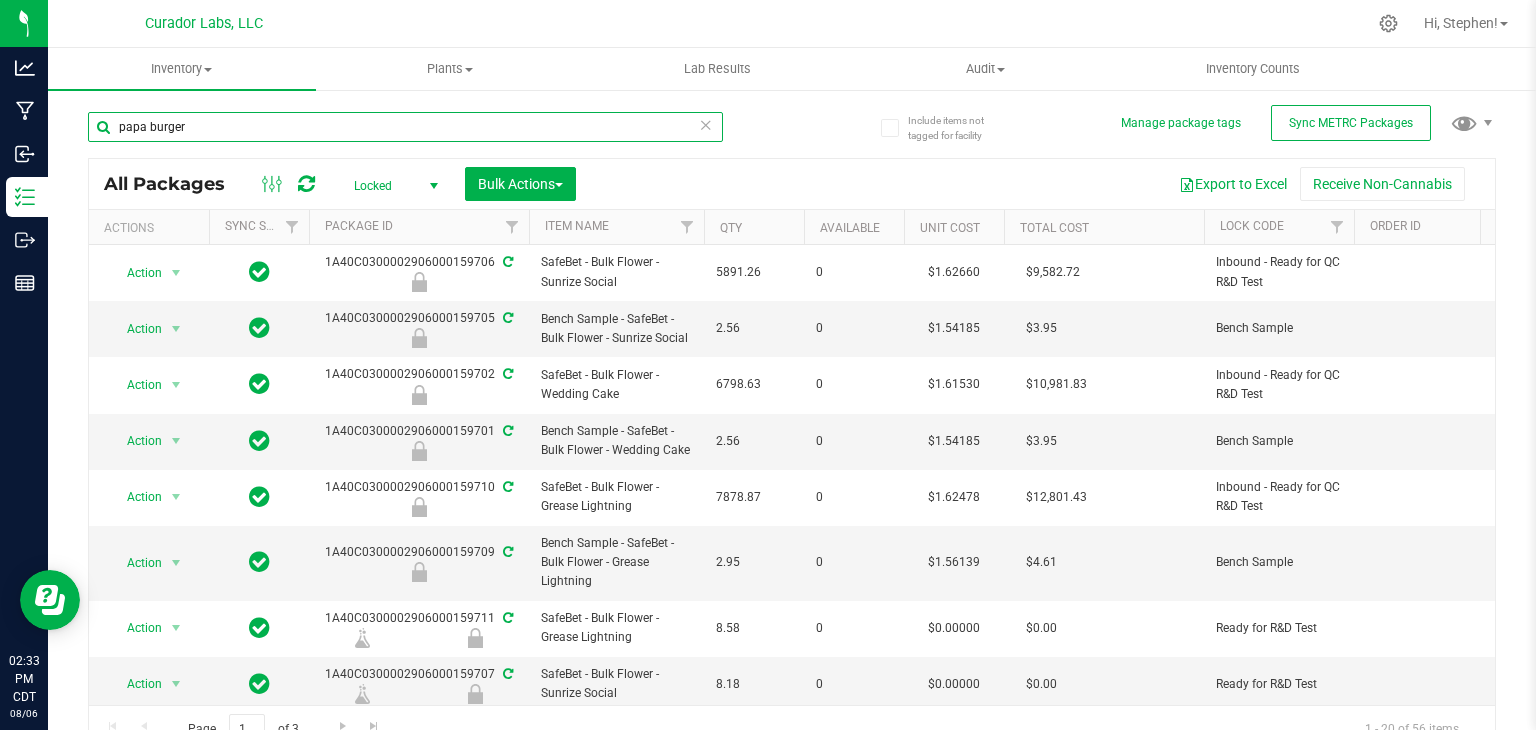 type on "papa burger" 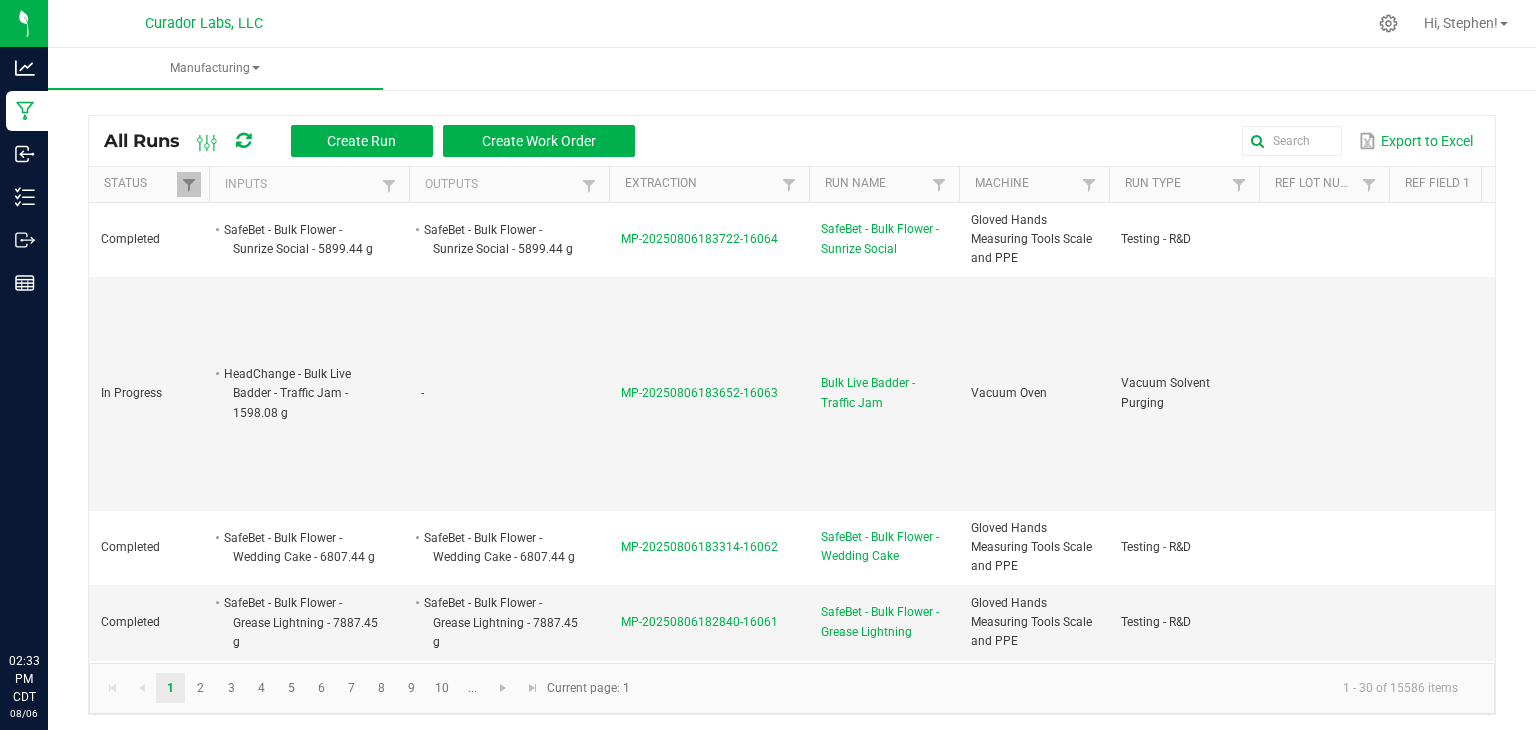 scroll, scrollTop: 0, scrollLeft: 0, axis: both 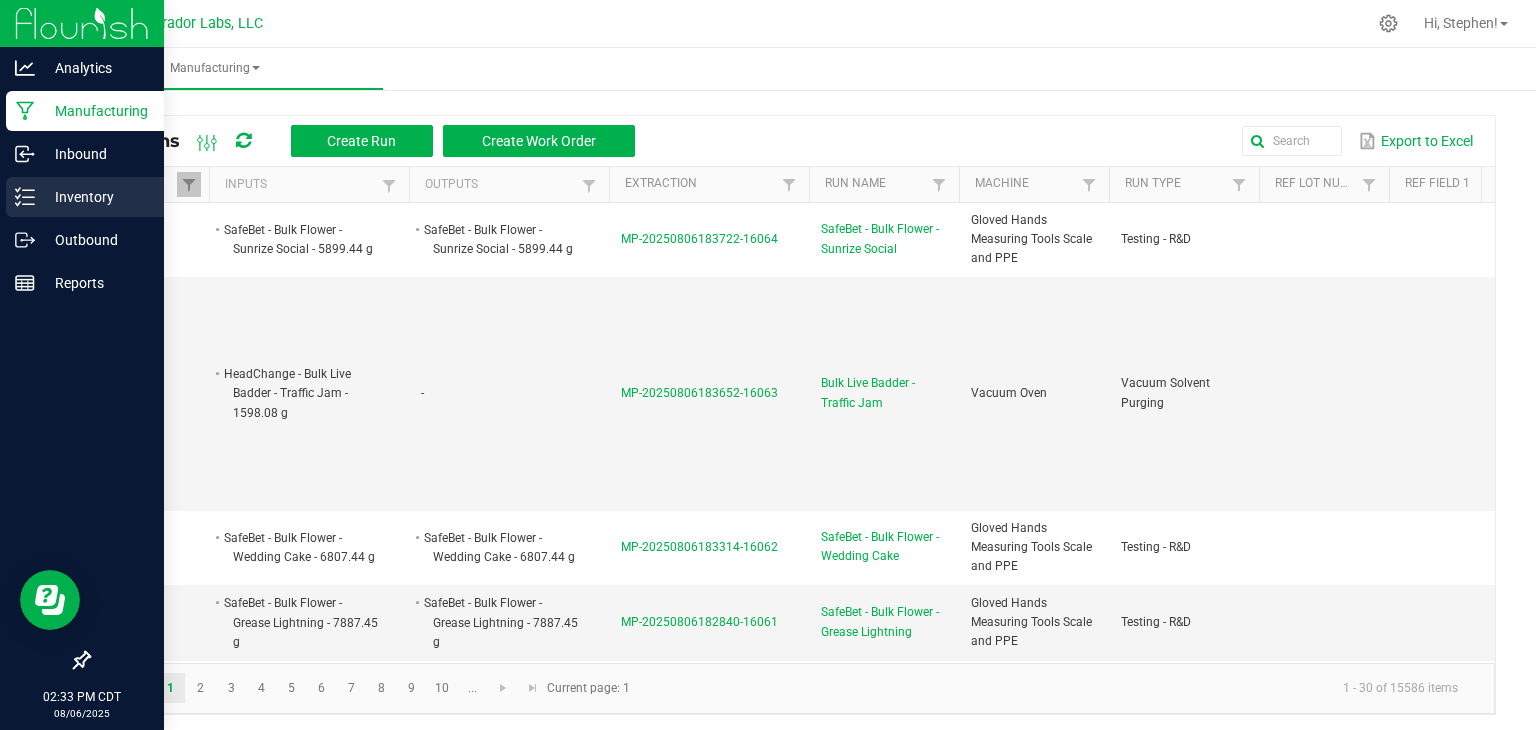 click 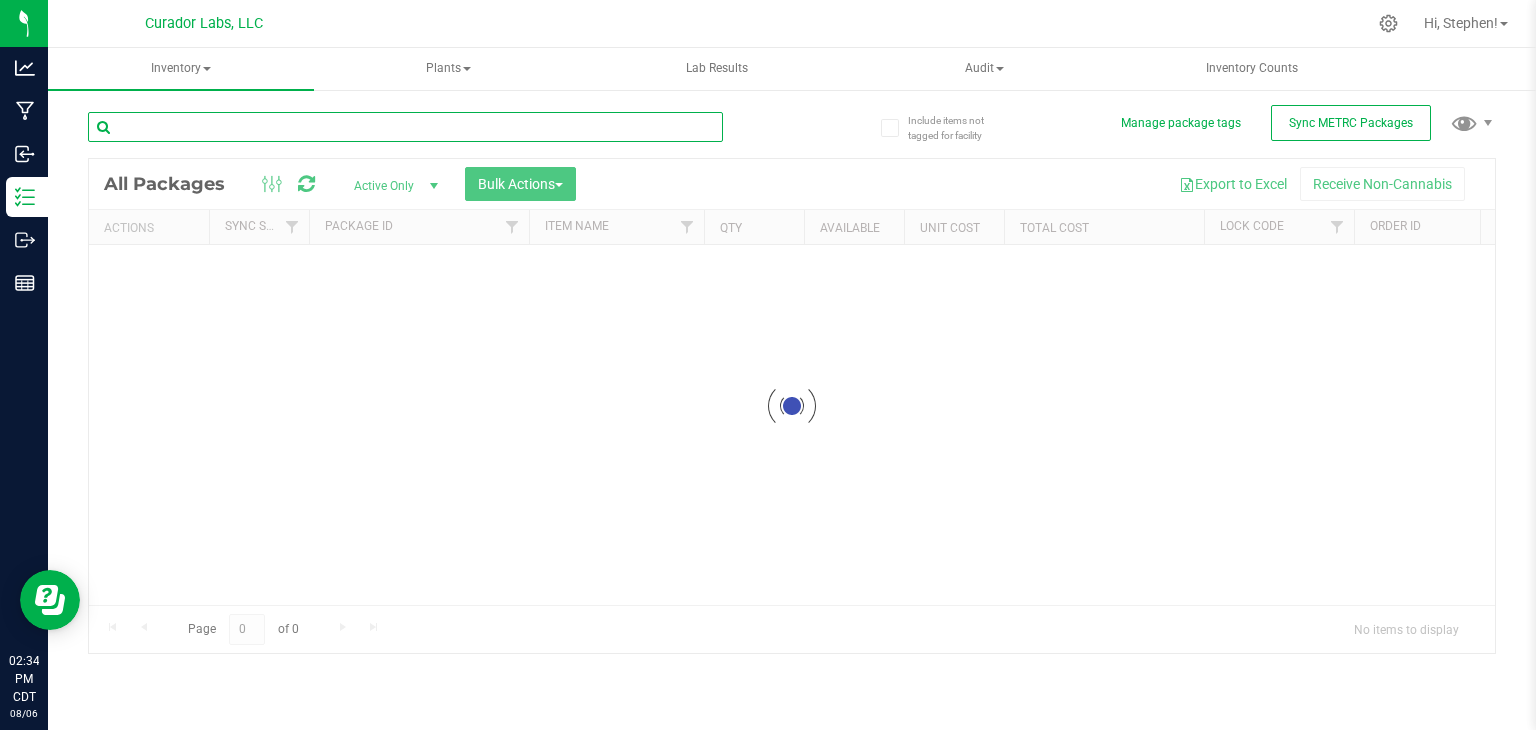 click at bounding box center (405, 127) 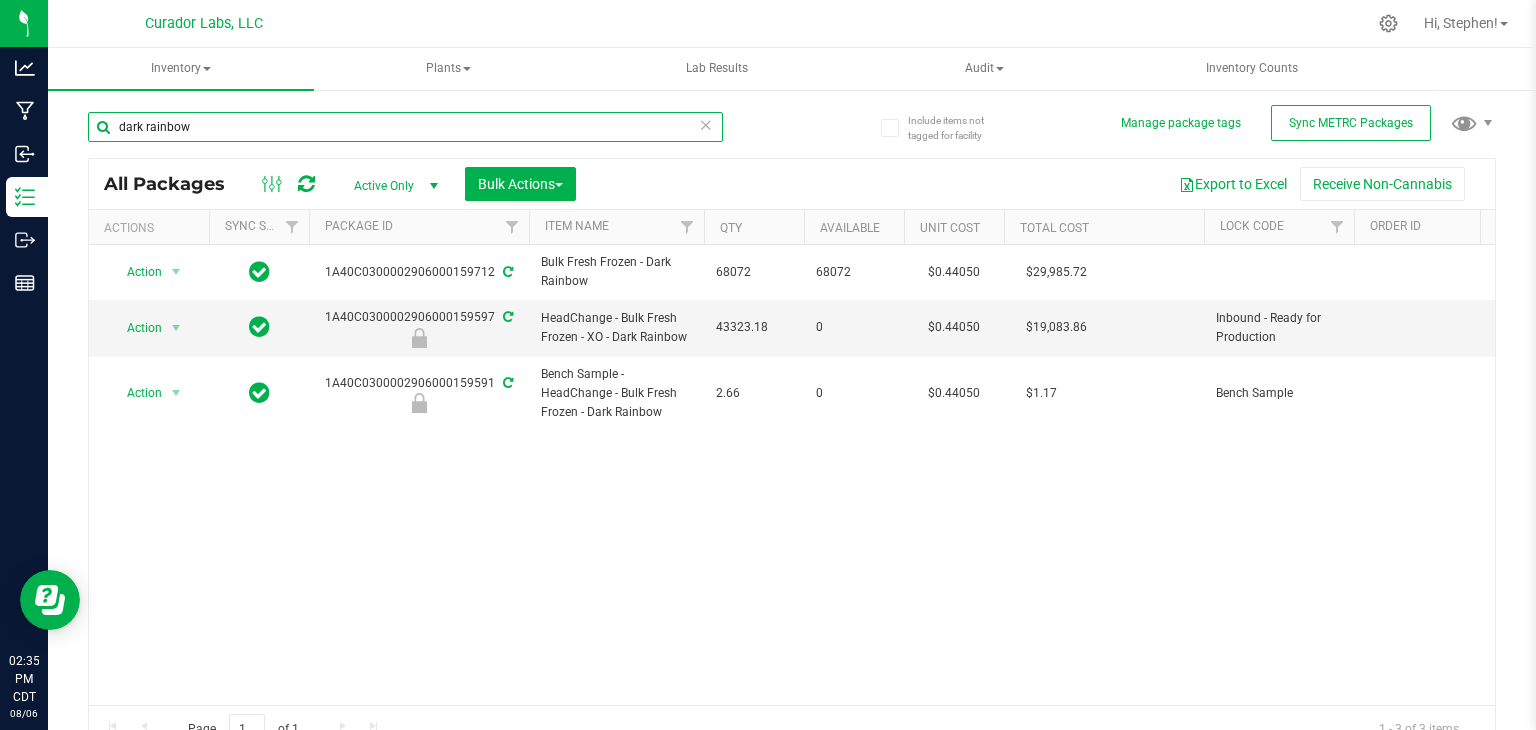type on "dark rainbow" 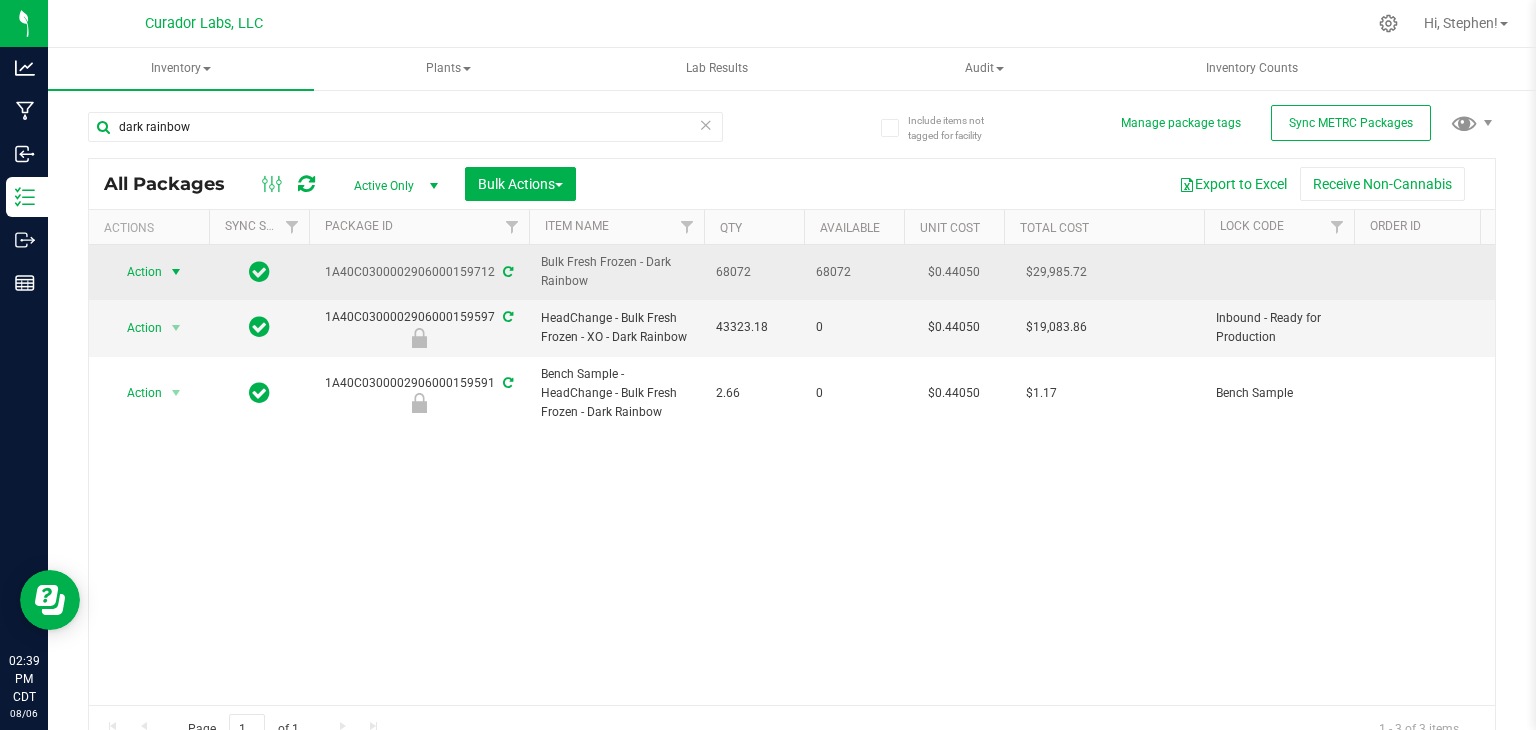 click at bounding box center (176, 272) 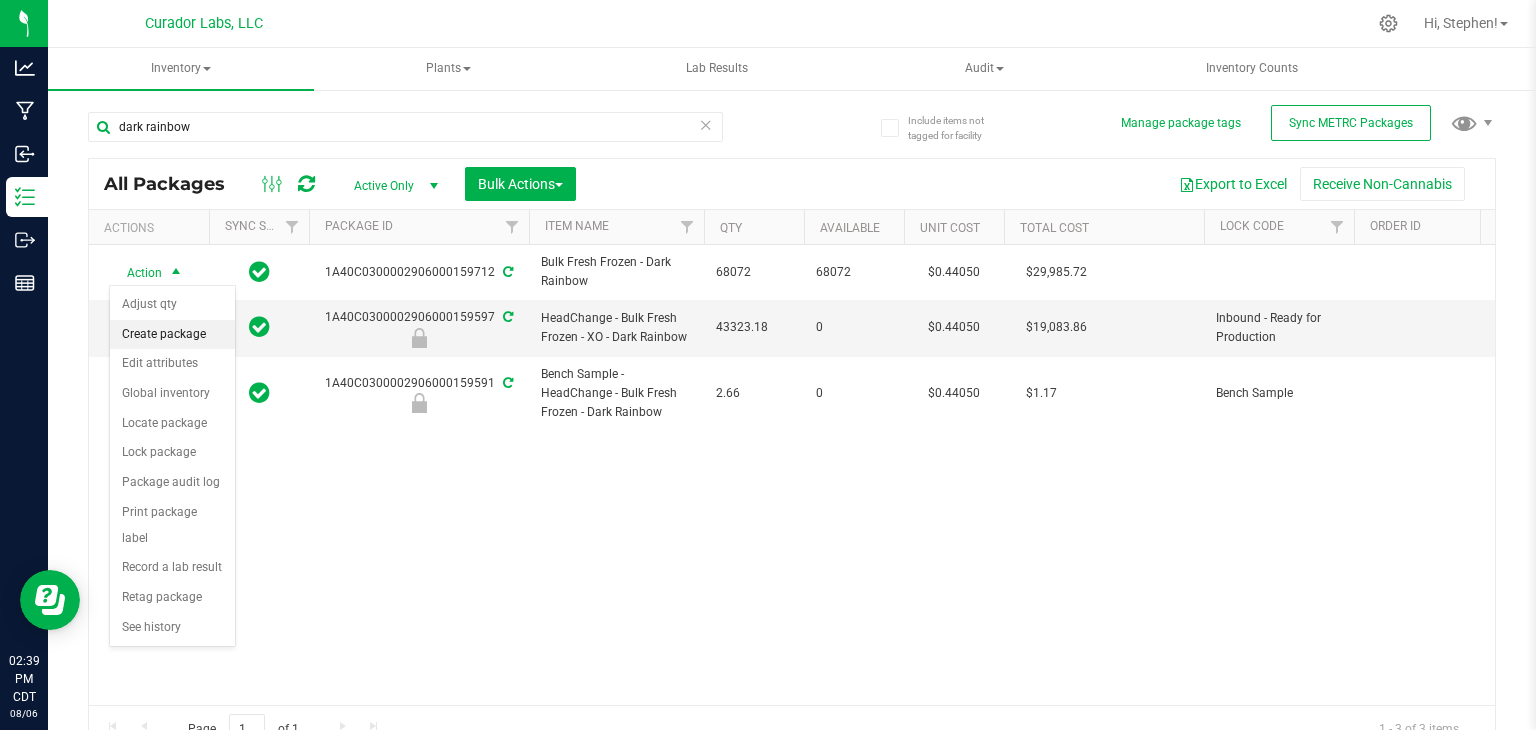 click on "Create package" at bounding box center (172, 335) 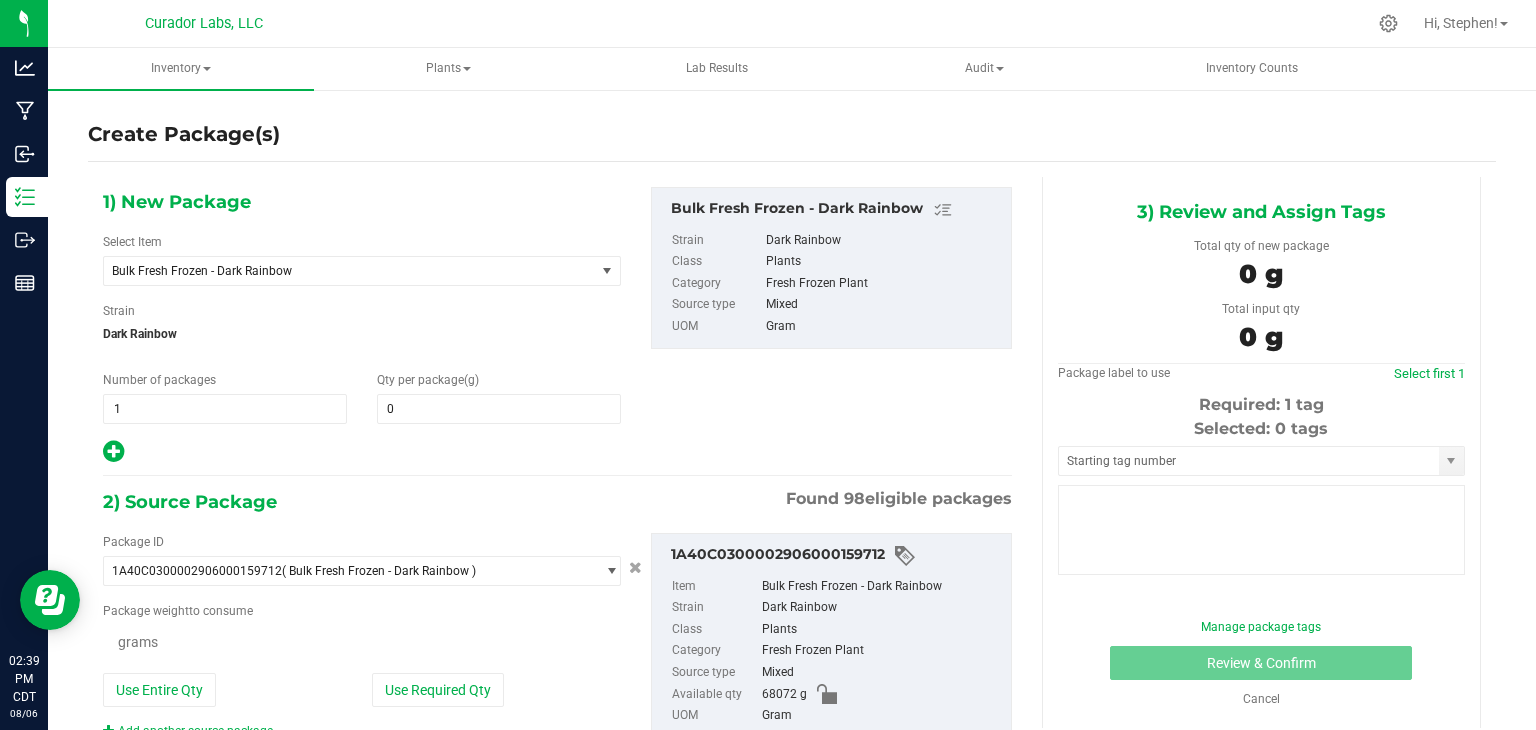 type on "0.0000" 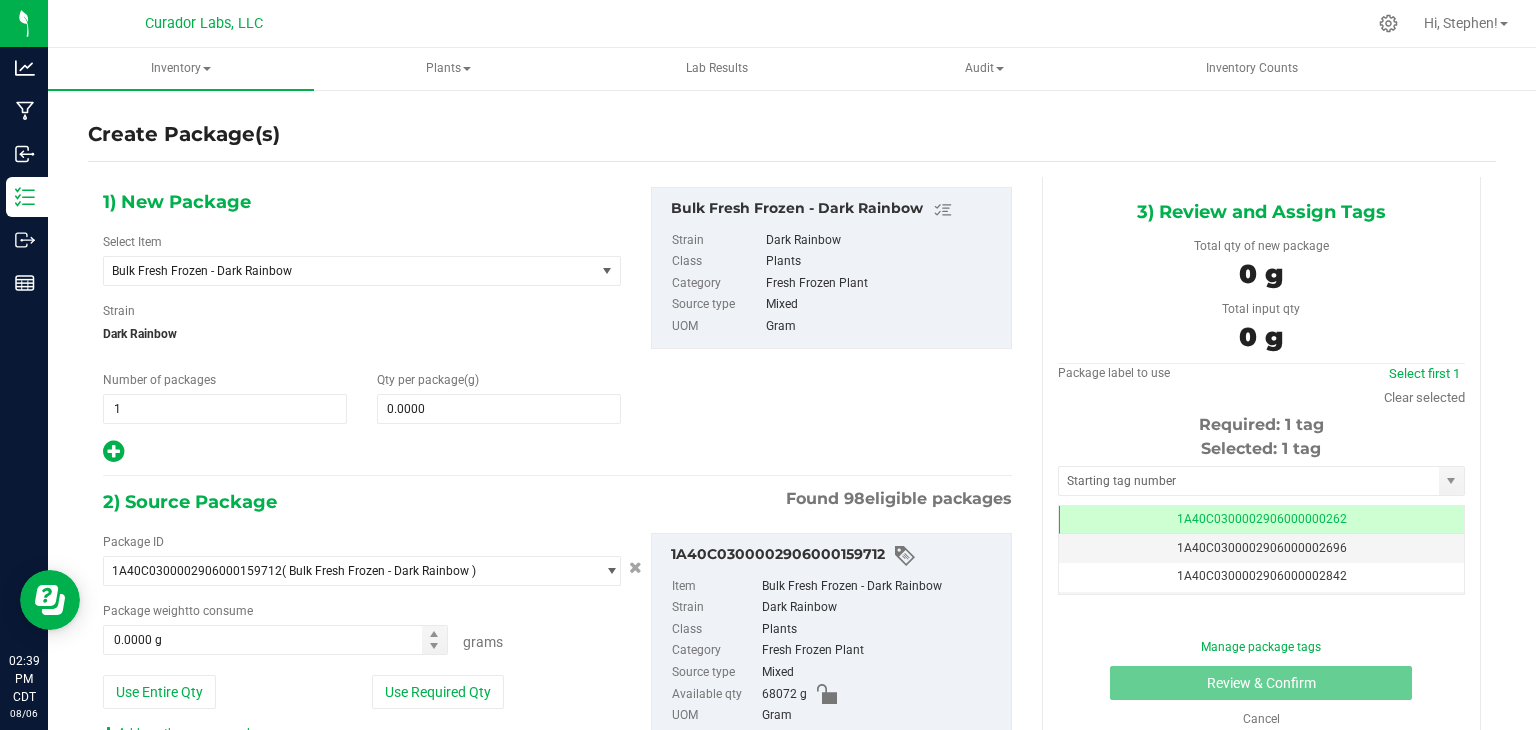 scroll, scrollTop: 0, scrollLeft: 0, axis: both 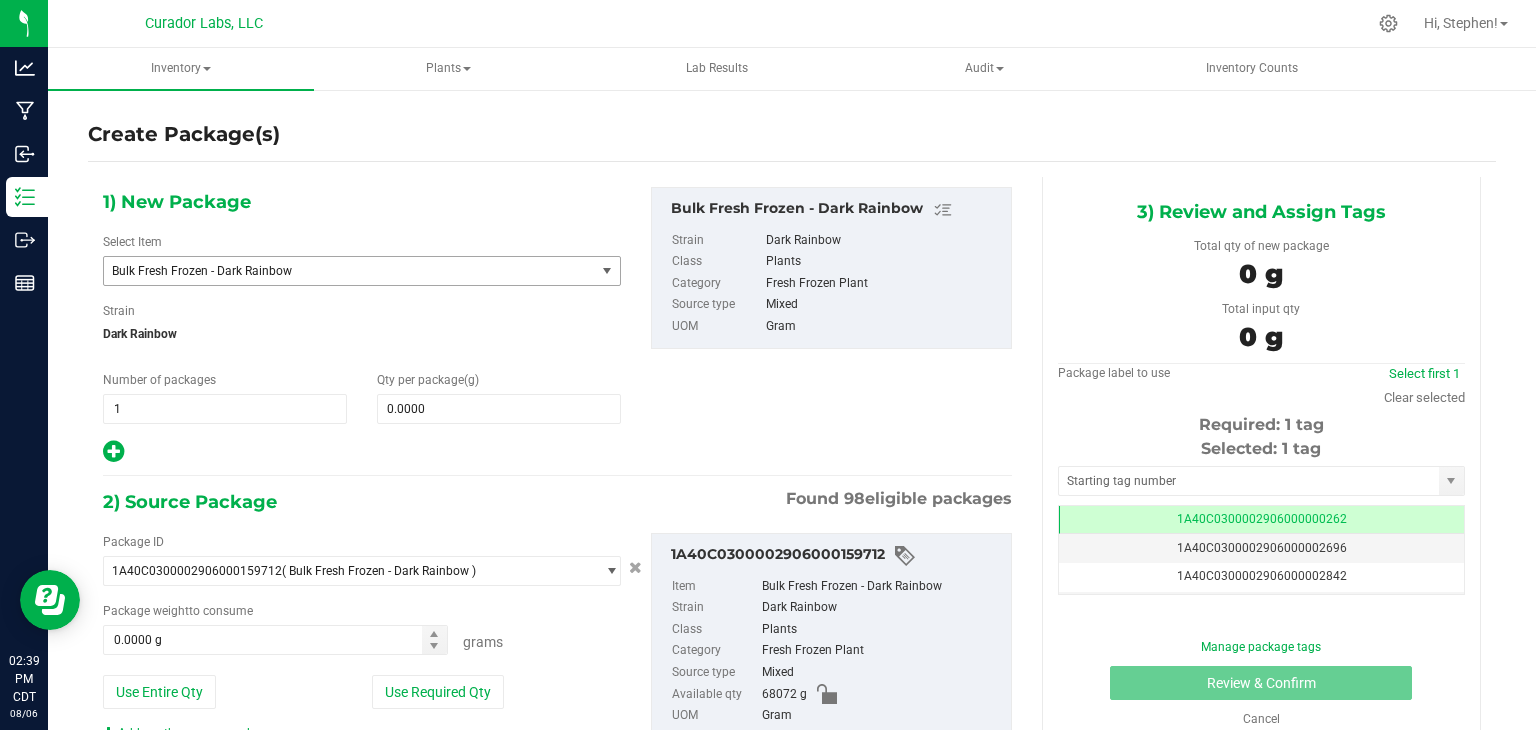 click on "Bulk Fresh Frozen - Dark Rainbow" at bounding box center [340, 271] 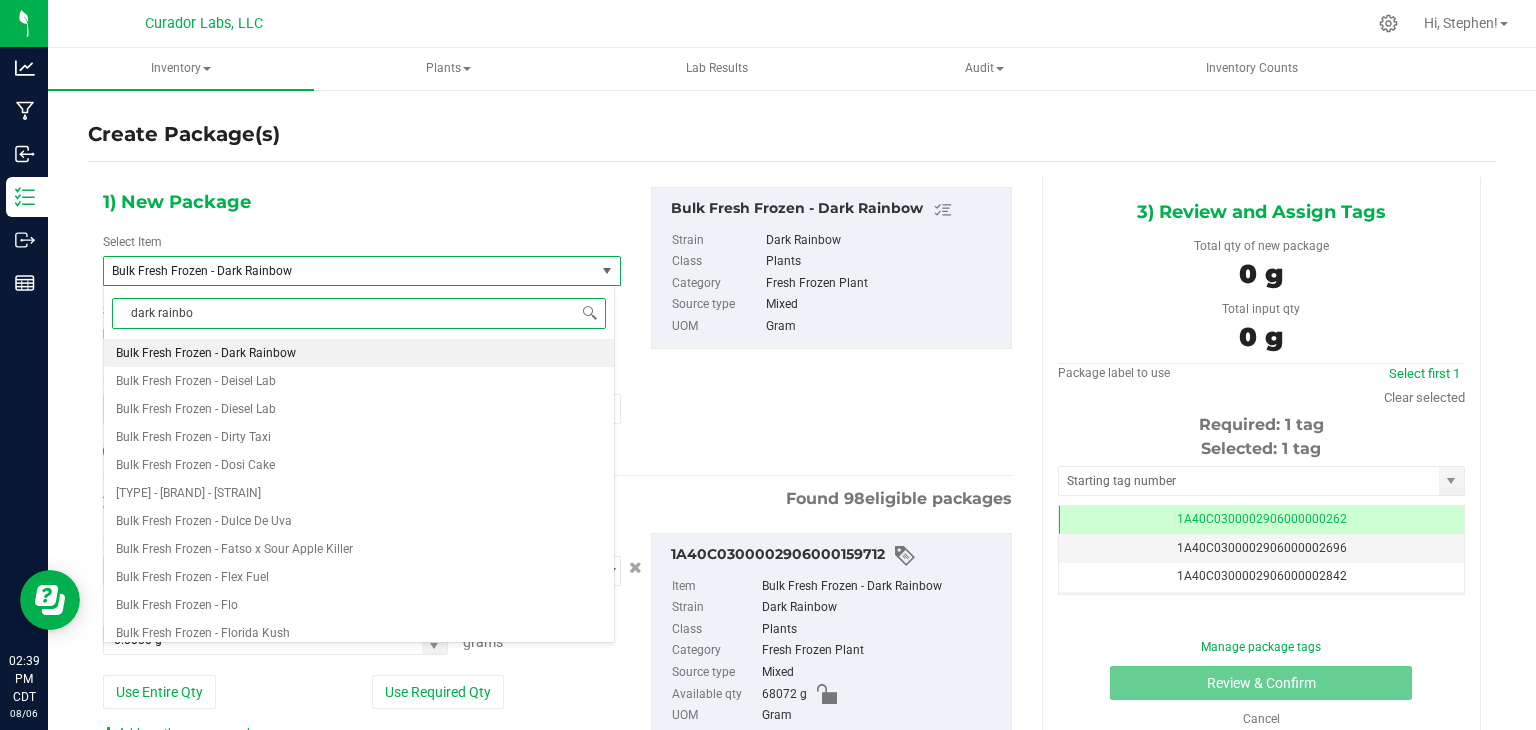 type on "dark rainbow" 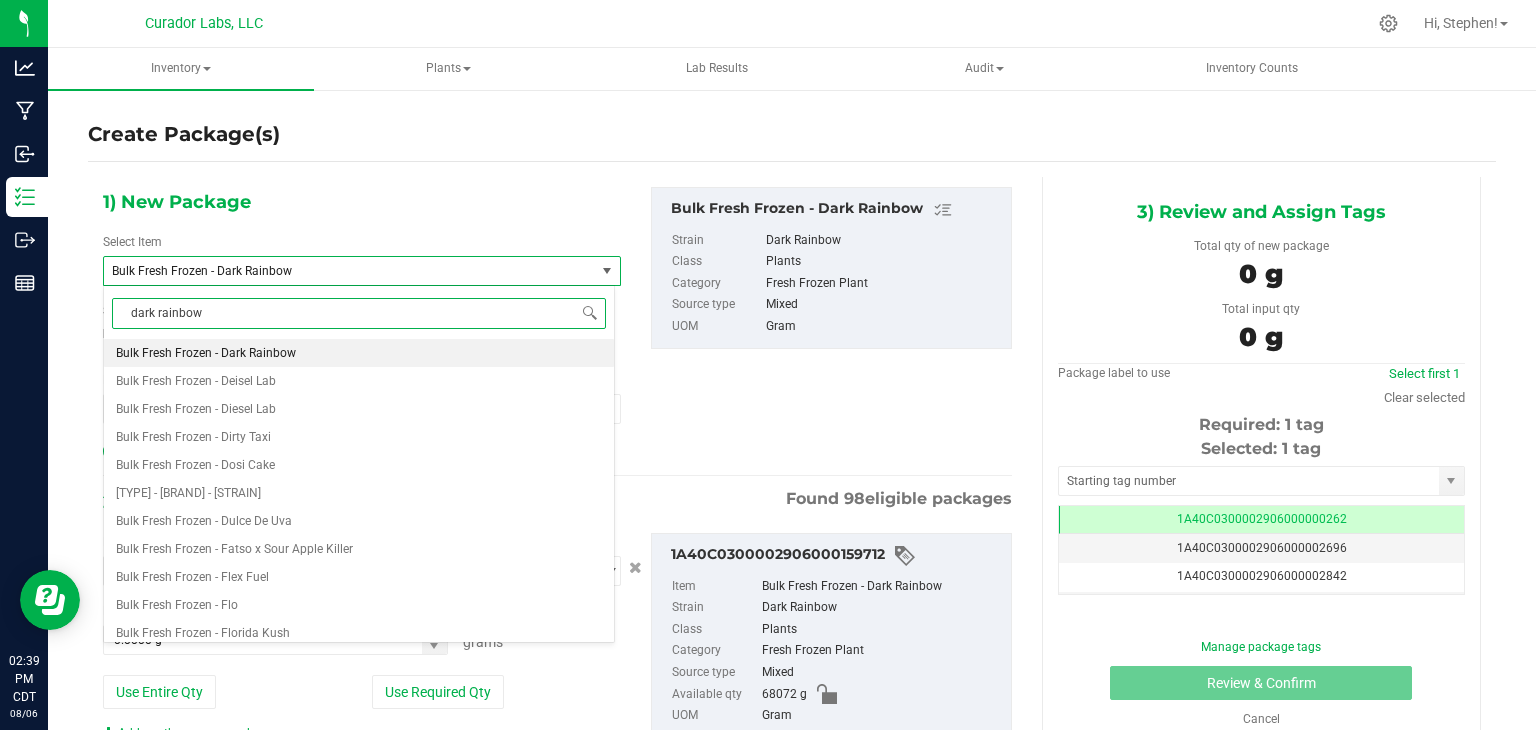 scroll, scrollTop: 0, scrollLeft: 0, axis: both 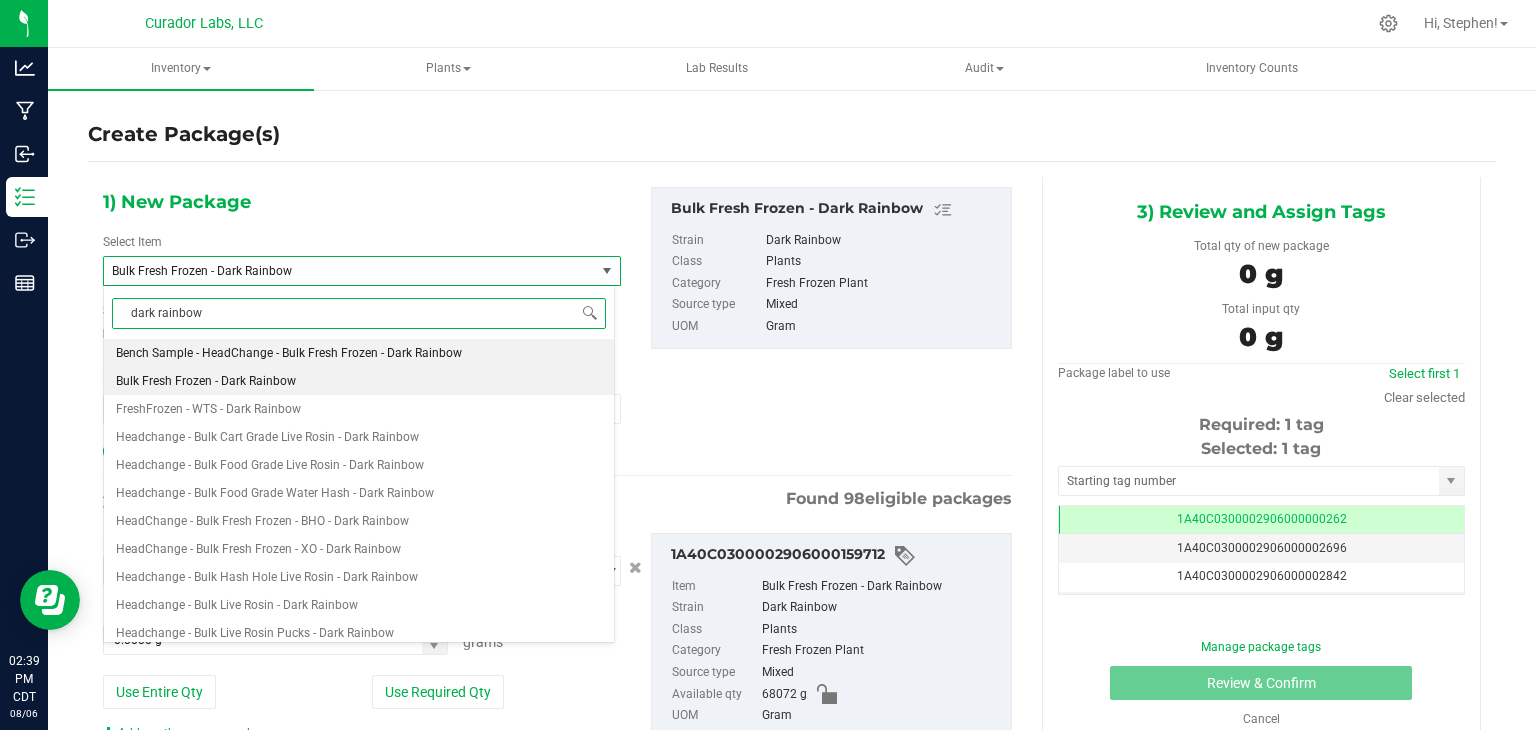 click on "Bench Sample - HeadChange - Bulk Fresh Frozen - Dark Rainbow" at bounding box center (289, 353) 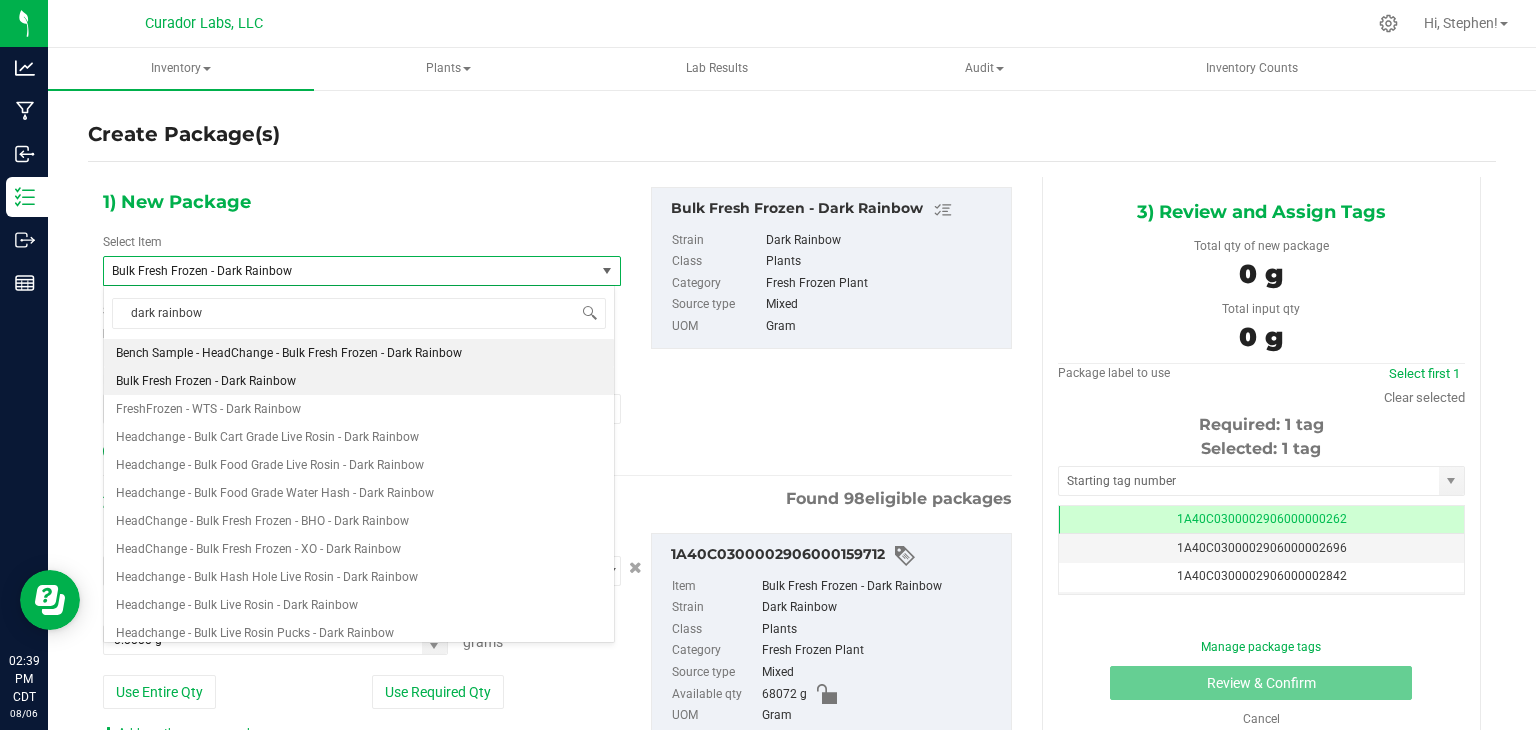 type 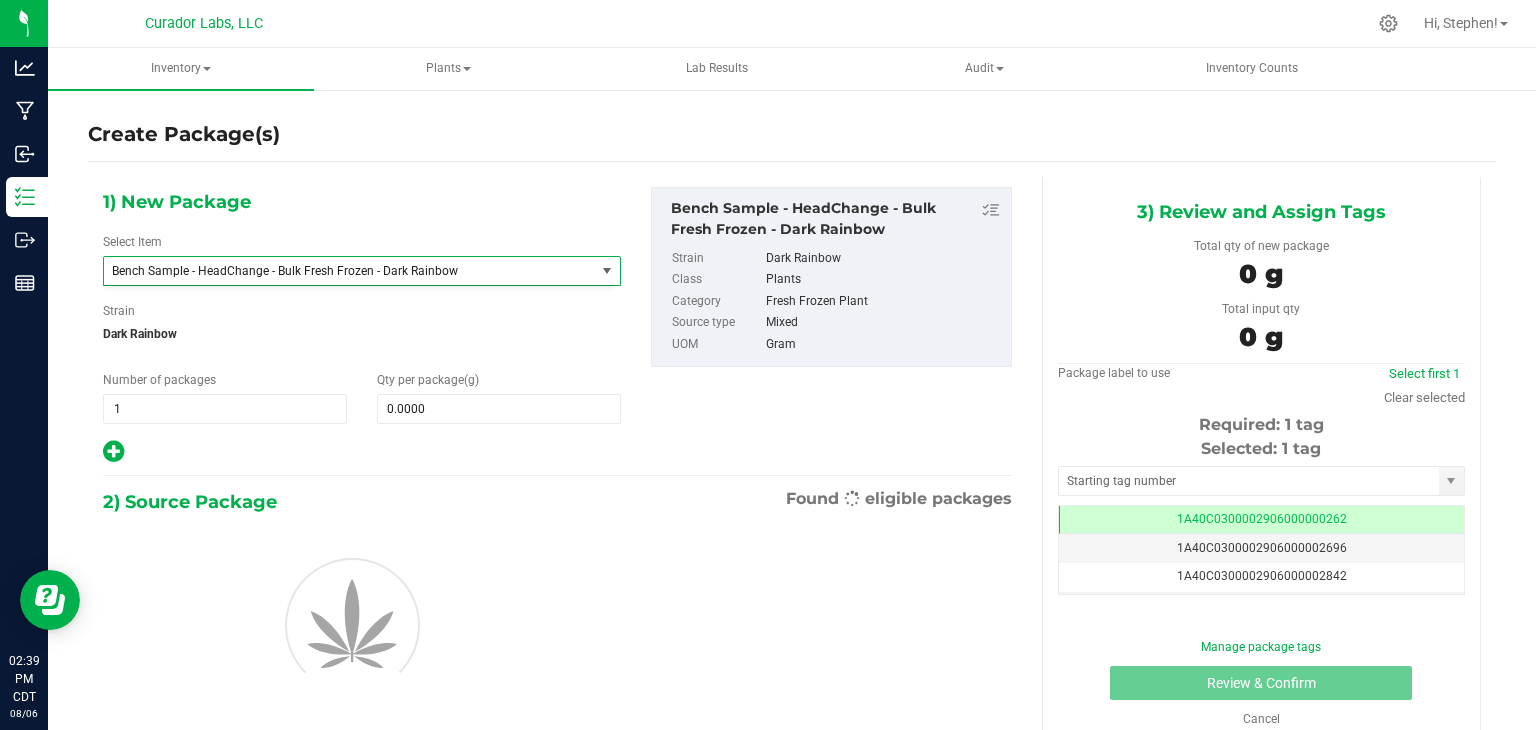 type on "0.0000" 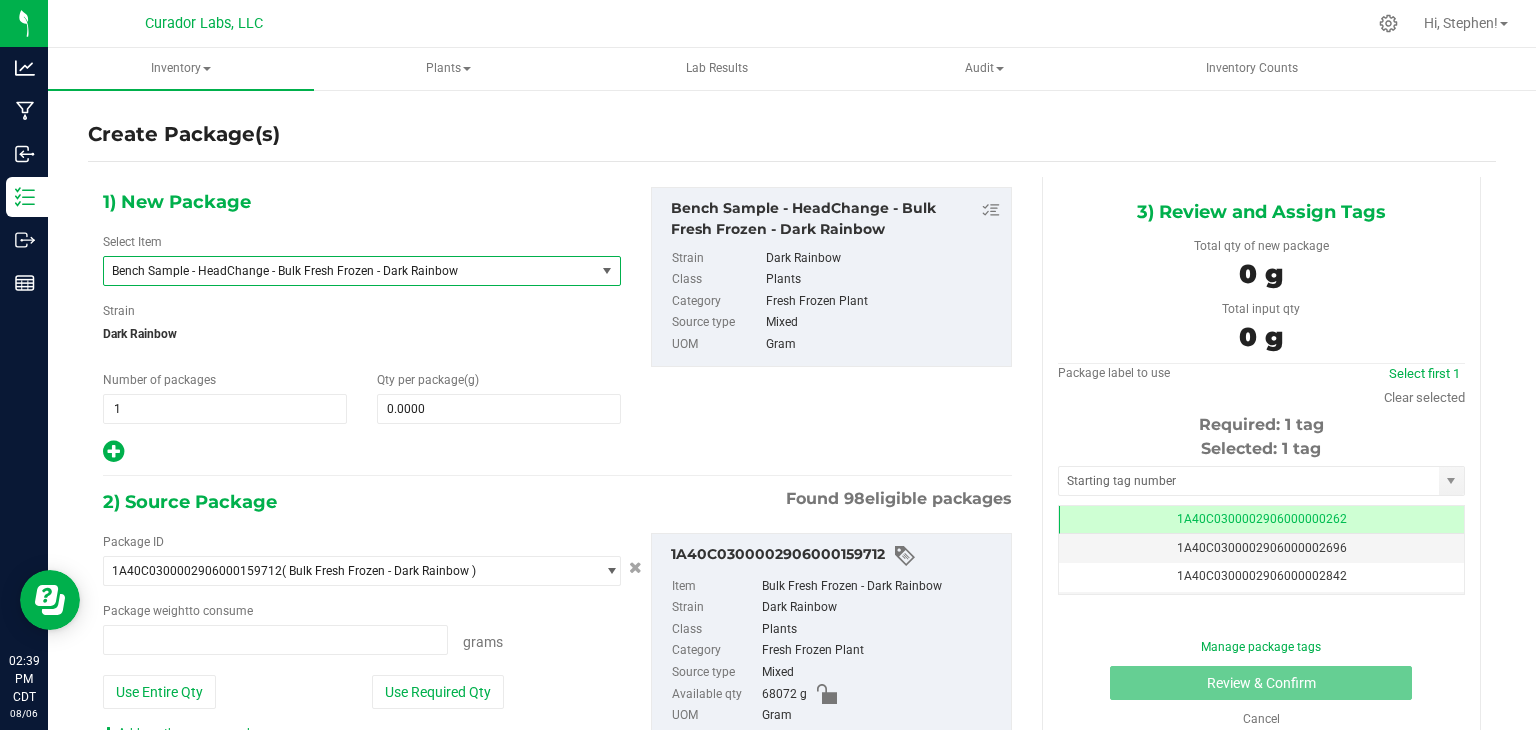 type on "0.0000 g" 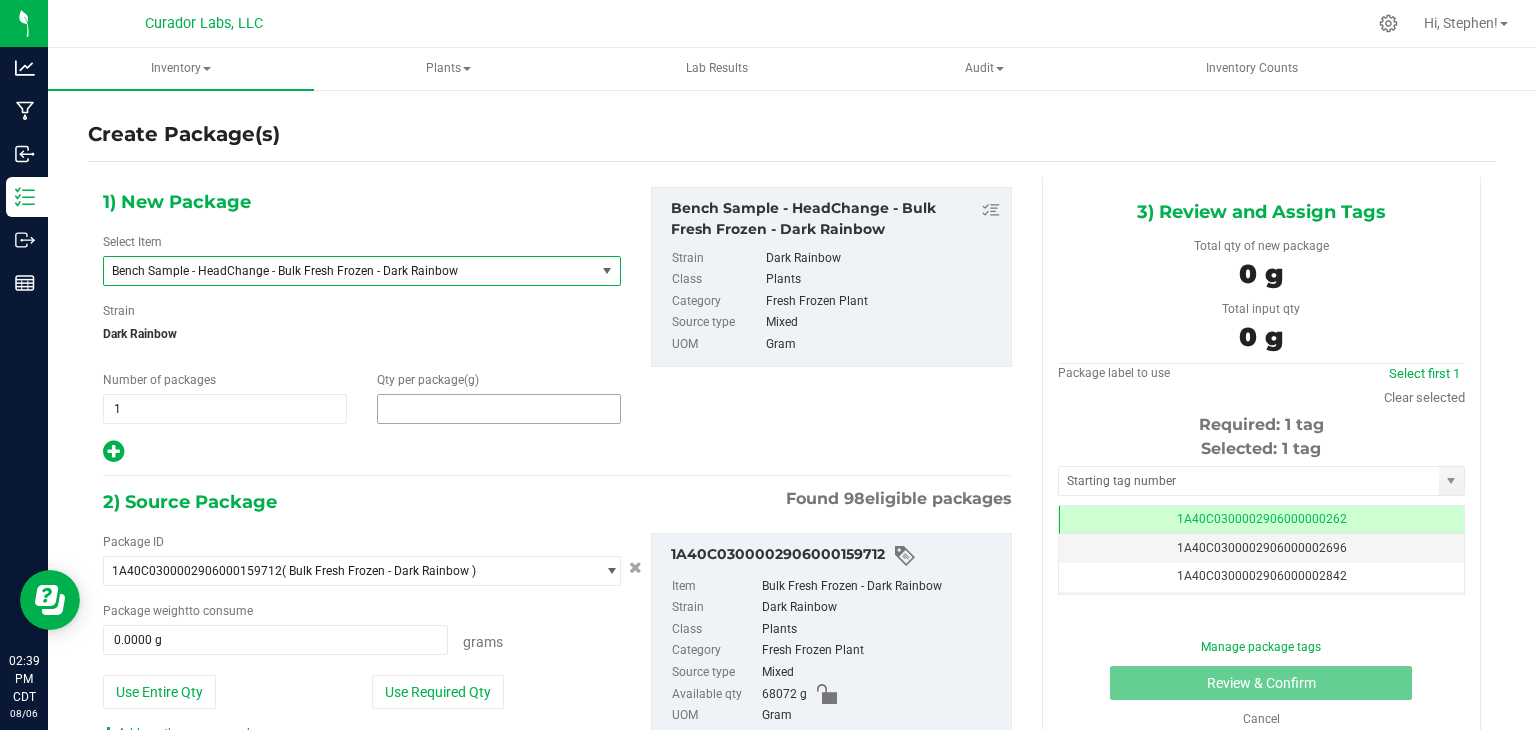 click at bounding box center [499, 409] 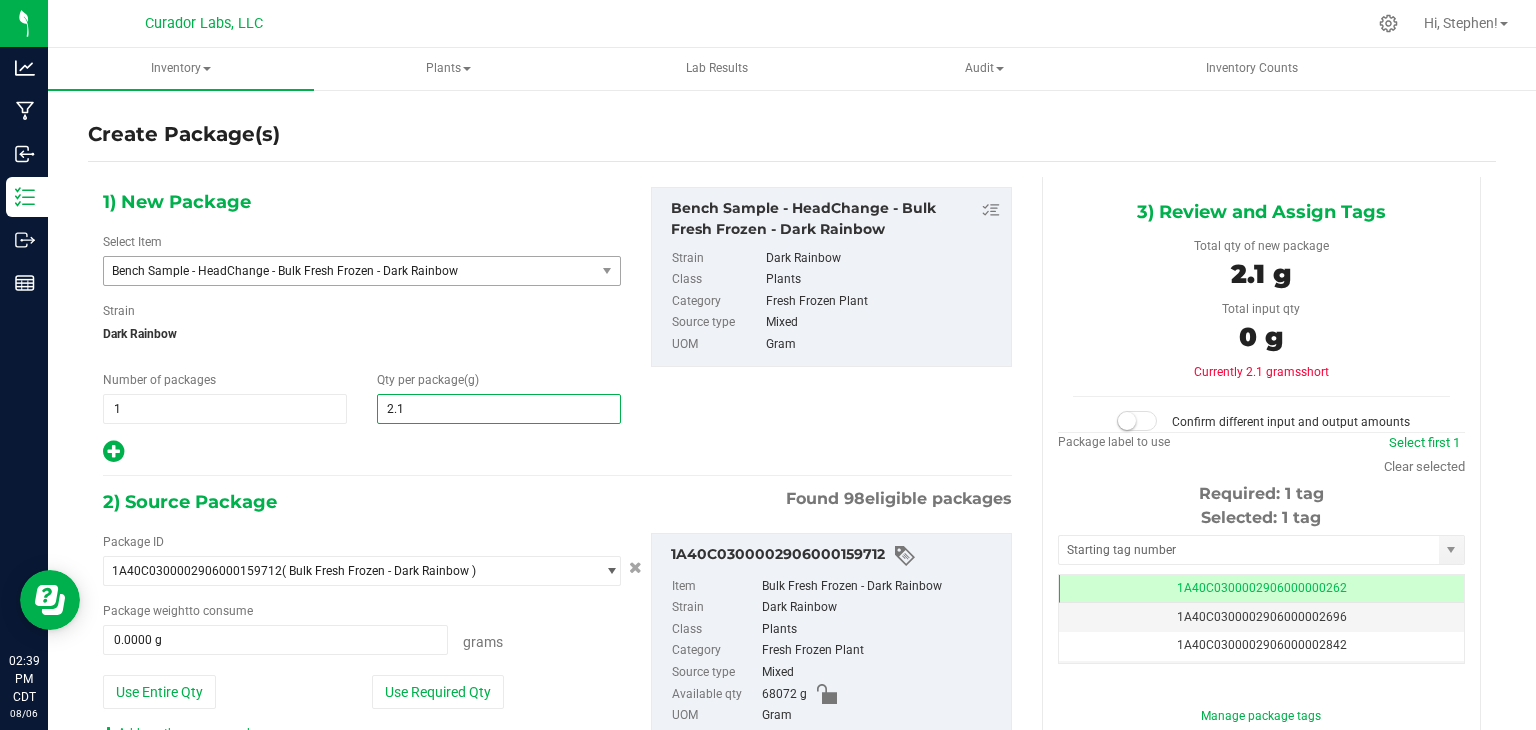 type on "2.19" 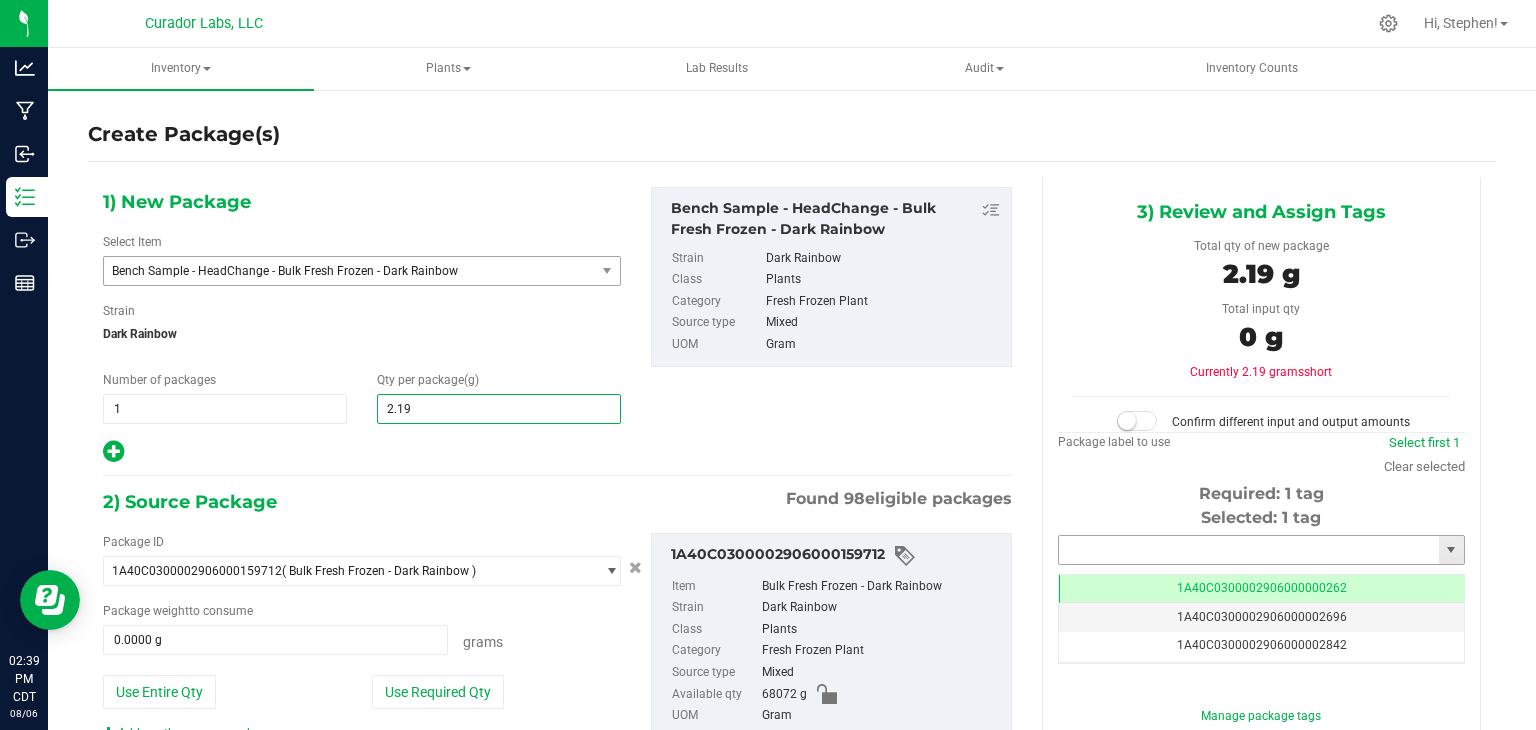 type on "2.1900" 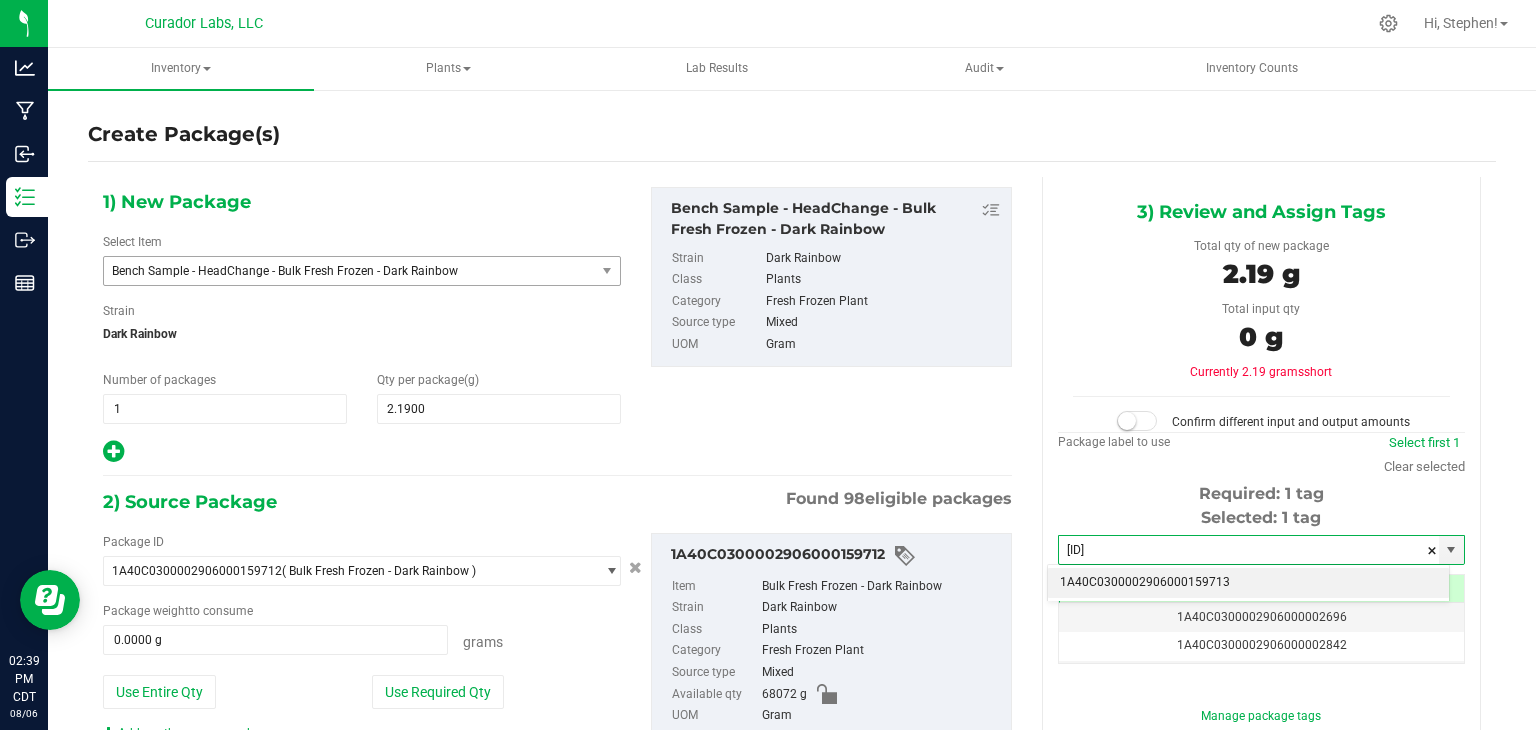 click on "1A40C0300002906000159713" at bounding box center [1248, 583] 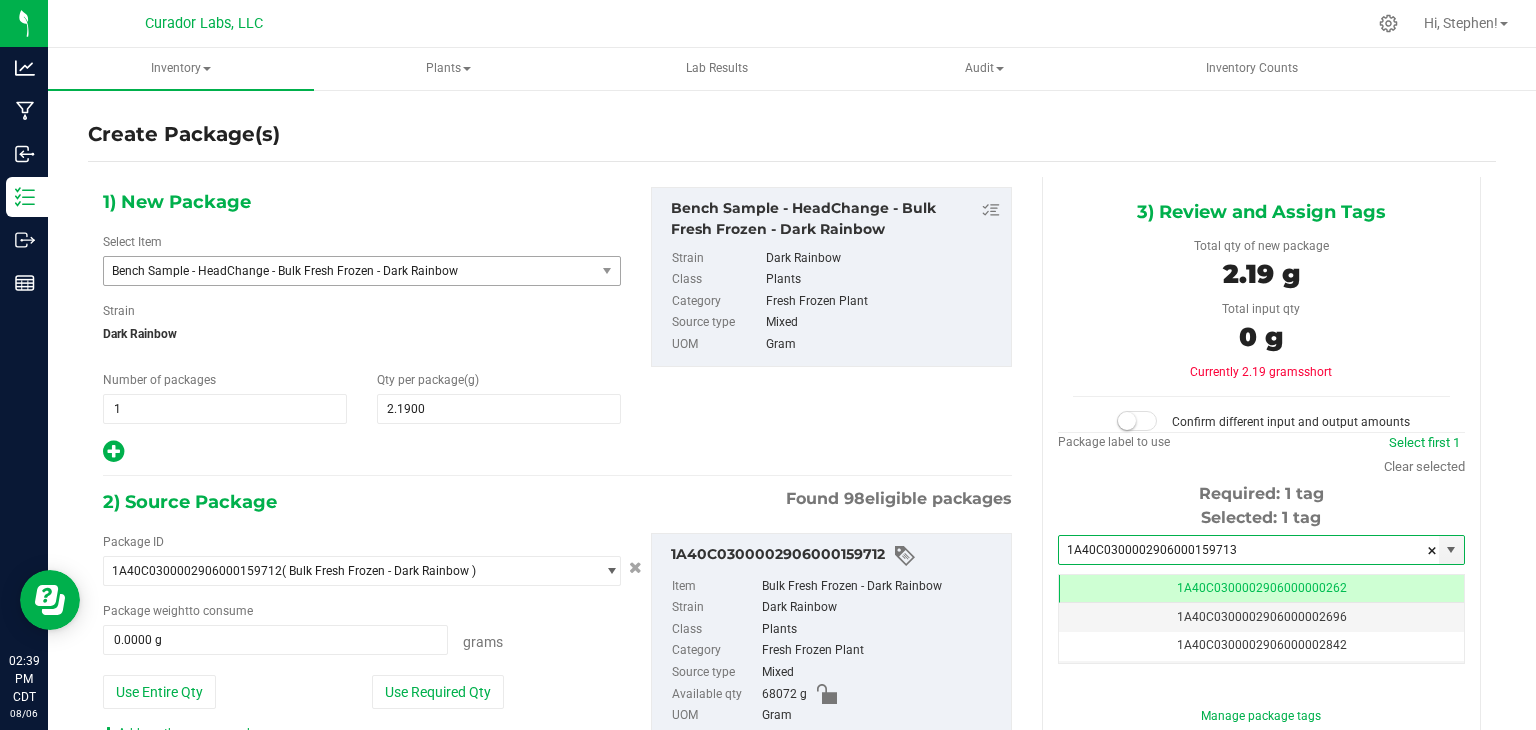 type on "1A40C0300002906000159713" 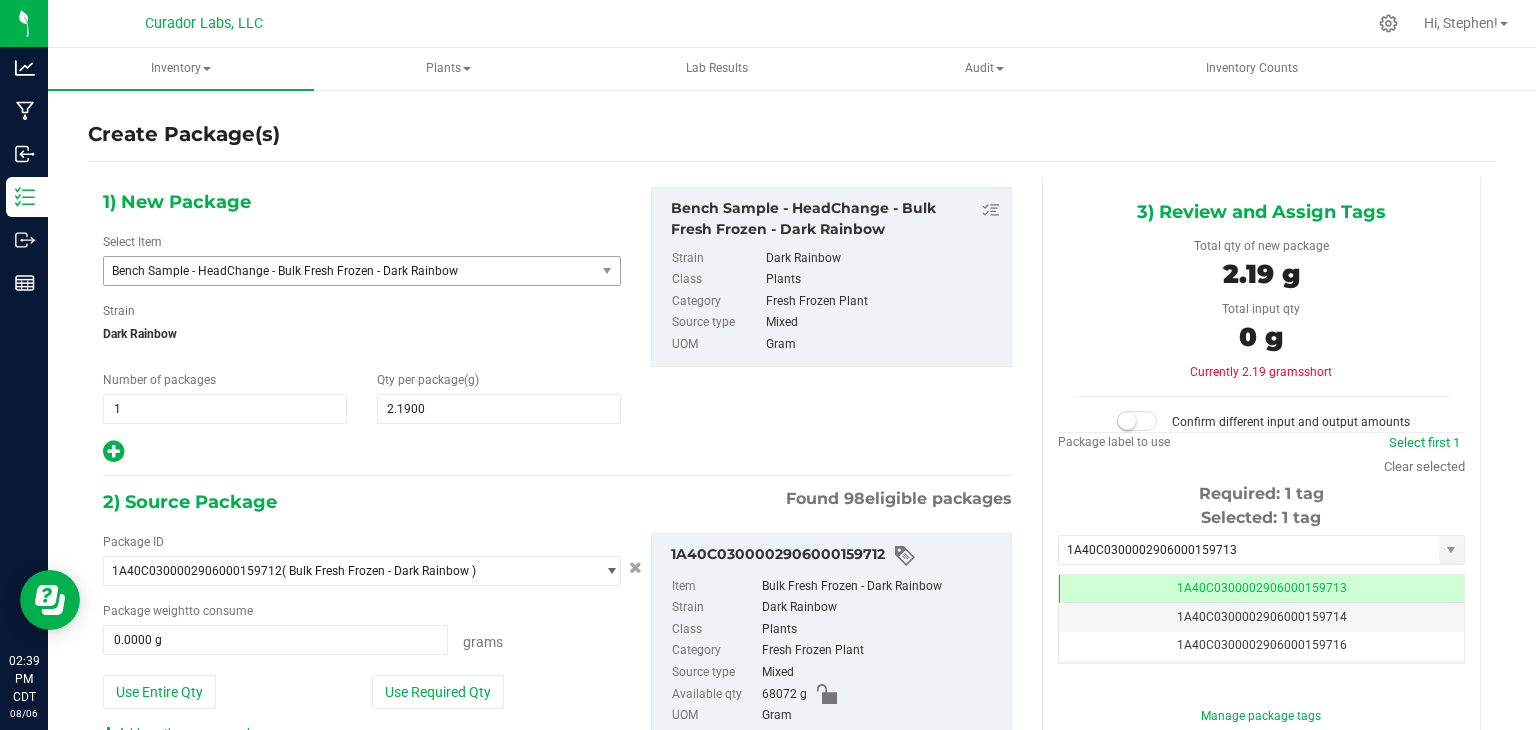 scroll, scrollTop: 0, scrollLeft: 0, axis: both 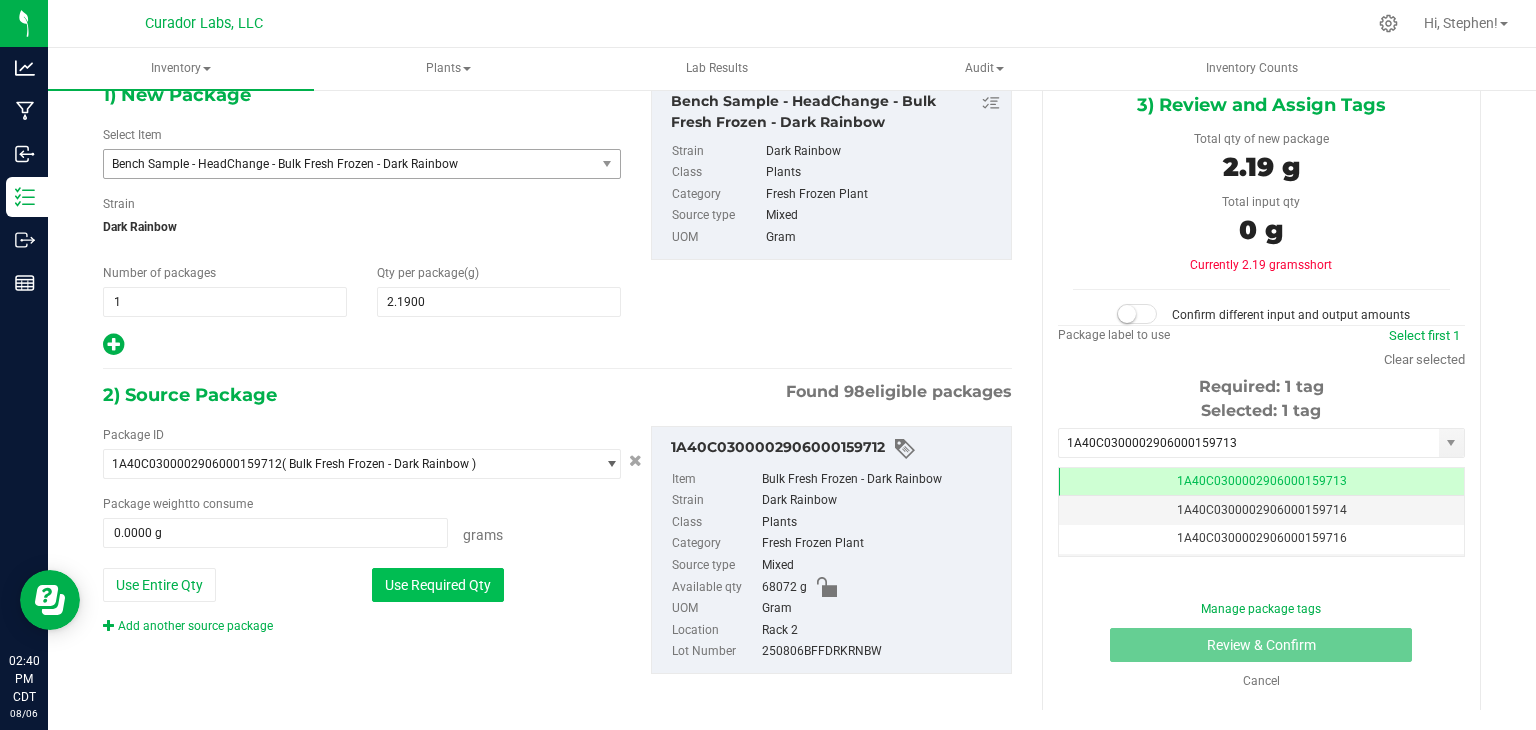 click on "Use Required Qty" at bounding box center [438, 585] 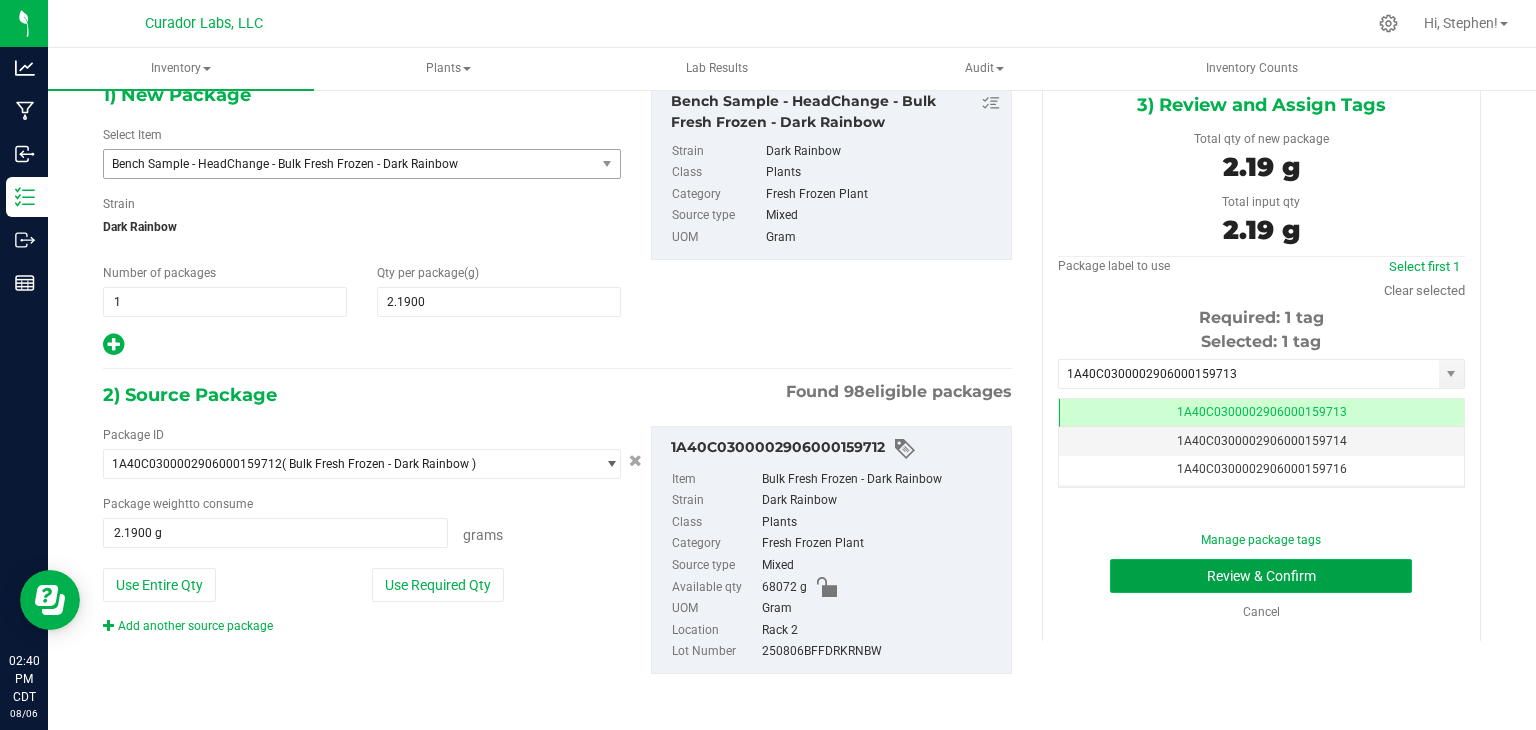 click on "Review & Confirm" at bounding box center (1261, 576) 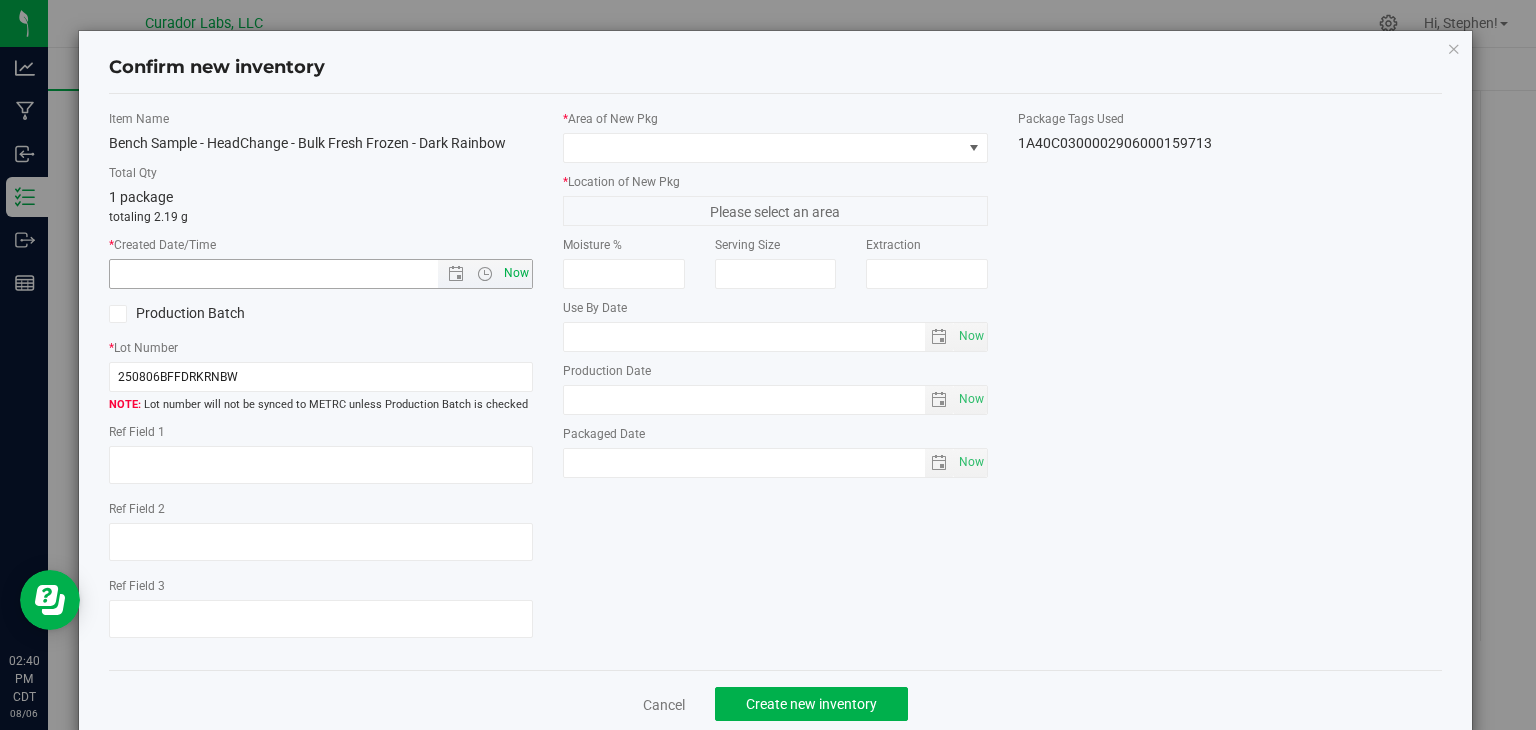 click on "Now" at bounding box center (517, 273) 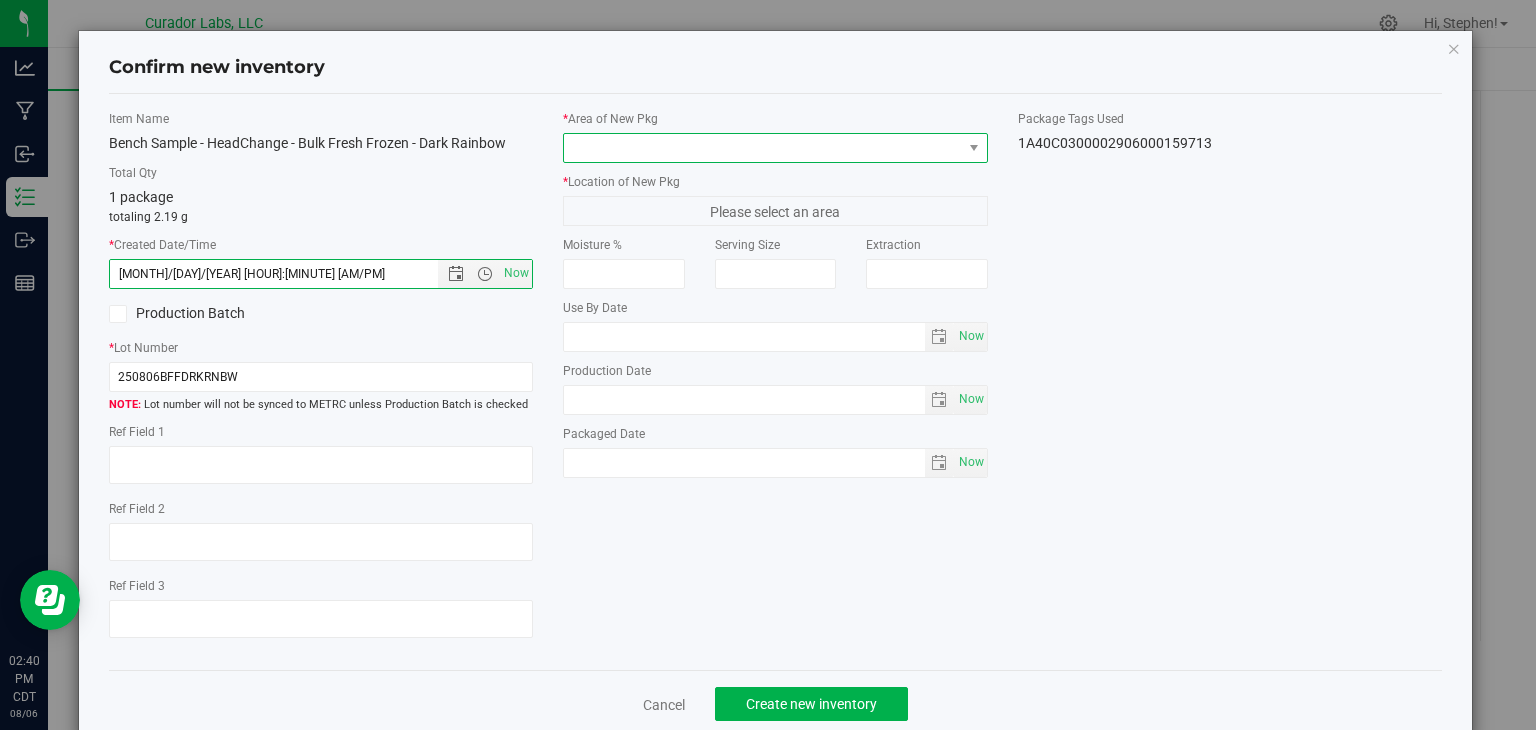 click at bounding box center [763, 148] 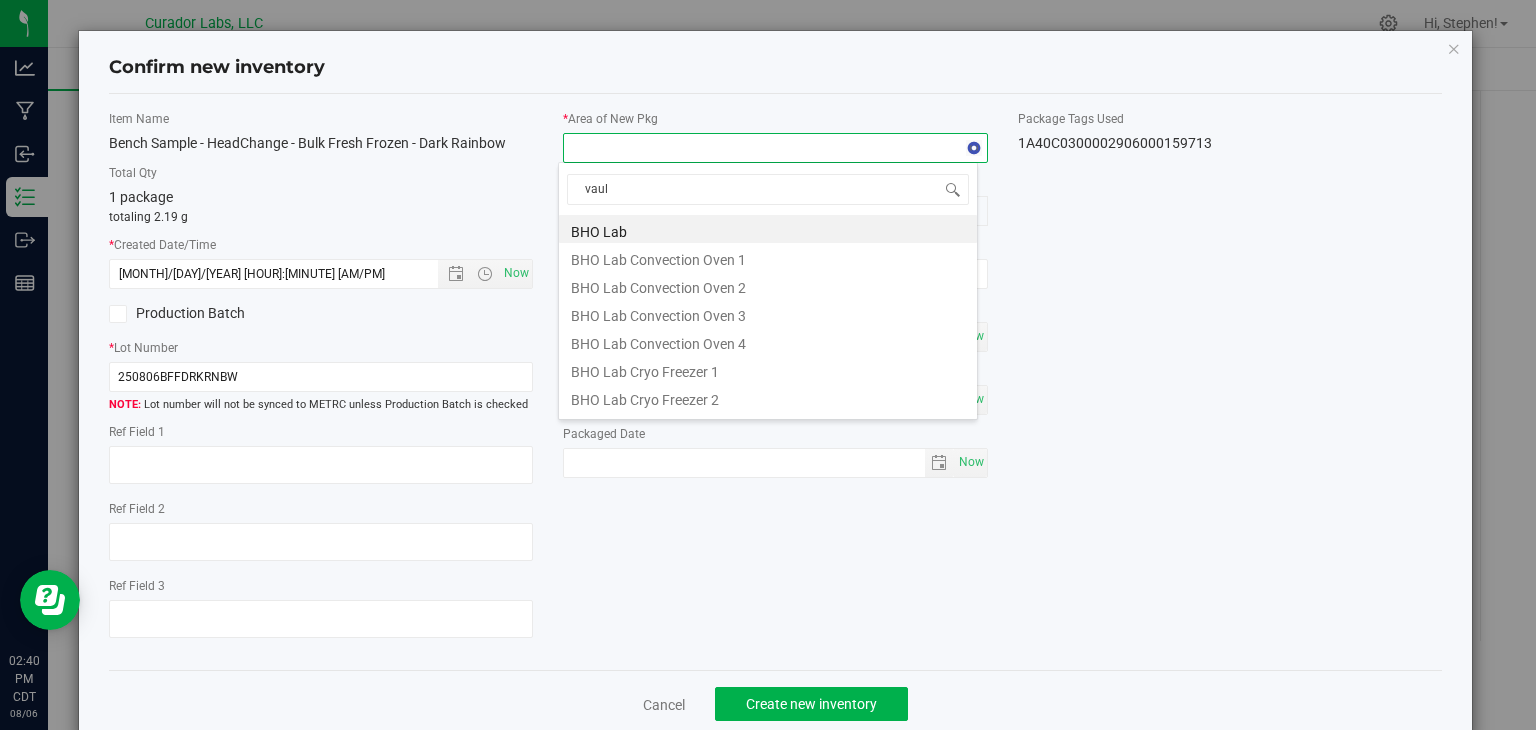 type on "vault" 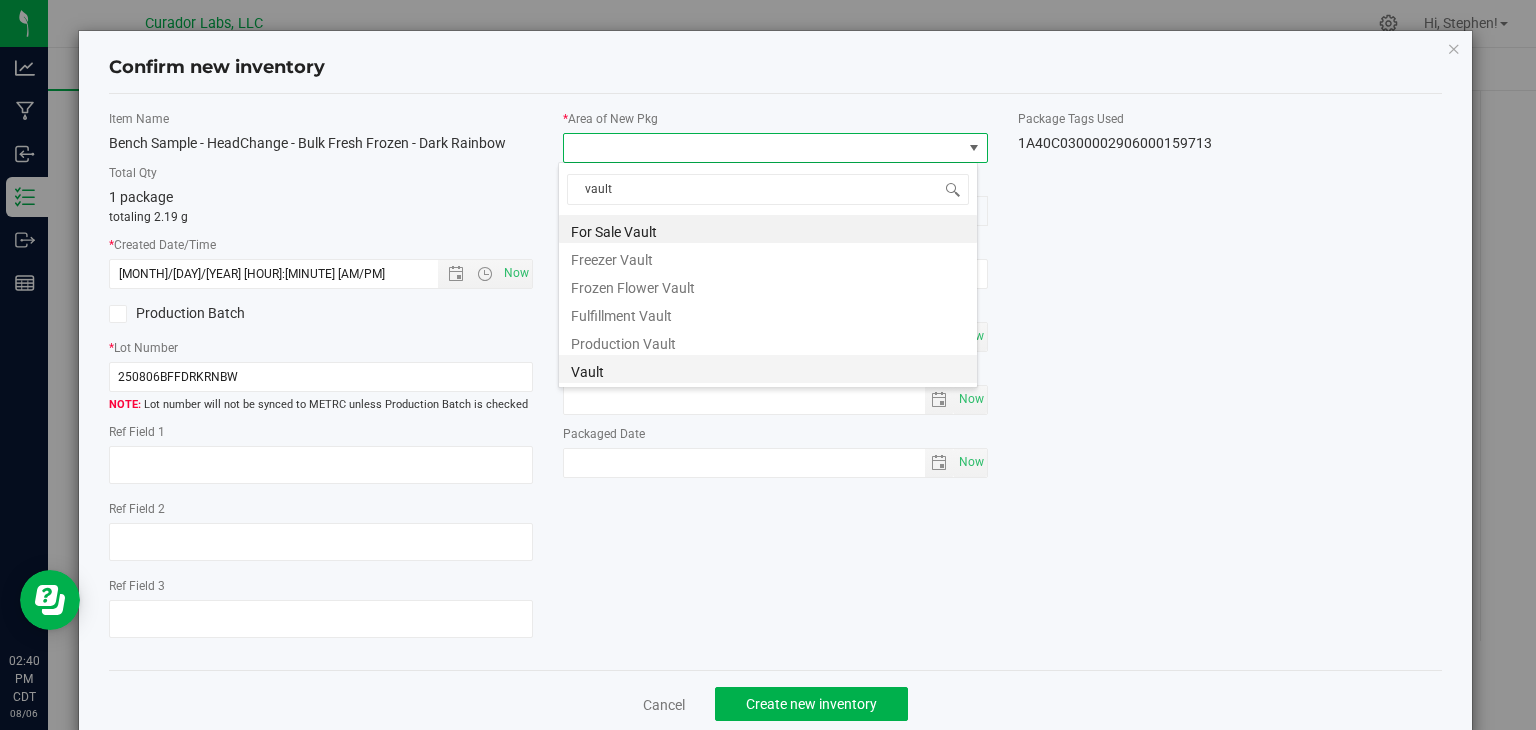 click on "Vault" at bounding box center [768, 369] 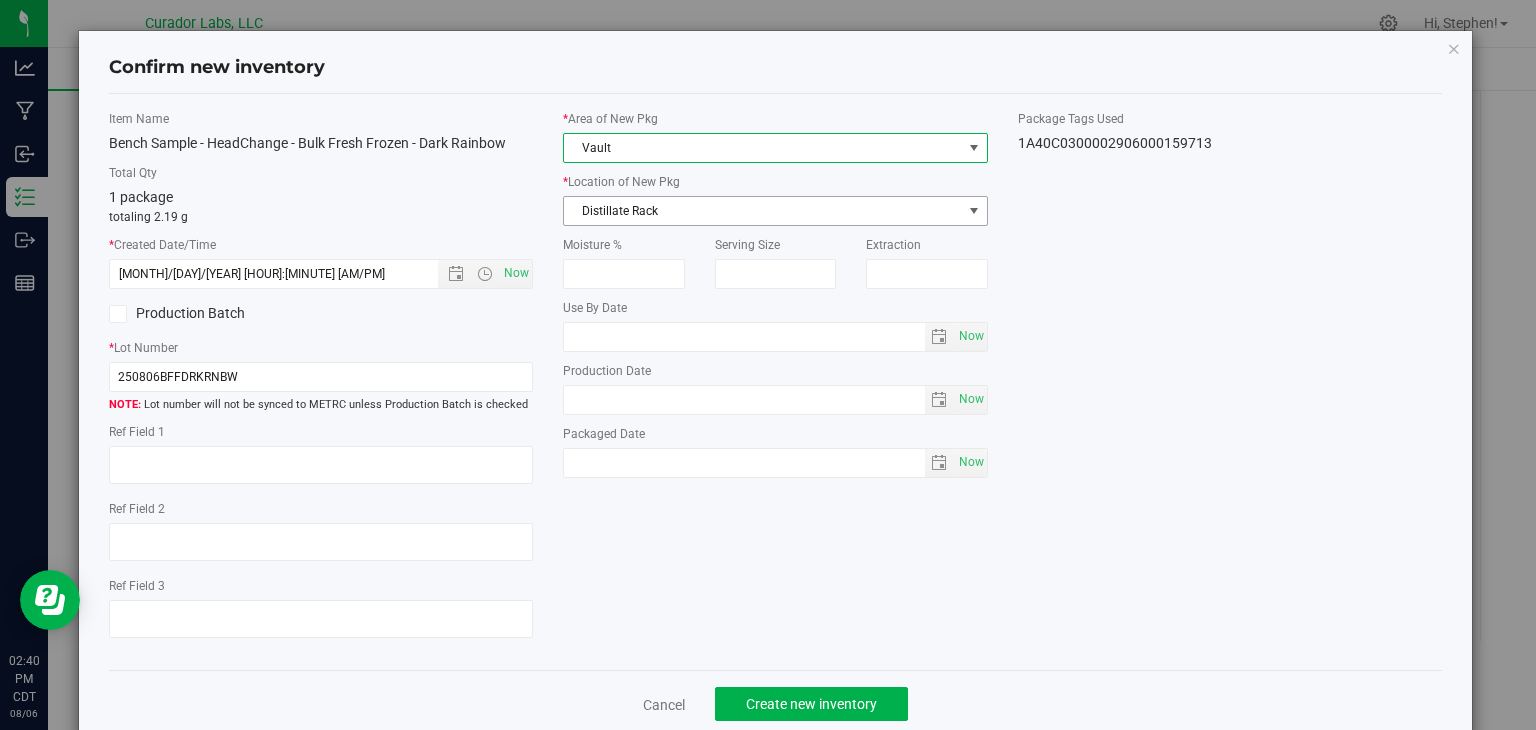 click on "Distillate Rack" at bounding box center (763, 211) 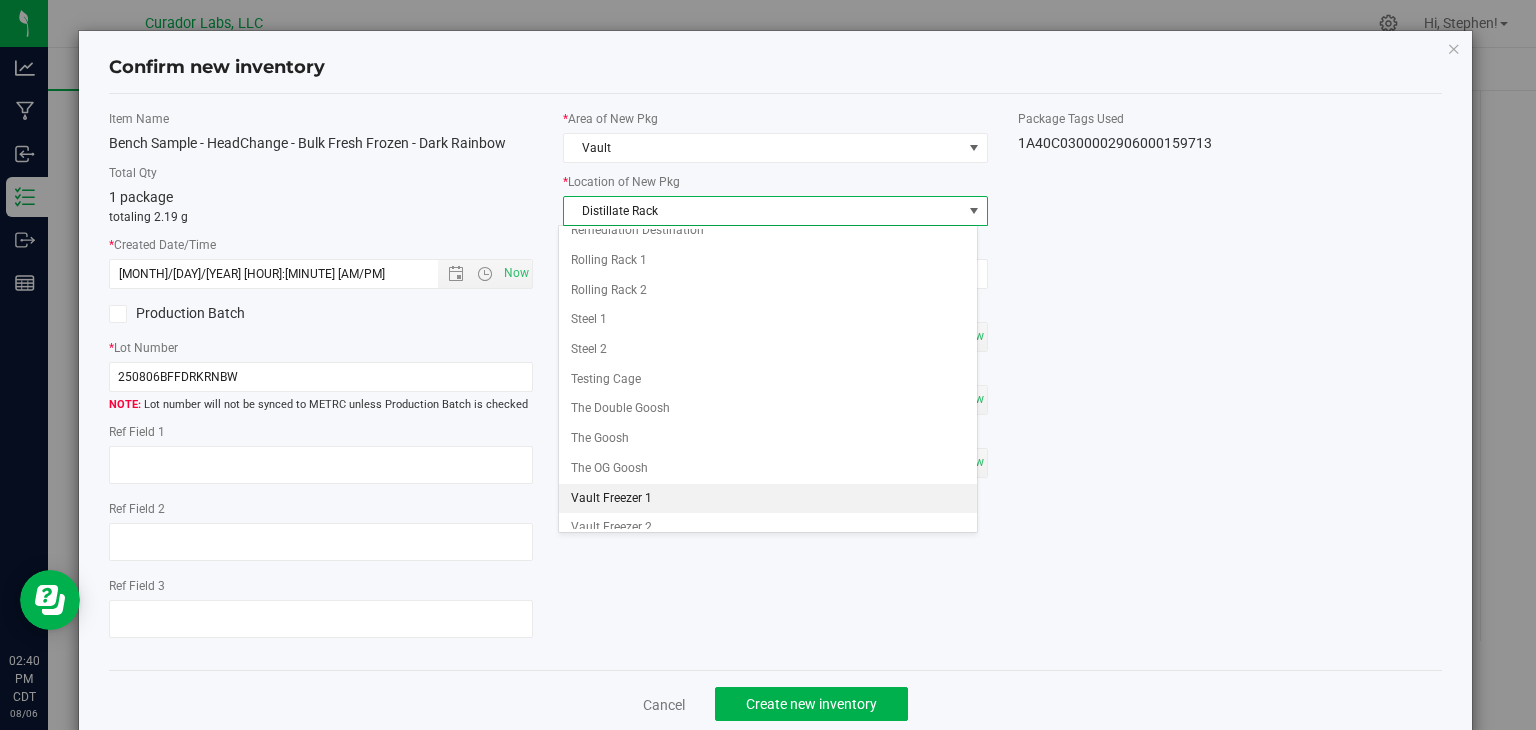 click on "Vault Freezer 1" at bounding box center (768, 499) 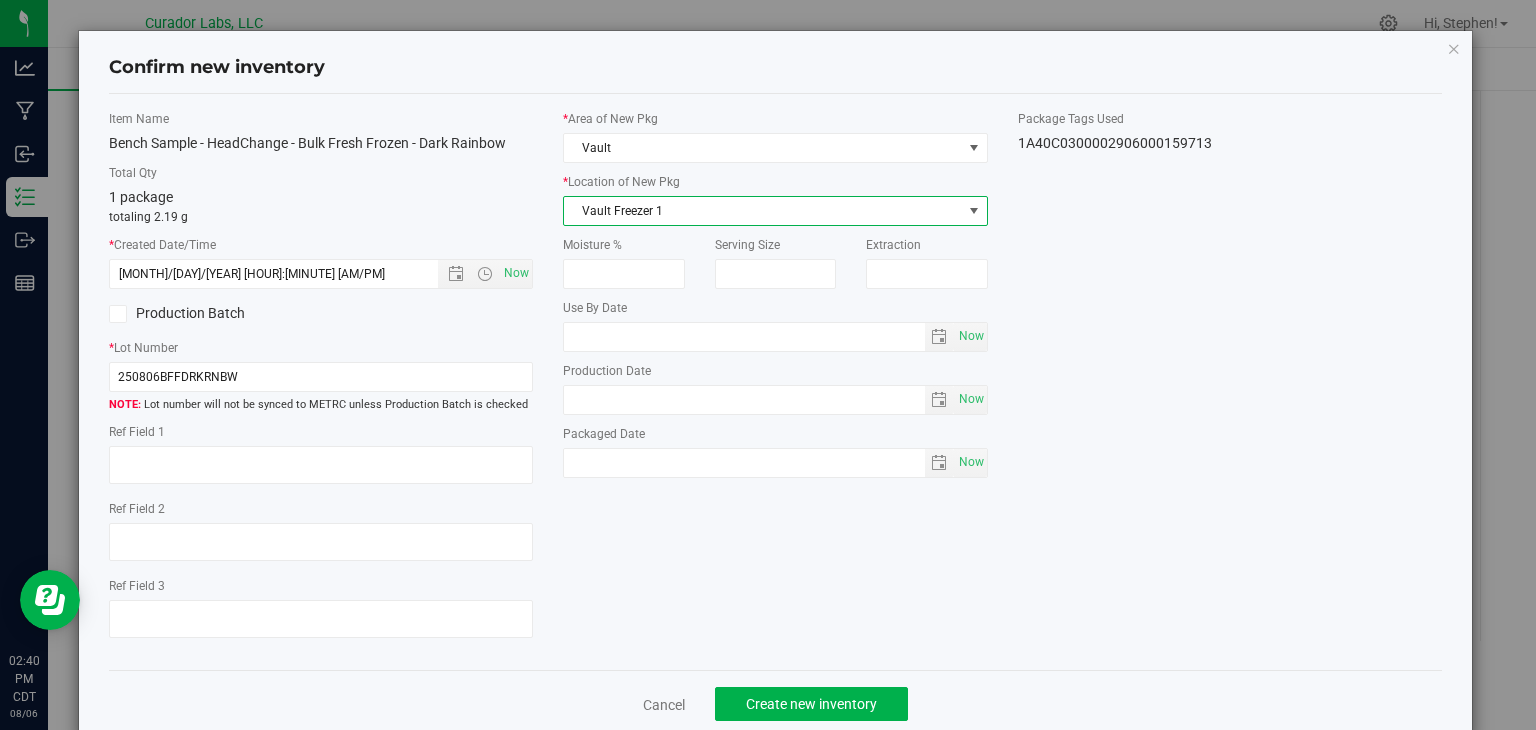click on "Item Name
Bench Sample - HeadChange - Bulk Fresh Frozen - Dark Rainbow
Total Qty
1 package  totaling 2.19 g
*
Created Date/Time
8/6/2025 2:40 PM
Now
Production Batch
*
Lot Number
250806BFFDRKRNBW" at bounding box center (776, 382) 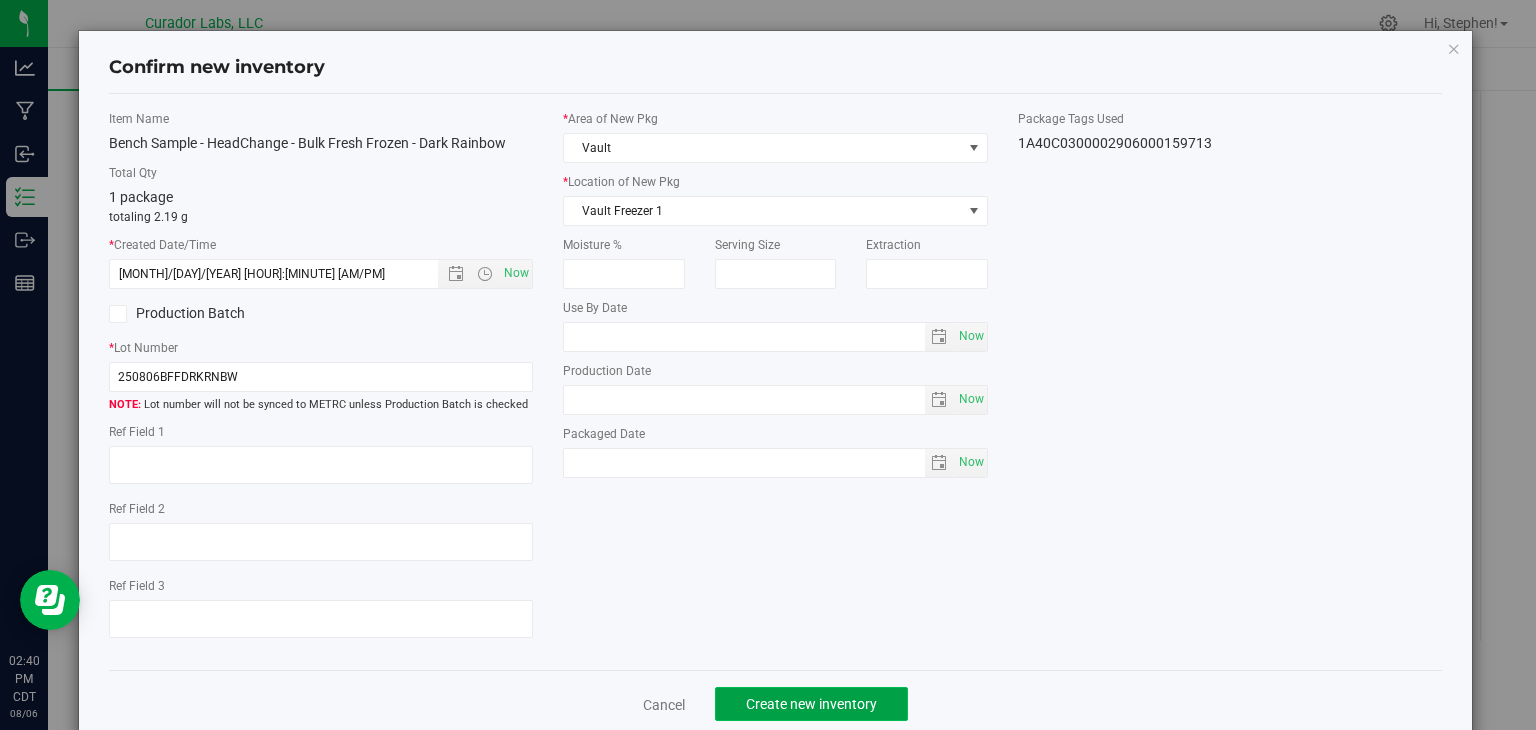 click on "Create new inventory" 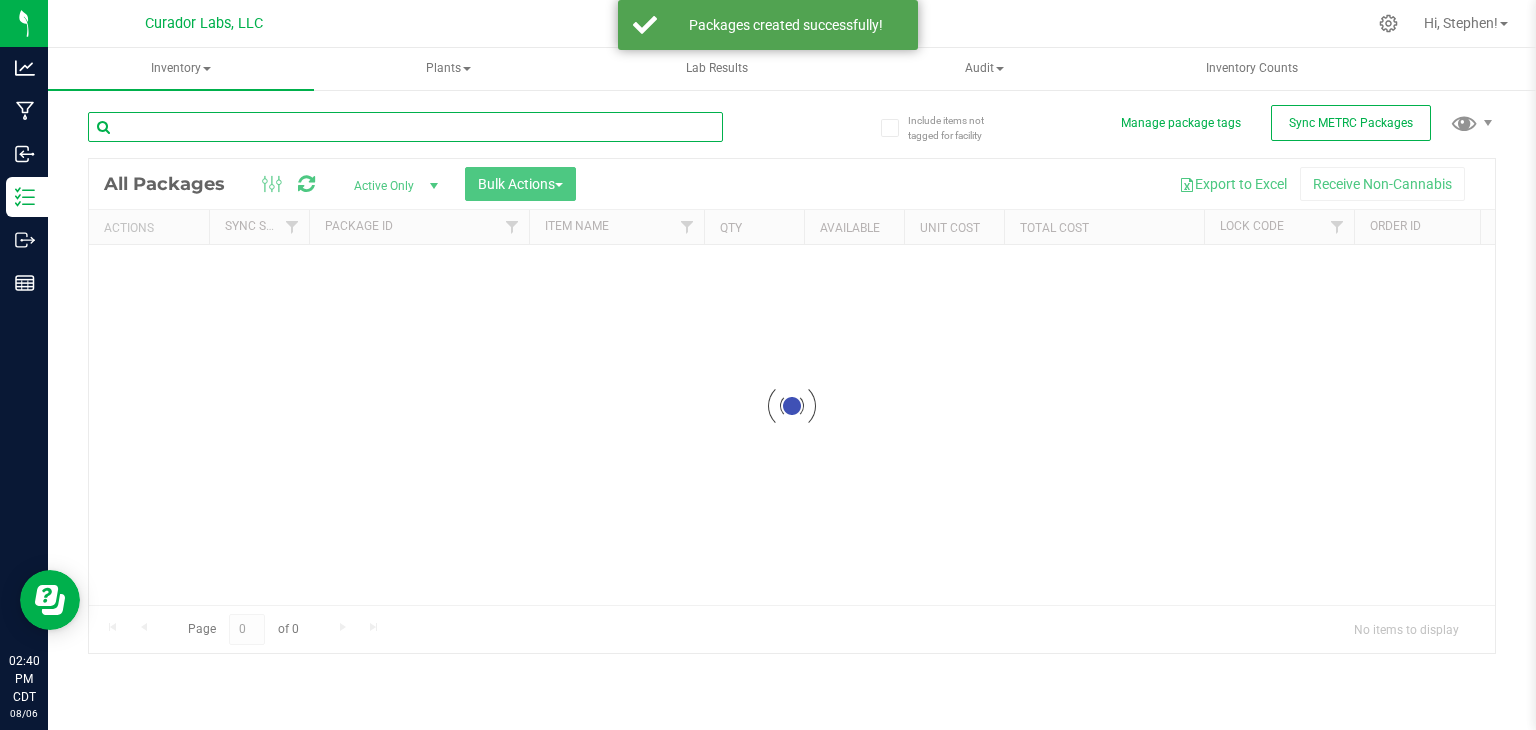 click at bounding box center [405, 127] 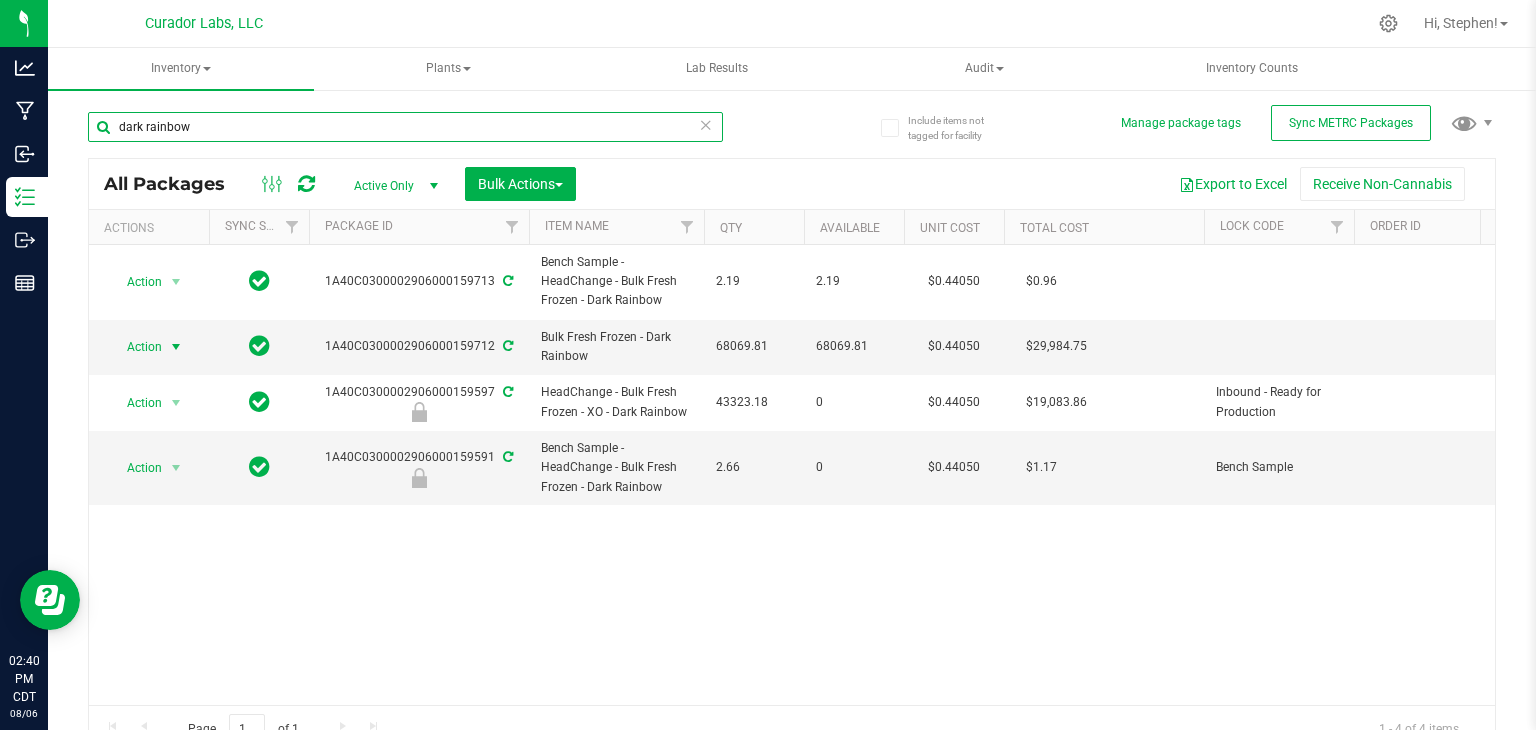 type on "dark rainbow" 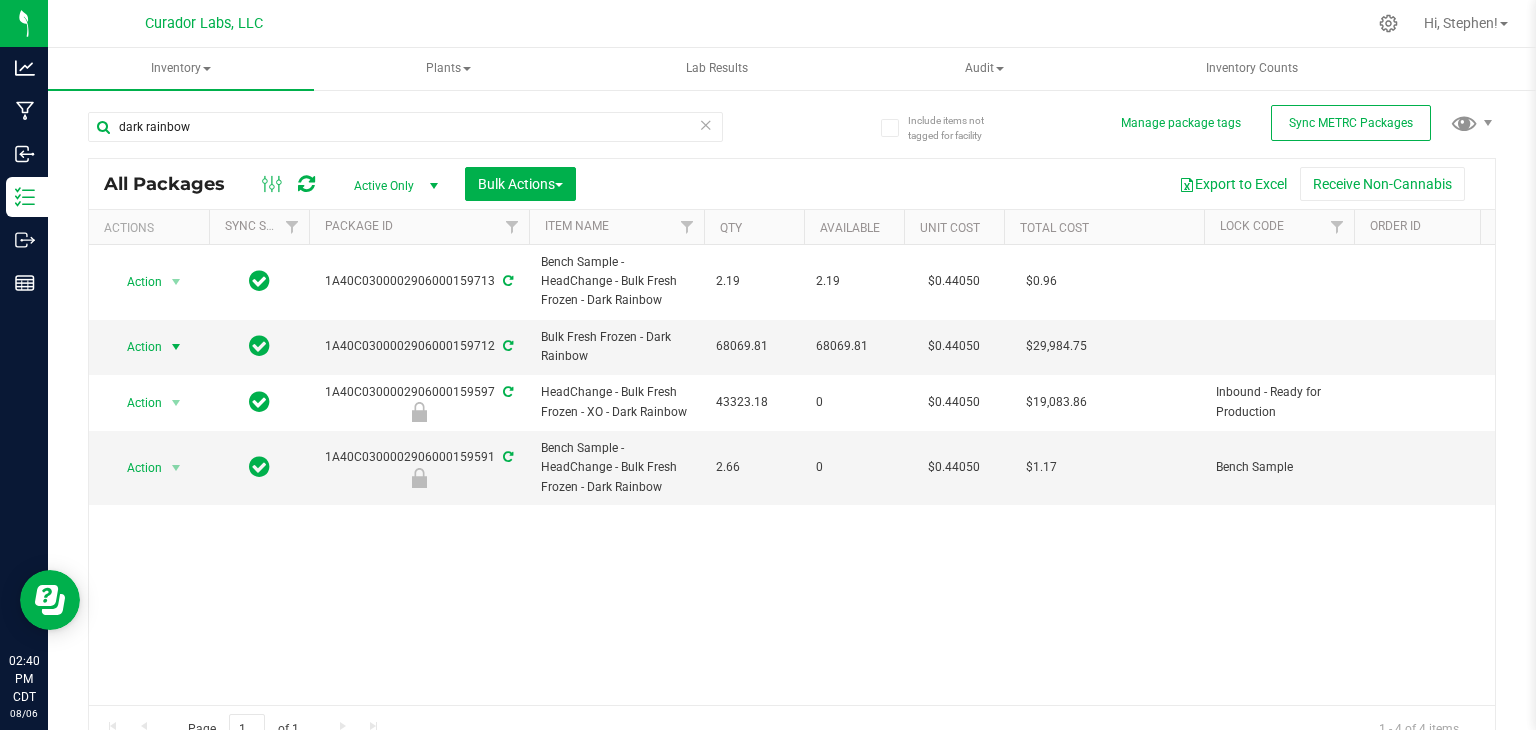 click at bounding box center (176, 347) 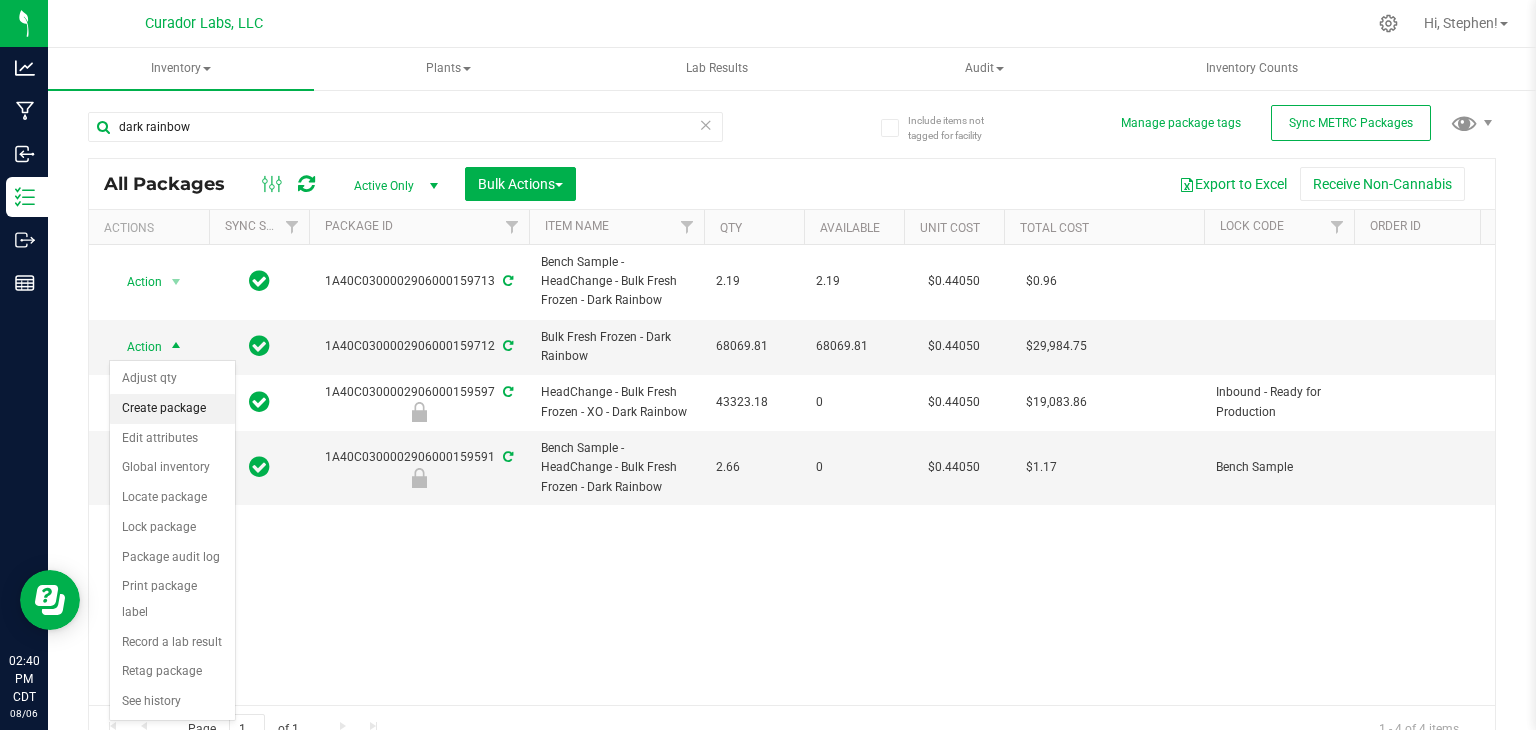 click on "Create package" at bounding box center (172, 409) 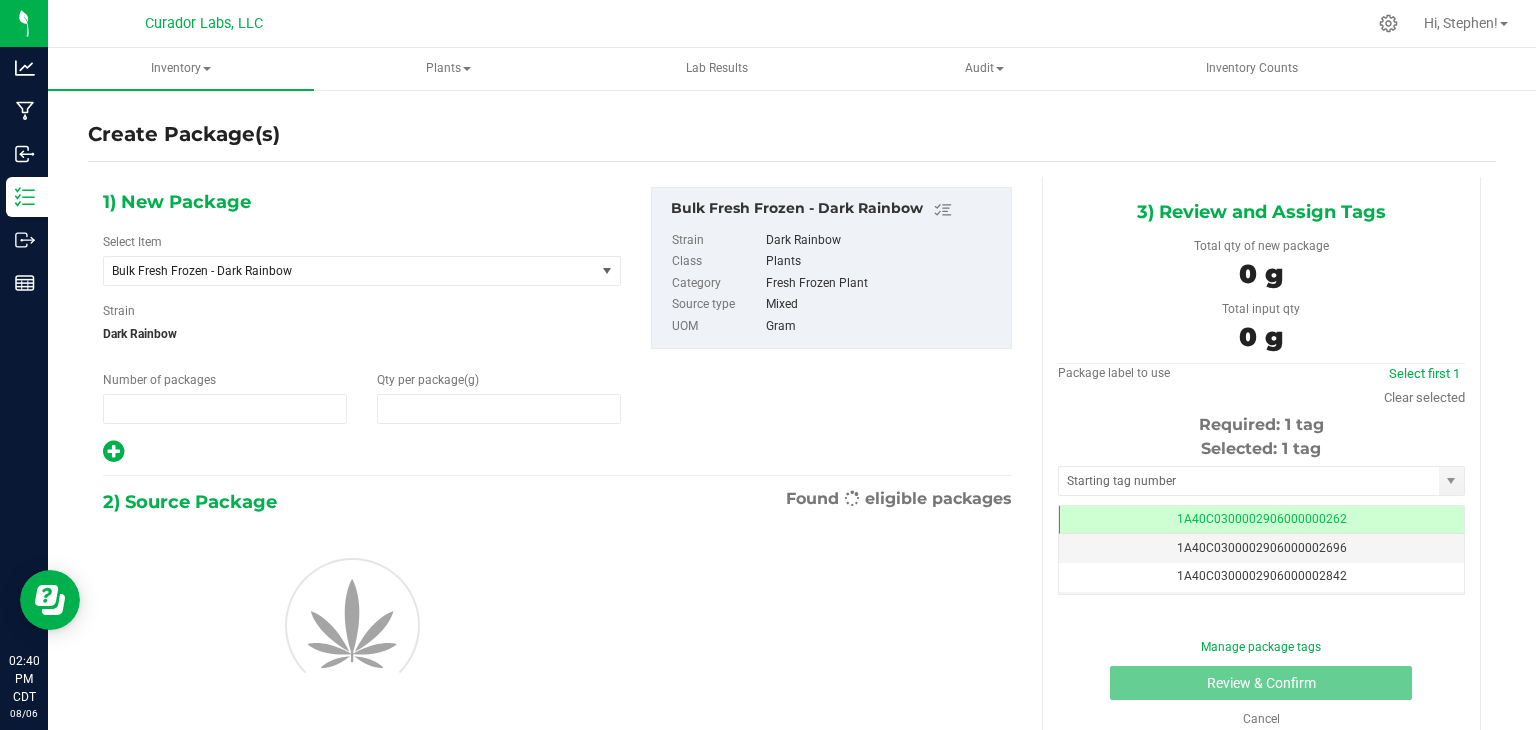 type on "1" 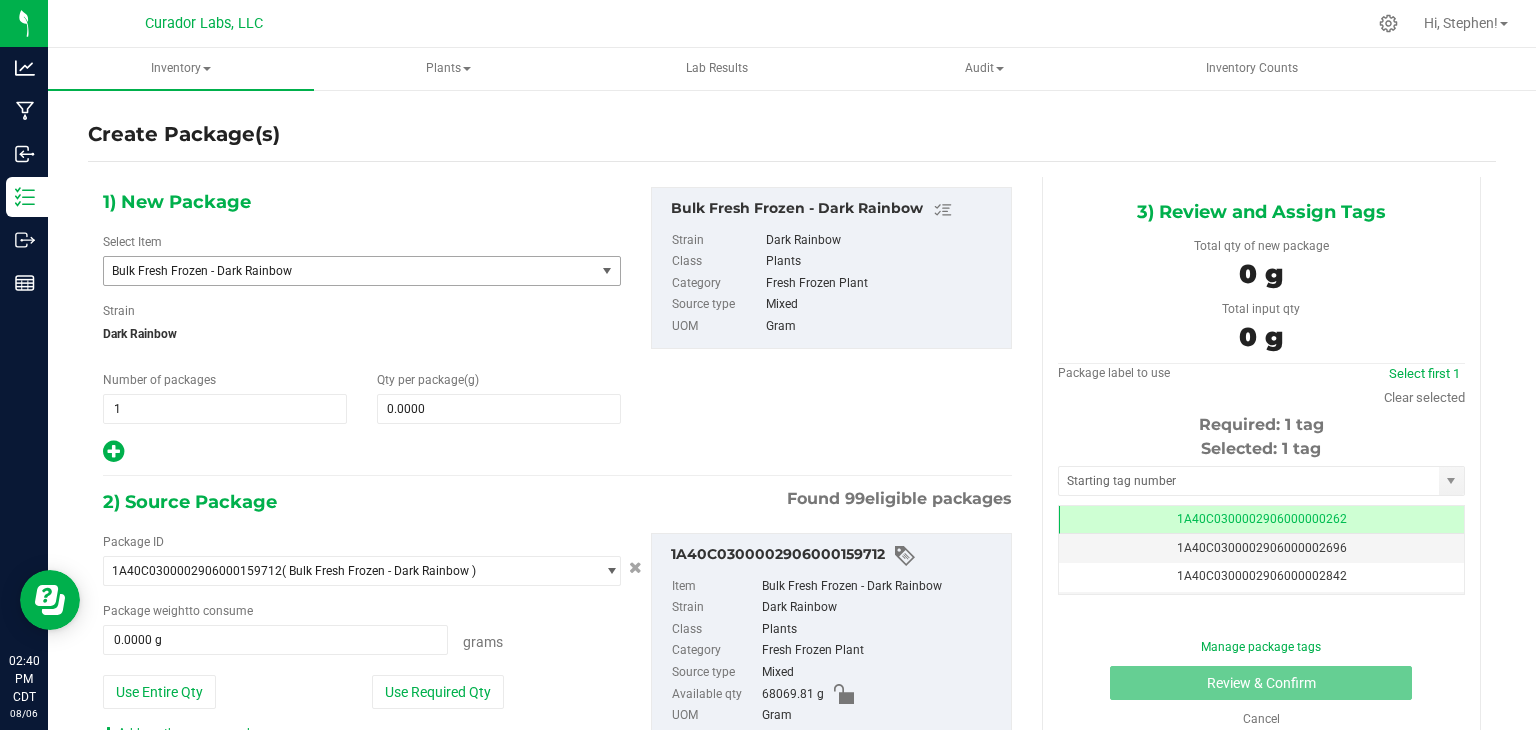 click on "Bulk Fresh Frozen - Dark Rainbow" at bounding box center (340, 271) 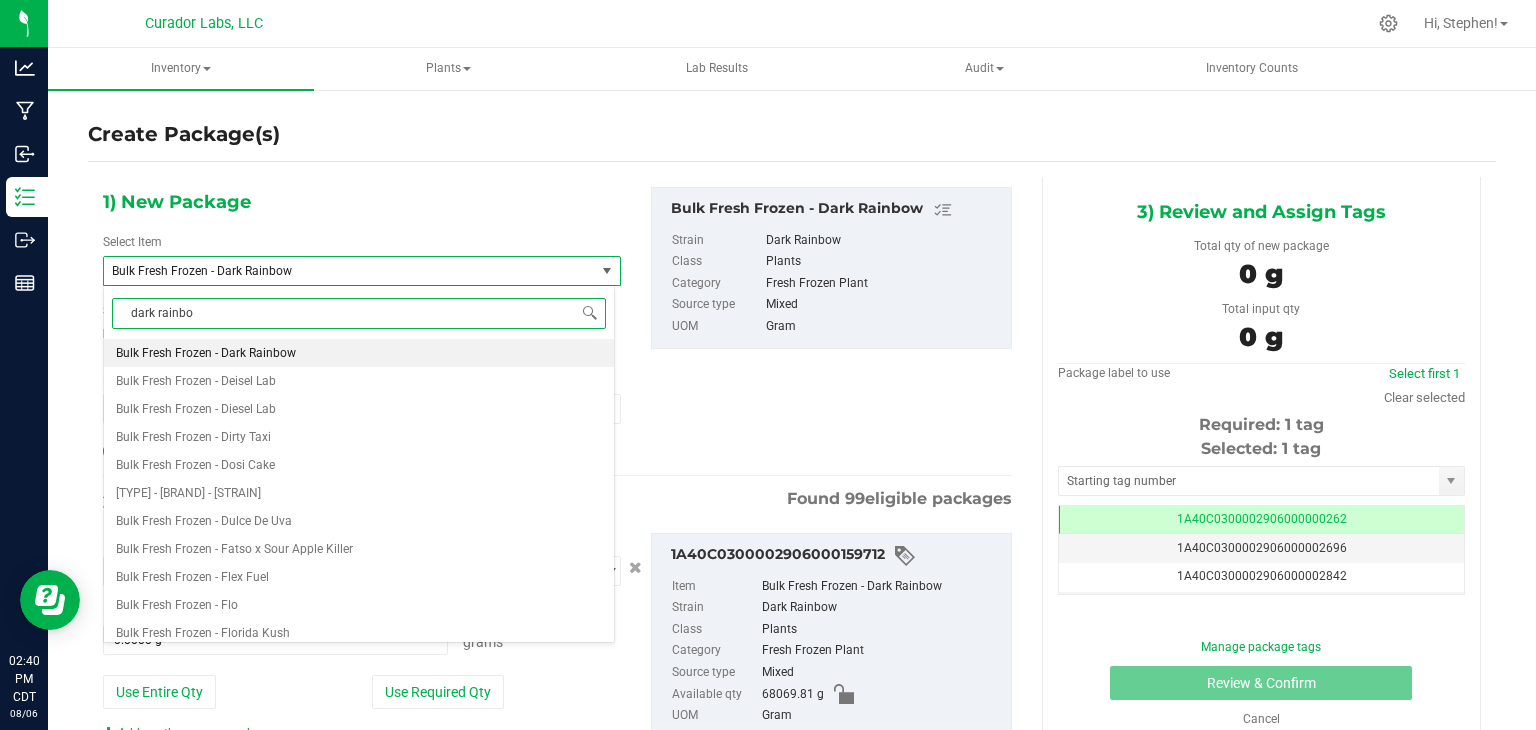 type on "dark rainbow" 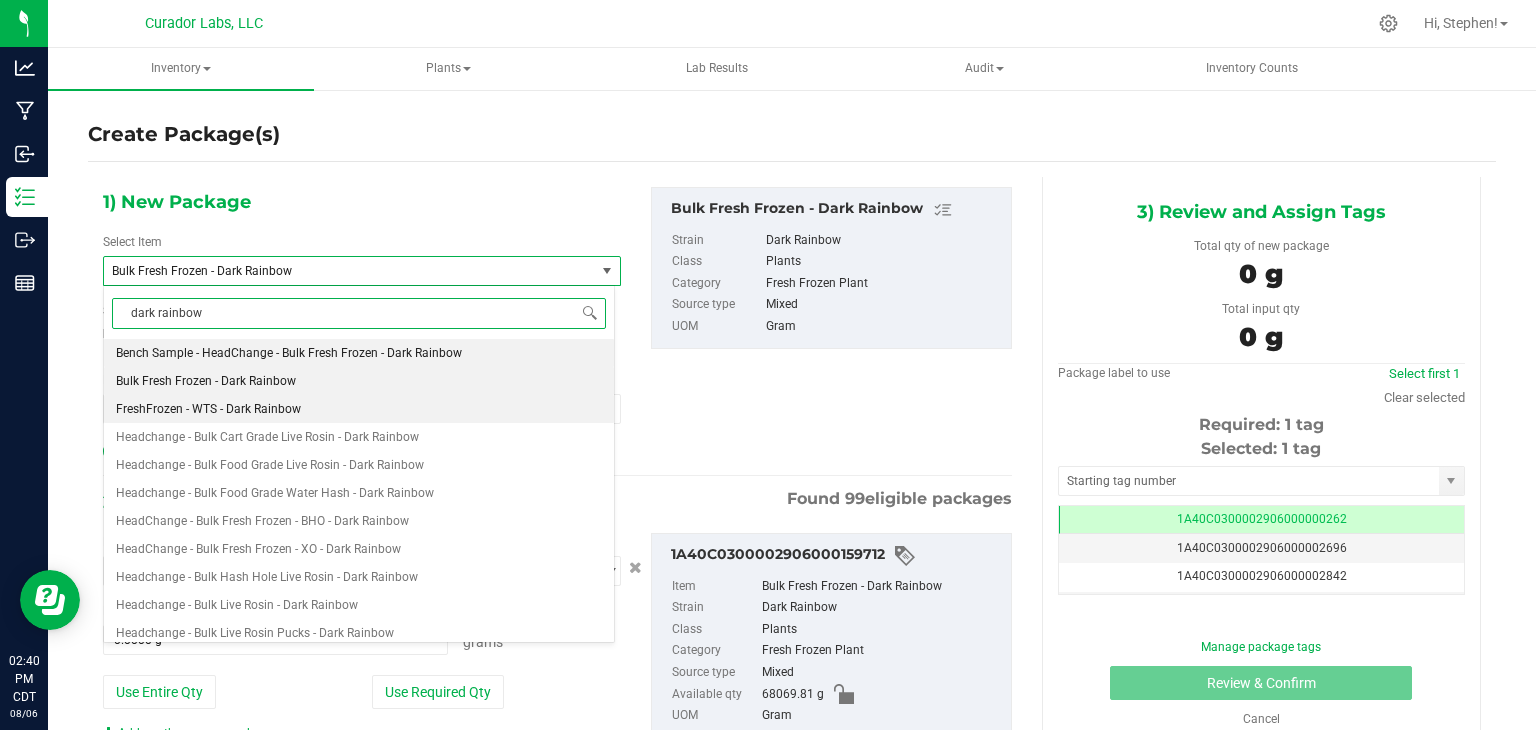 click on "FreshFrozen - WTS - Dark Rainbow" at bounding box center (359, 409) 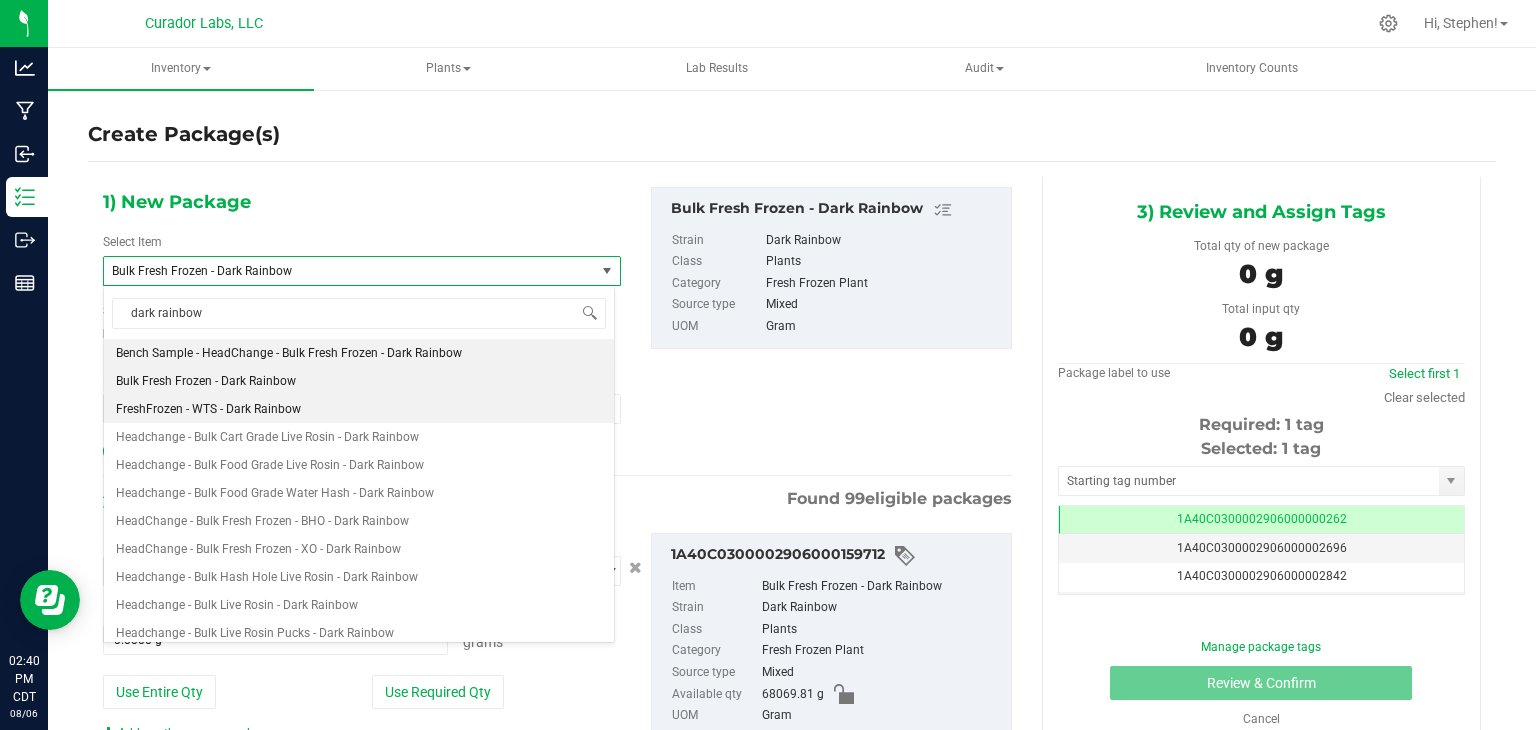type 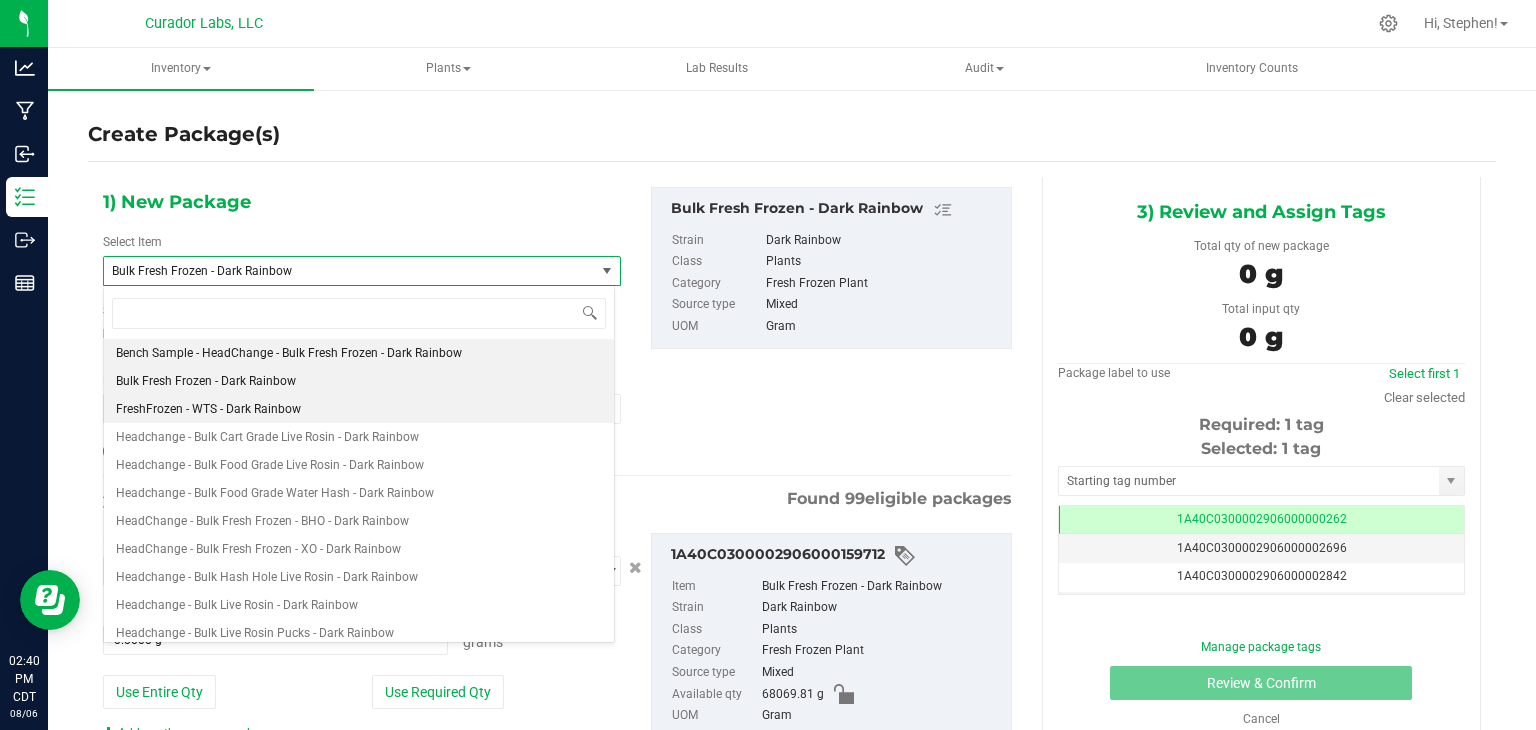 type on "0.0000" 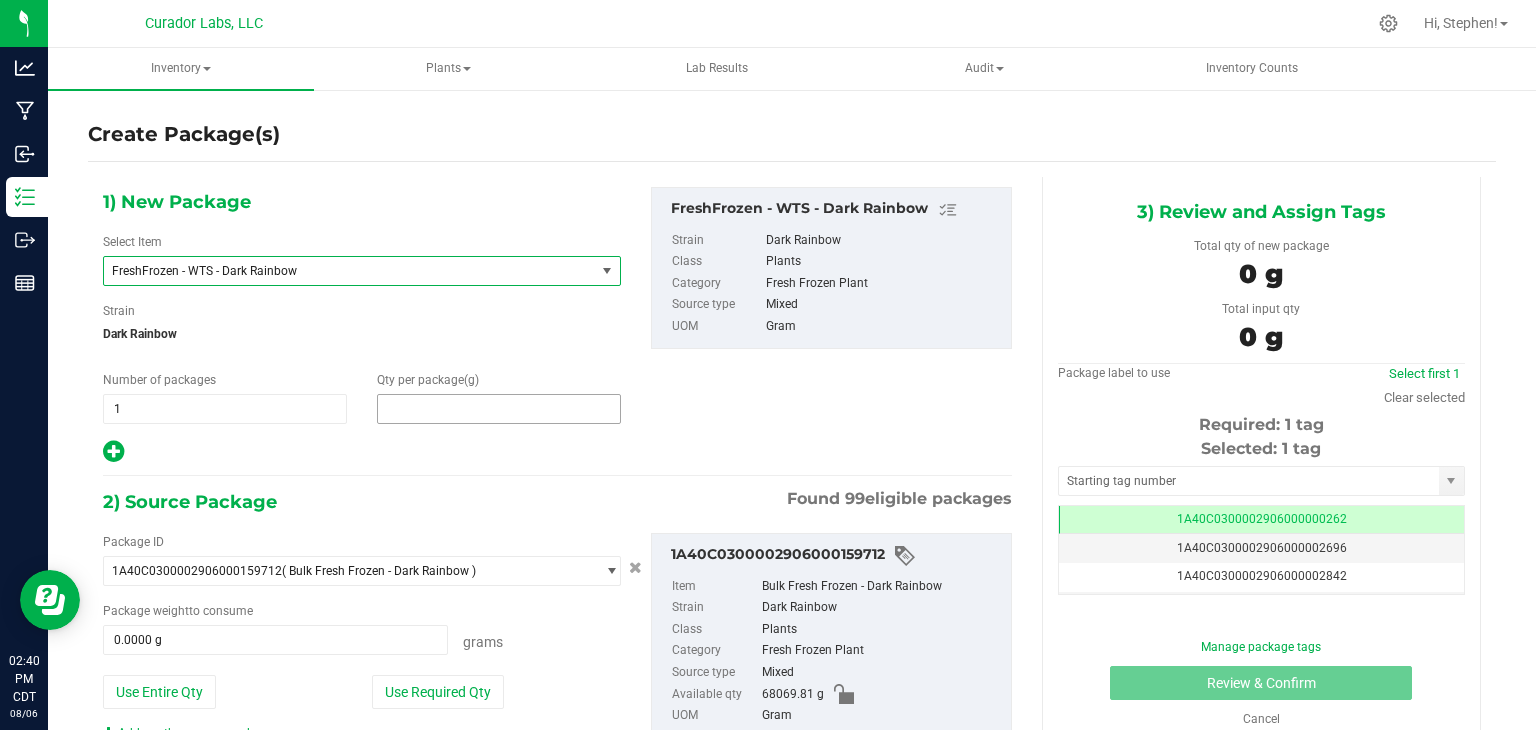 click at bounding box center (499, 409) 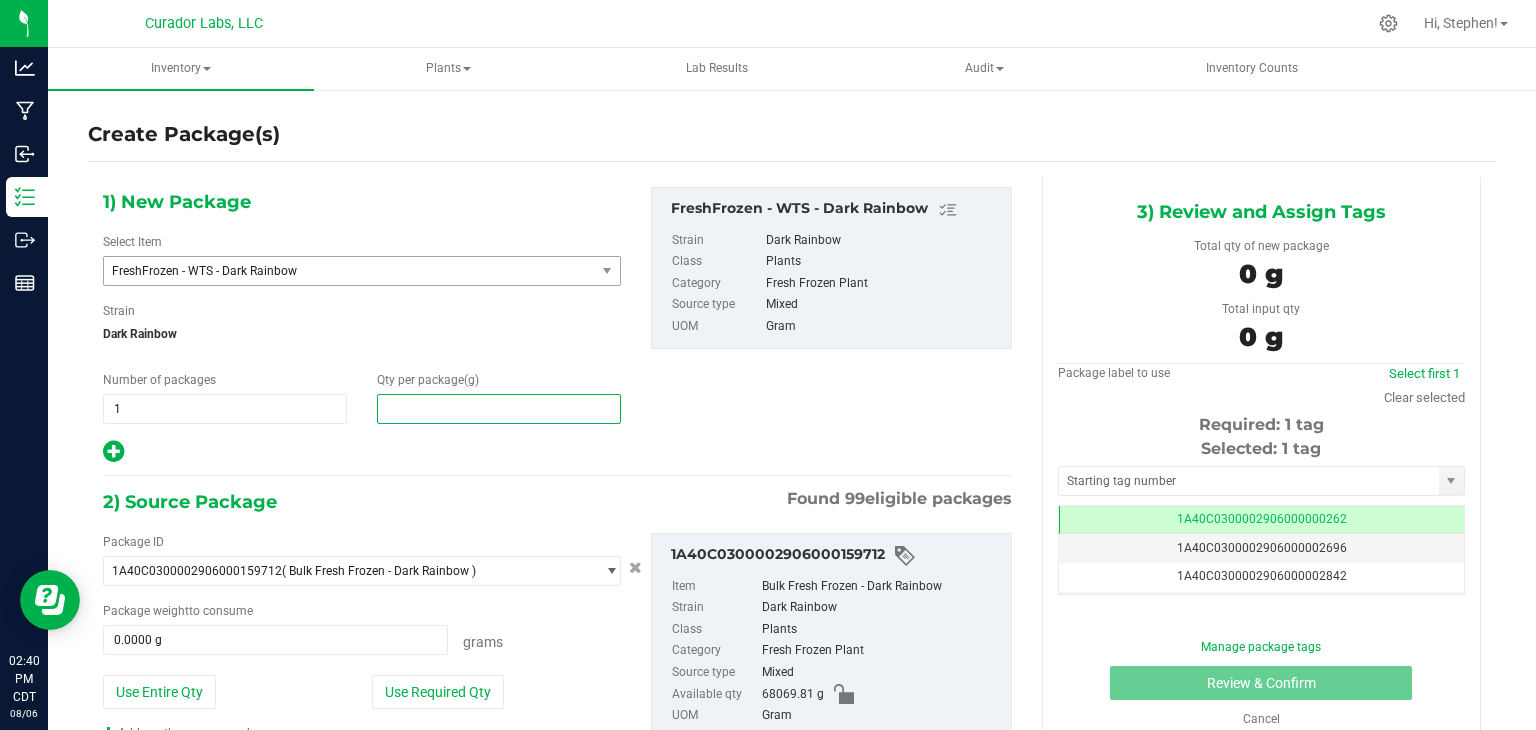 type on "5" 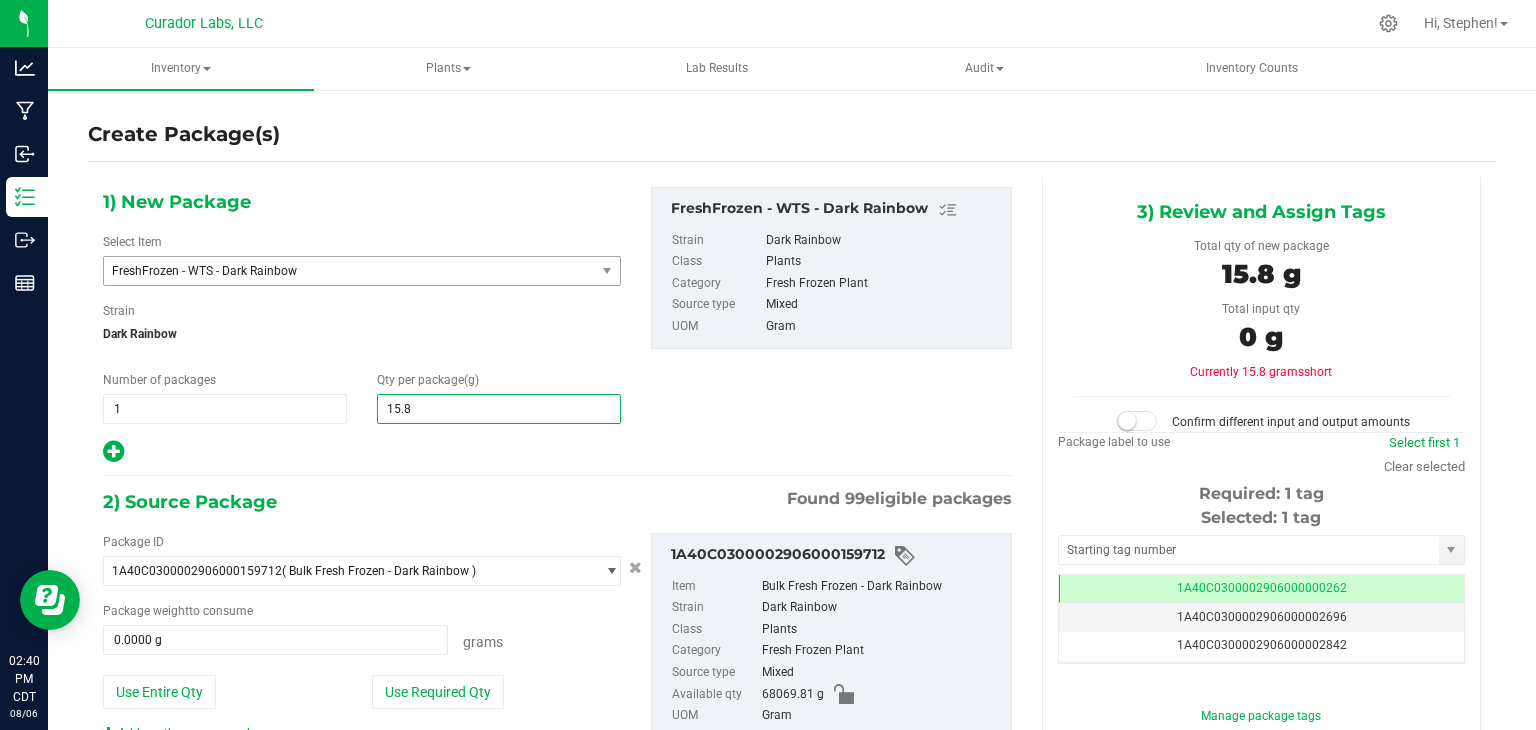 type on "15.85" 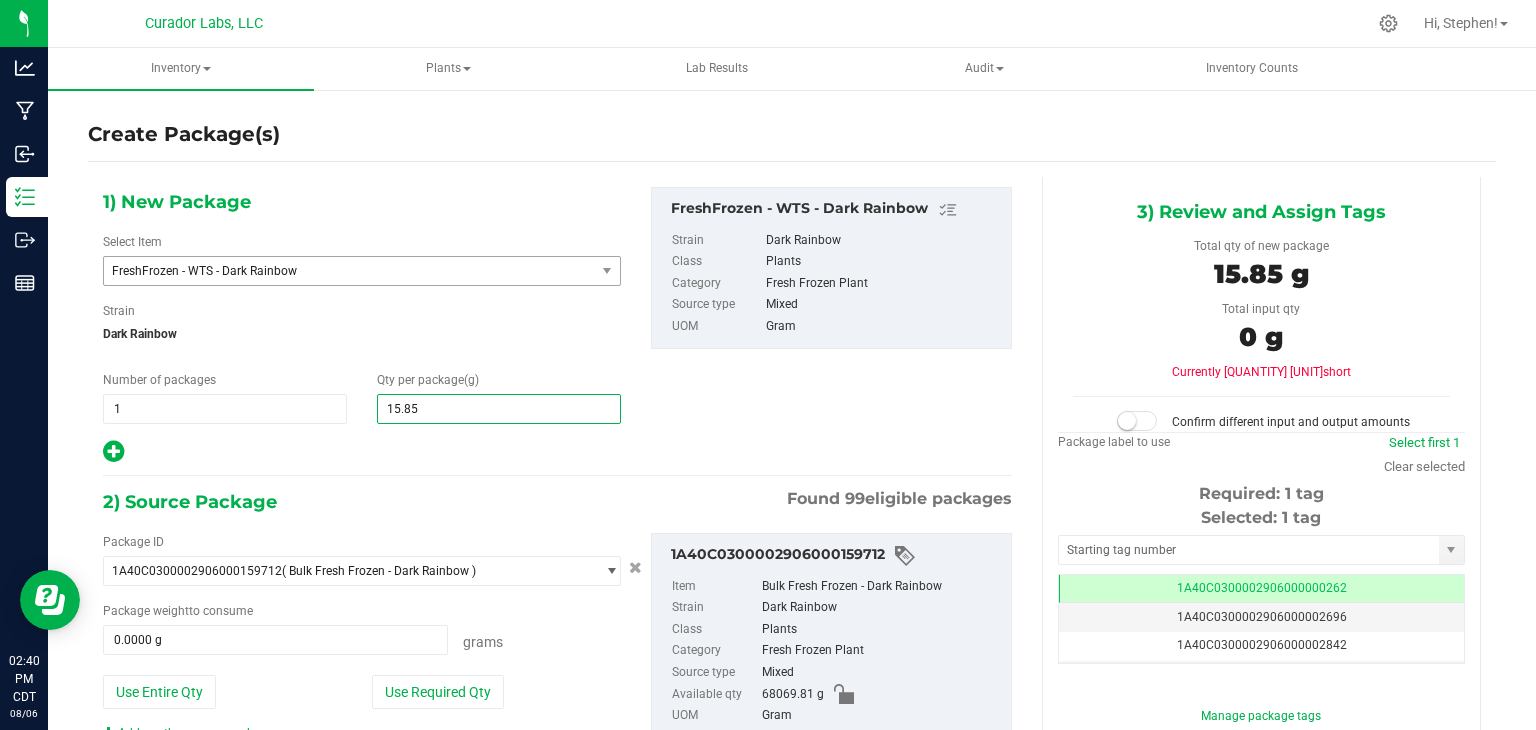 type on "[QUANTITY] [UNIT]" 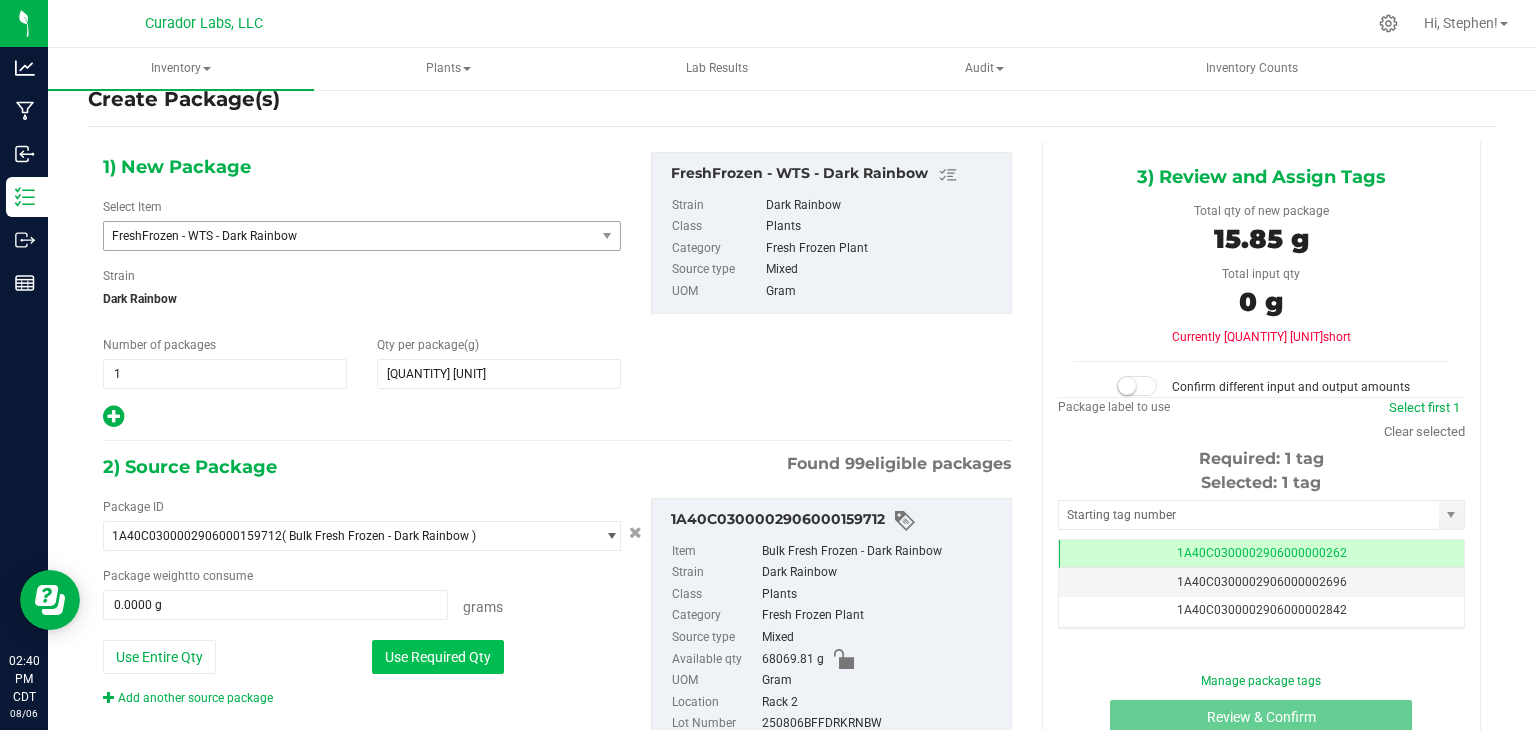 click on "Use Required Qty" at bounding box center (438, 657) 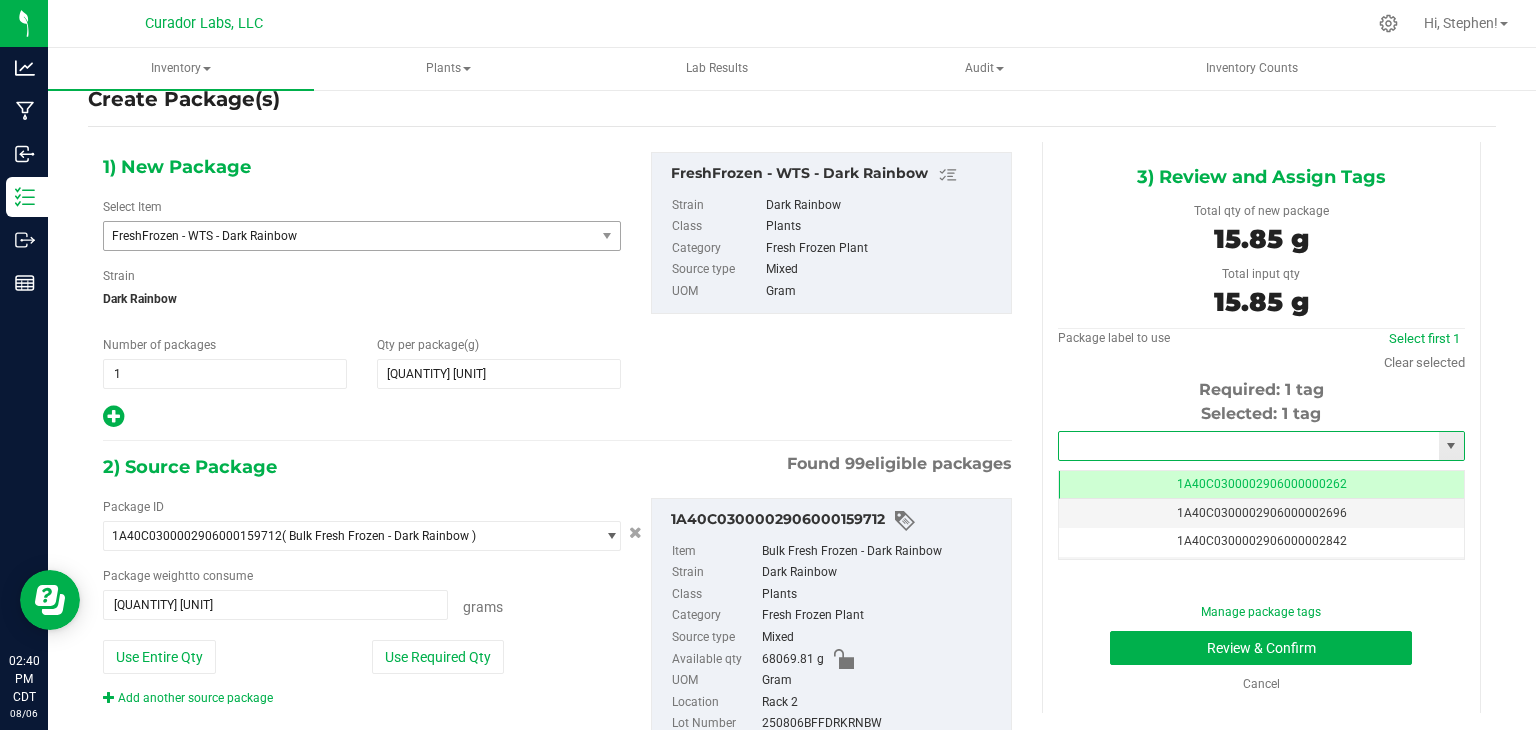 click at bounding box center (1249, 446) 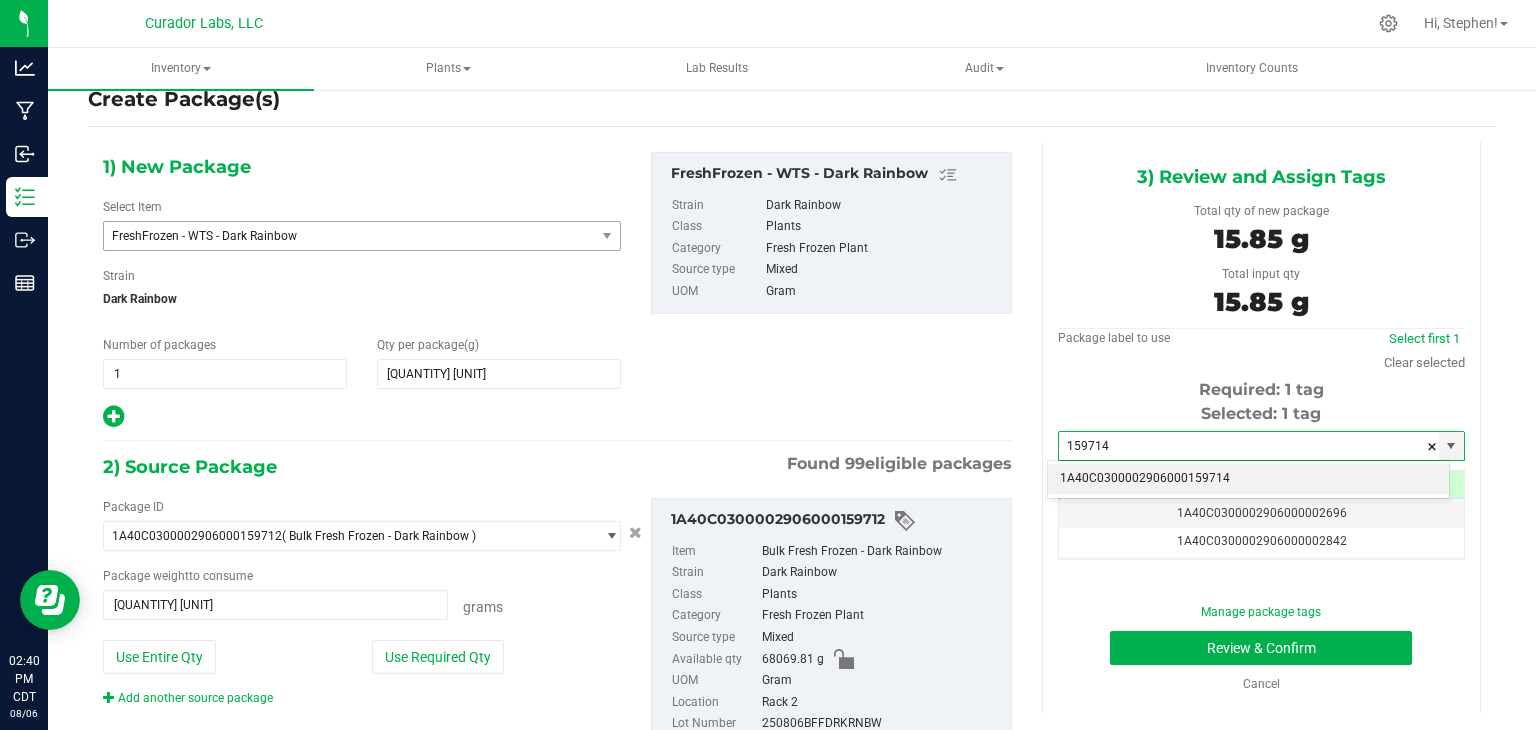 click on "1A40C0300002906000159714" at bounding box center (1248, 479) 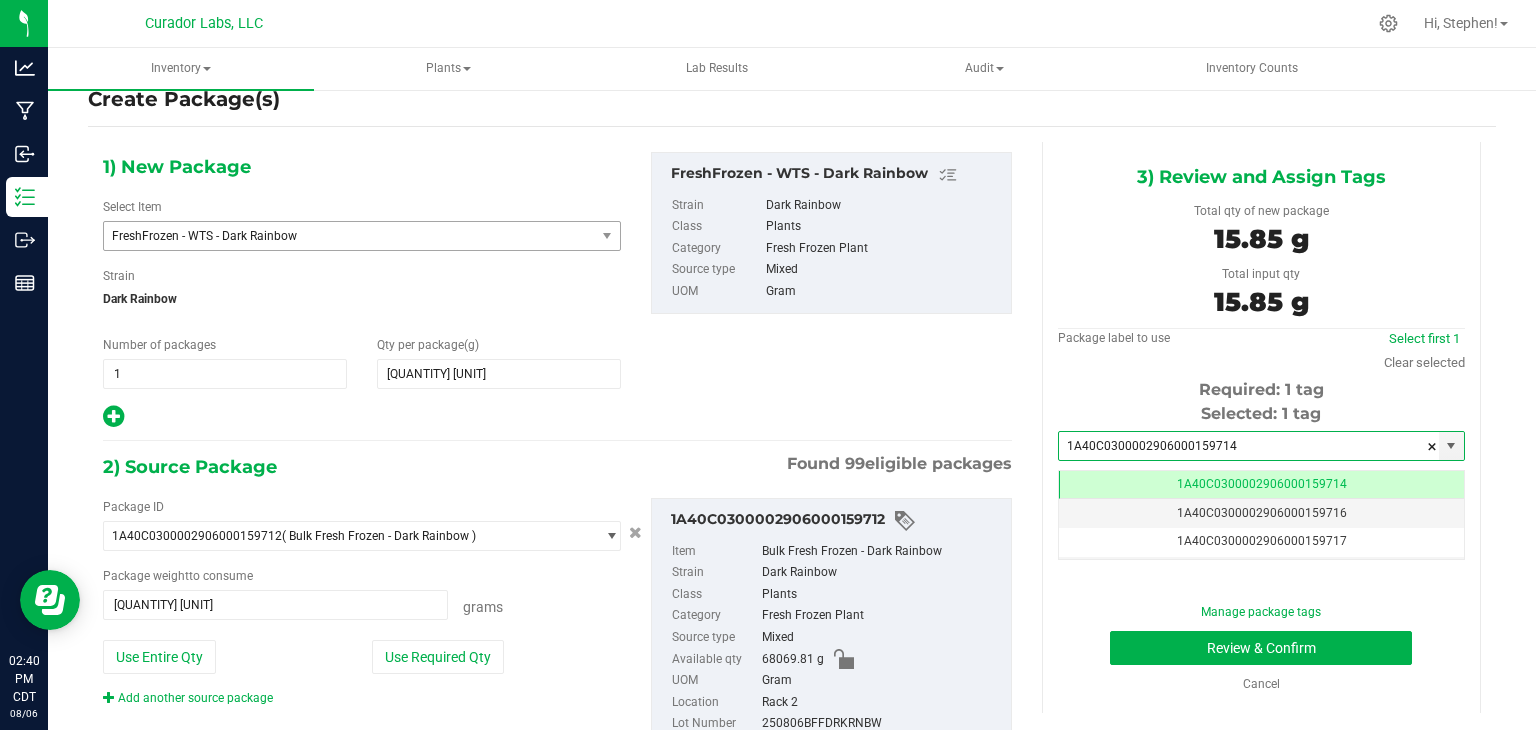 type on "1A40C0300002906000159714" 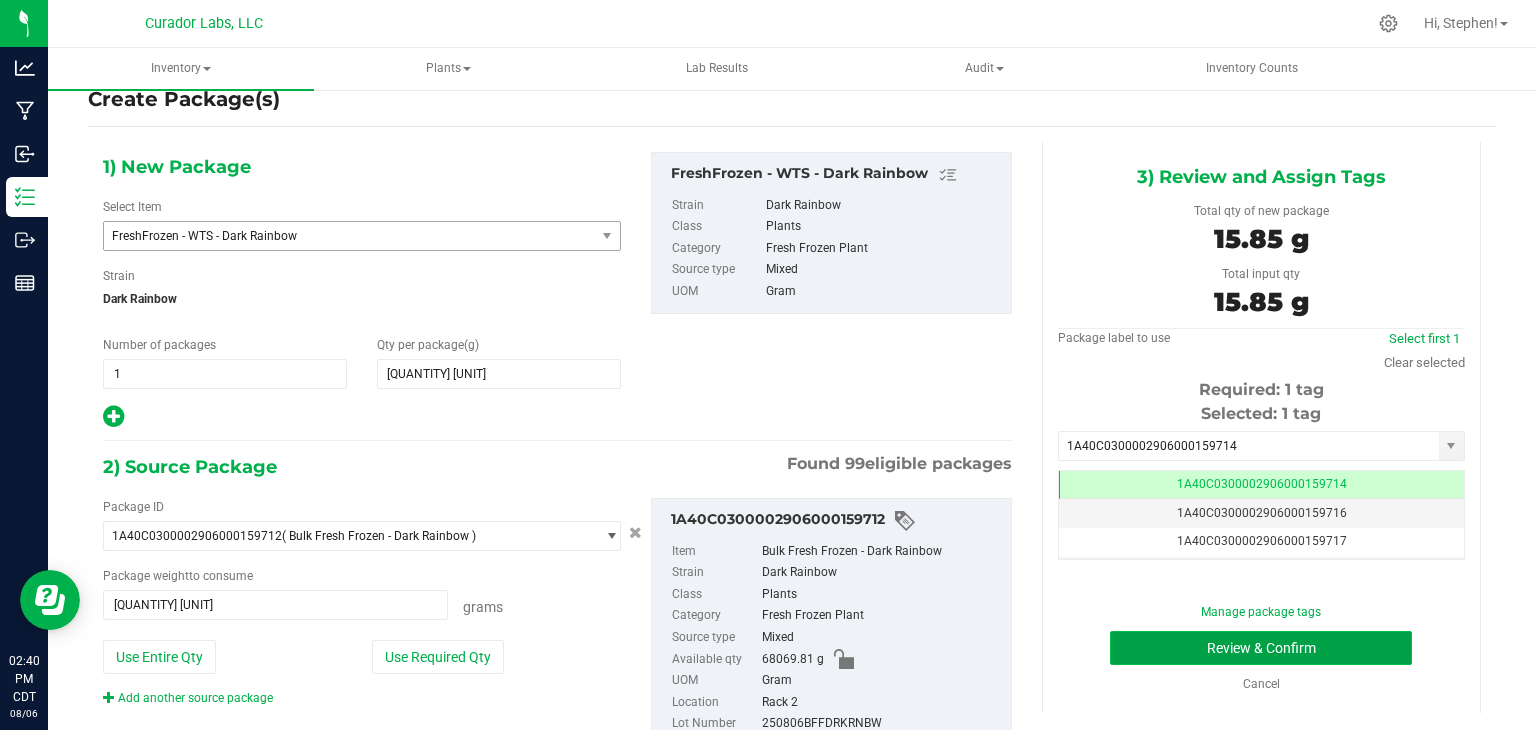 click on "Review & Confirm" at bounding box center (1261, 648) 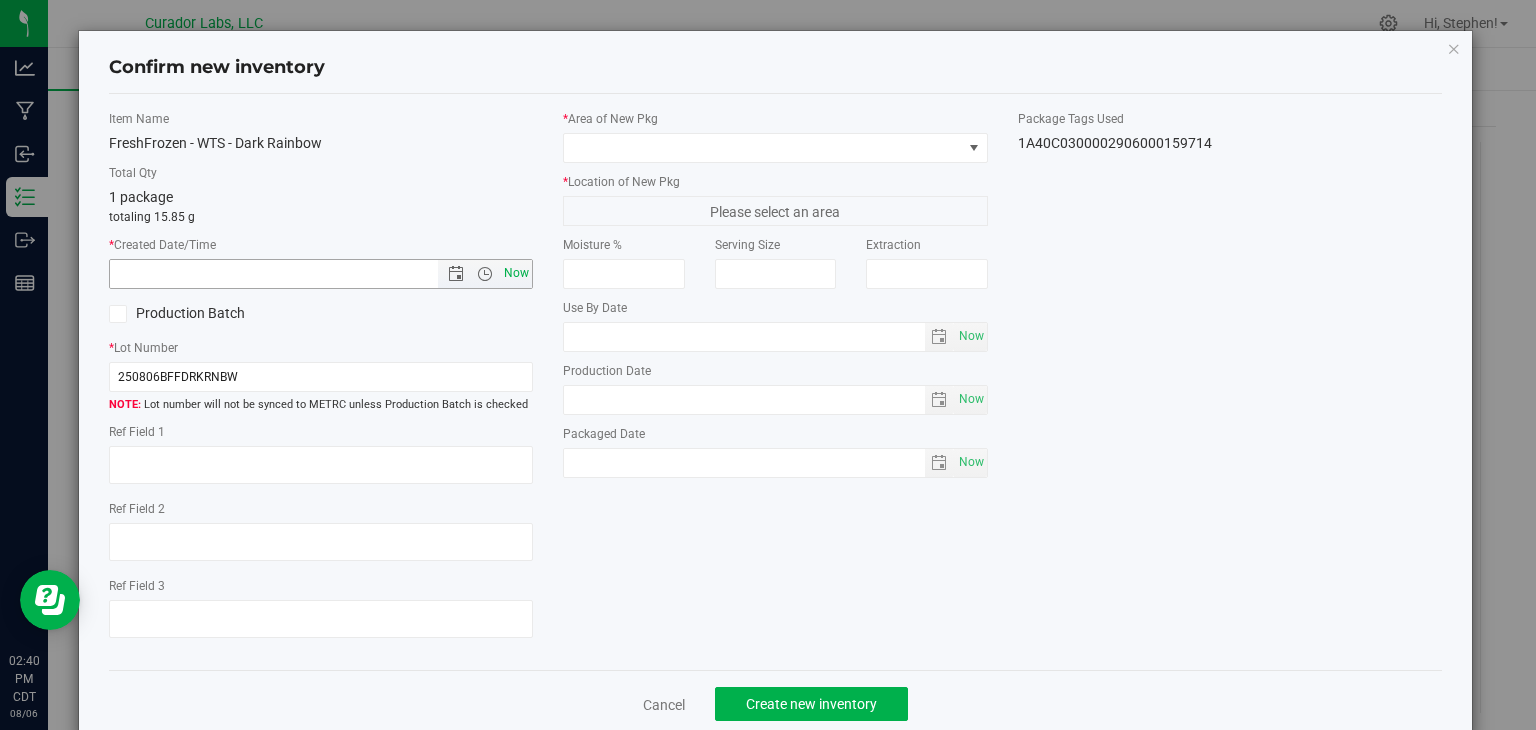 click on "Now" at bounding box center (517, 273) 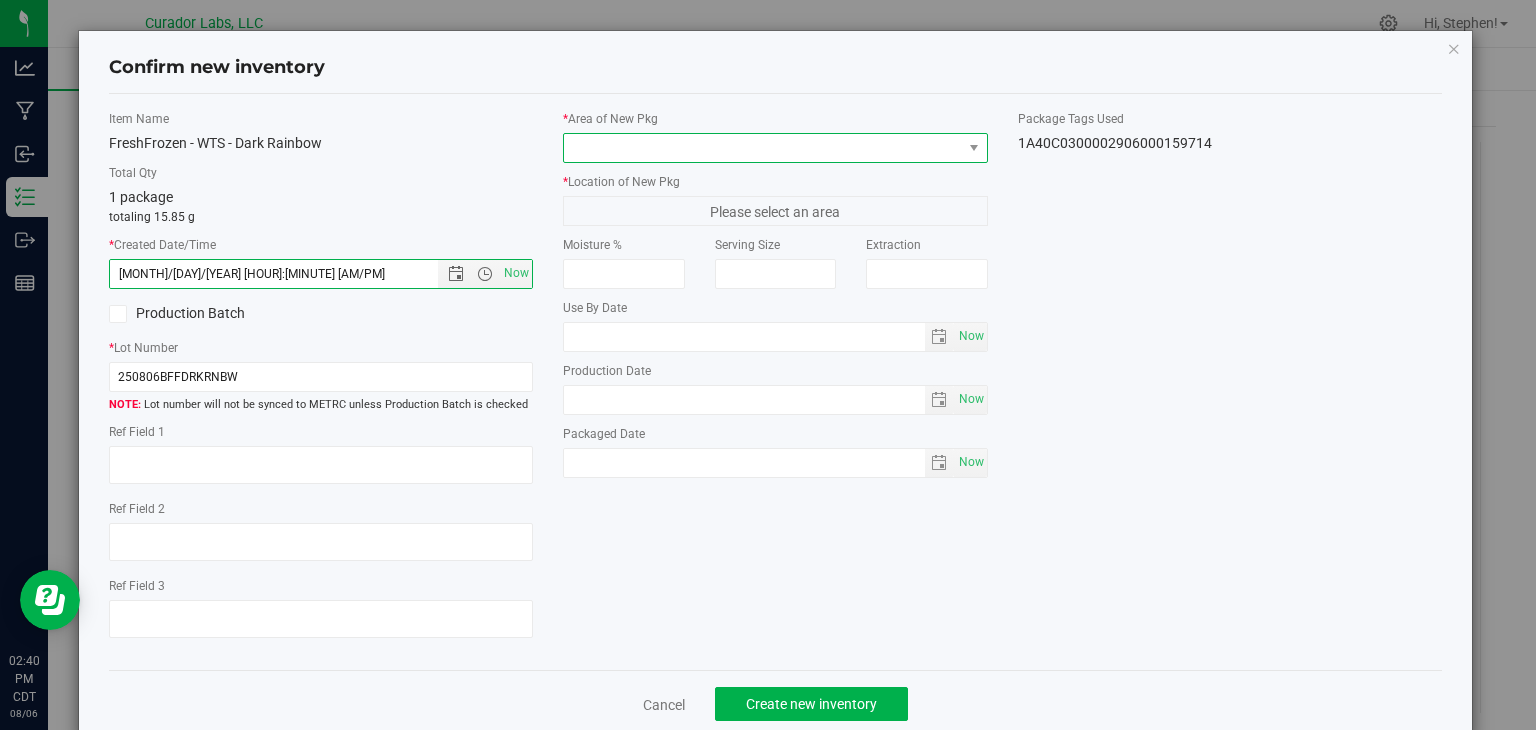 click at bounding box center [763, 148] 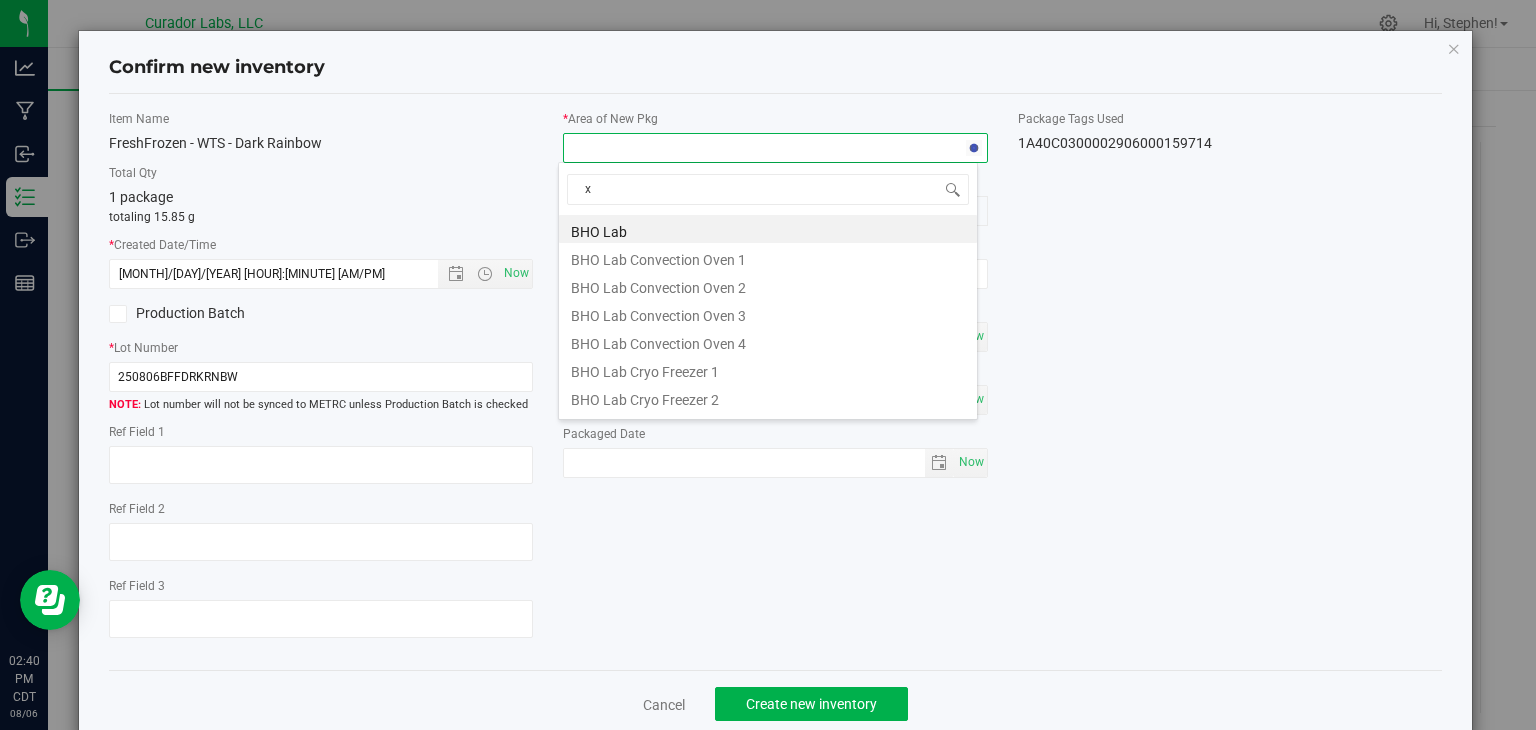 type on "xo" 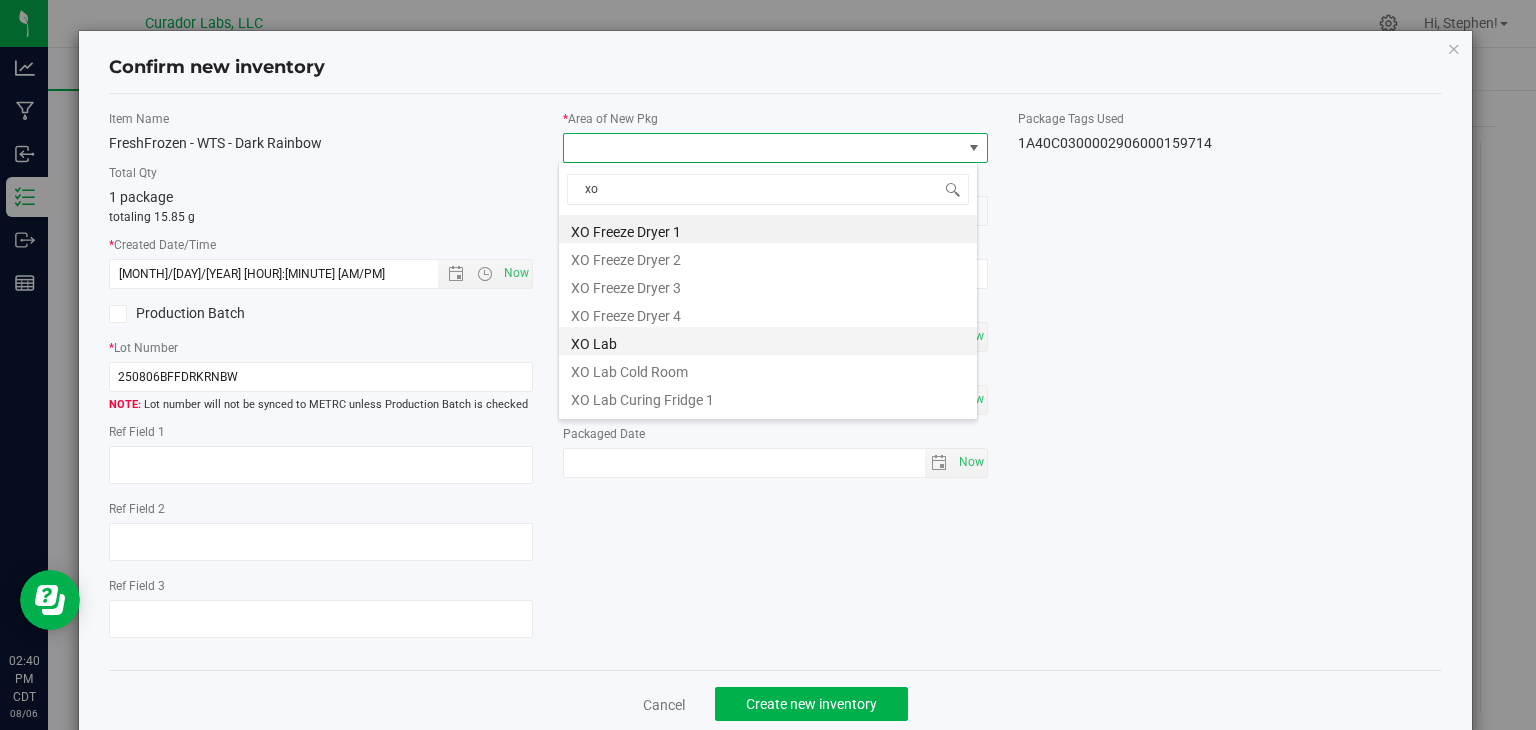 click on "XO Lab" at bounding box center [768, 341] 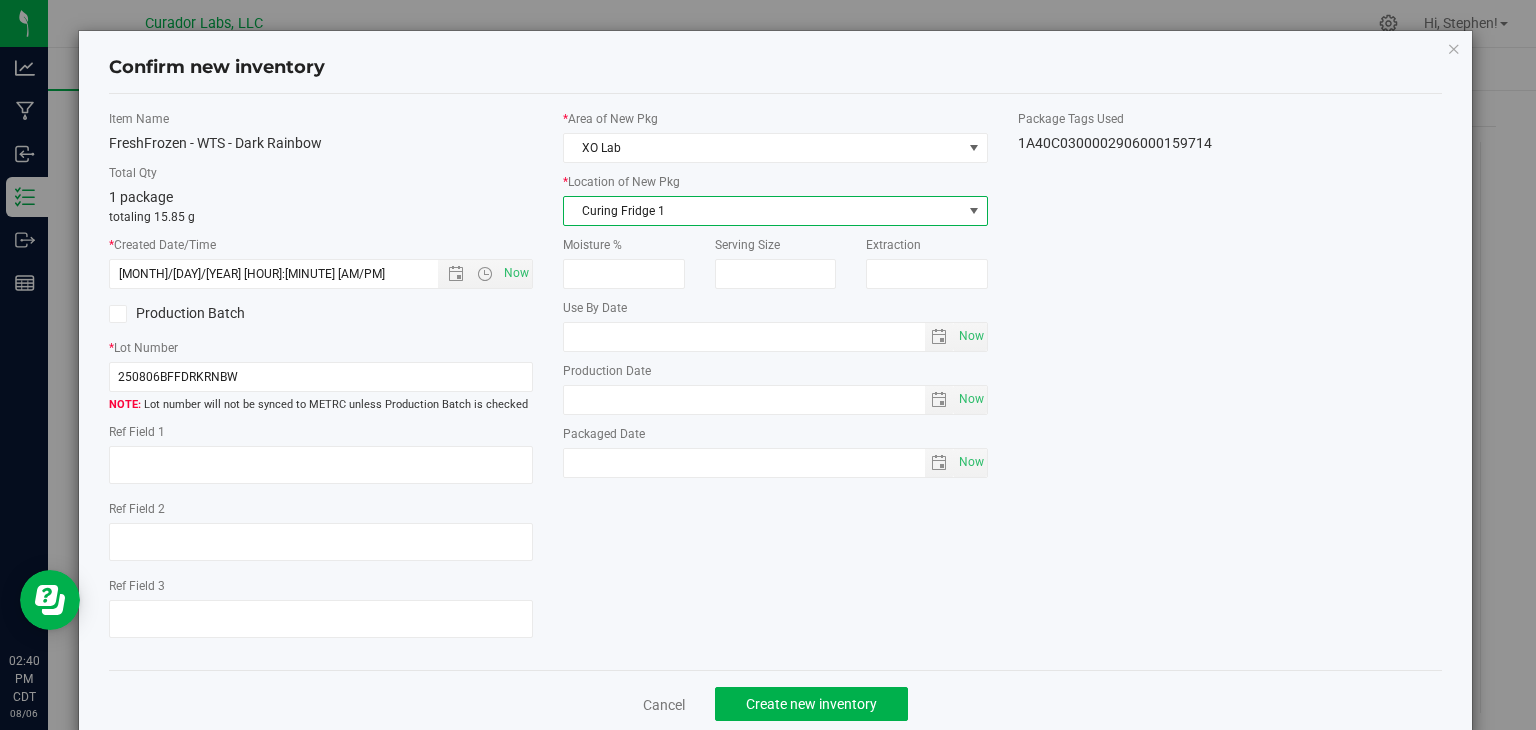 click on "Curing Fridge 1" at bounding box center [763, 211] 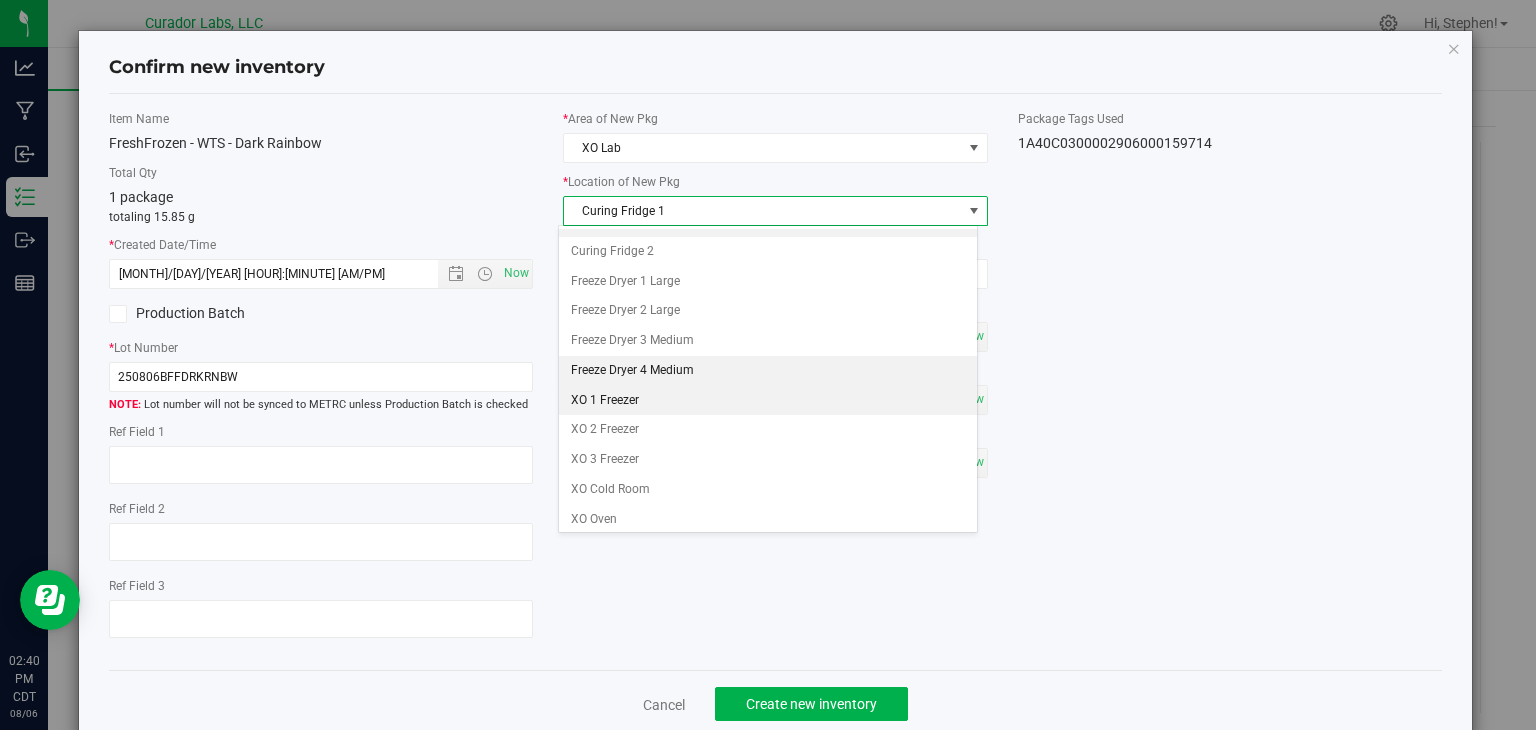 click on "XO 1 Freezer" at bounding box center (768, 401) 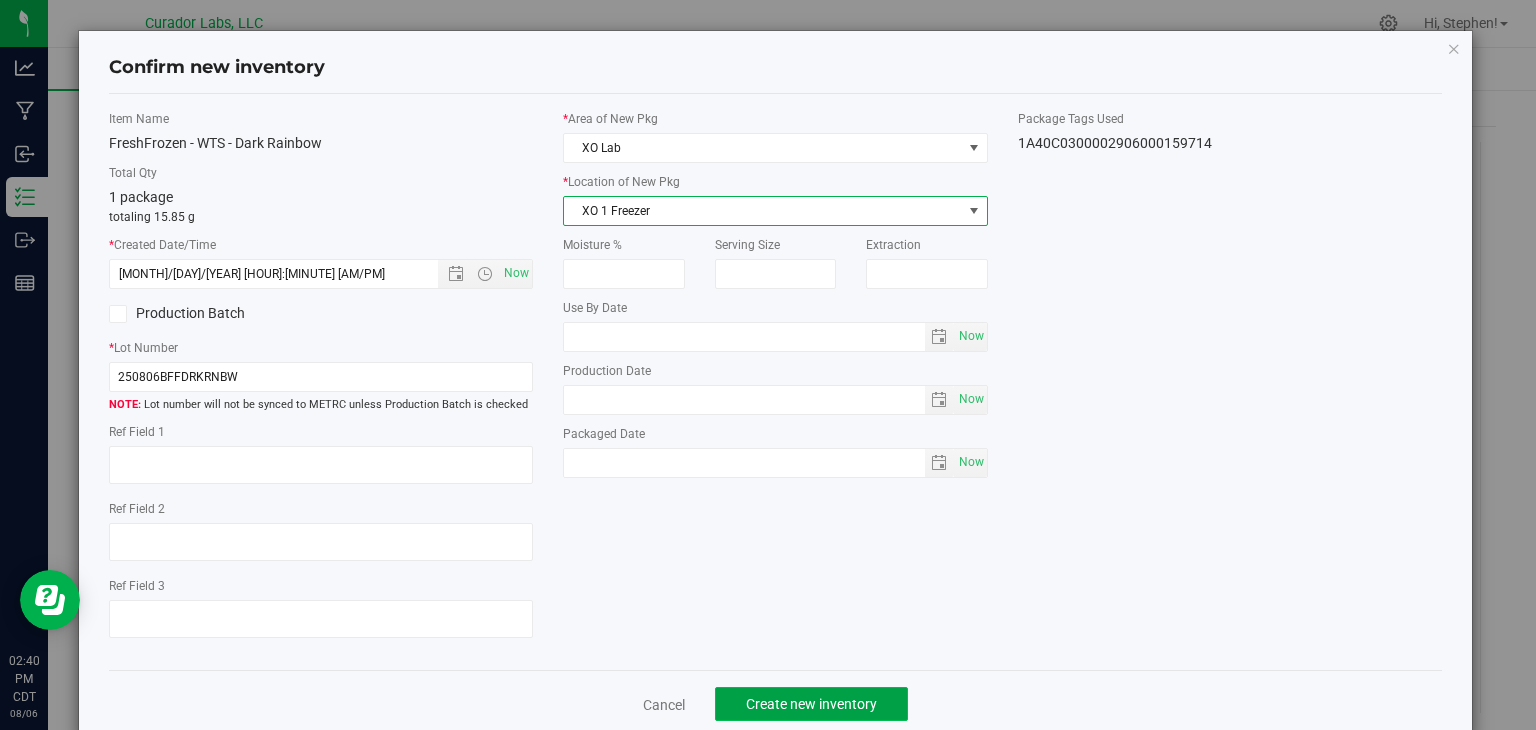 click on "Create new inventory" 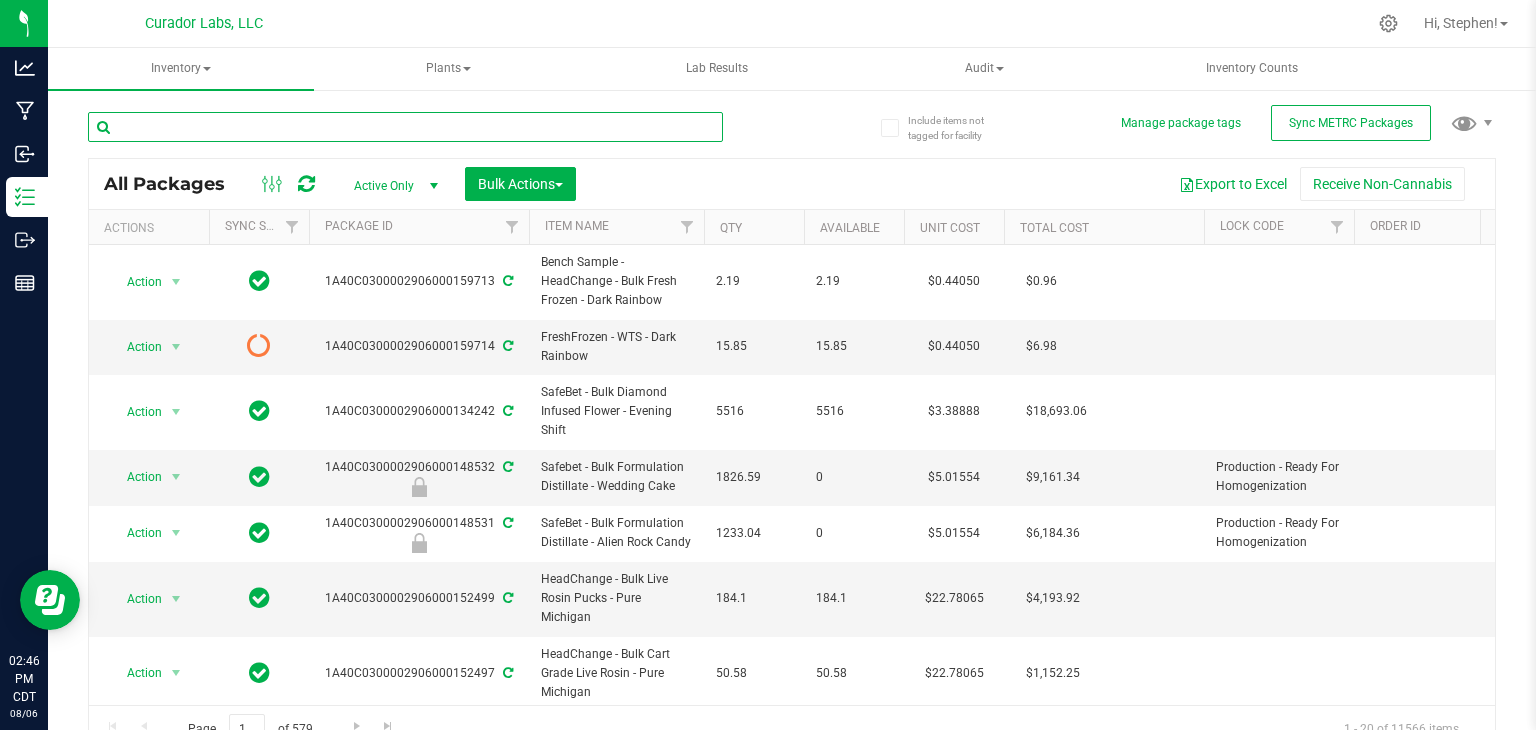 click at bounding box center [405, 127] 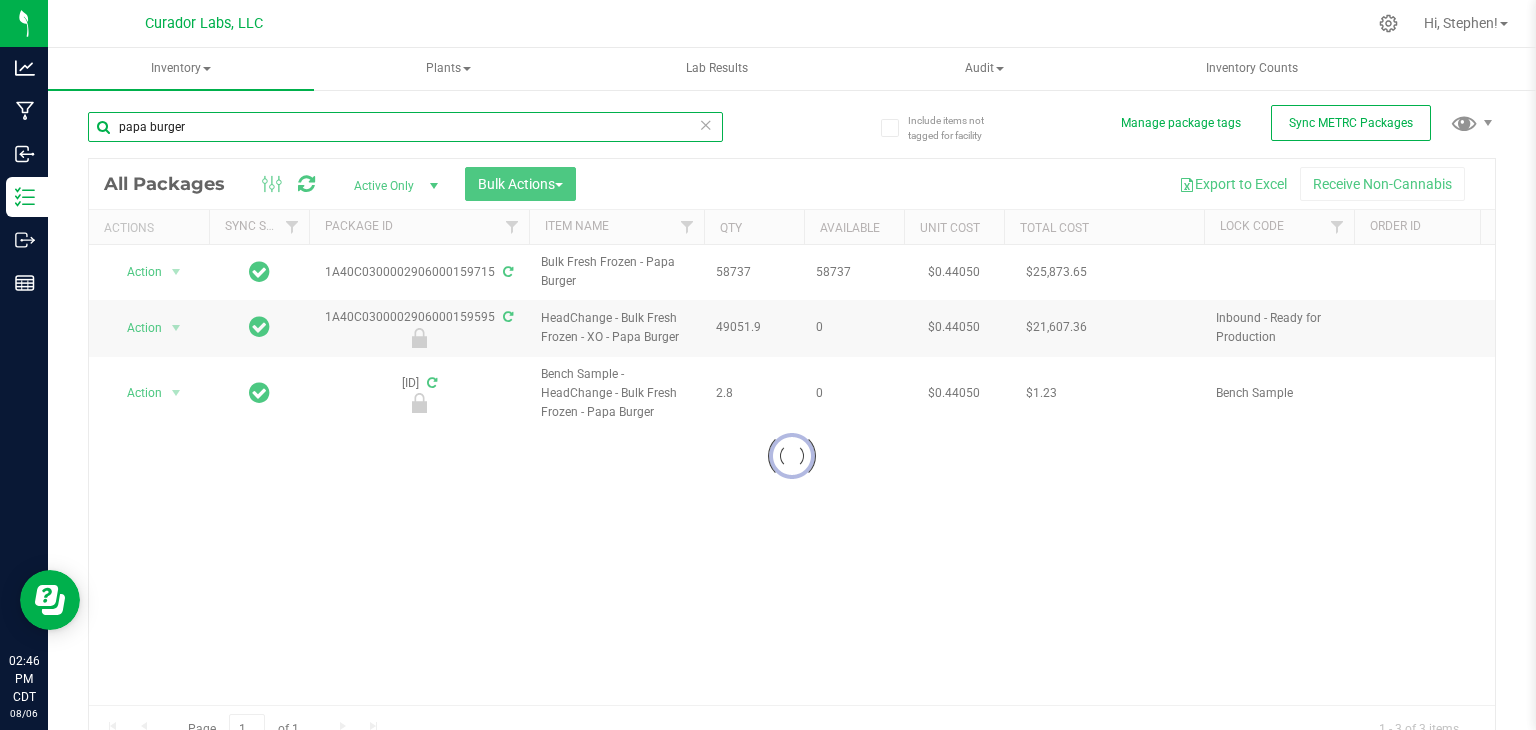 type on "papa burger" 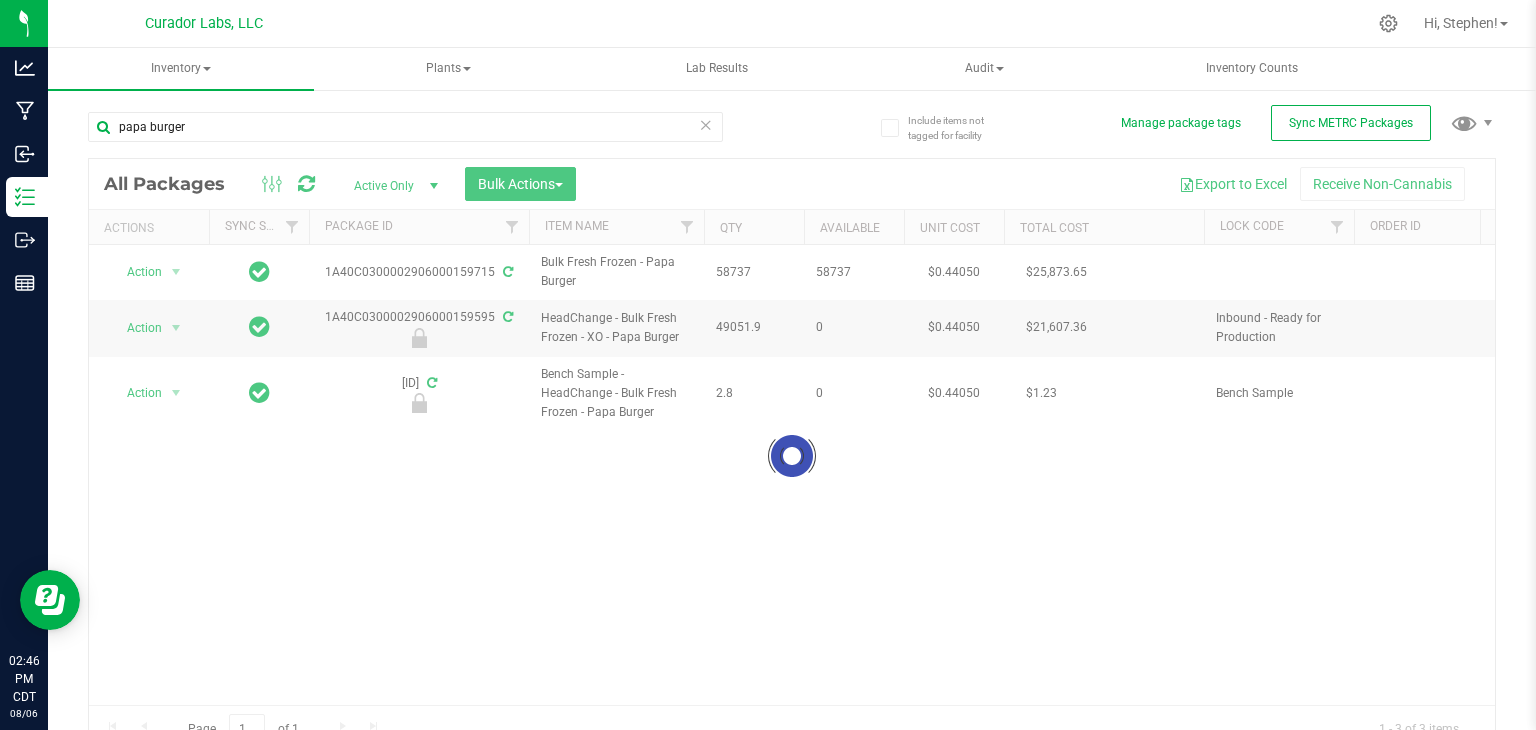 click at bounding box center [792, 456] 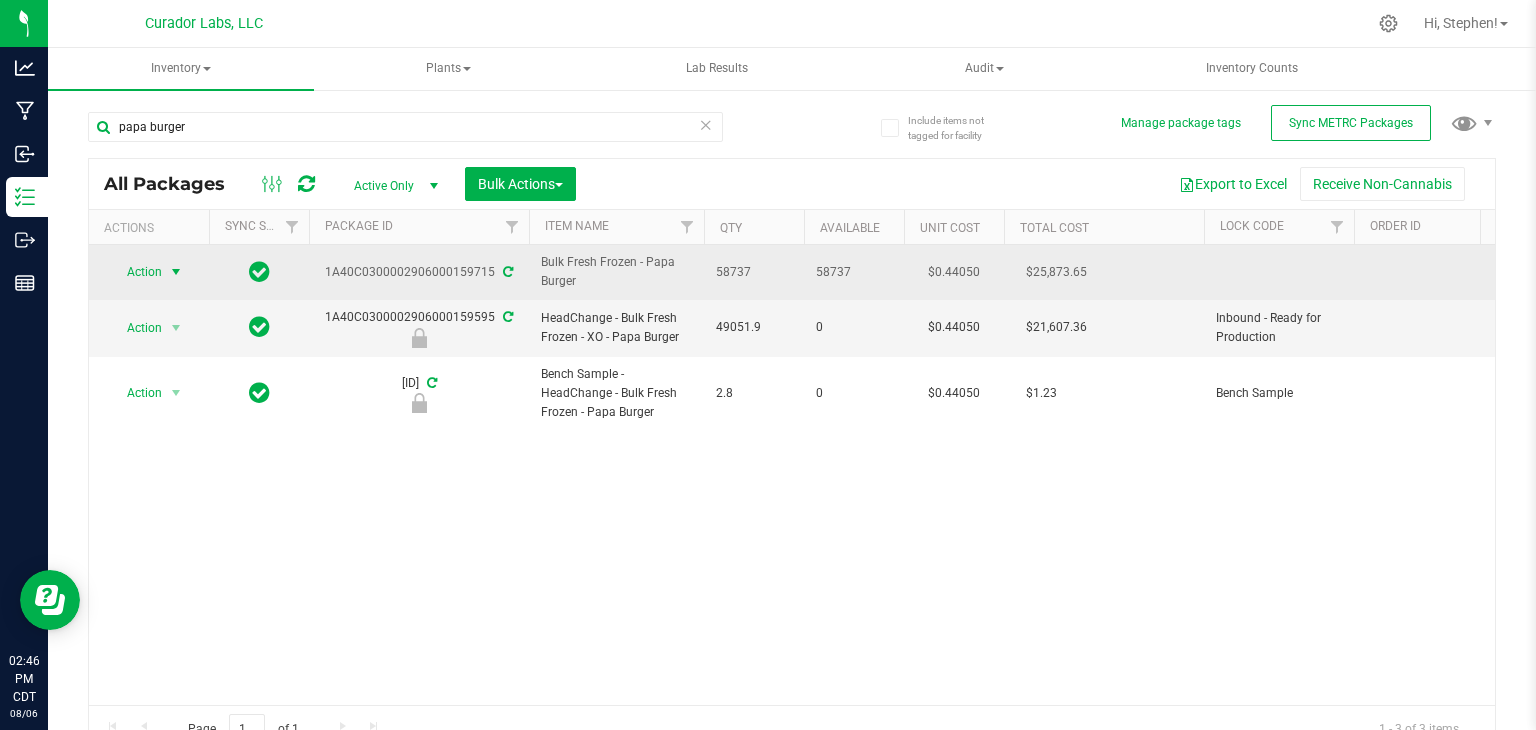 click at bounding box center [176, 272] 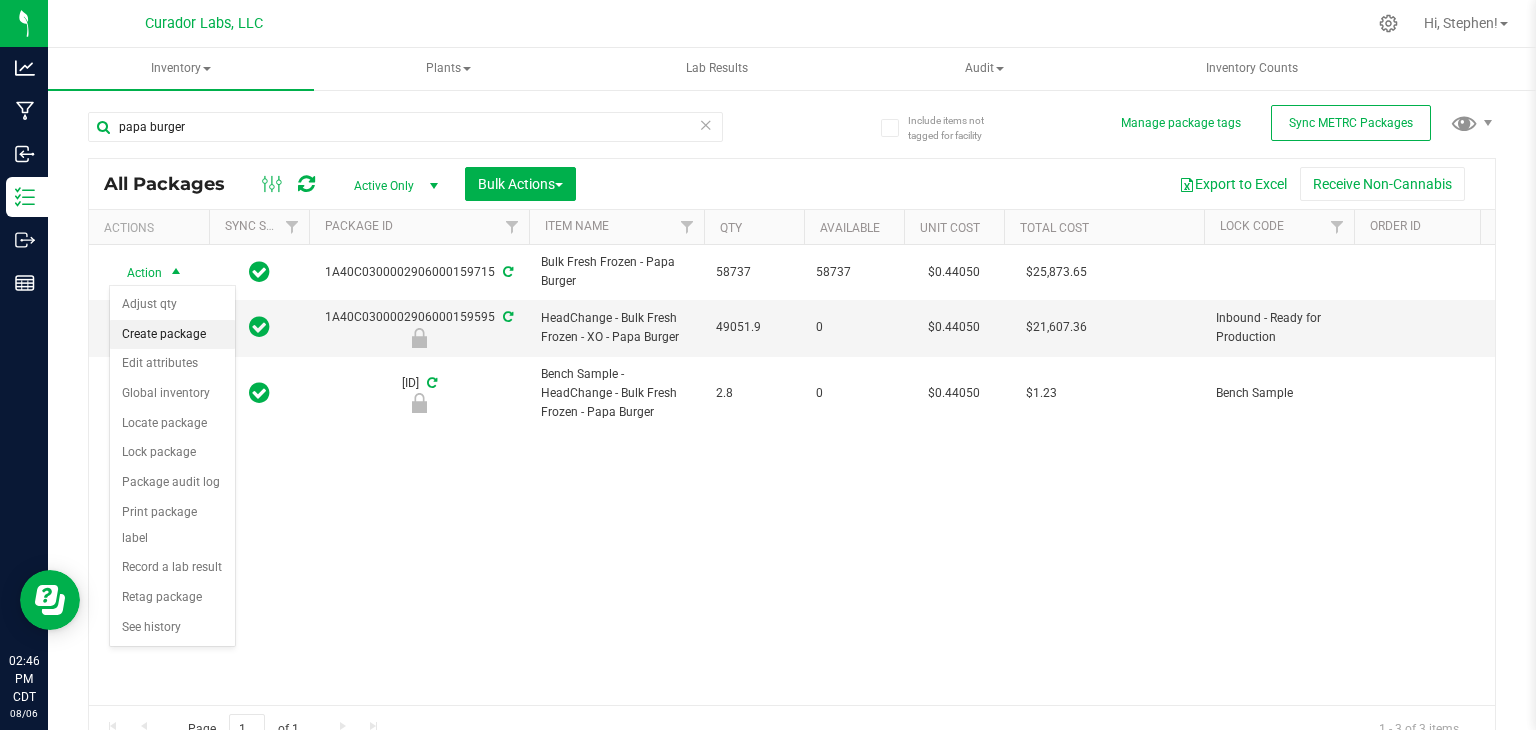 click on "Create package" at bounding box center [172, 335] 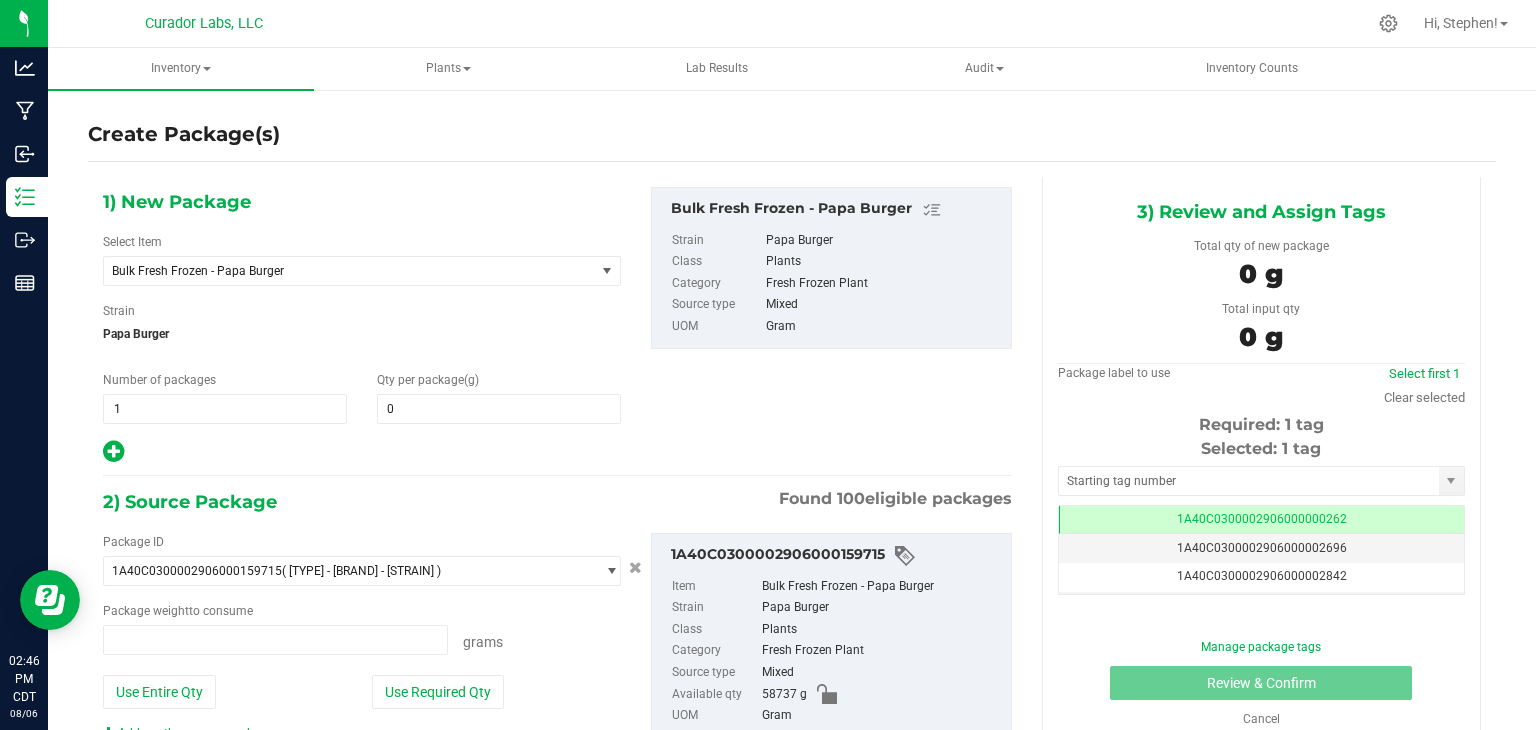 type on "0.0000" 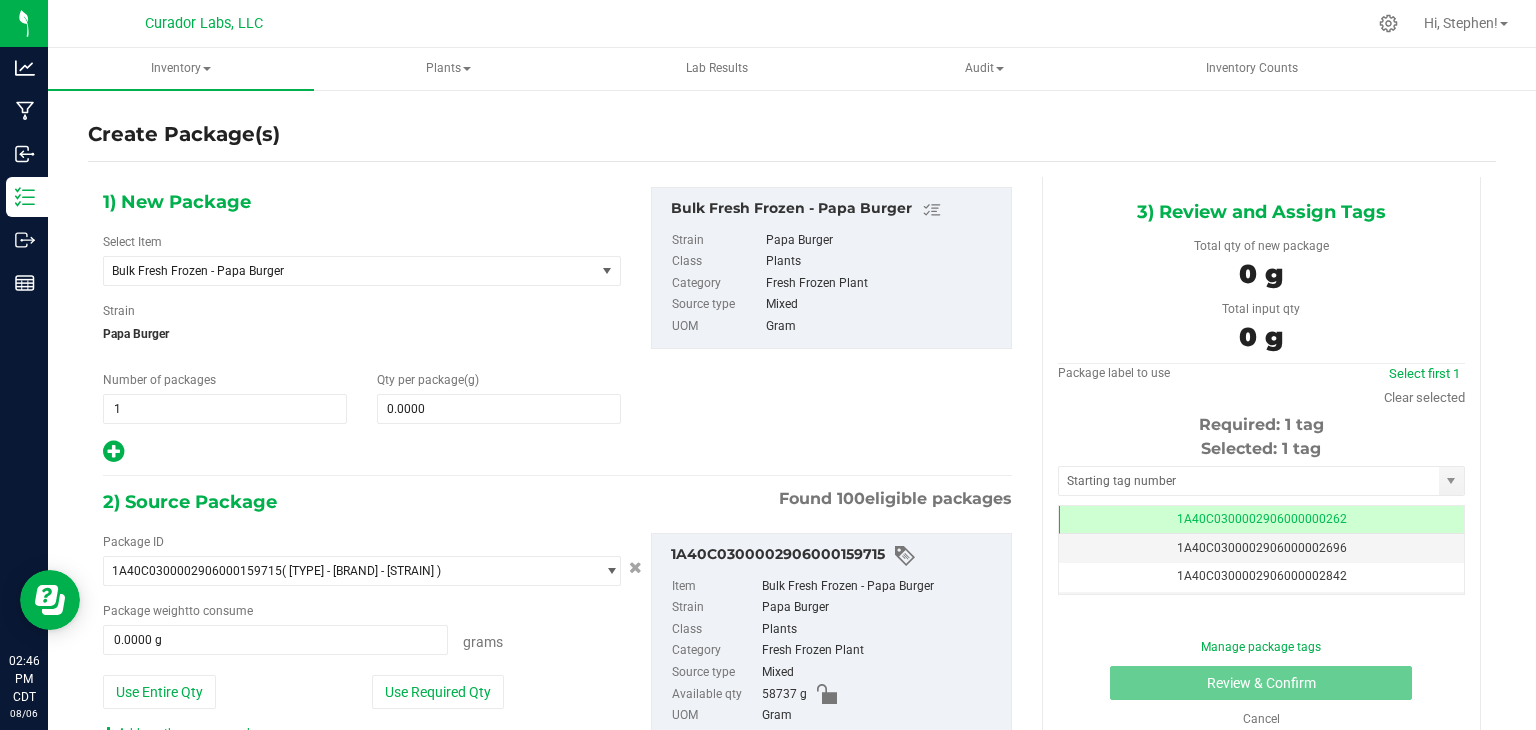 scroll, scrollTop: 0, scrollLeft: 0, axis: both 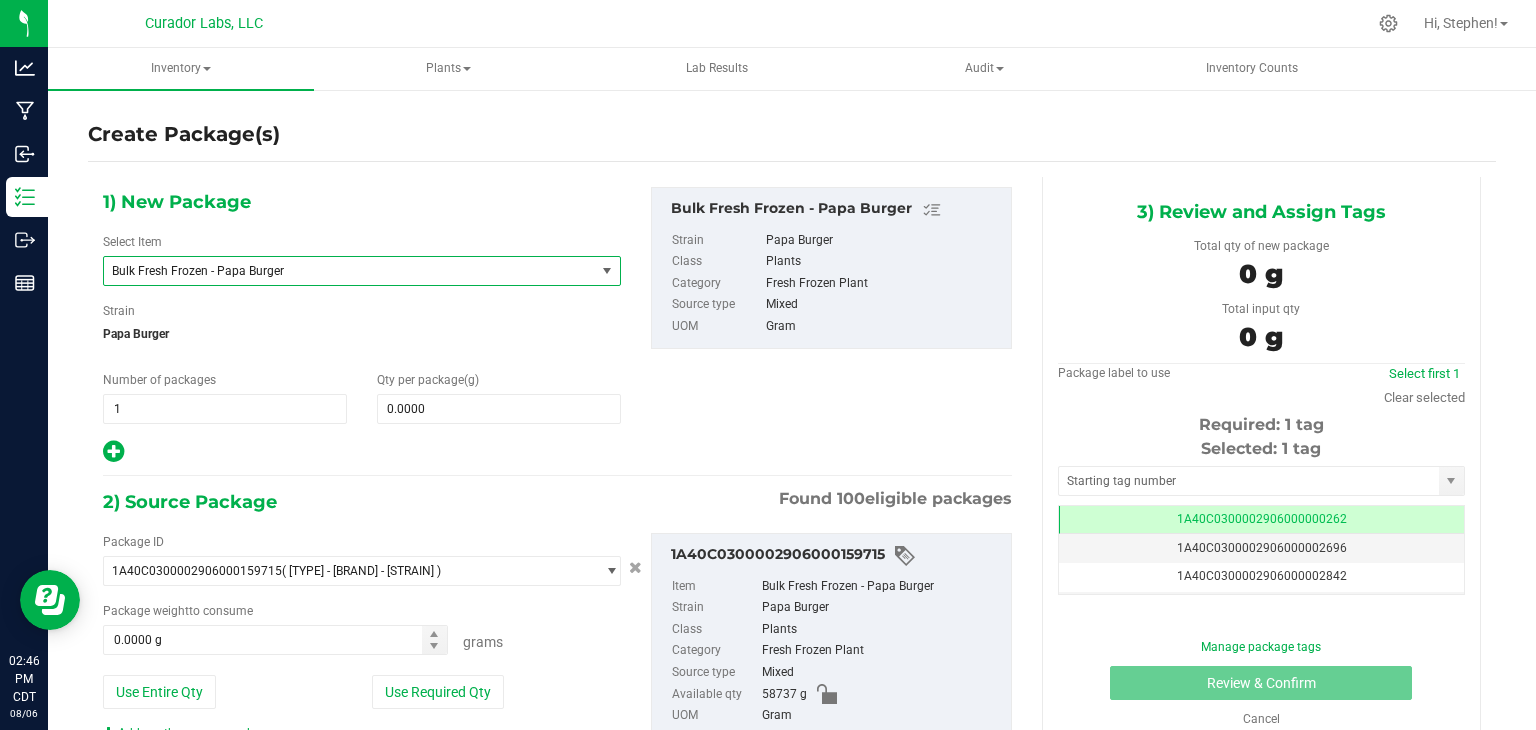 click on "Bulk Fresh Frozen - Papa Burger" at bounding box center (340, 271) 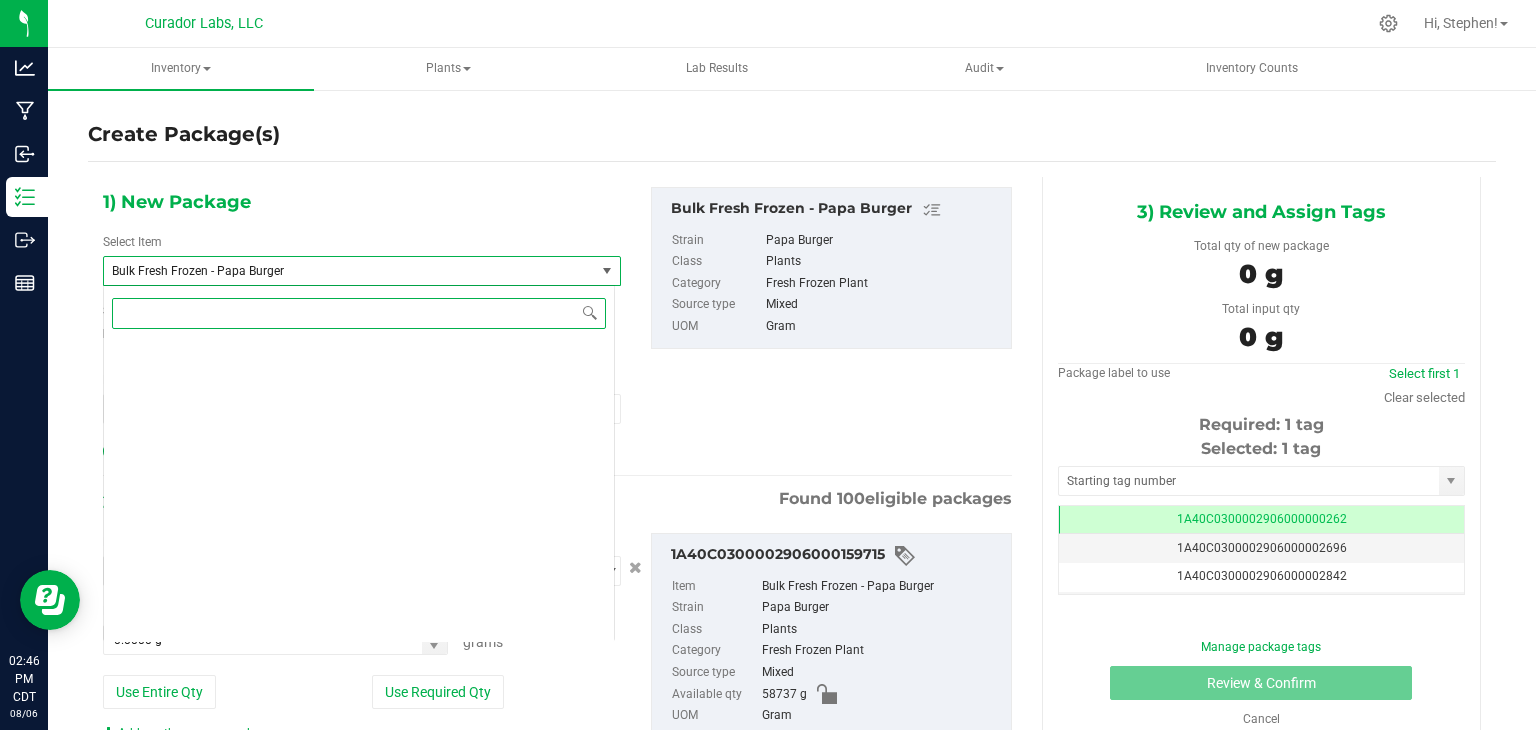 scroll, scrollTop: 42532, scrollLeft: 0, axis: vertical 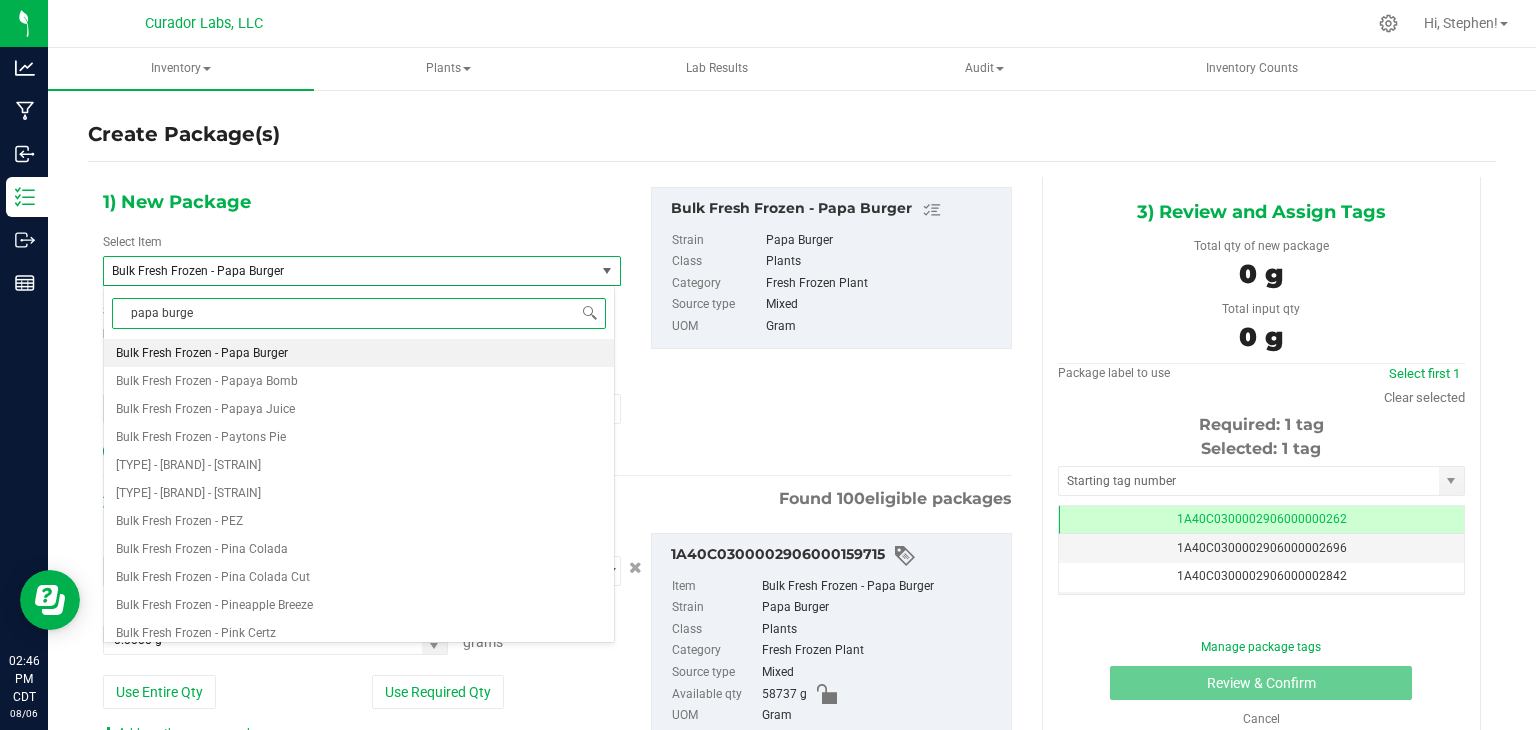 type on "papa burger" 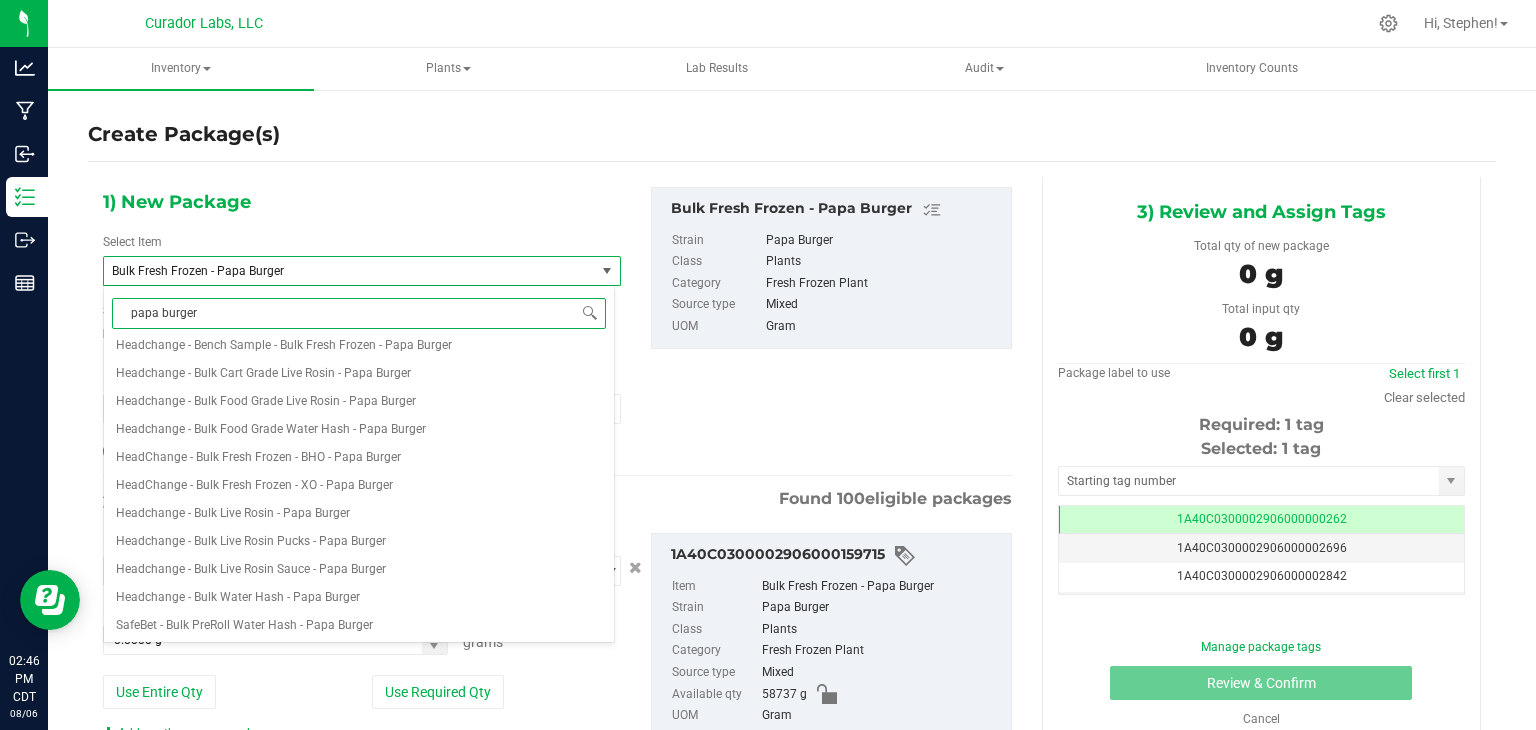 scroll, scrollTop: 0, scrollLeft: 0, axis: both 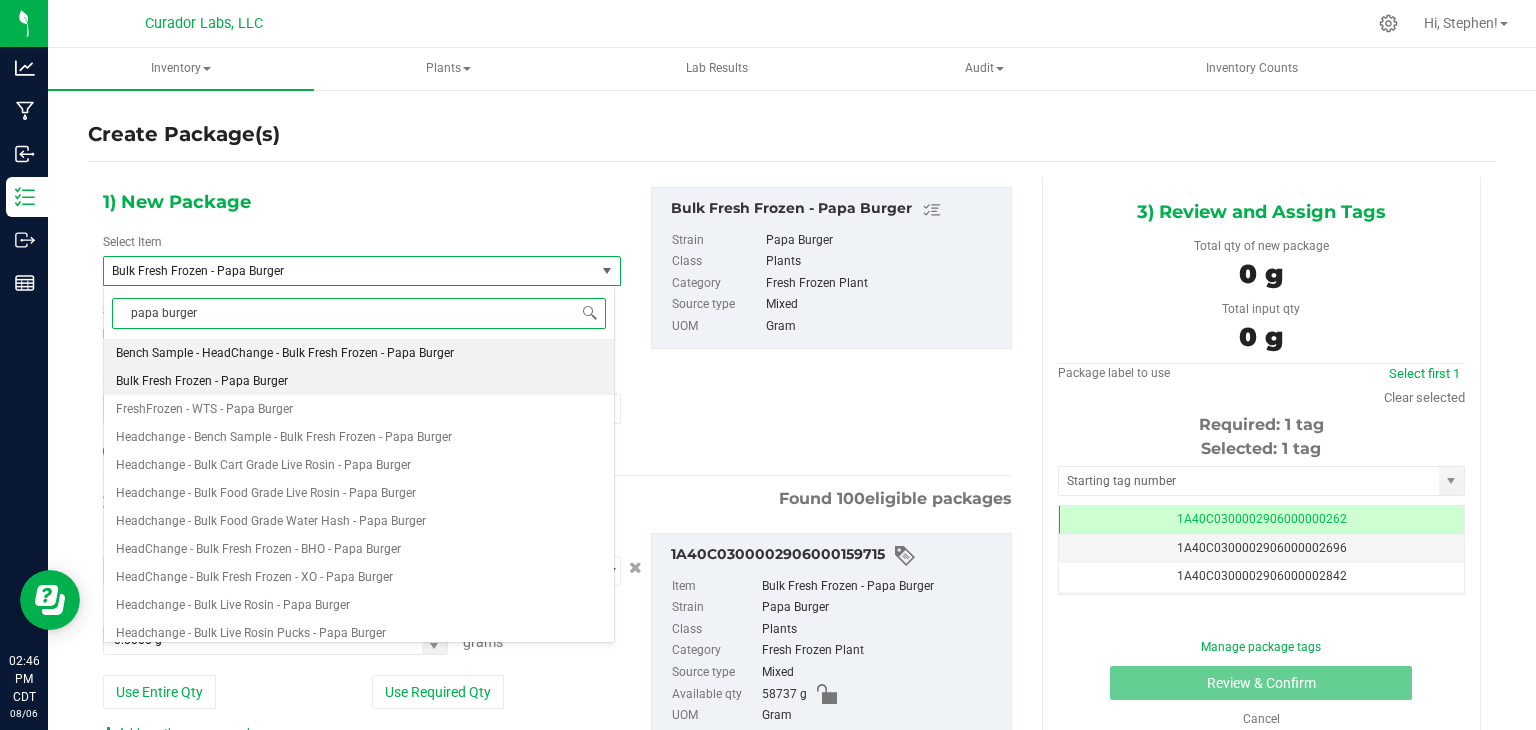 click on "Bench Sample - HeadChange - Bulk Fresh Frozen - Papa Burger" at bounding box center (285, 353) 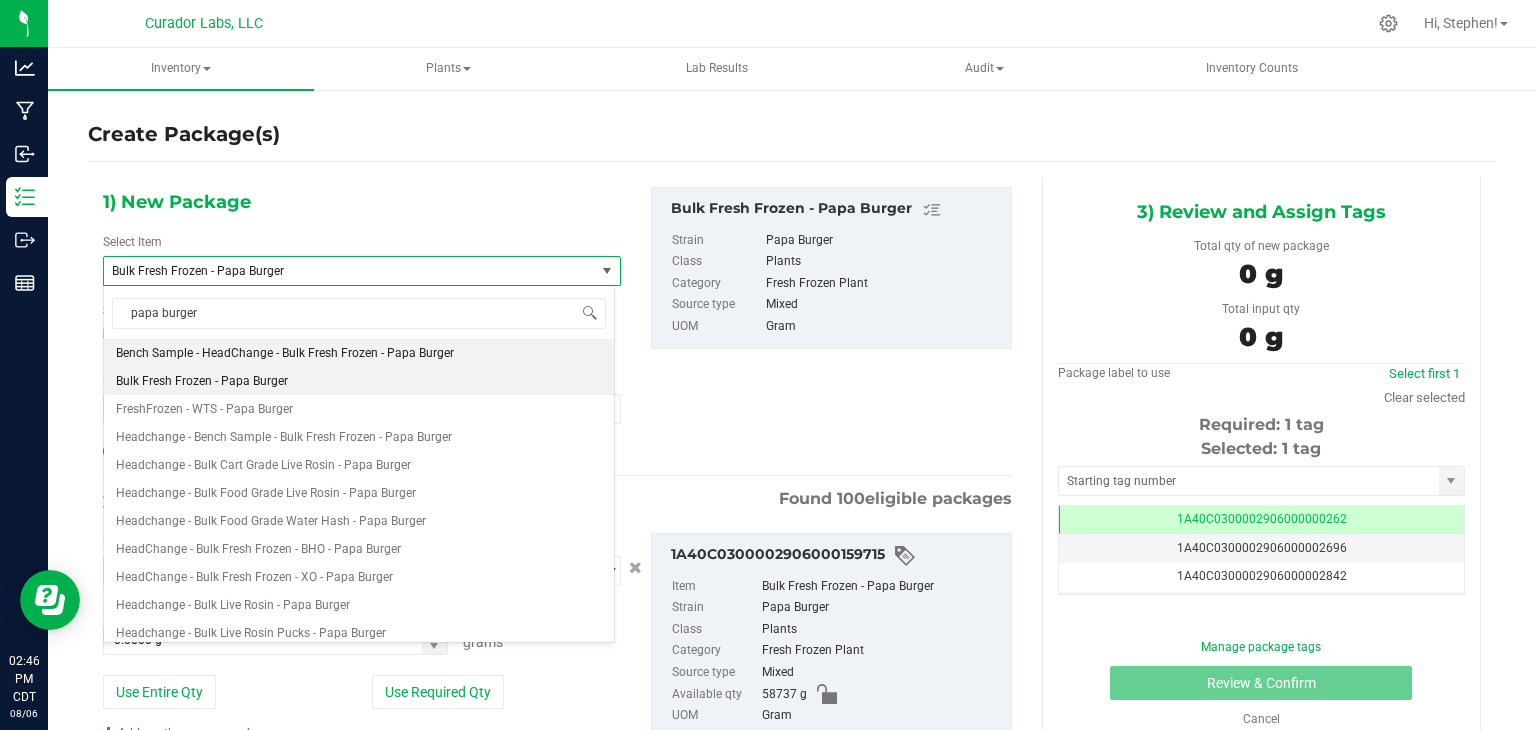 type 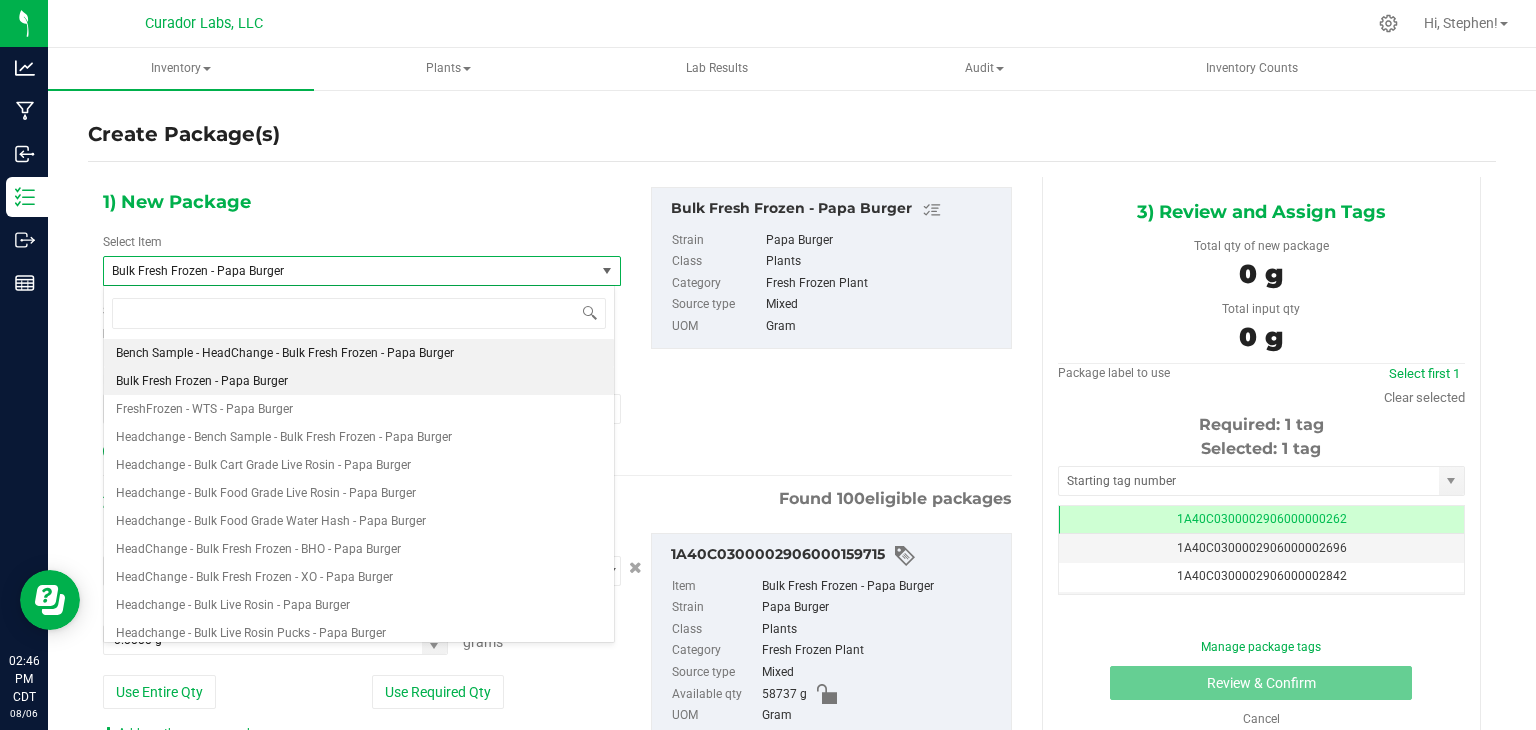 type on "0.0000" 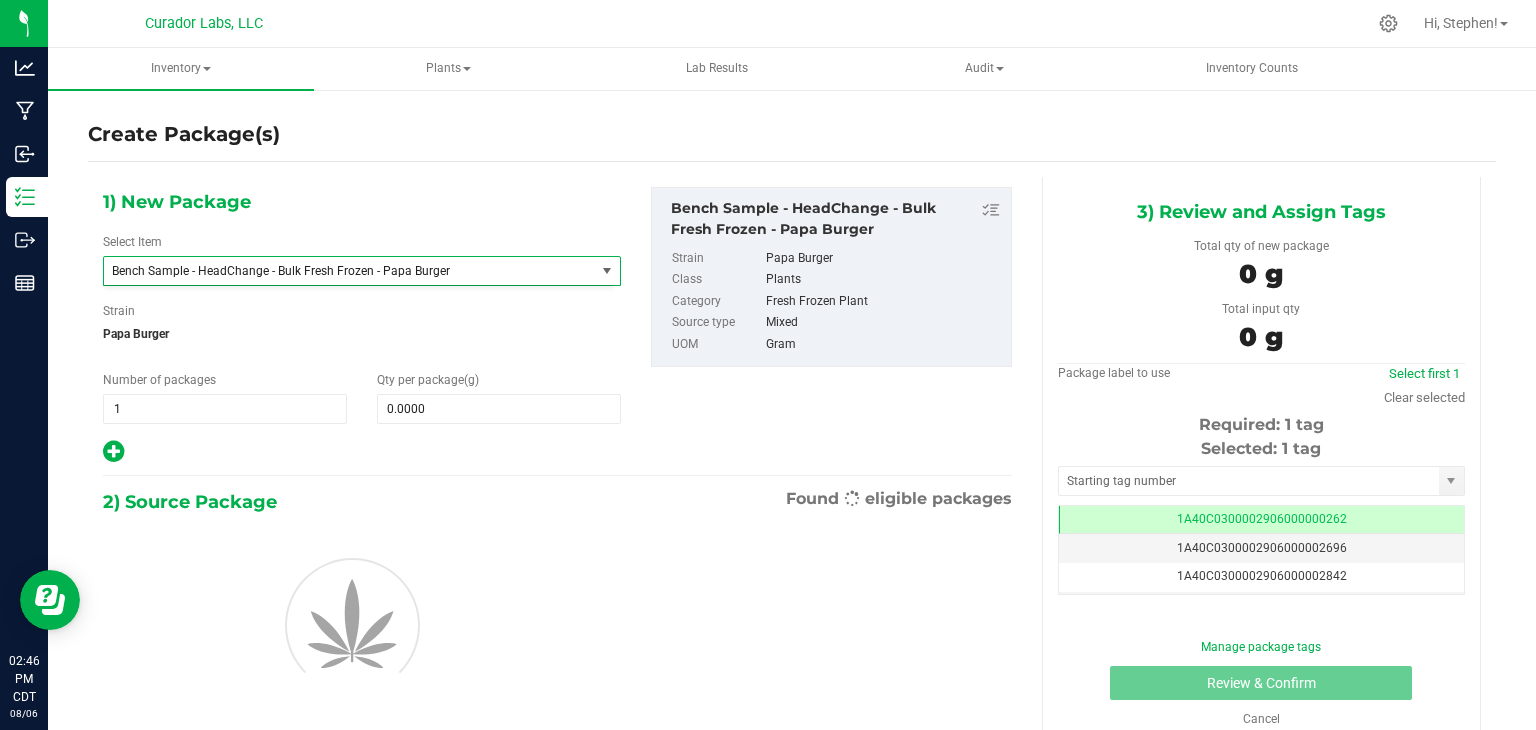 scroll, scrollTop: 18004, scrollLeft: 0, axis: vertical 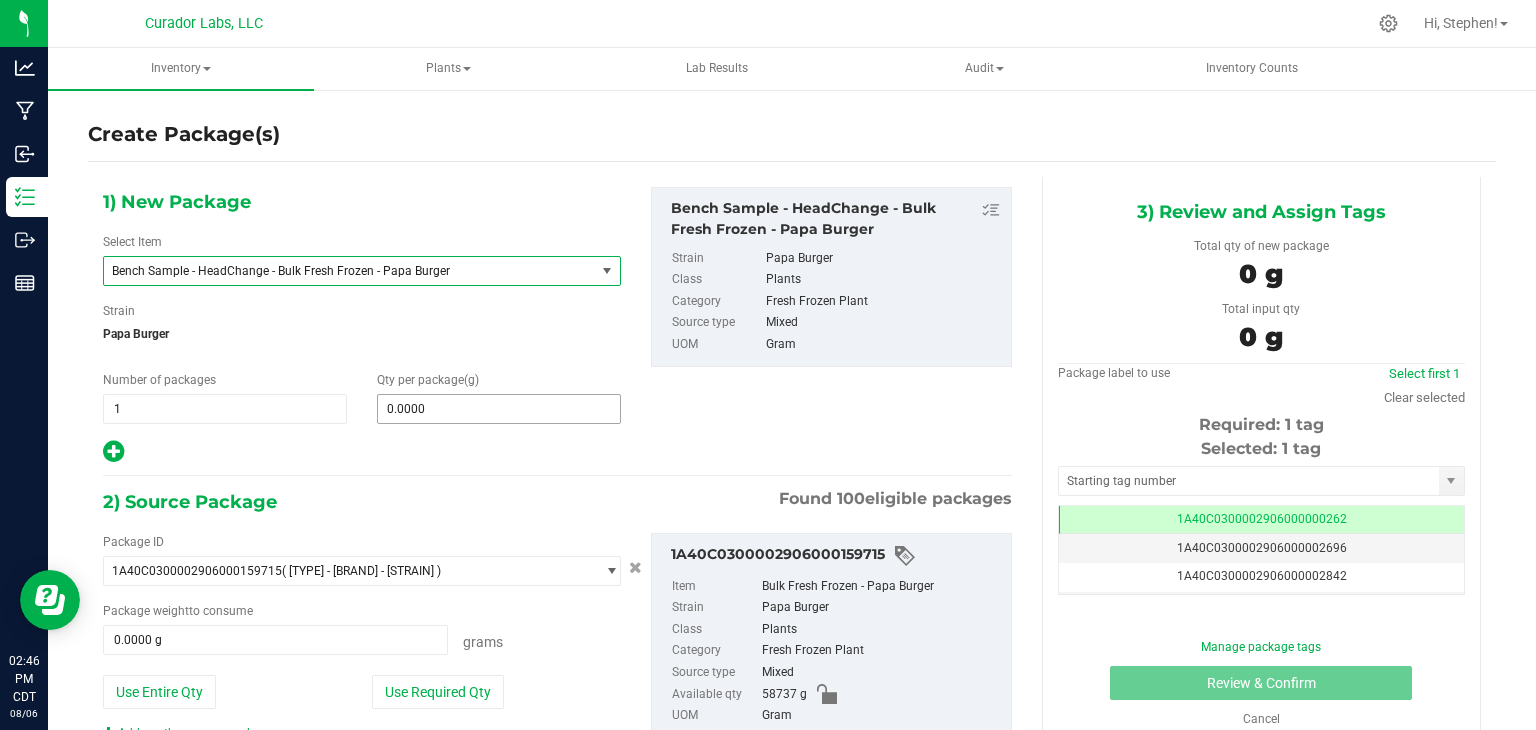 type 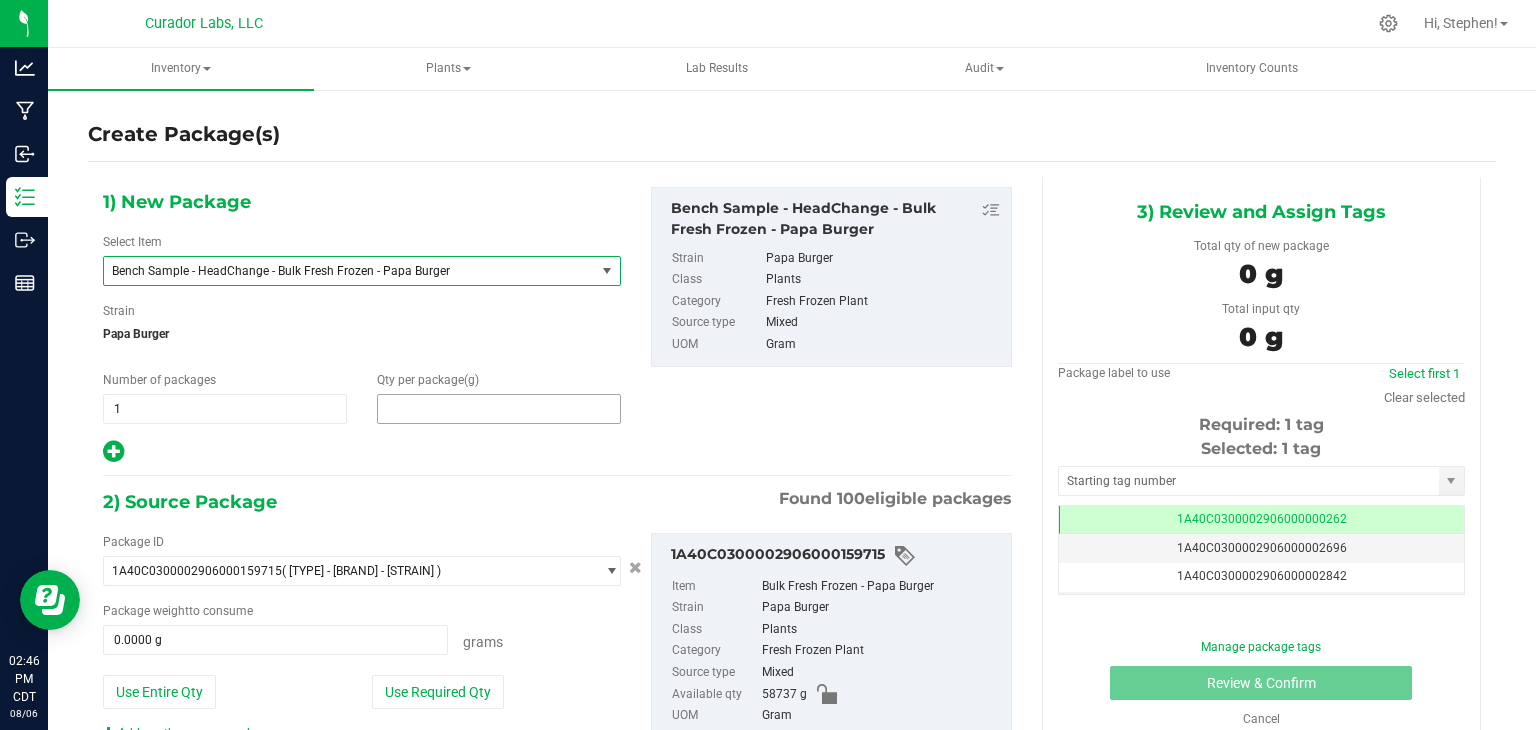 click at bounding box center (499, 409) 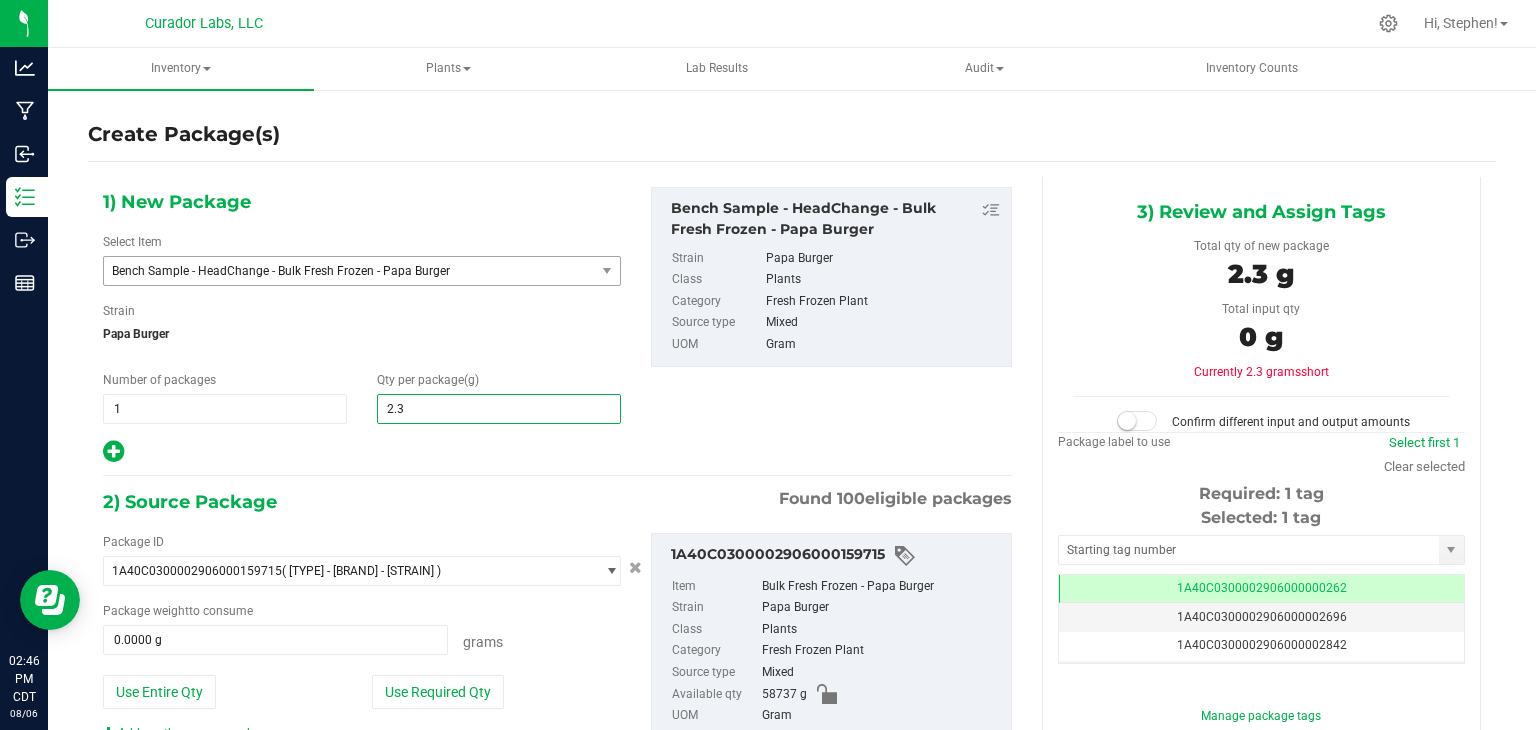 type on "2.31" 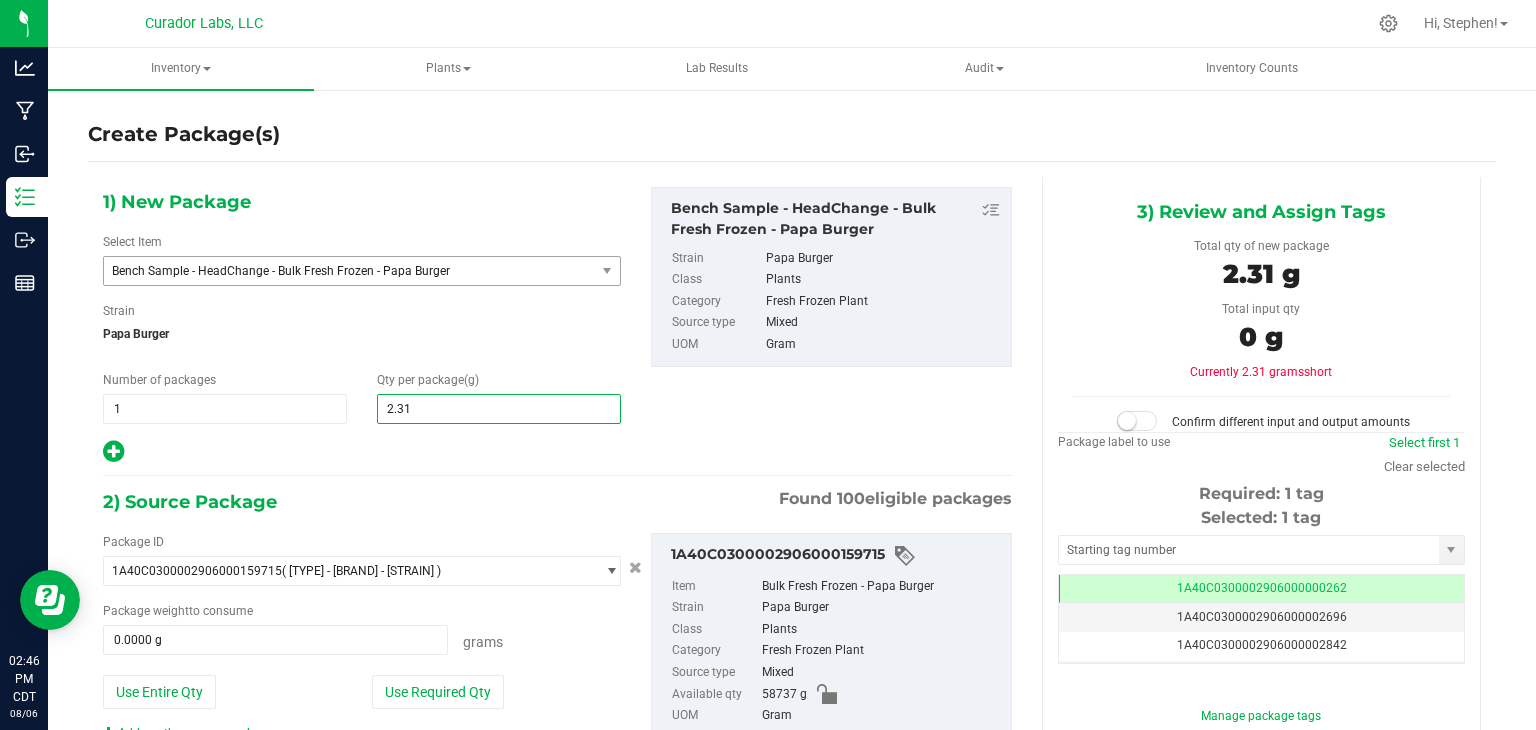 type on "2.3100" 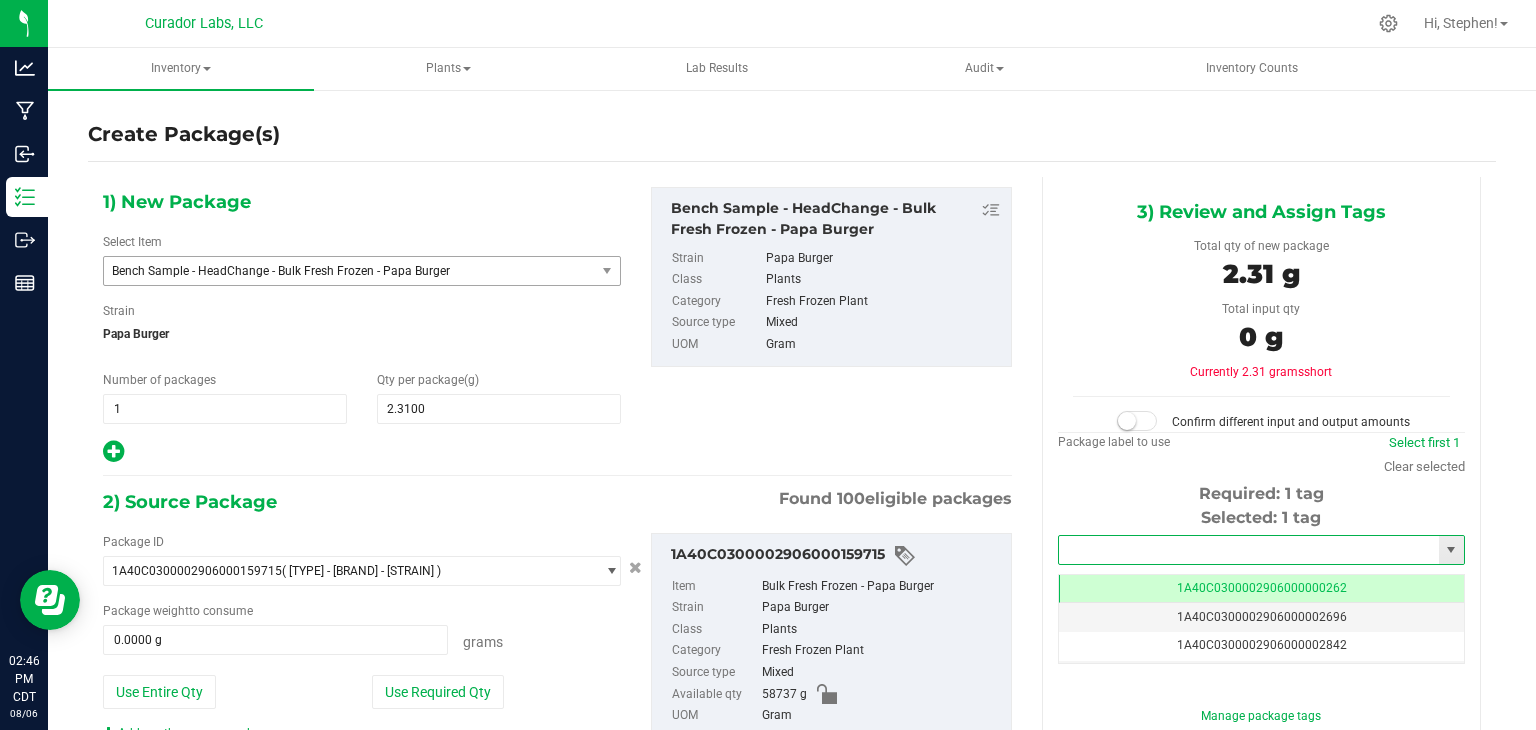 click at bounding box center (1249, 550) 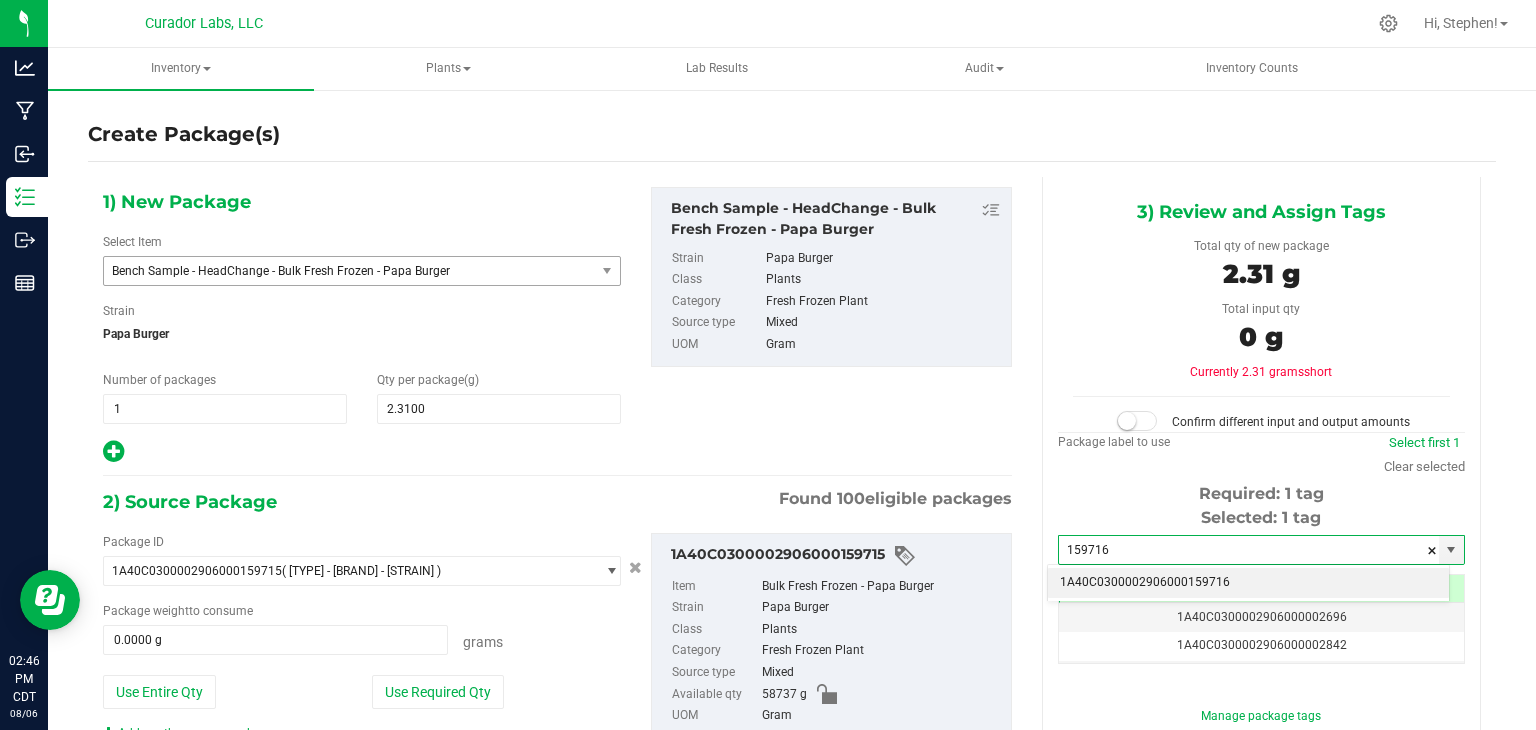click on "1A40C0300002906000159716" at bounding box center [1248, 583] 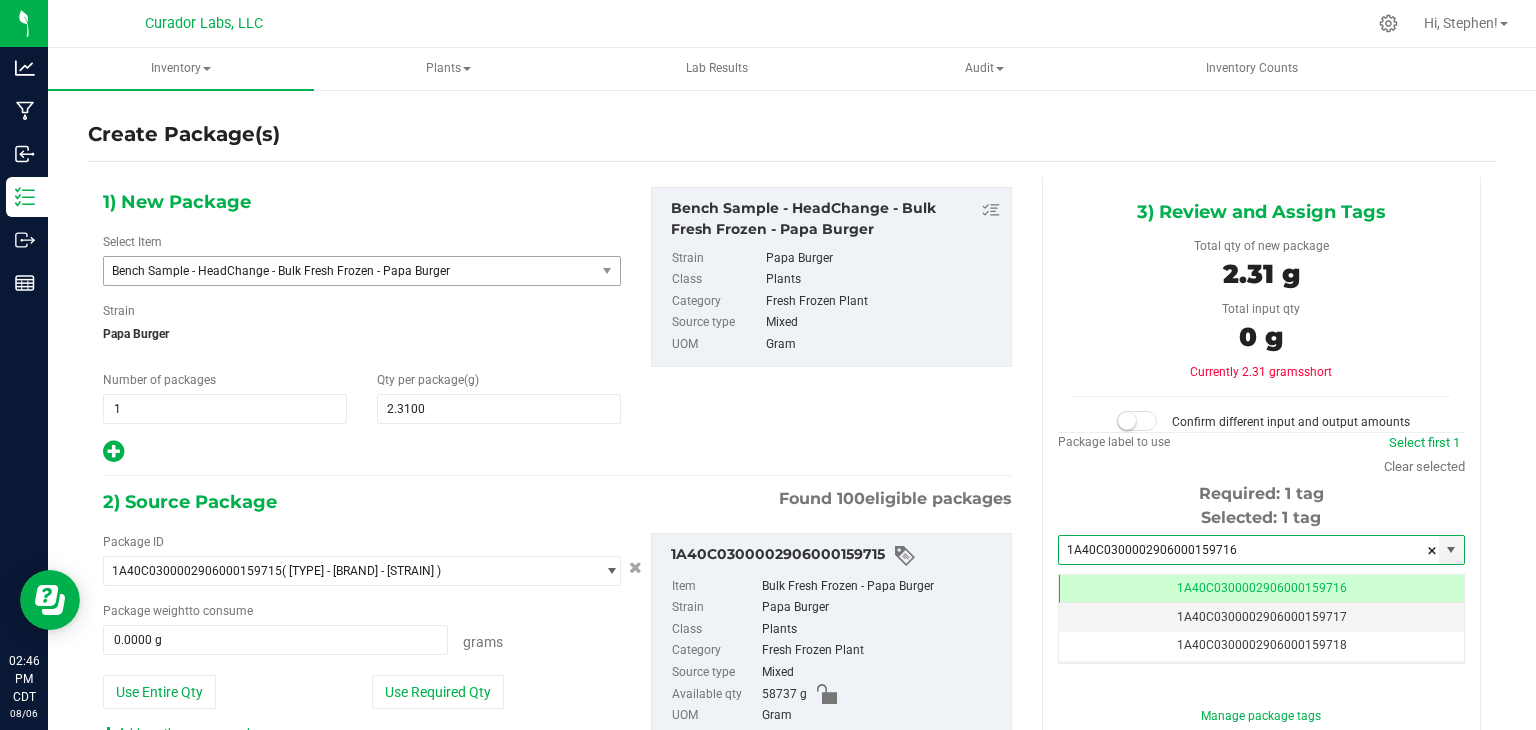 type on "1A40C0300002906000159716" 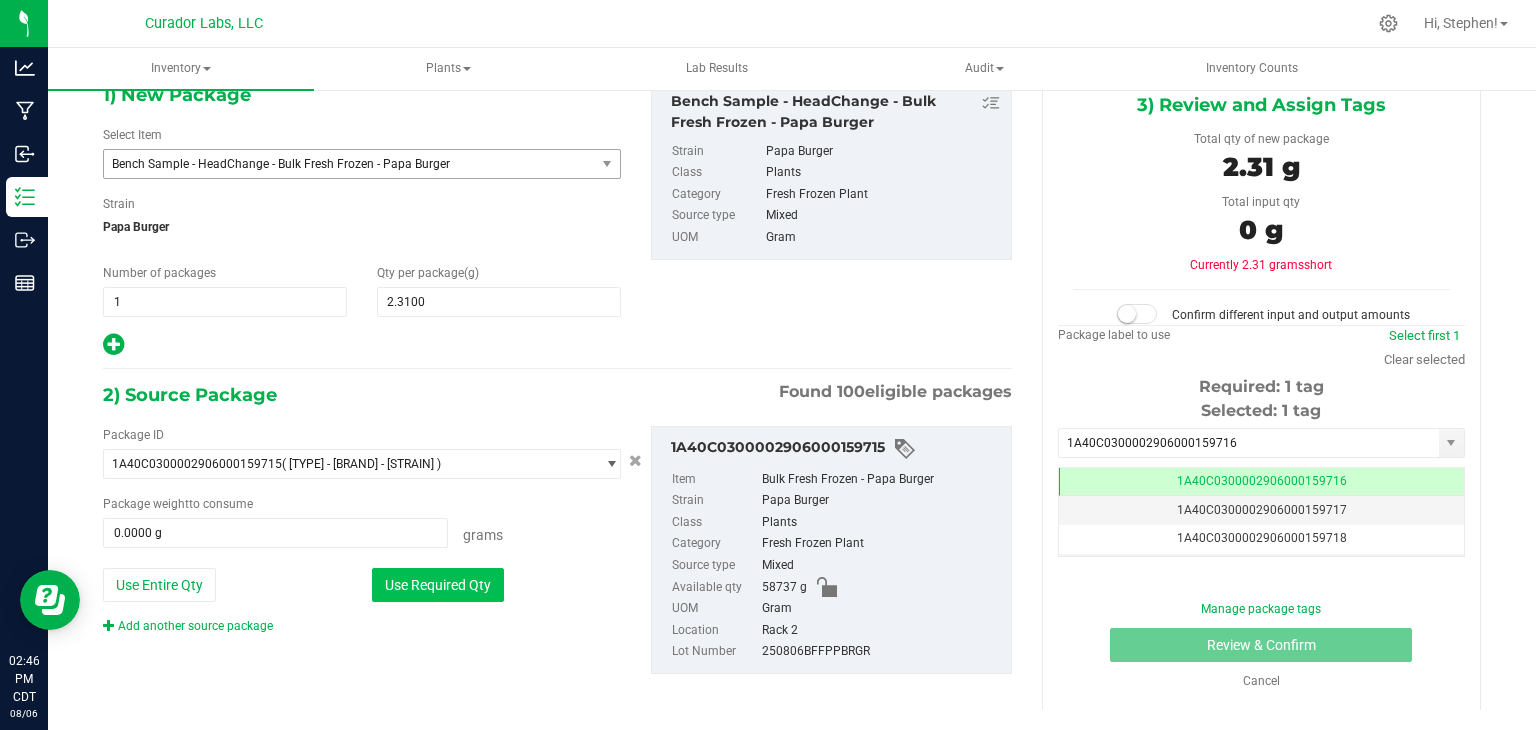 click on "Use Required Qty" at bounding box center [438, 585] 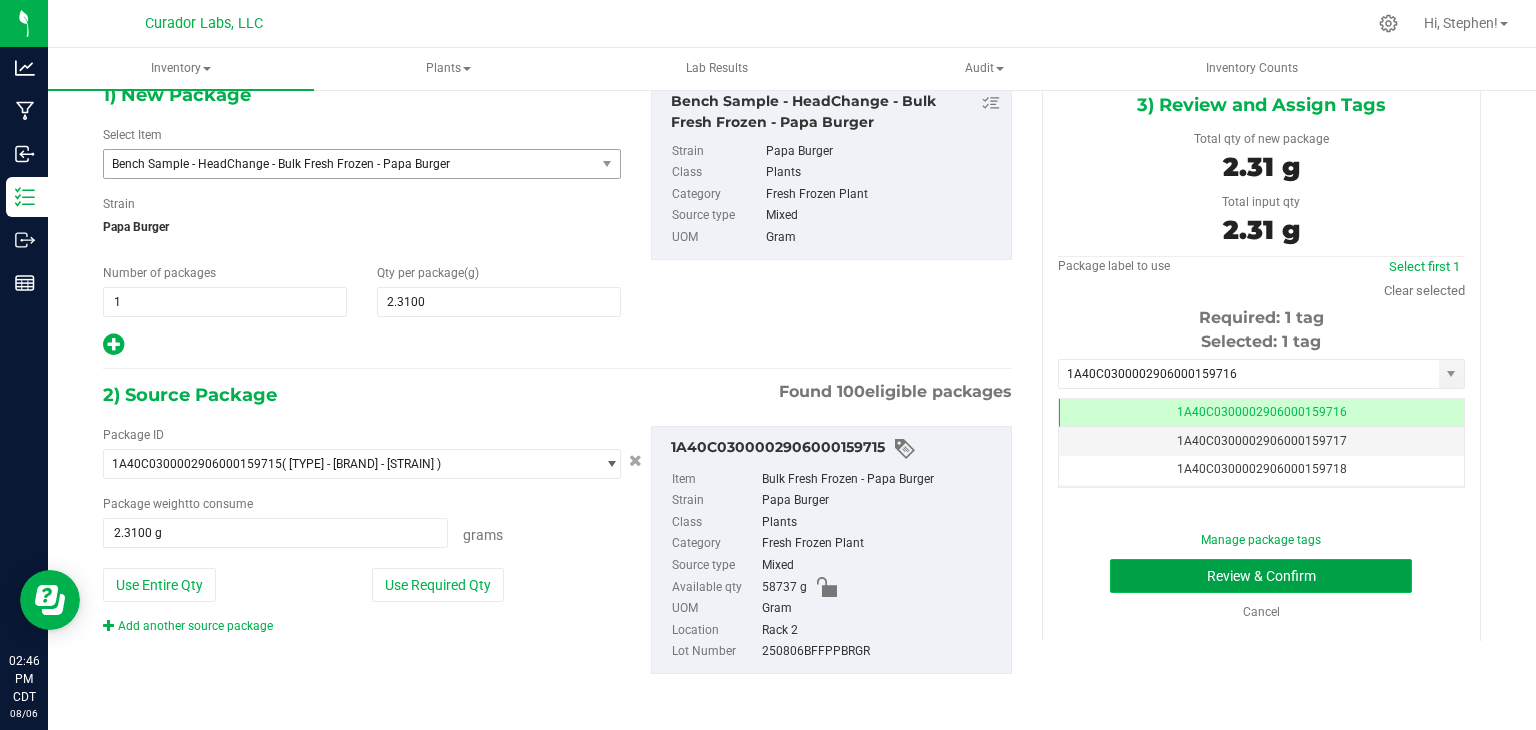 click on "Review & Confirm" at bounding box center (1261, 576) 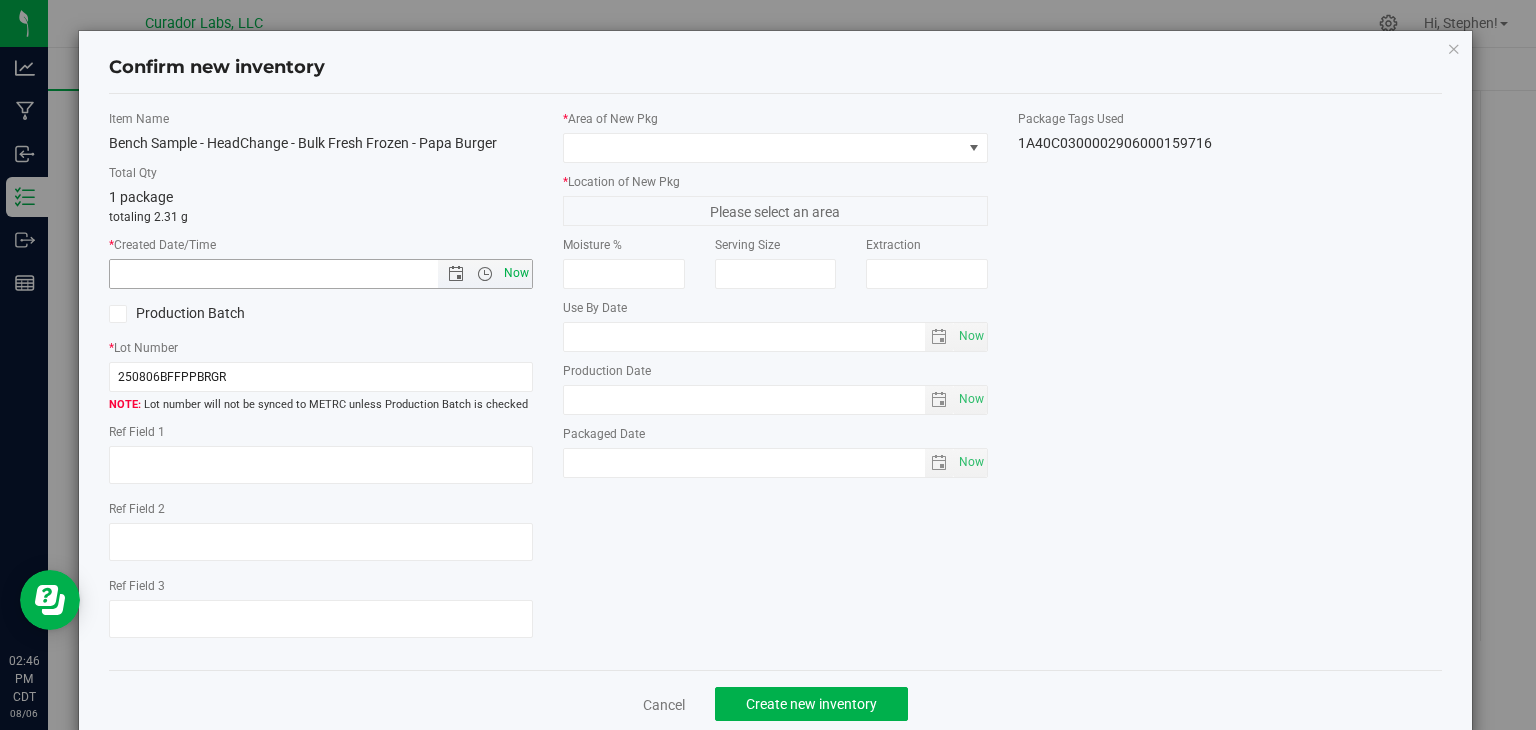 click on "Now" at bounding box center [517, 273] 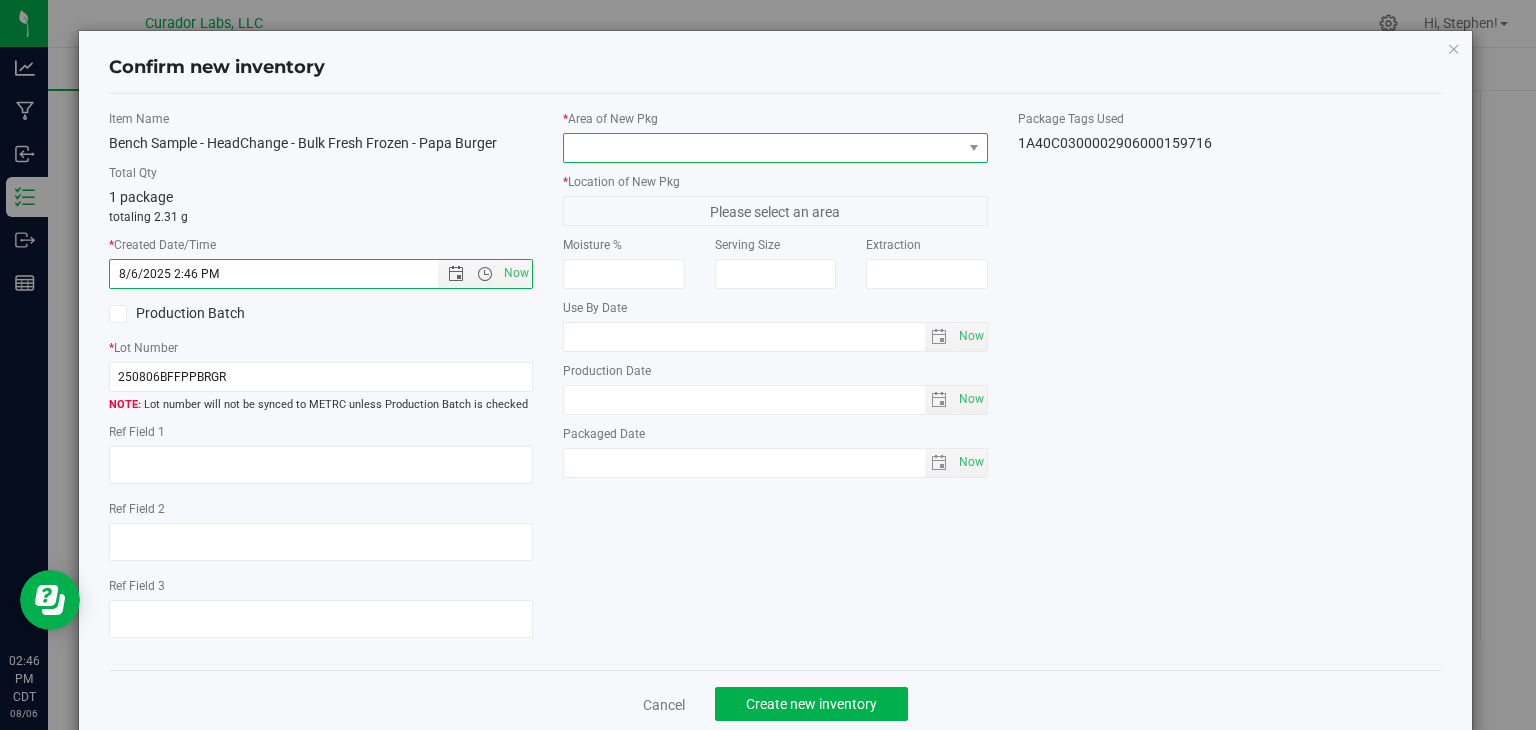 click at bounding box center (763, 148) 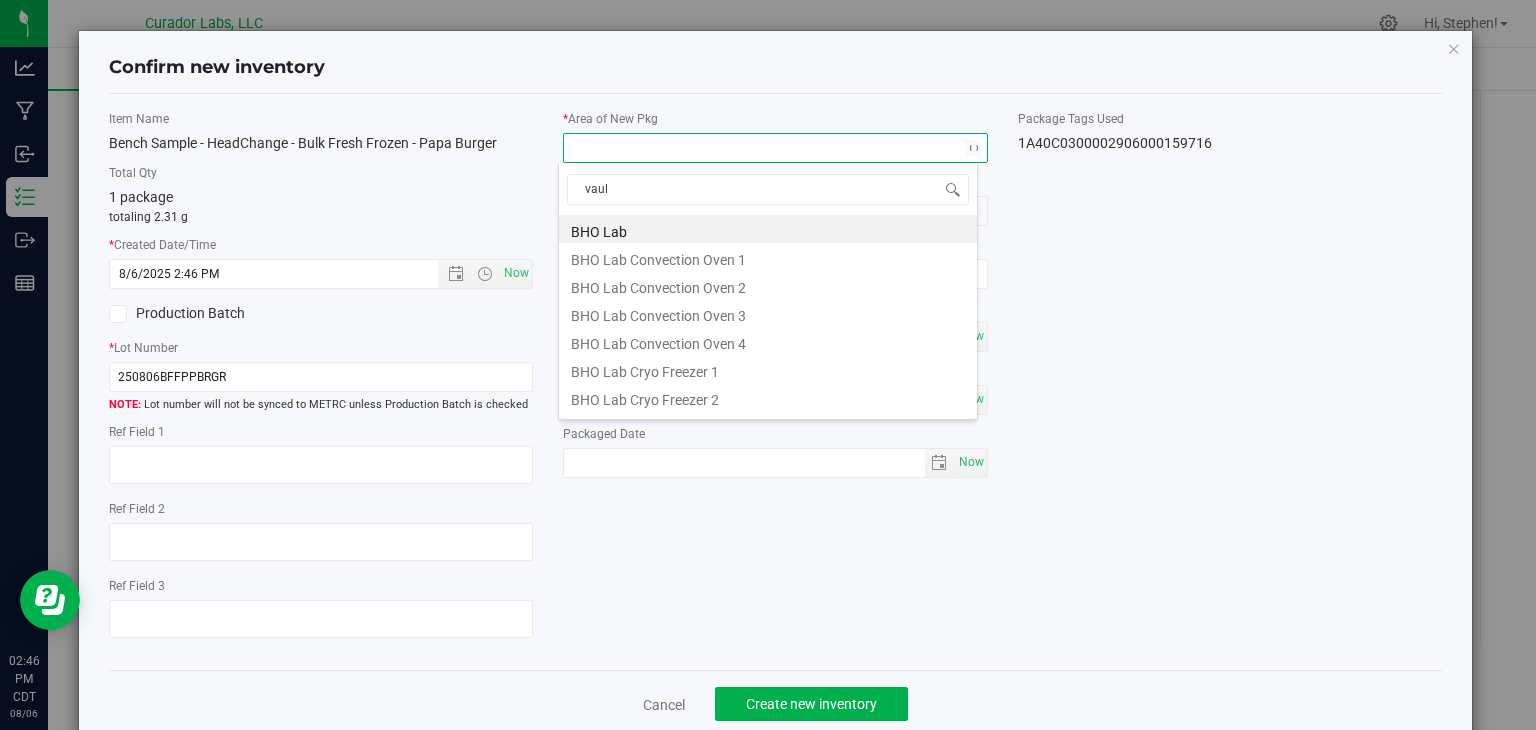 type on "vault" 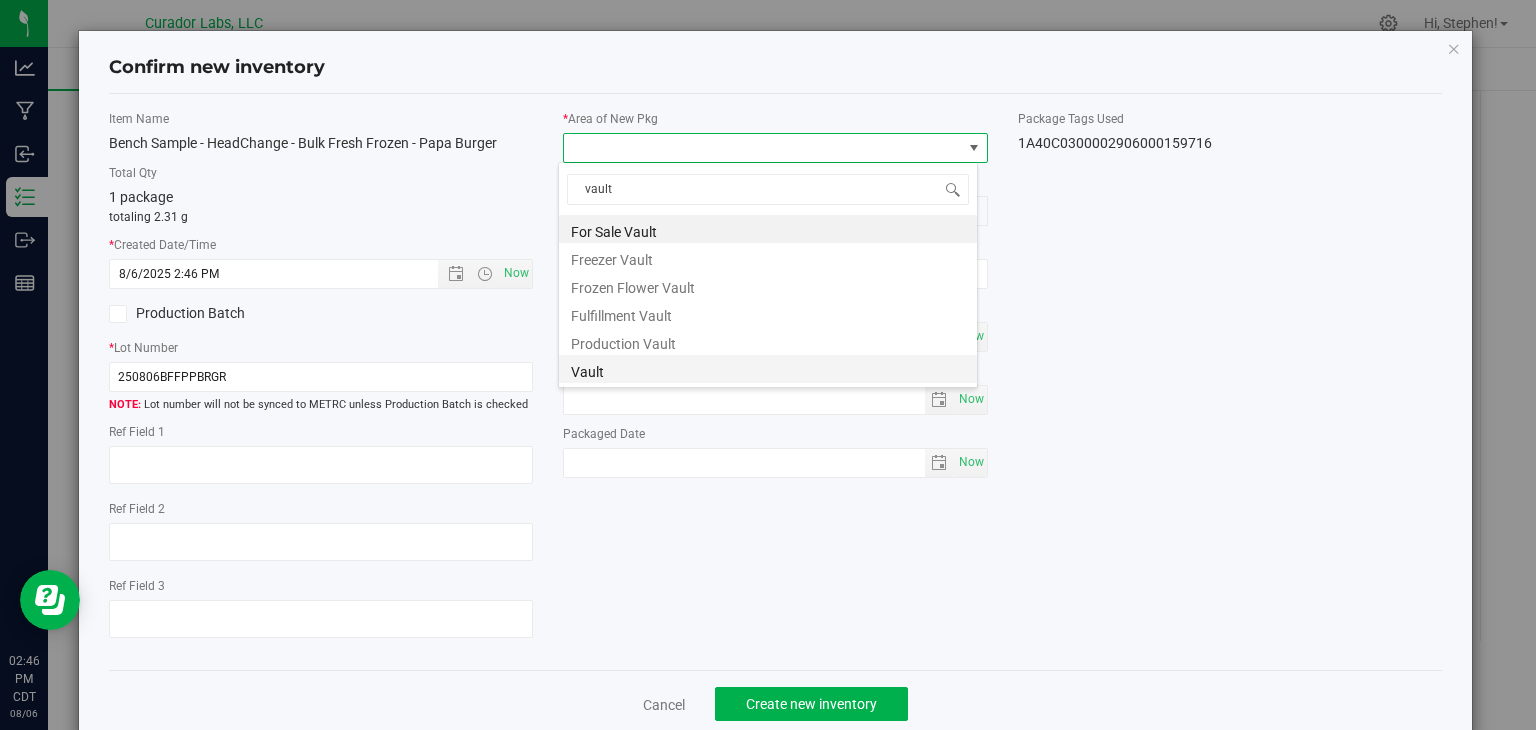 click on "Vault" at bounding box center [768, 369] 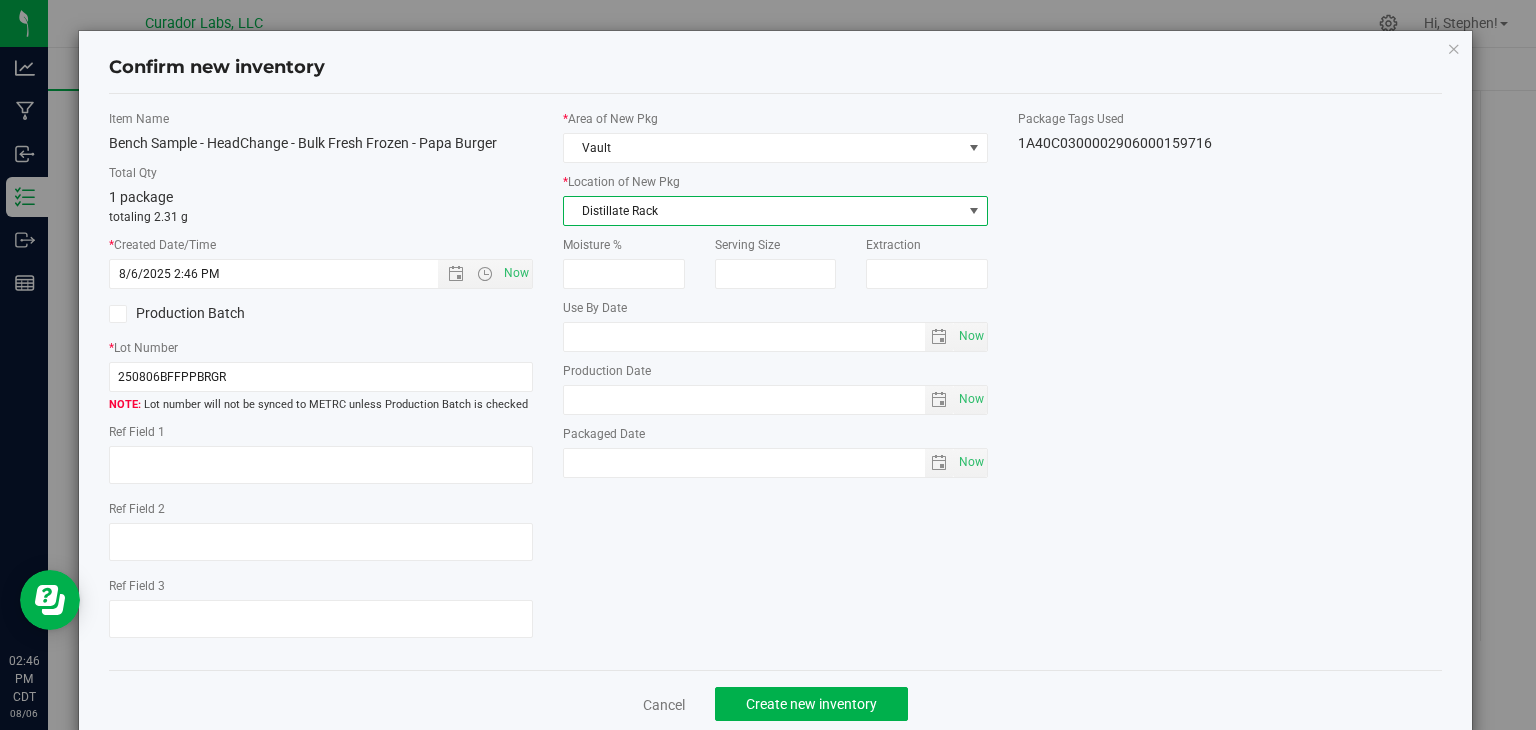 click on "Distillate Rack" at bounding box center [763, 211] 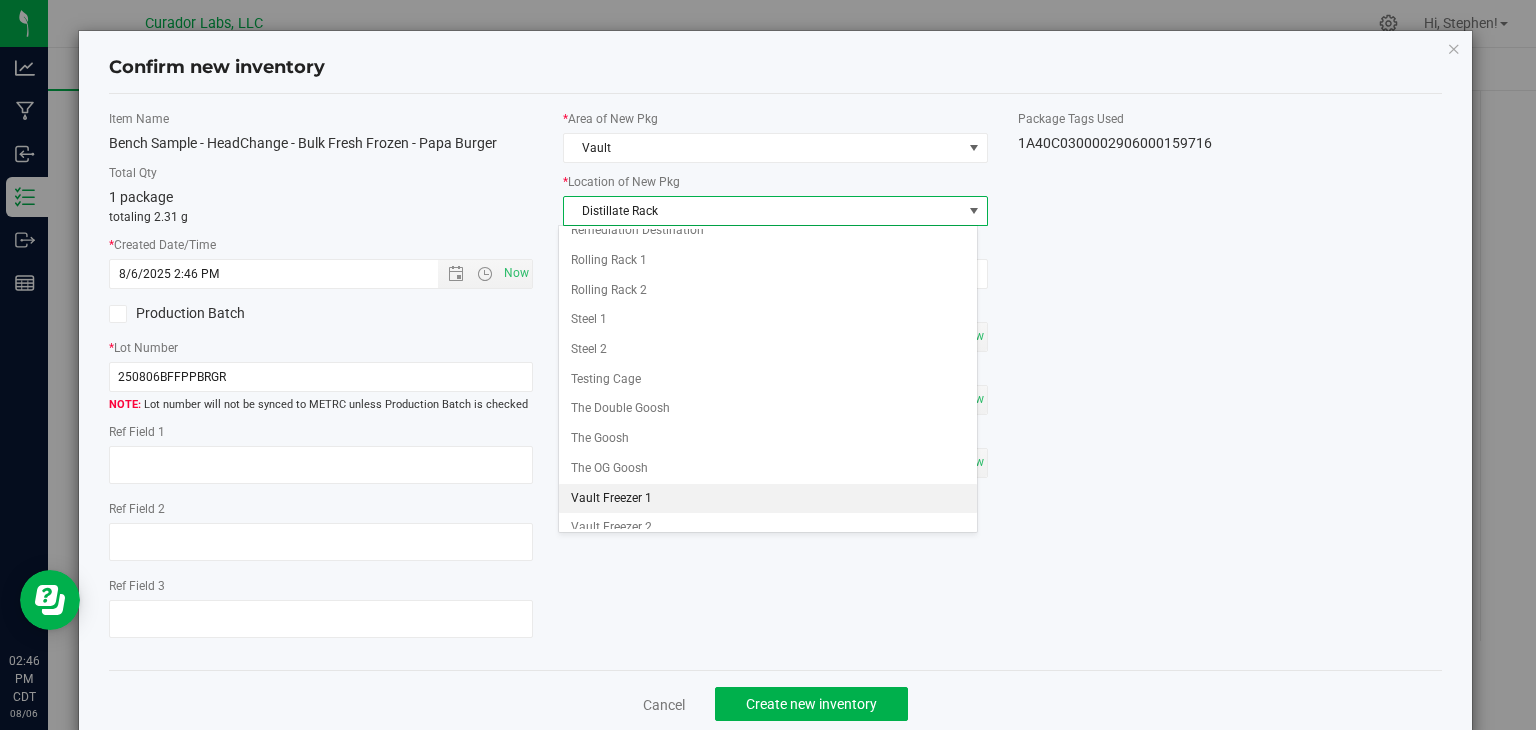 click on "Vault Freezer 1" at bounding box center [768, 499] 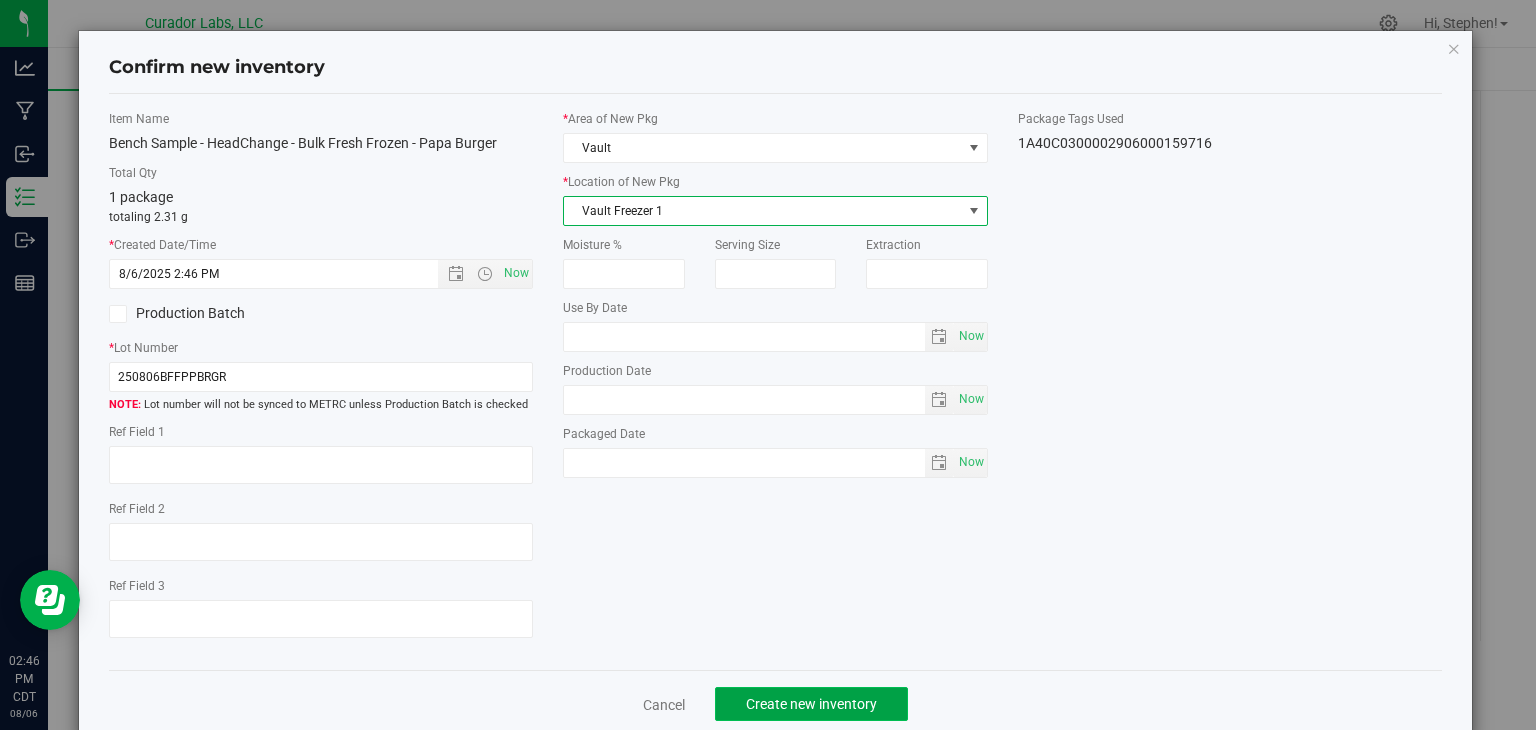 click on "Create new inventory" 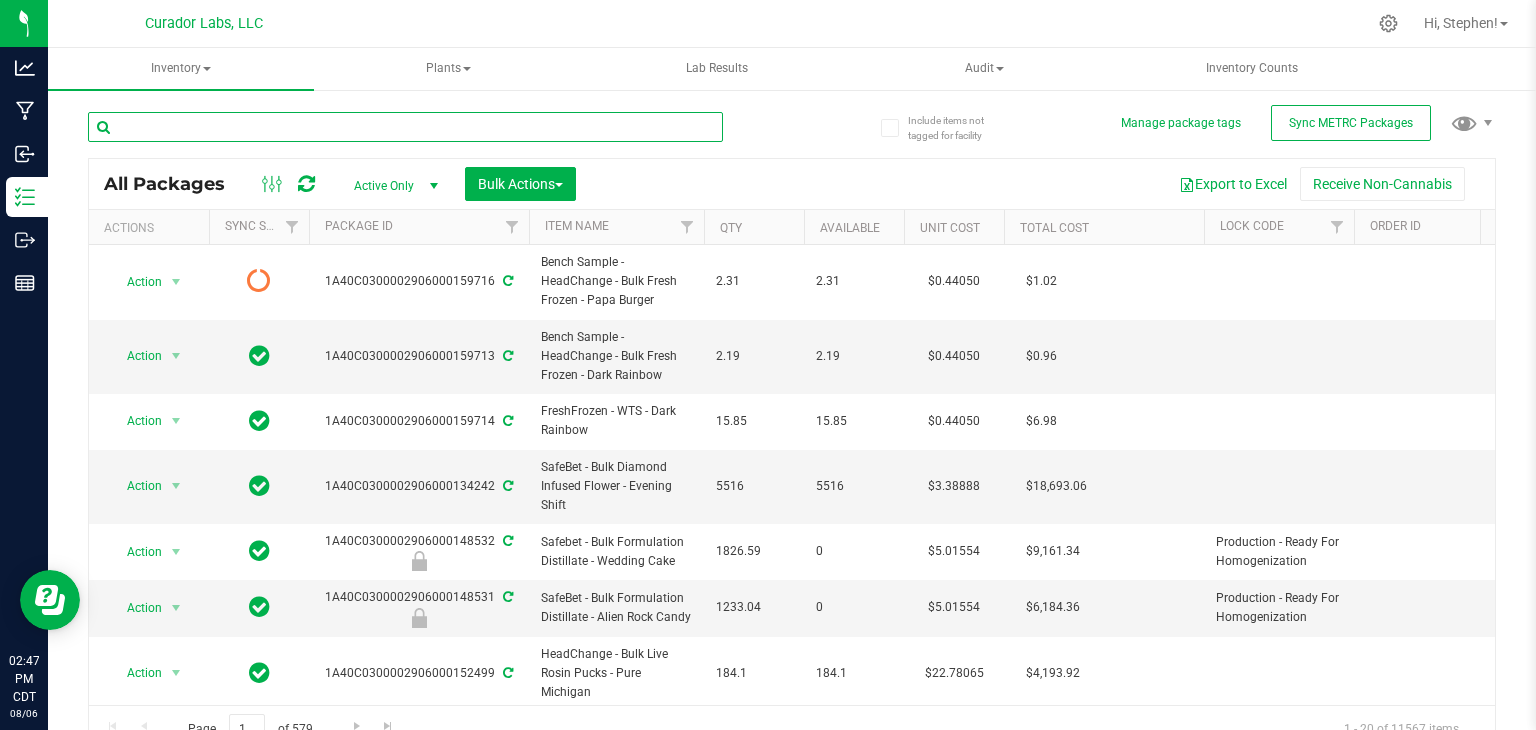 click at bounding box center (405, 127) 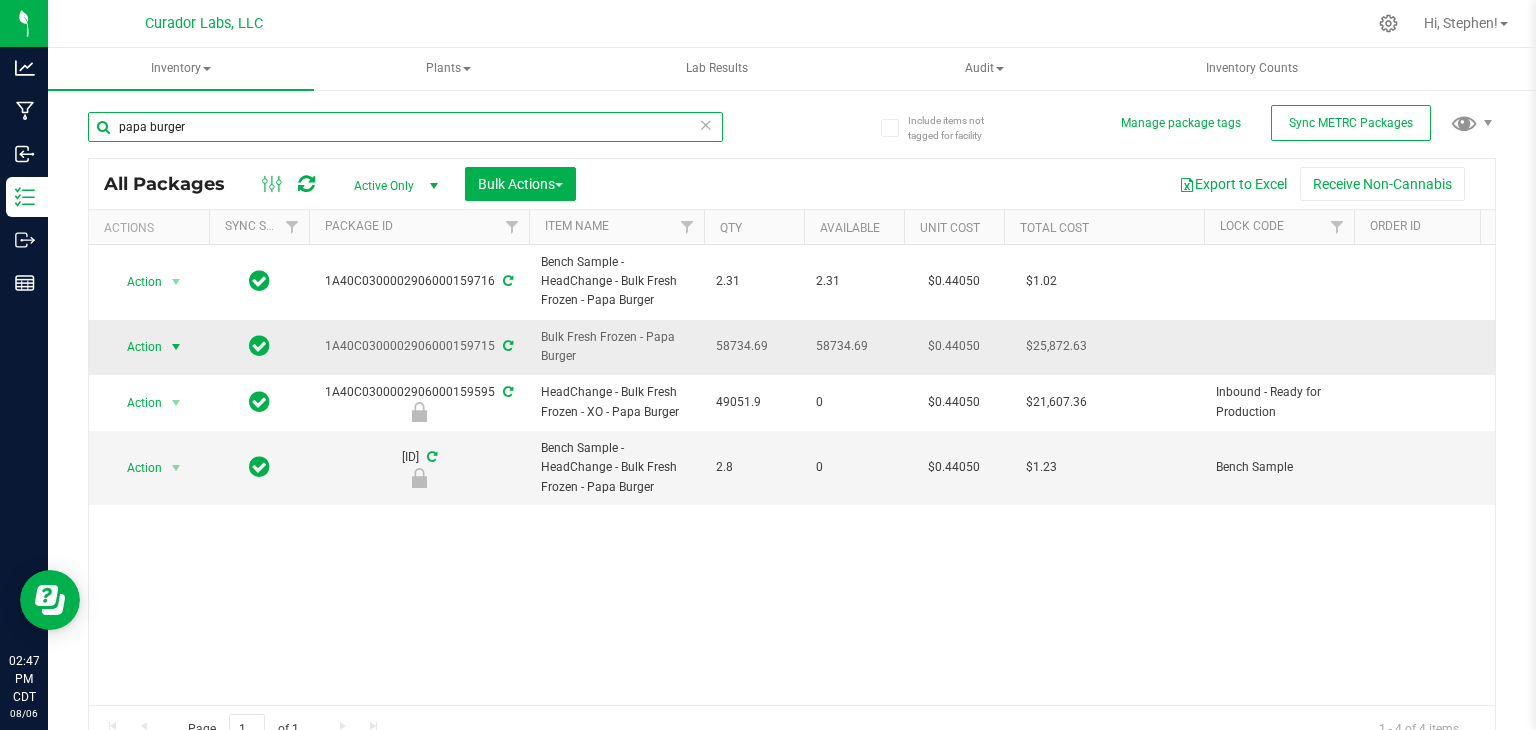type on "papa burger" 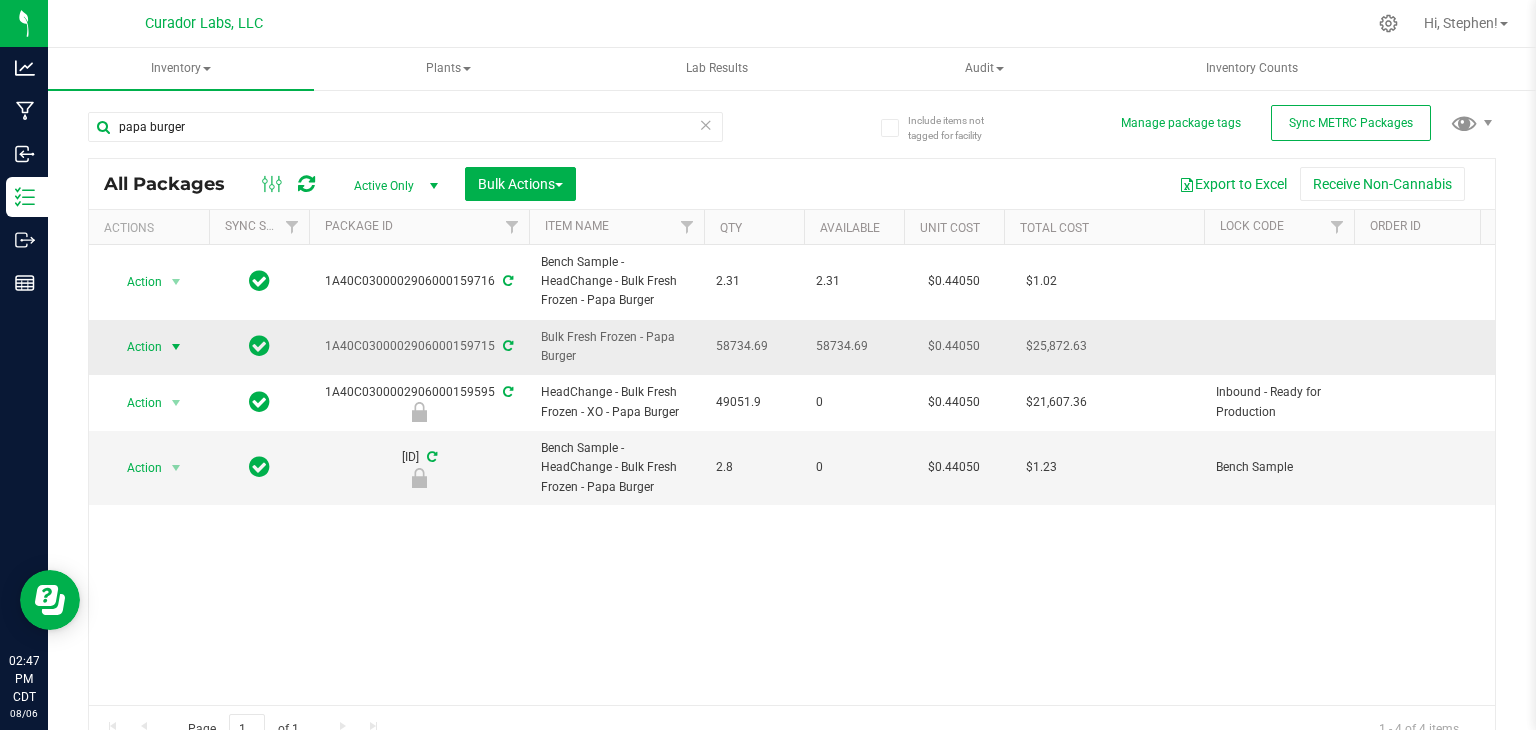 click at bounding box center [176, 347] 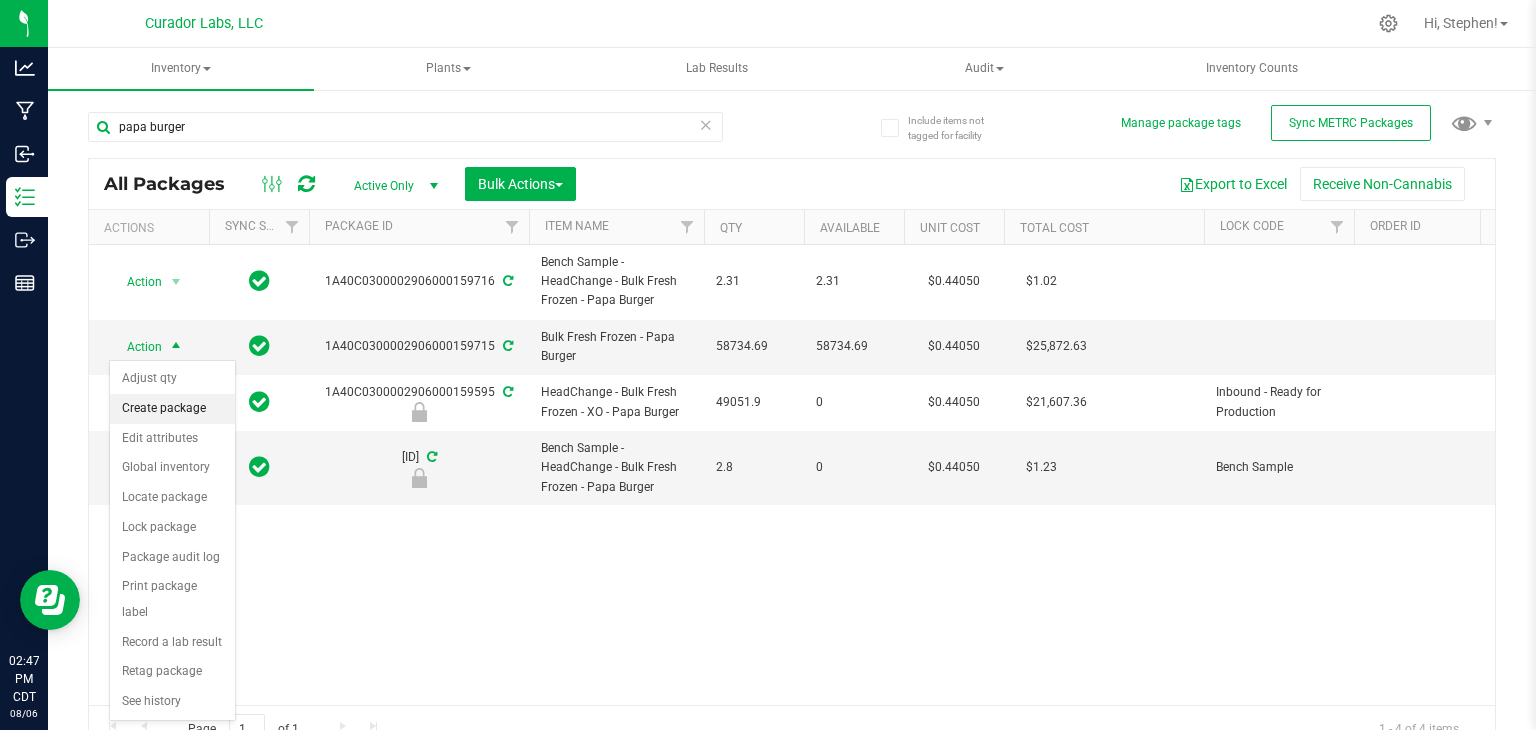 click on "Create package" at bounding box center (172, 409) 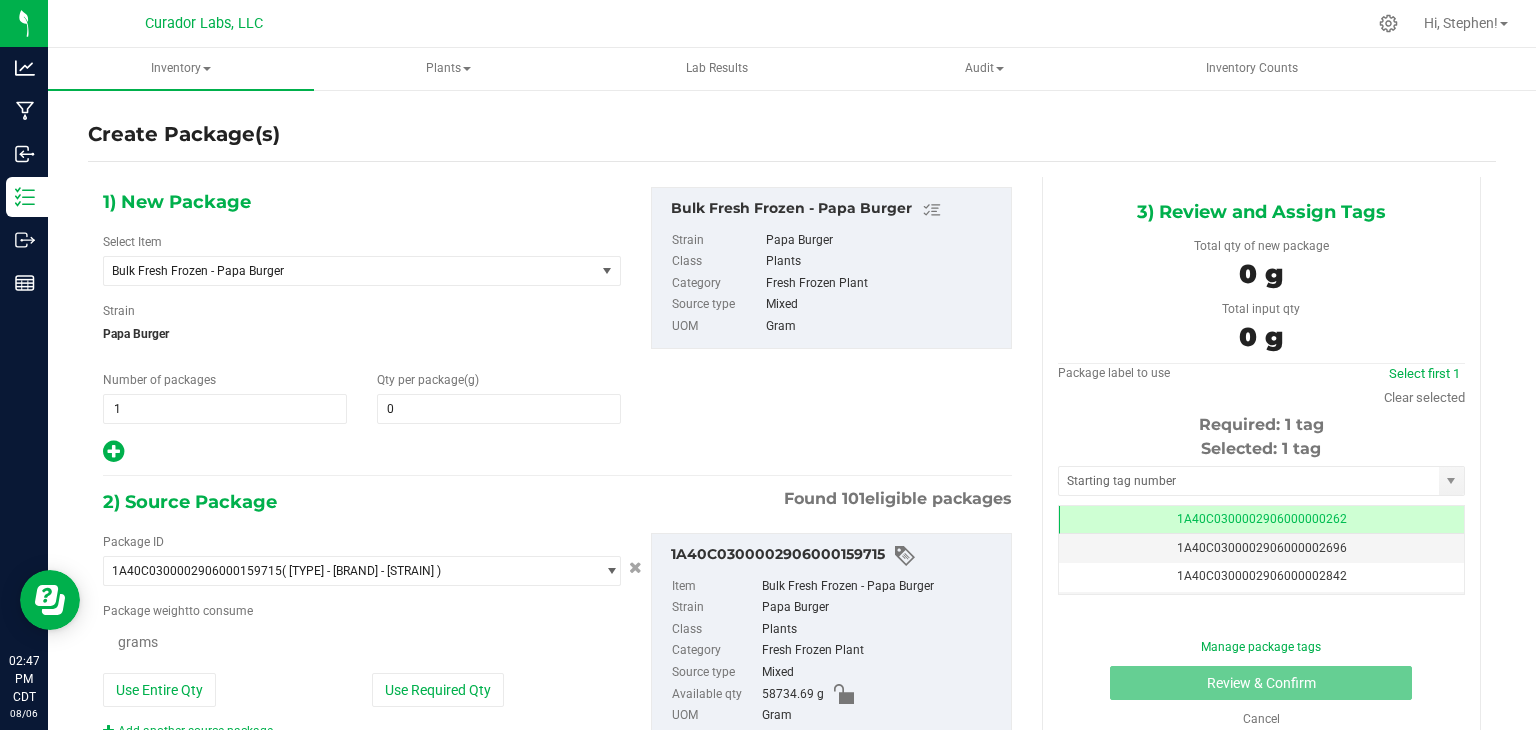 type on "0.0000" 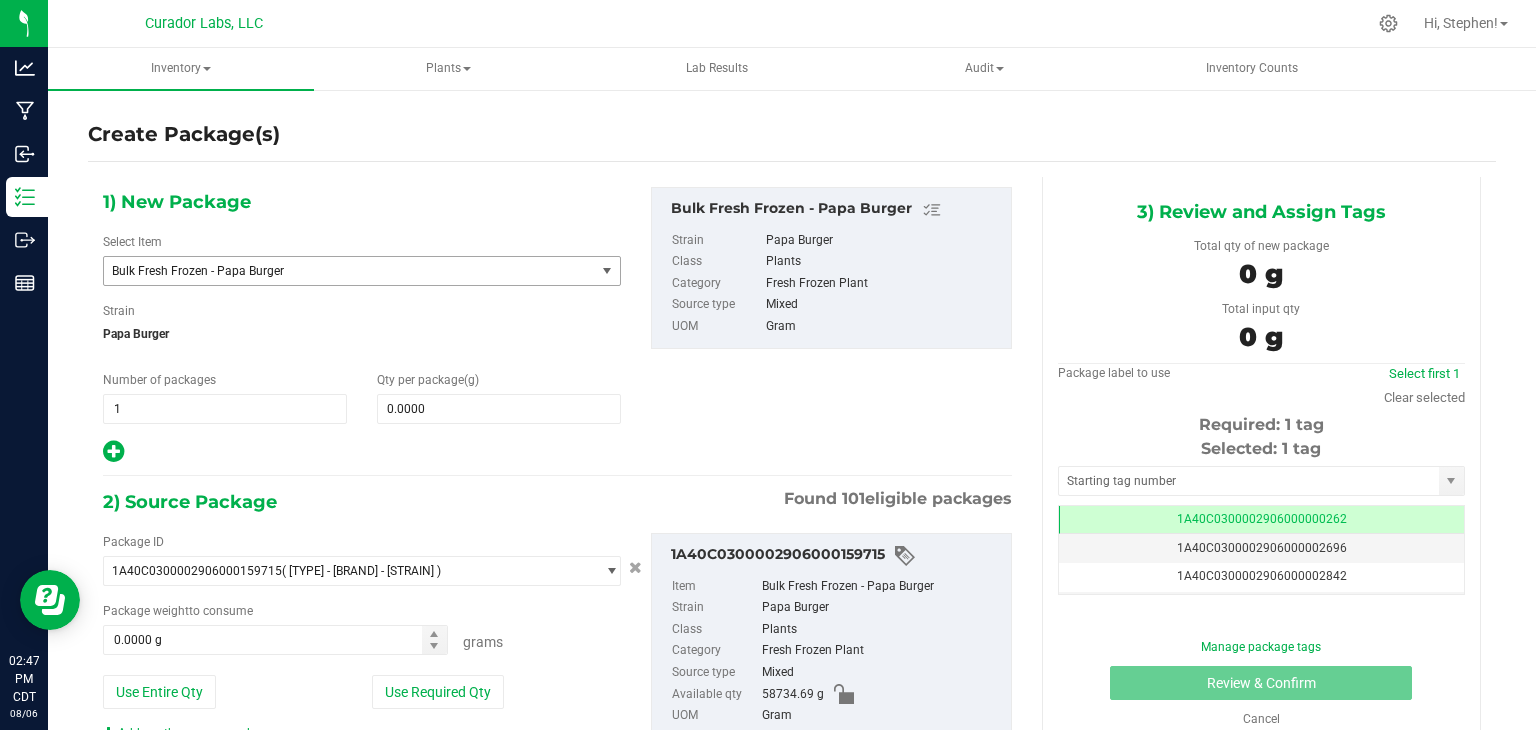 click on "Bulk Fresh Frozen - Papa Burger" at bounding box center [340, 271] 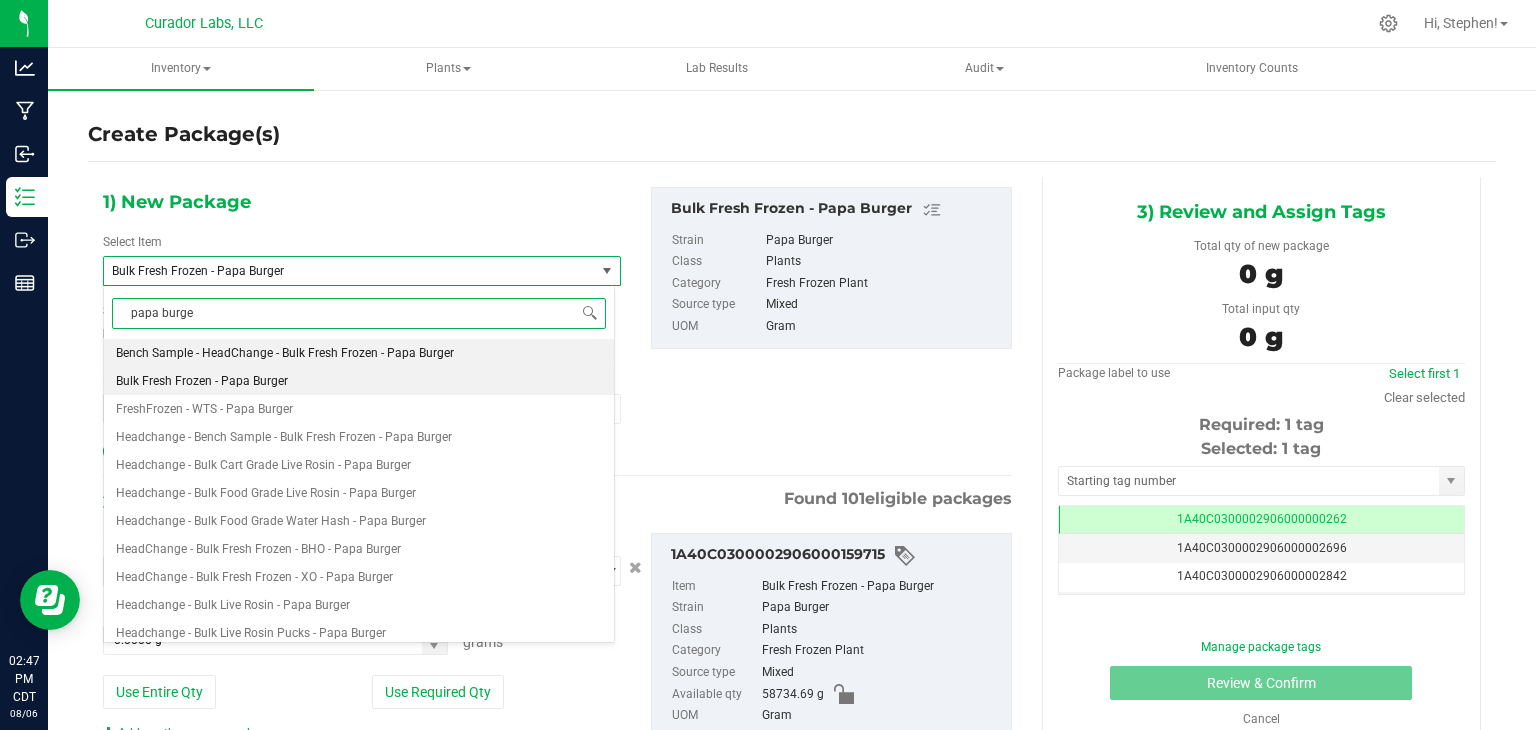type on "papa burger" 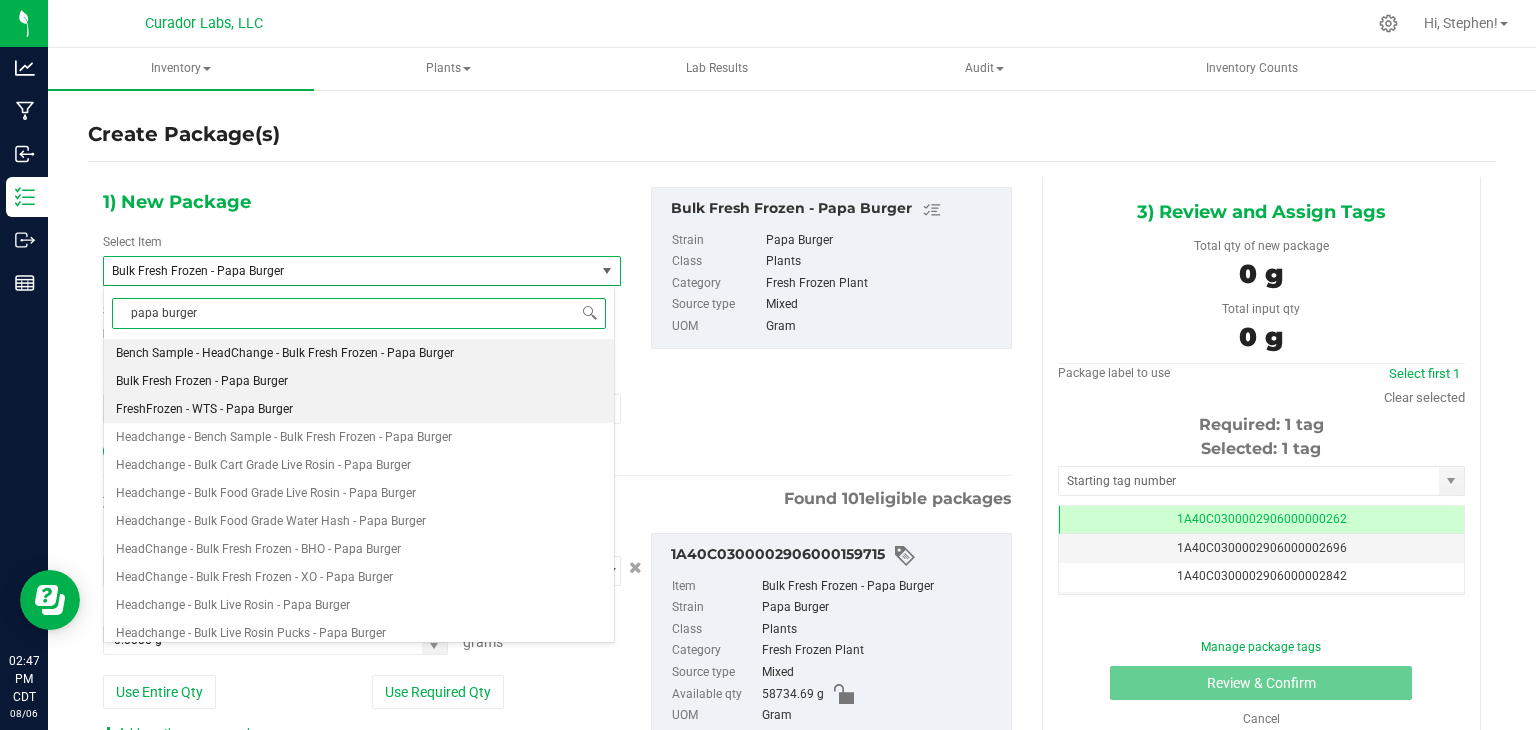 click on "FreshFrozen - WTS - Papa Burger" at bounding box center (359, 409) 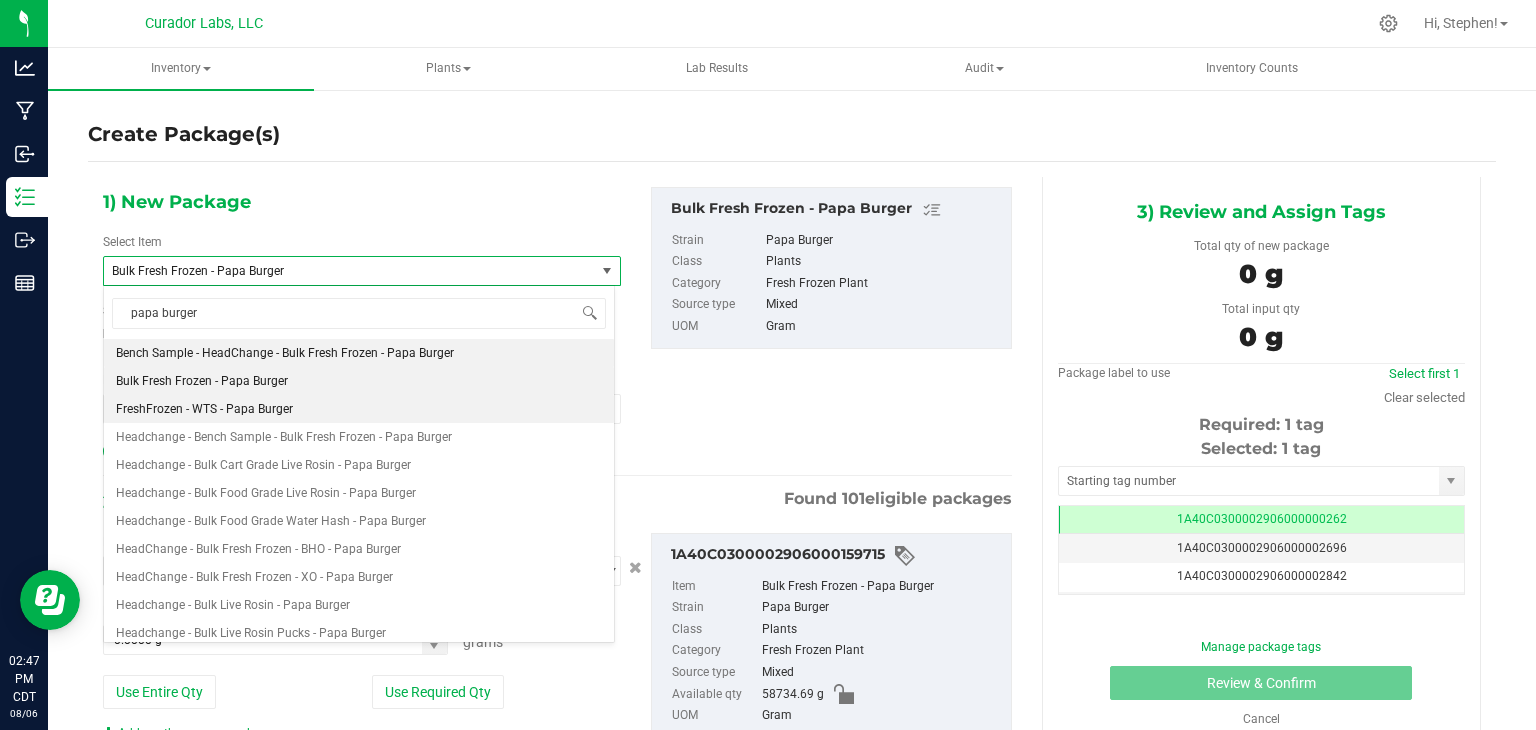type 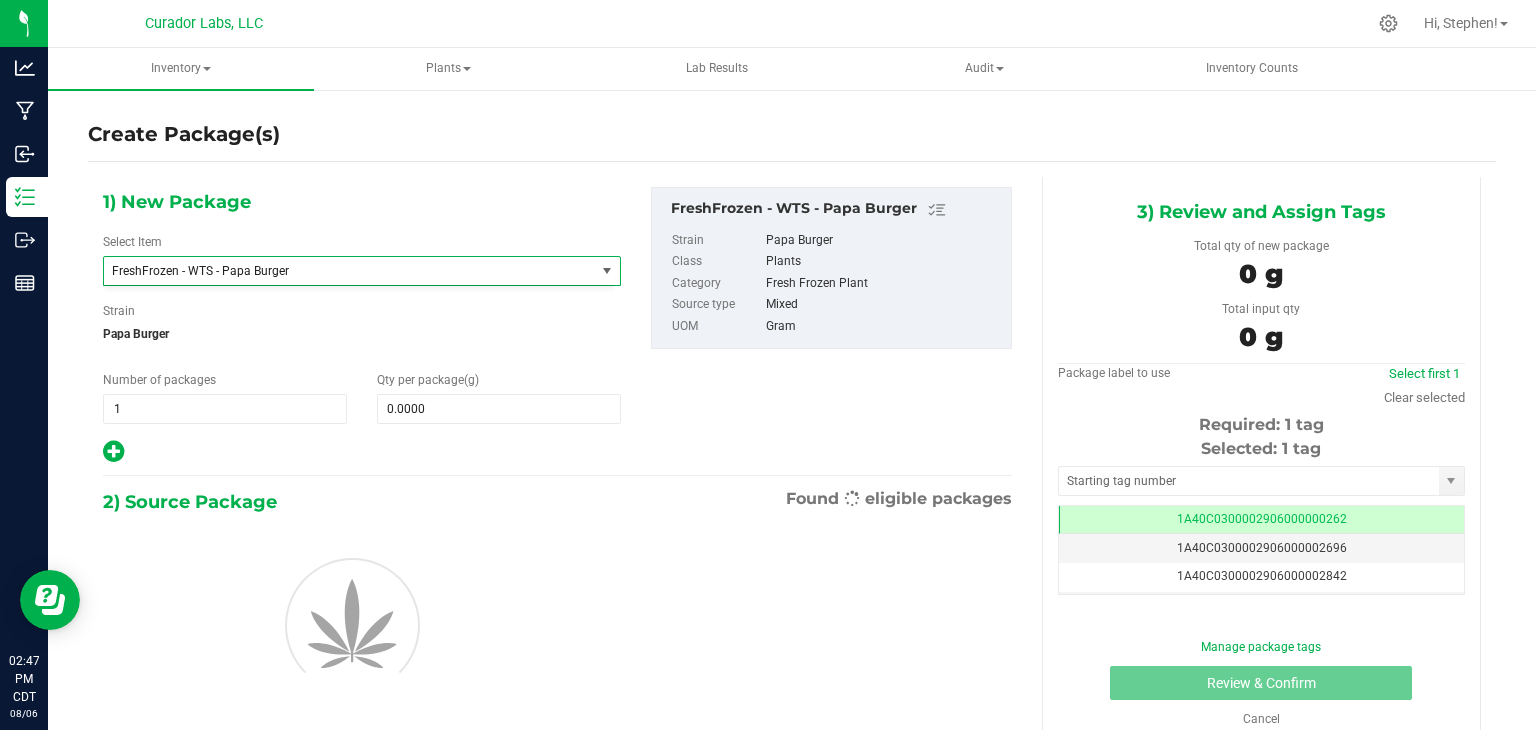 type on "0.0000" 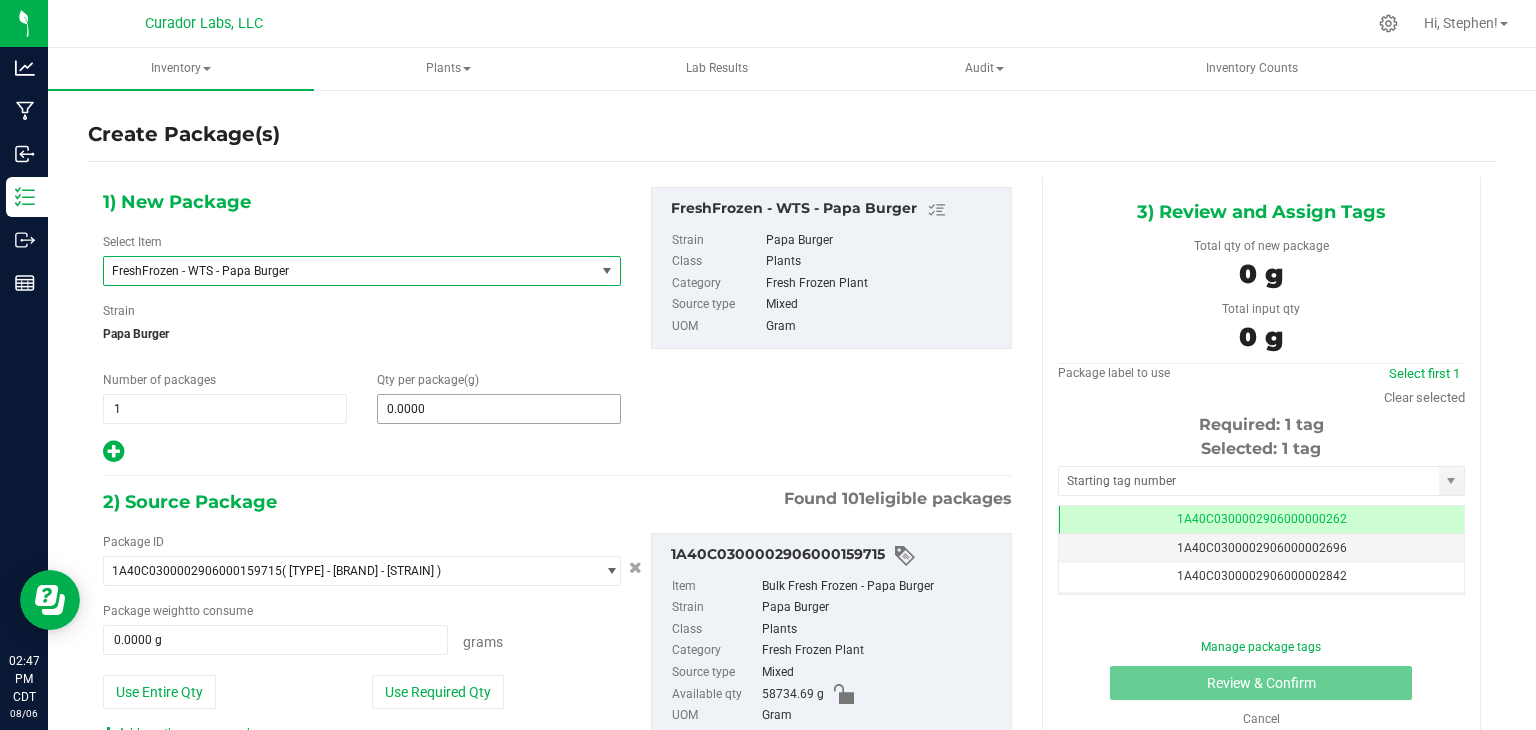 type 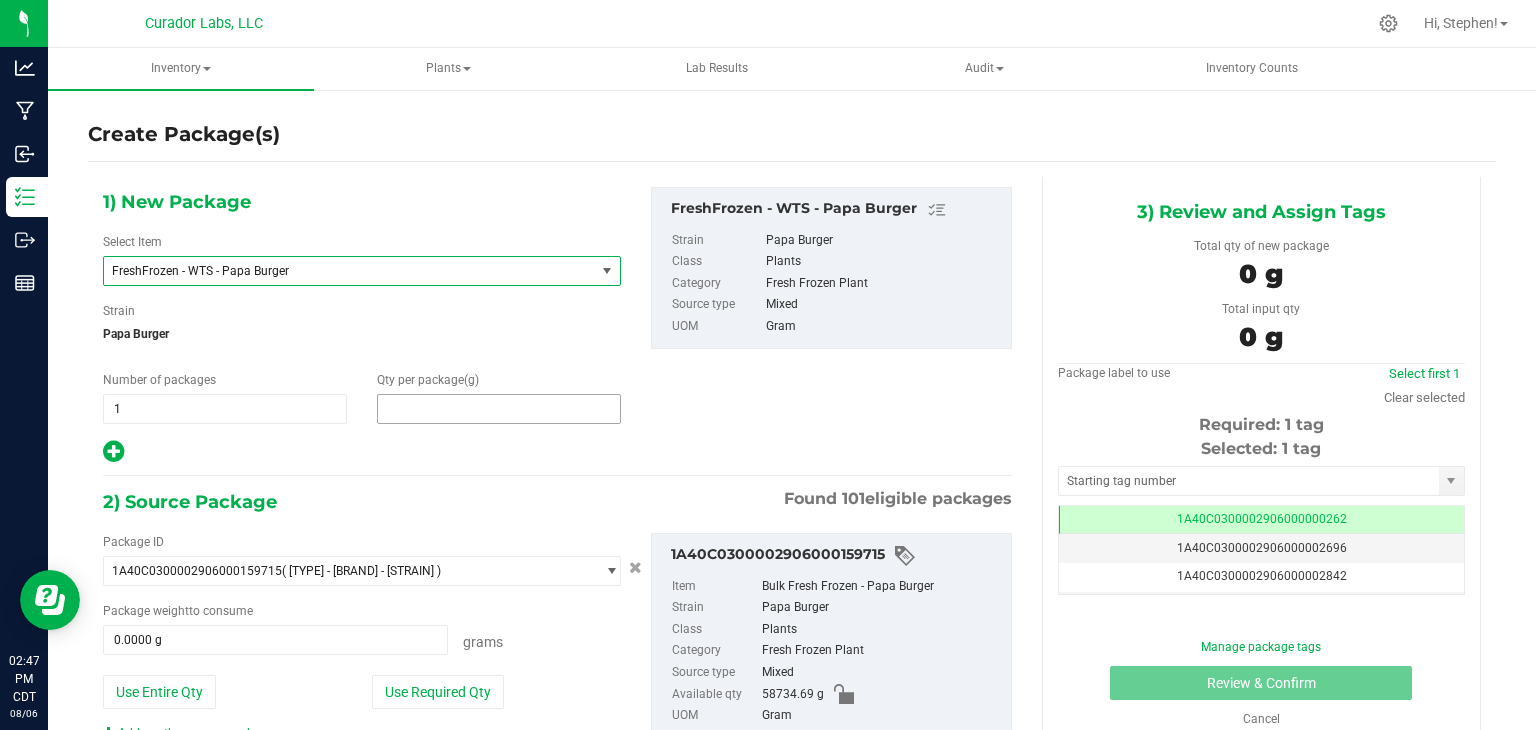 click at bounding box center (499, 409) 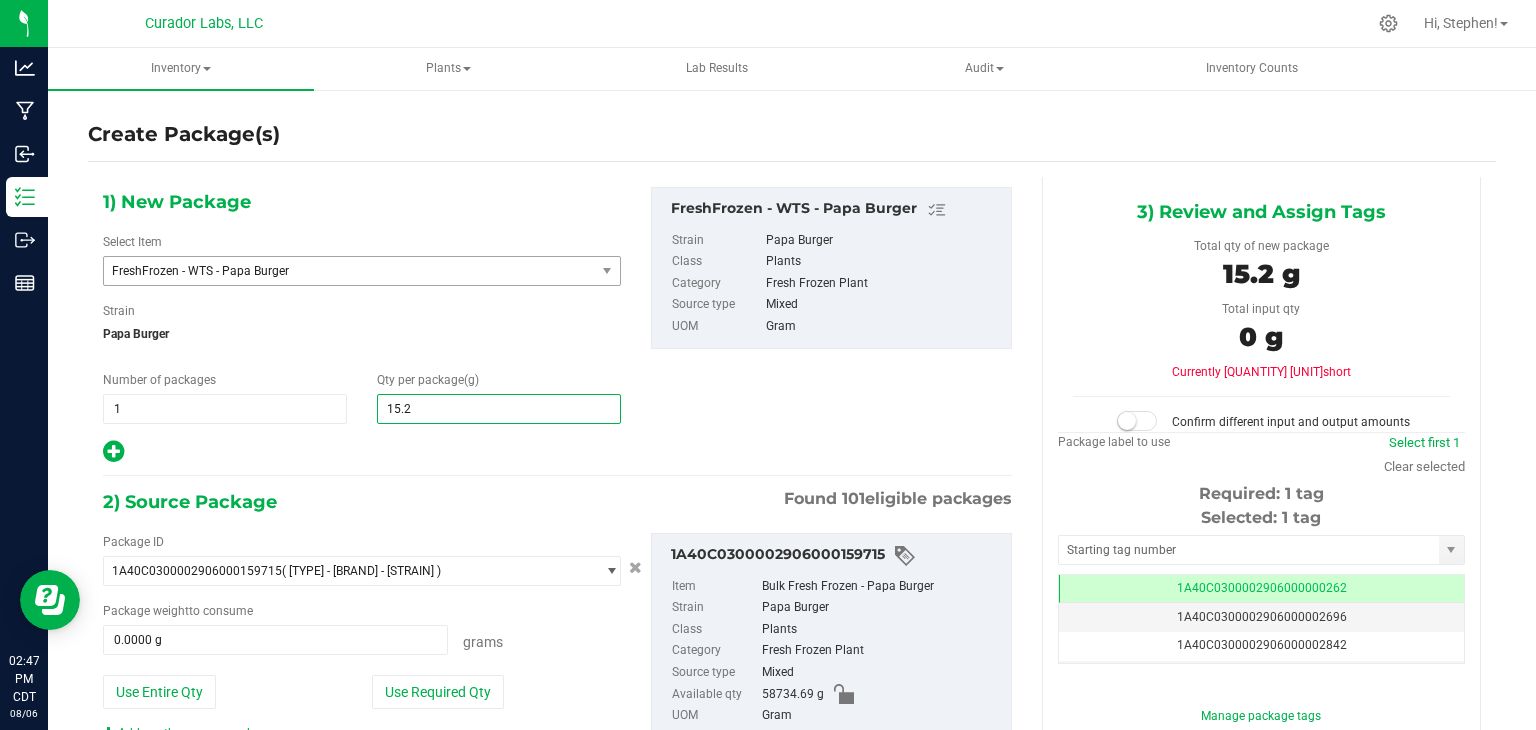 type on "15.29" 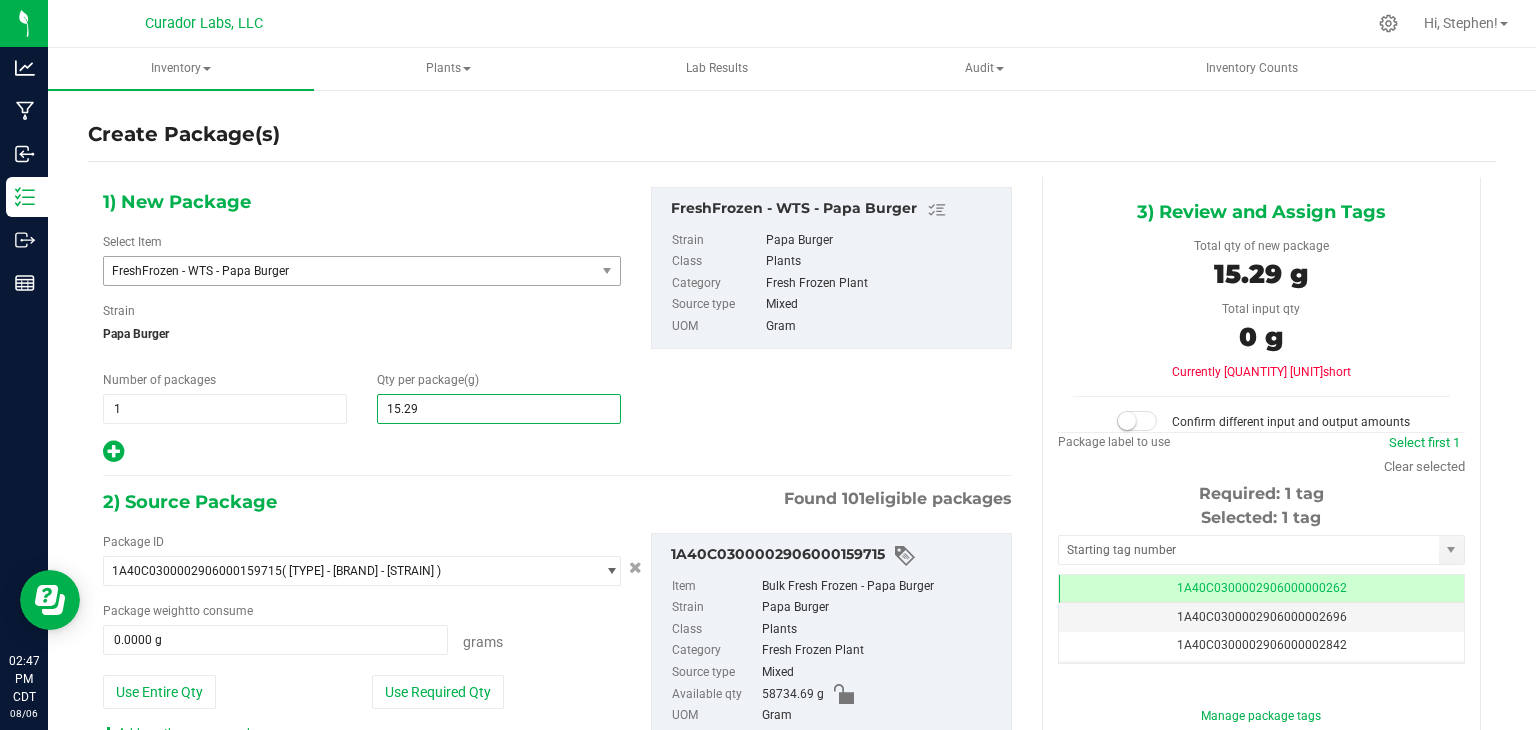 type on "[QUANTITY] [UNIT]" 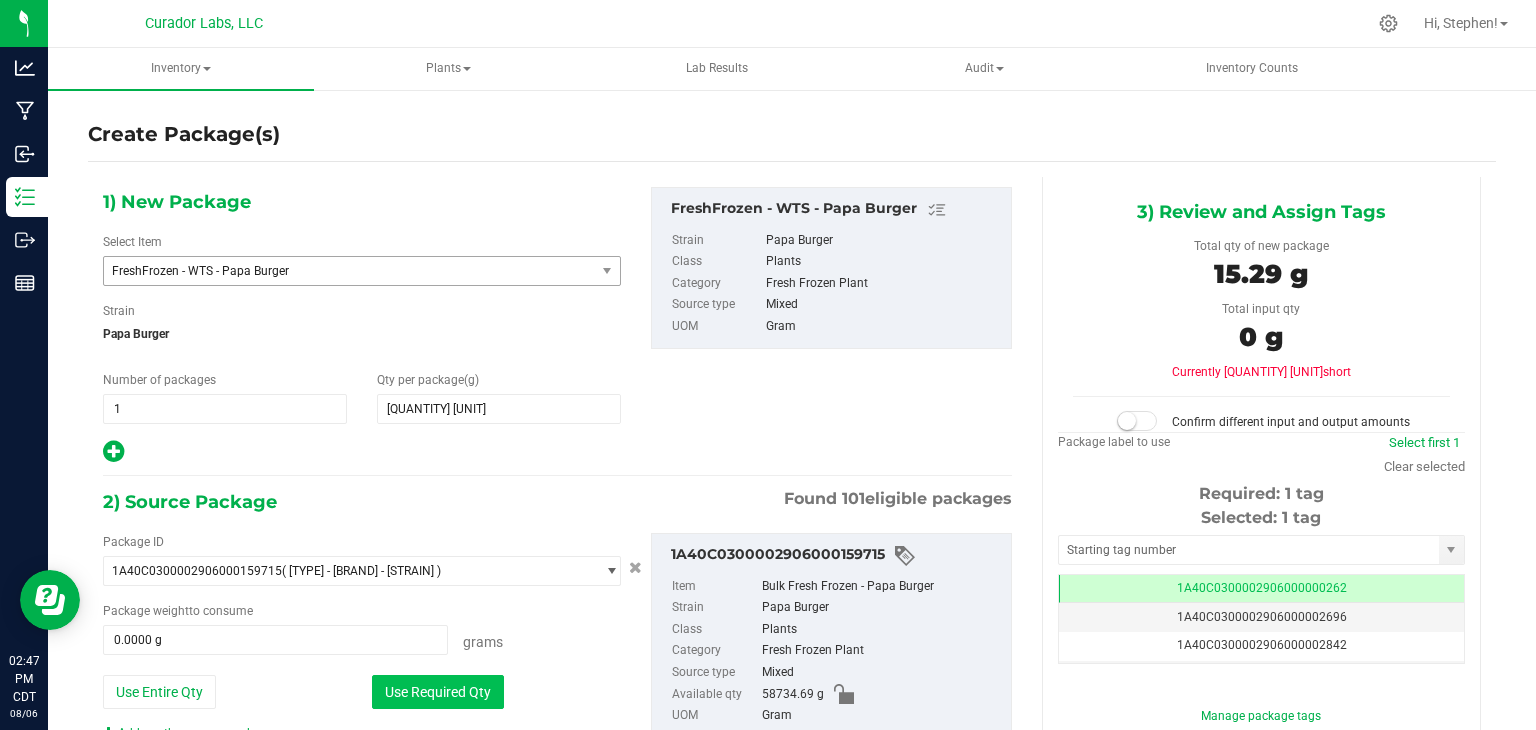 click on "Use Required Qty" at bounding box center [438, 692] 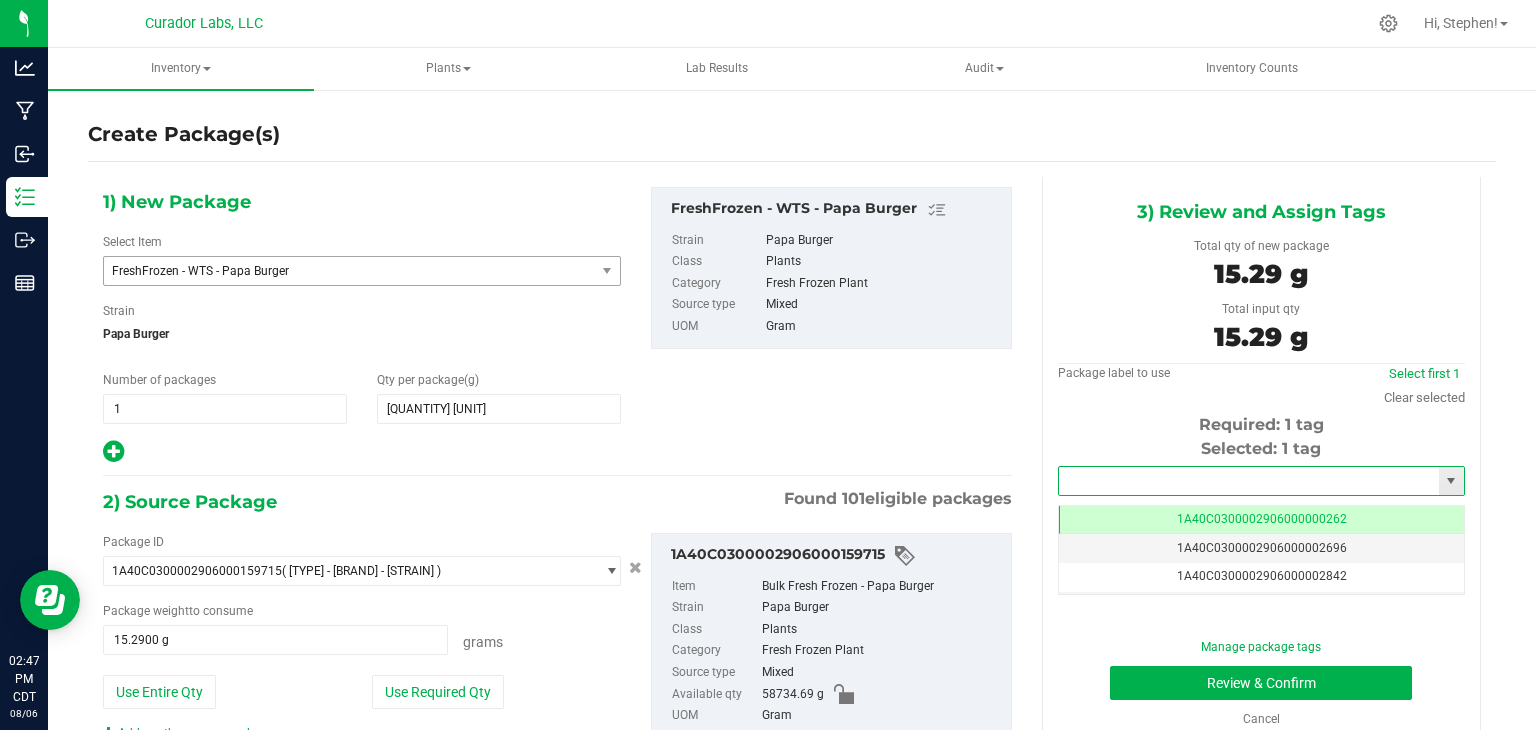 click at bounding box center [1249, 481] 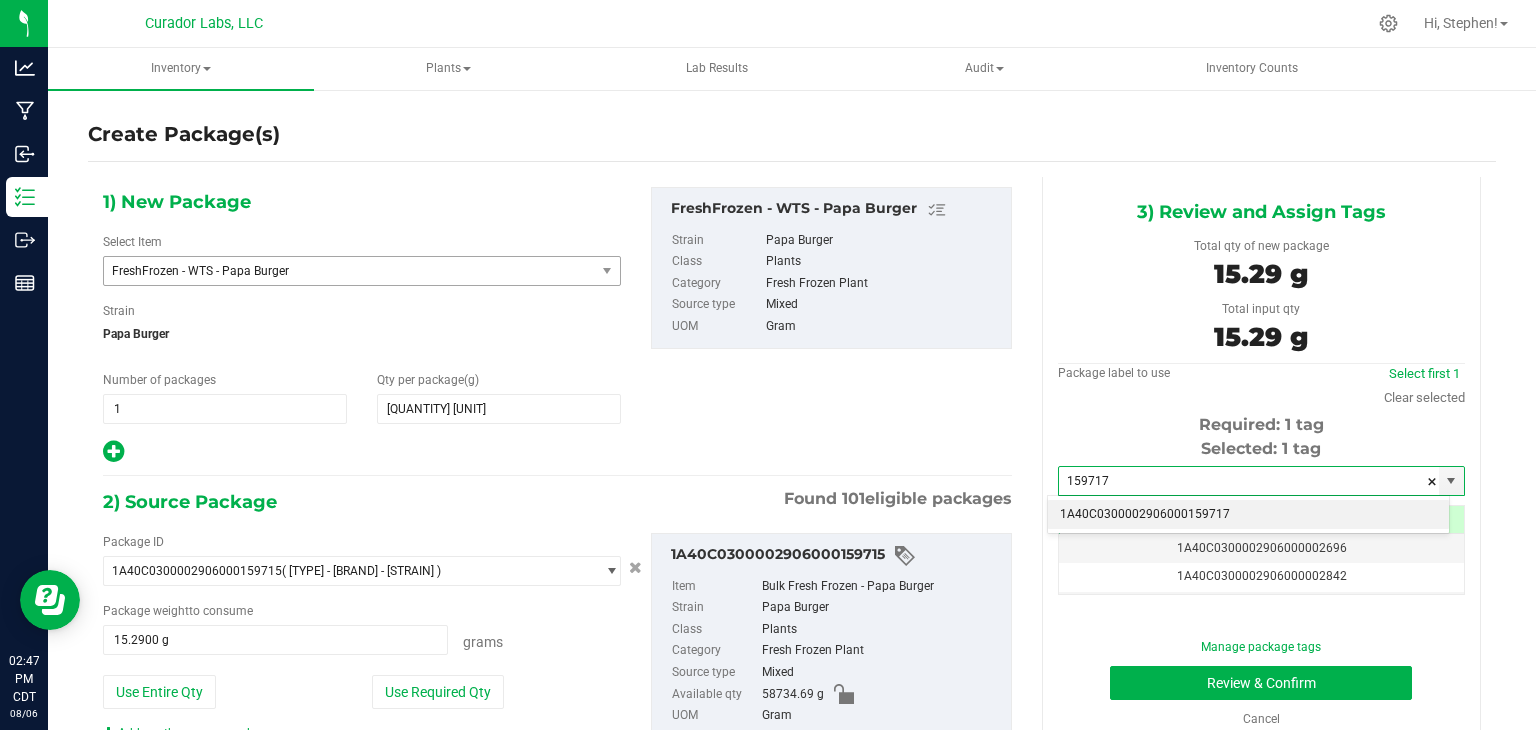 click on "1A40C0300002906000159717" at bounding box center [1248, 515] 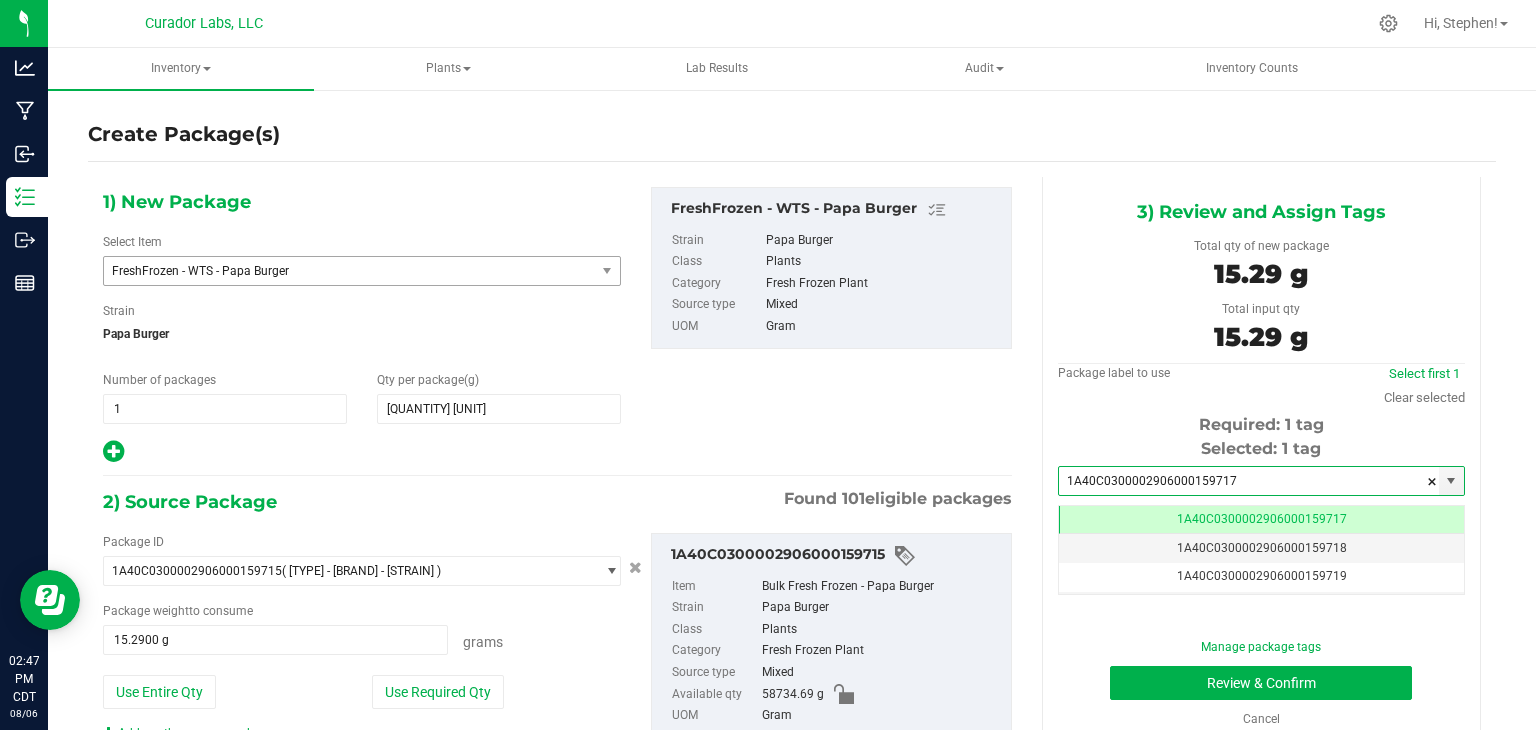 type on "1A40C0300002906000159717" 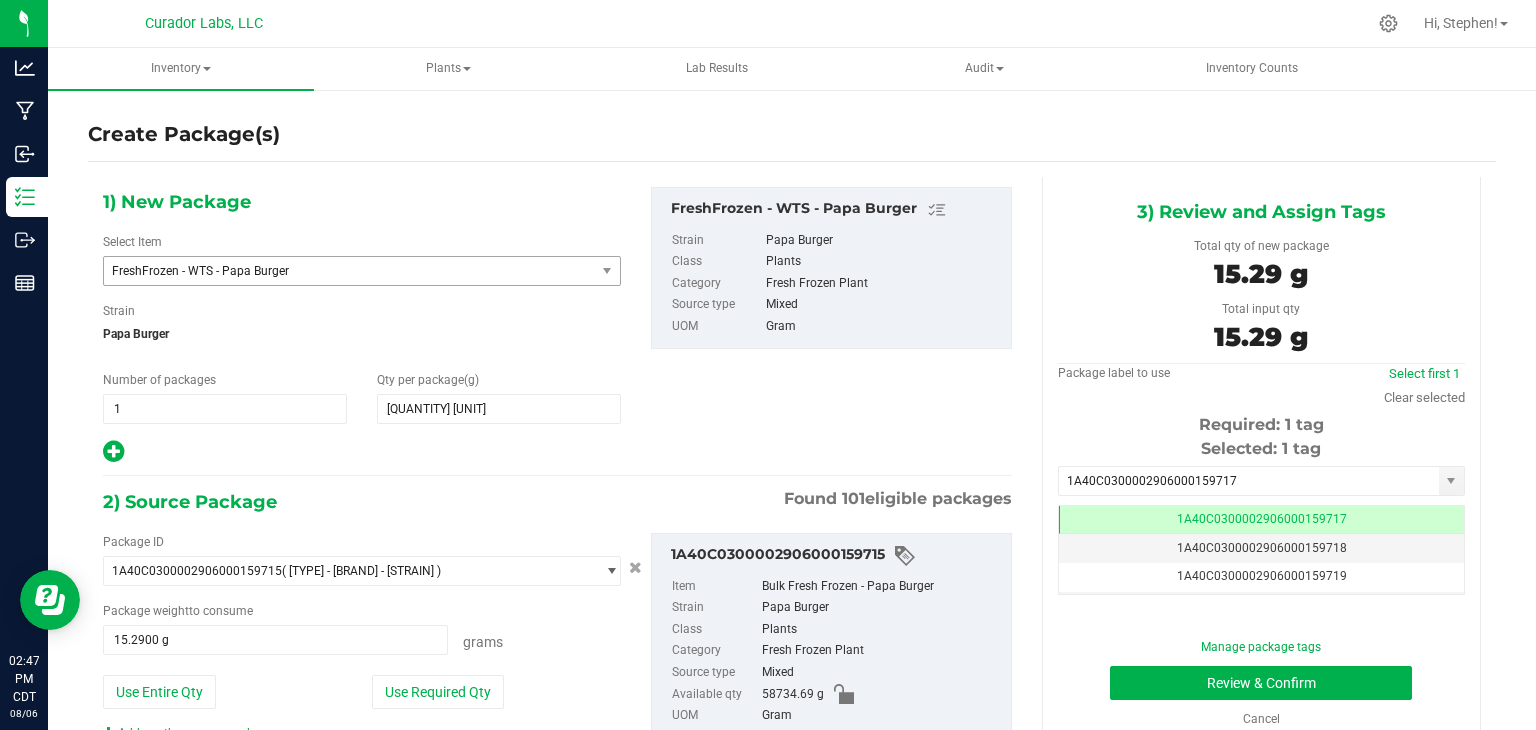 click on "1) [PACKAGE]
[SELECT] [ITEM]
[TYPE] - [BRAND] - [STRAIN]
[TYPE] - [BRAND] - [STRAIN] [TYPE] - [BRAND] - [STRAIN] [TYPE] - [BRAND] - [STRAIN] [TYPE] - [BRAND] - [STRAIN] [TYPE] - [BRAND] - [STRAIN] [TYPE] - [BRAND] - [STRAIN] [TYPE] - [BRAND] - [STRAIN] [TYPE] - [BRAND] - [STRAIN] [TYPE] - [BRAND] - [STRAIN] [TYPE] - [BRAND] - [STRAIN] [TYPE] - [BRAND] - [STRAIN] [TYPE] - [BRAND] - [STRAIN] [TYPE] - [BRAND] - [STRAIN] [TYPE] - [BRAND] - [STRAIN] [TYPE] - [BRAND] - [STRAIN] [TYPE] - [BRAND] - [STRAIN] [TYPE] - [BRAND] - [STRAIN] [TYPE] - [BRAND] - [STRAIN]" at bounding box center [557, 326] 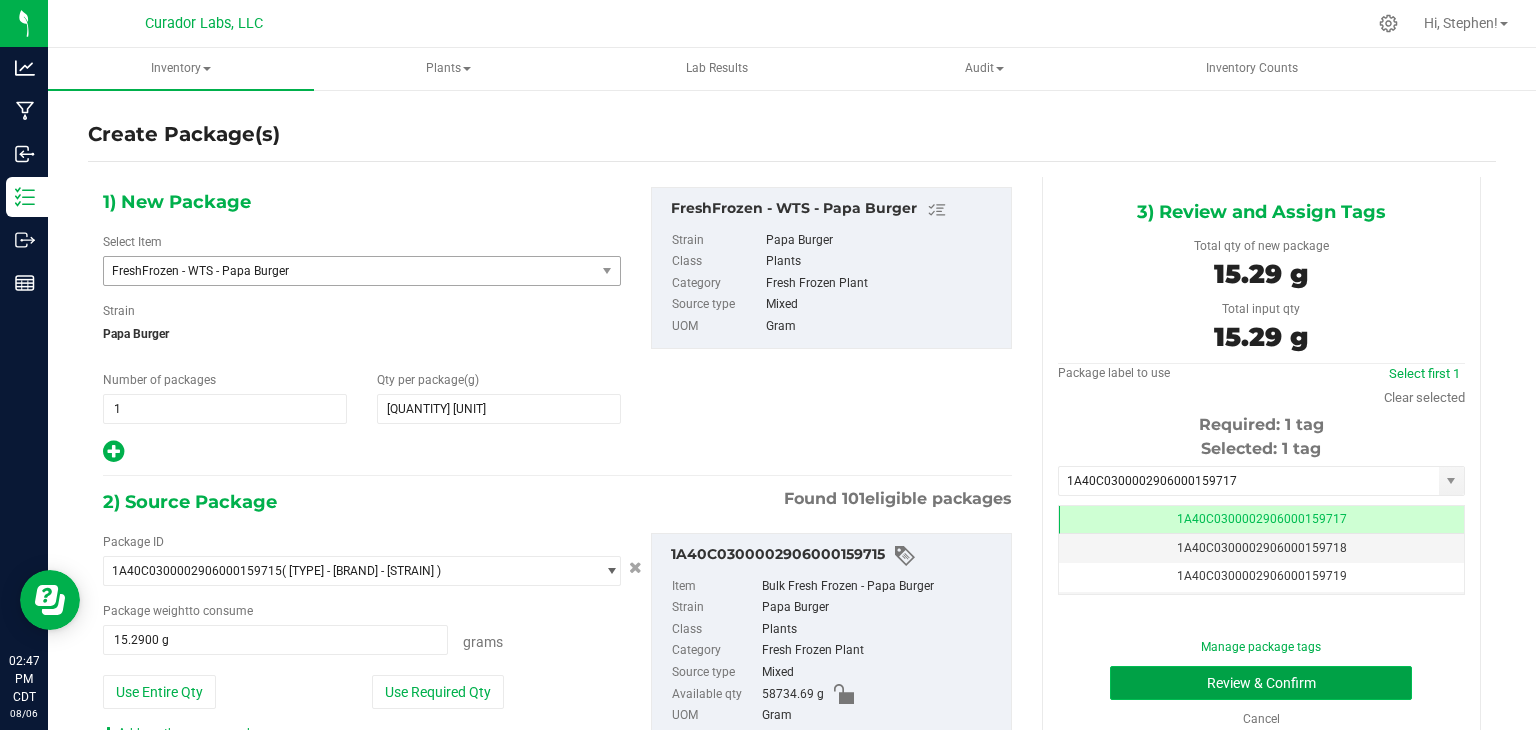 click on "Review & Confirm" at bounding box center (1261, 683) 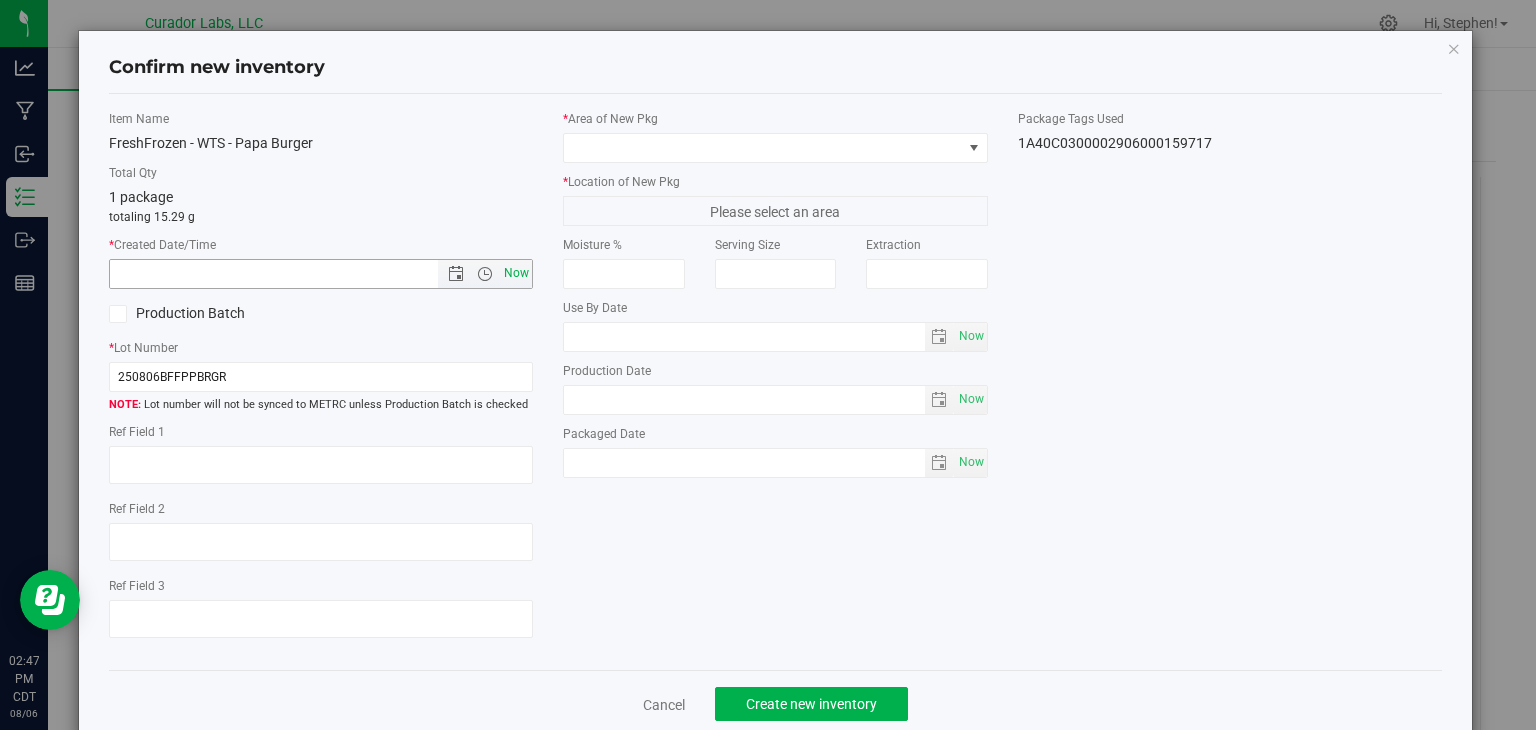 click on "Now" at bounding box center [517, 273] 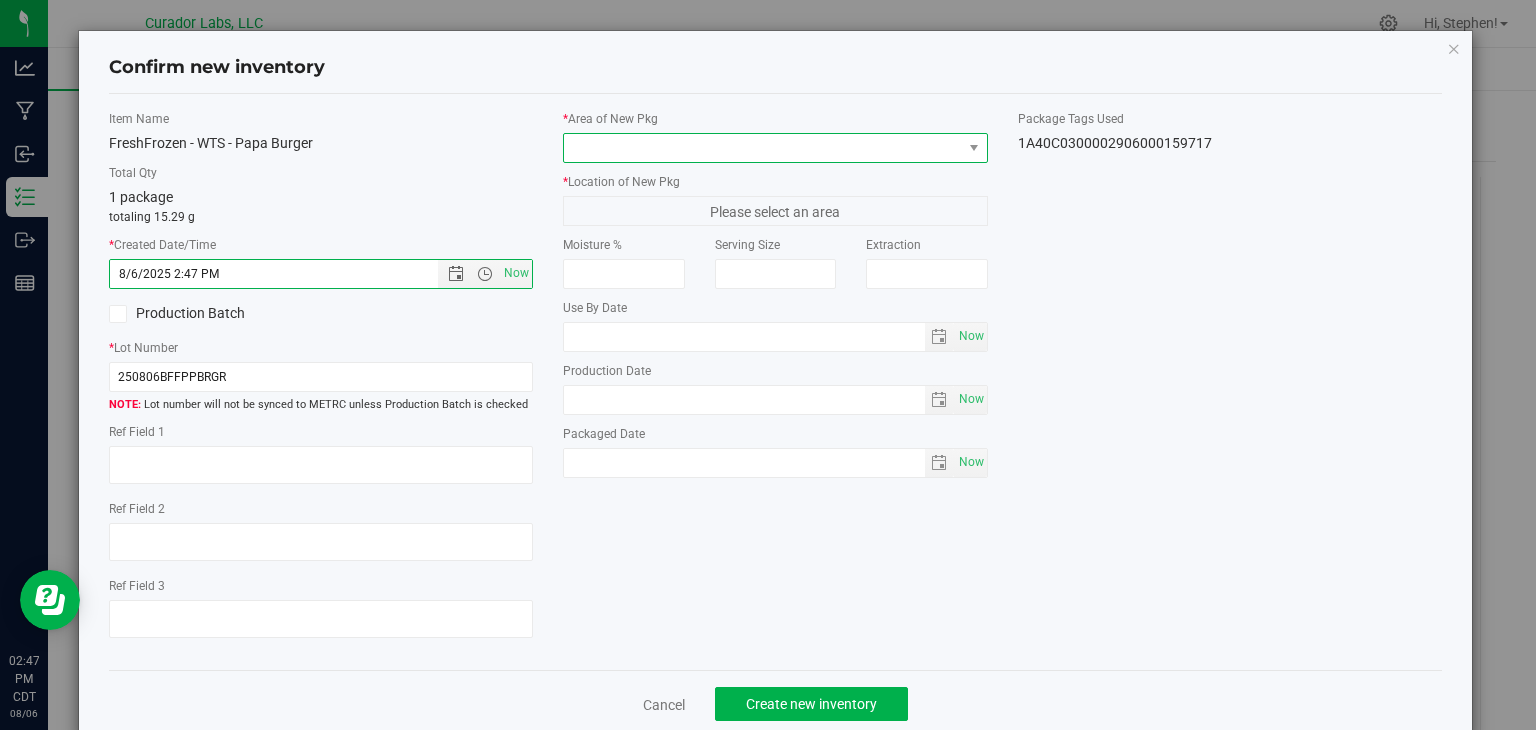click at bounding box center [763, 148] 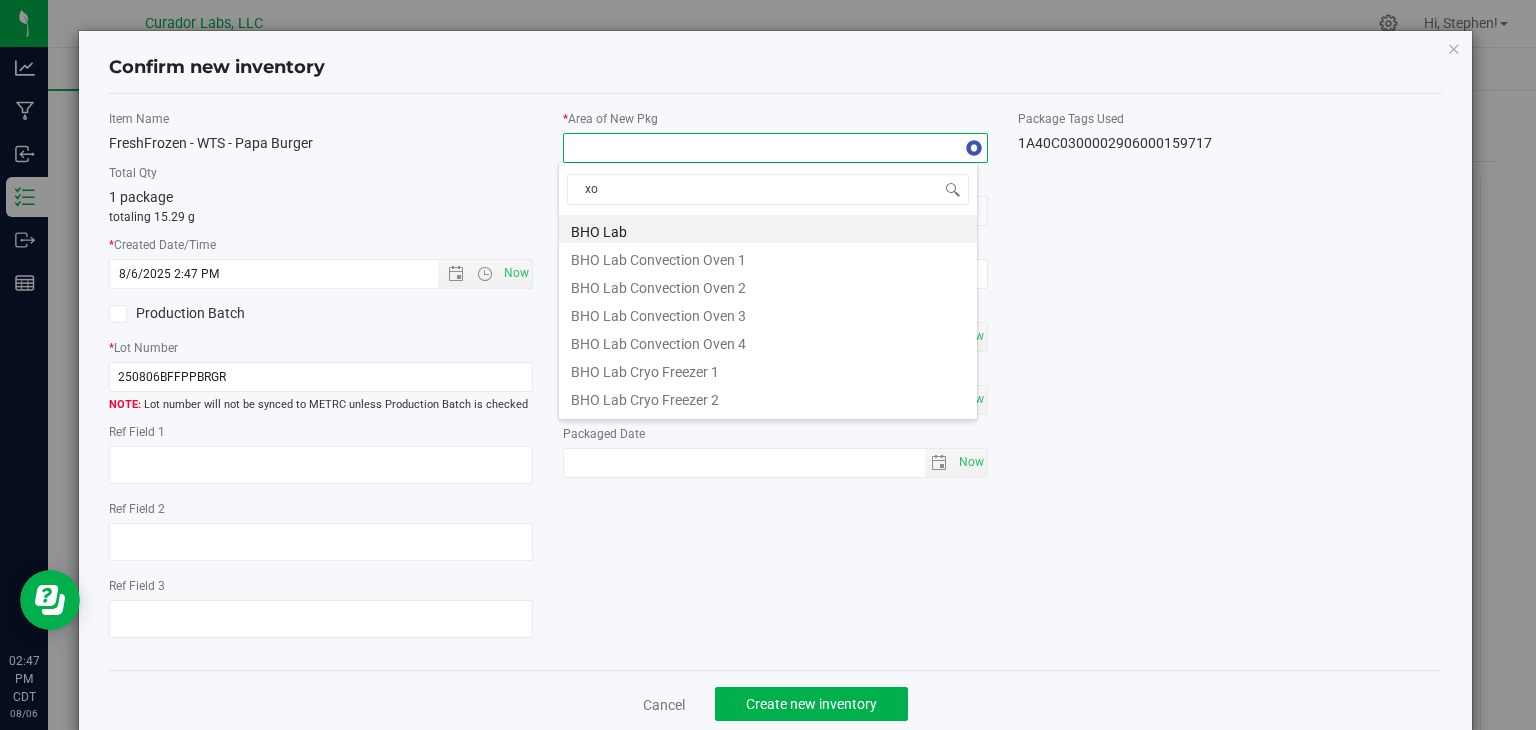 type on "xo" 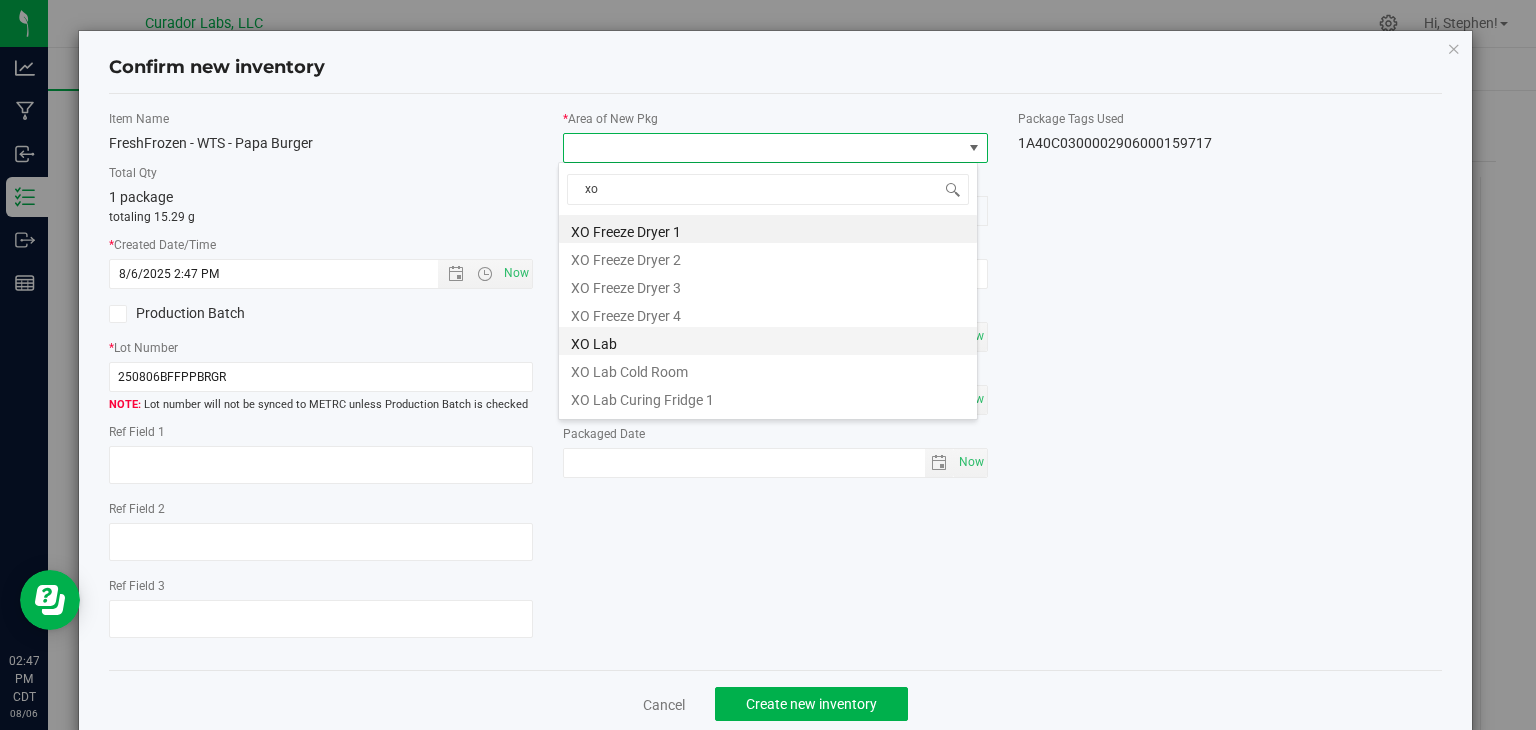 click on "XO Lab" at bounding box center (768, 341) 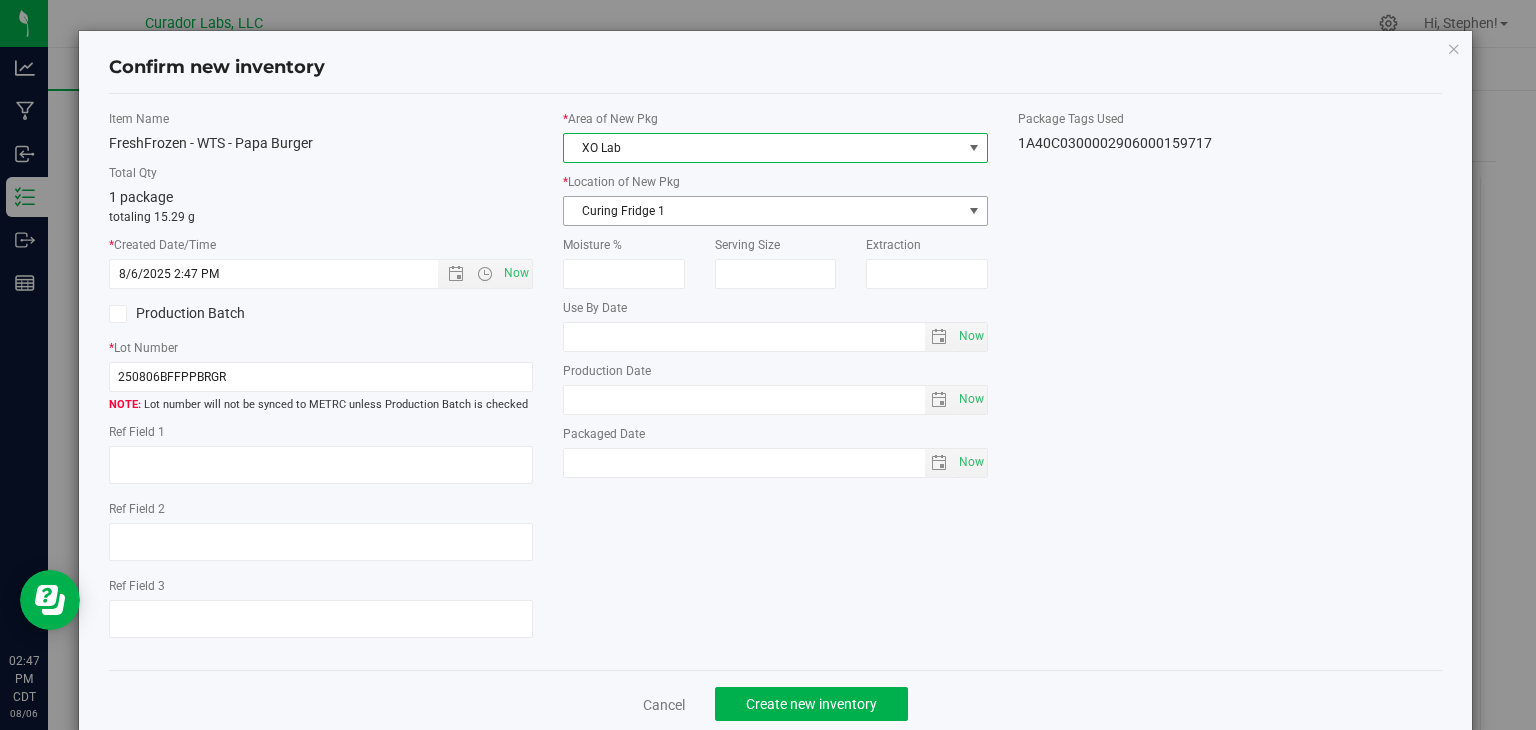 click on "Curing Fridge 1" at bounding box center (763, 211) 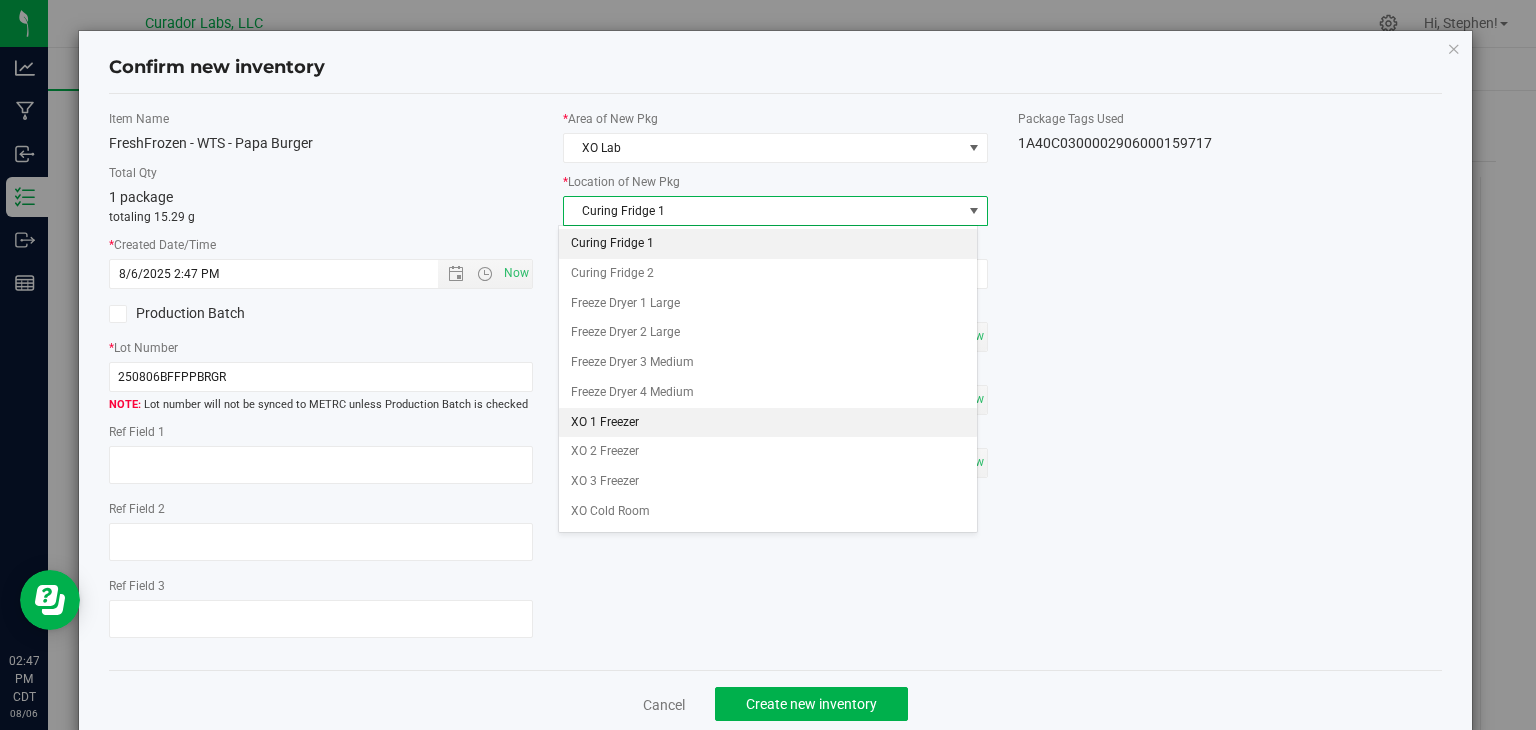 click on "XO 1 Freezer" at bounding box center (768, 423) 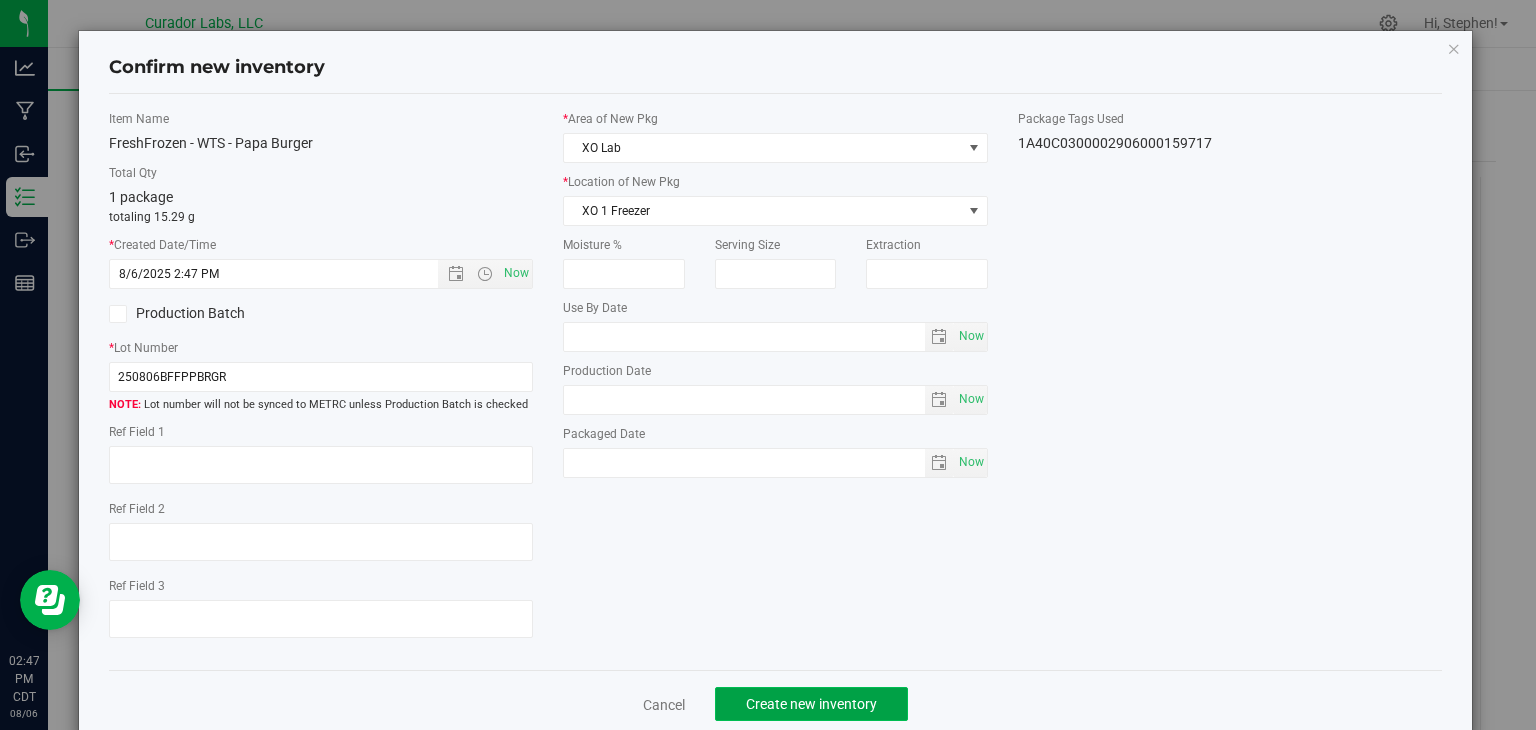 click on "Create new inventory" 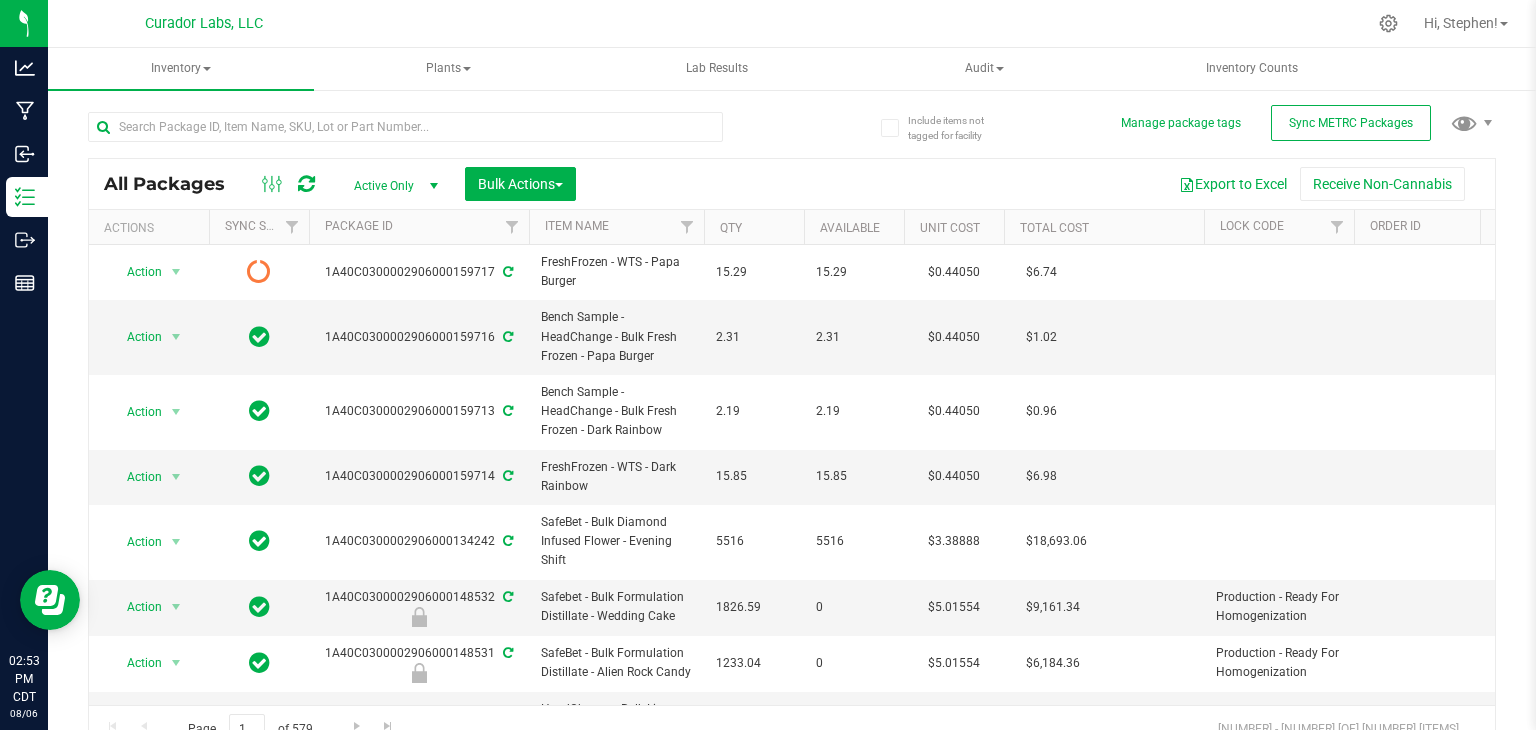 click at bounding box center [306, 184] 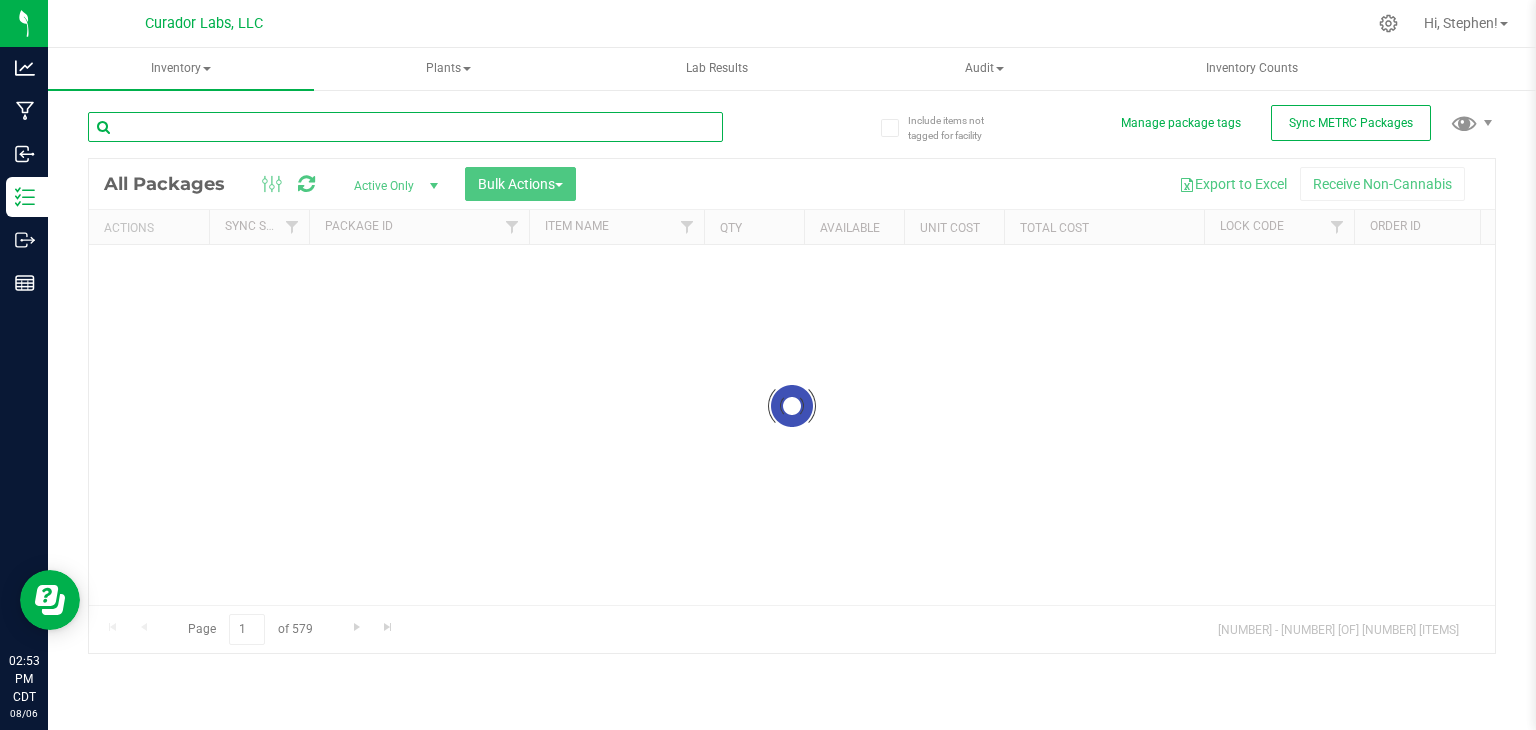 click at bounding box center [405, 127] 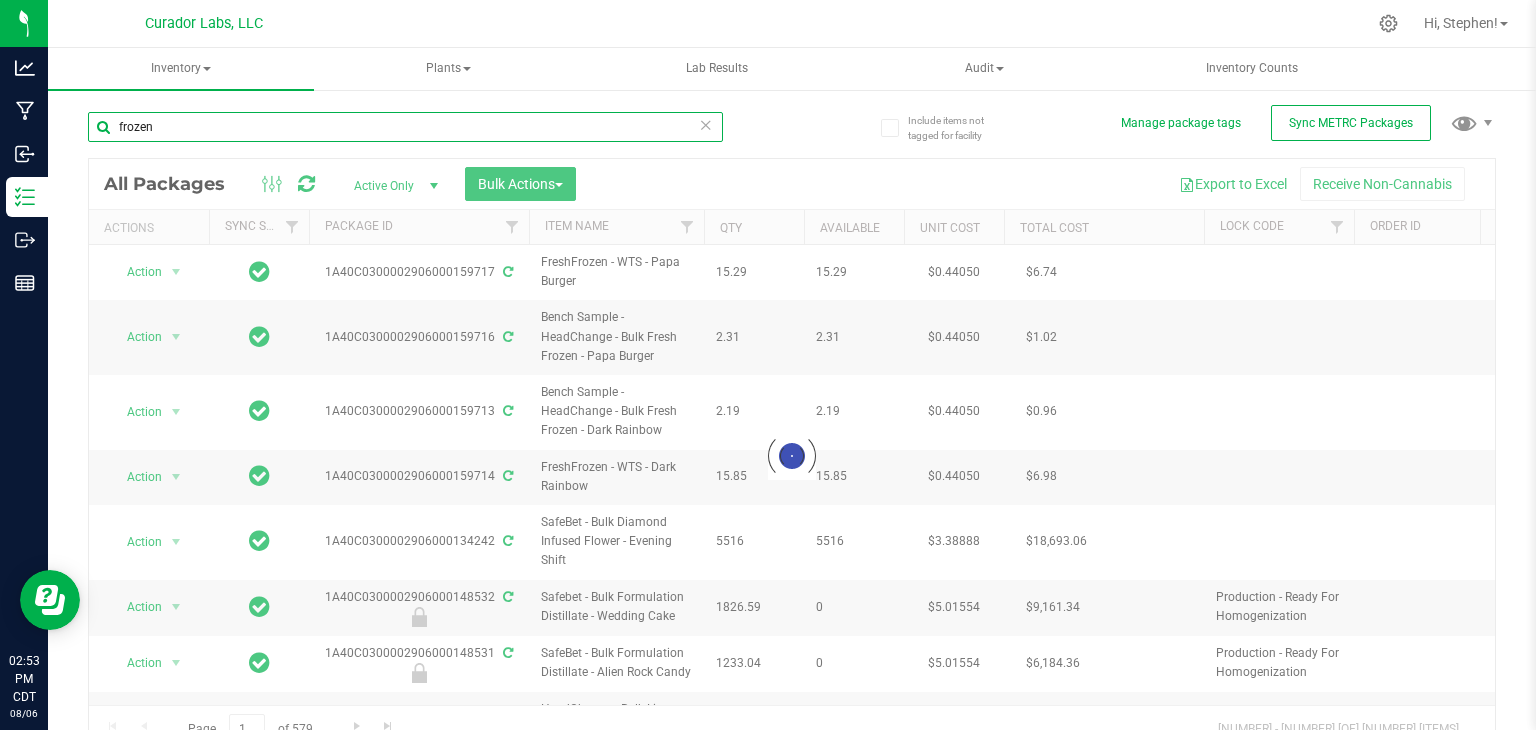 type on "frozen" 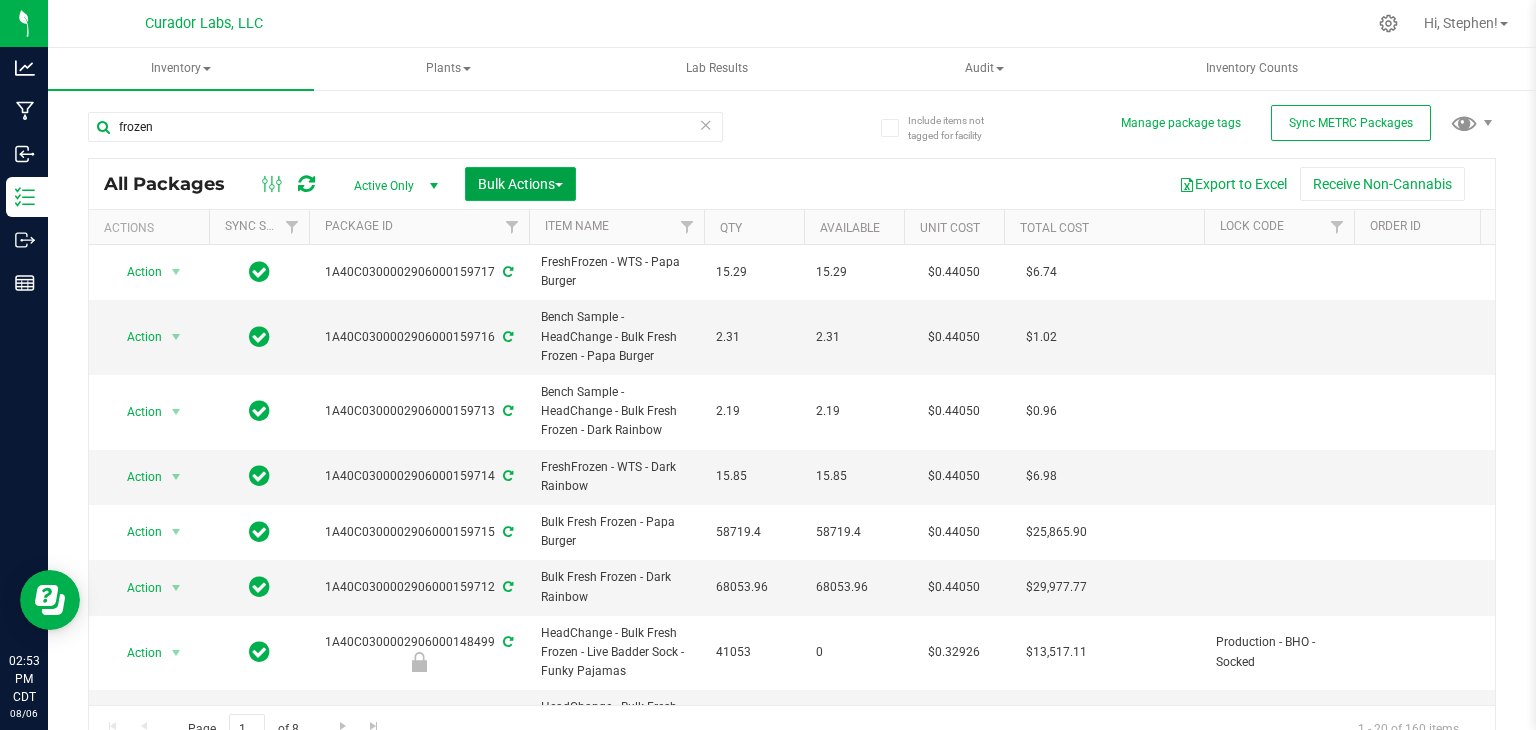 click on "Bulk Actions" at bounding box center [520, 184] 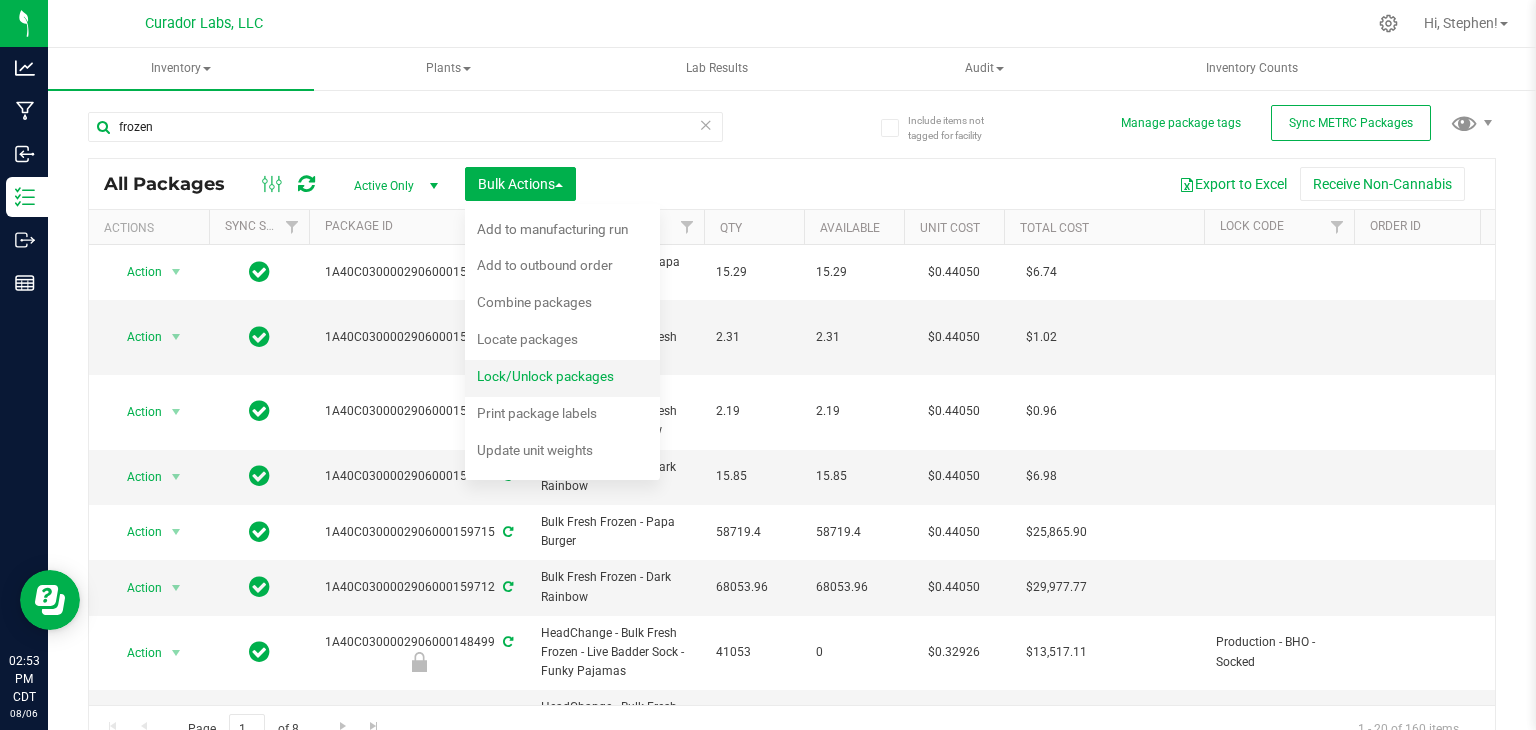 click on "Lock/Unlock packages" at bounding box center (545, 376) 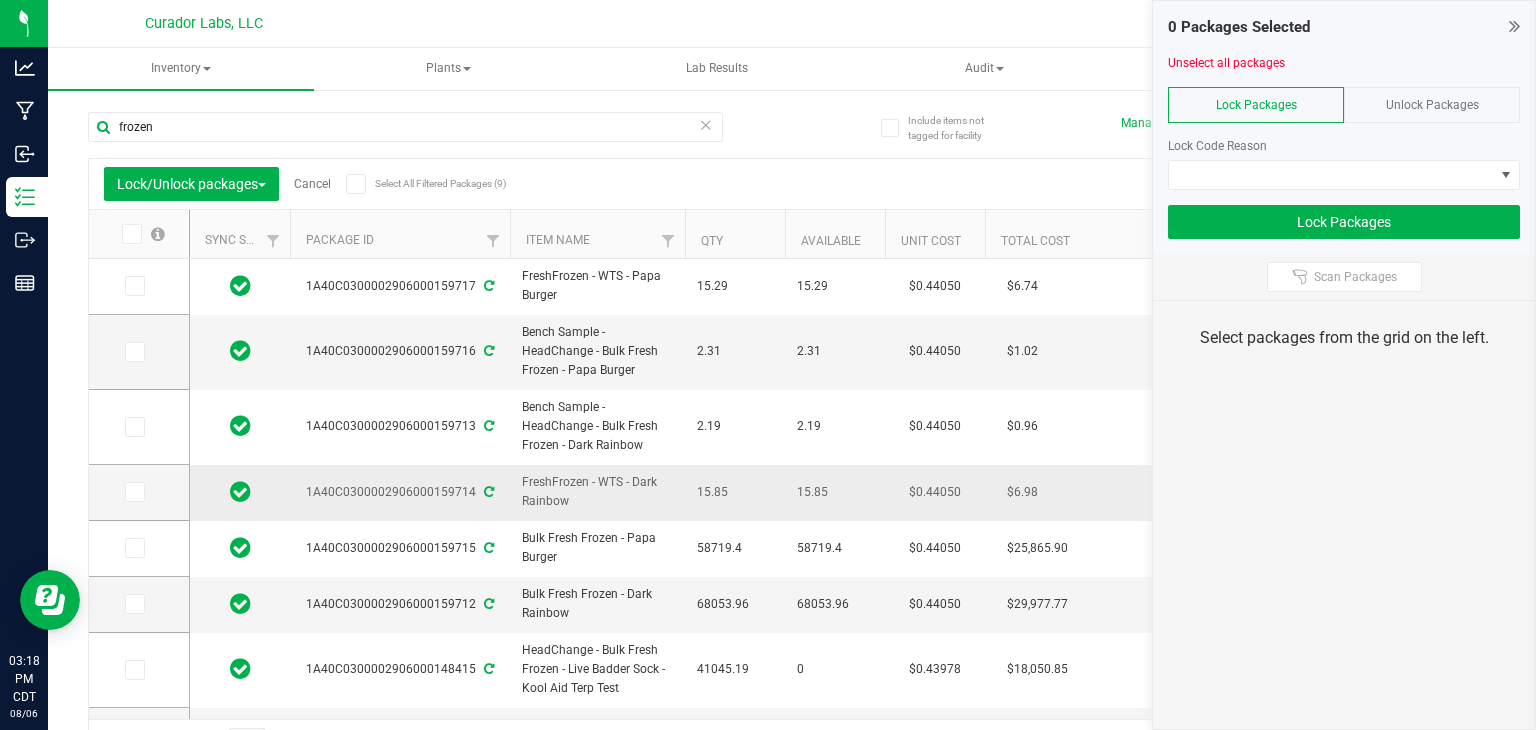 scroll, scrollTop: 8, scrollLeft: 0, axis: vertical 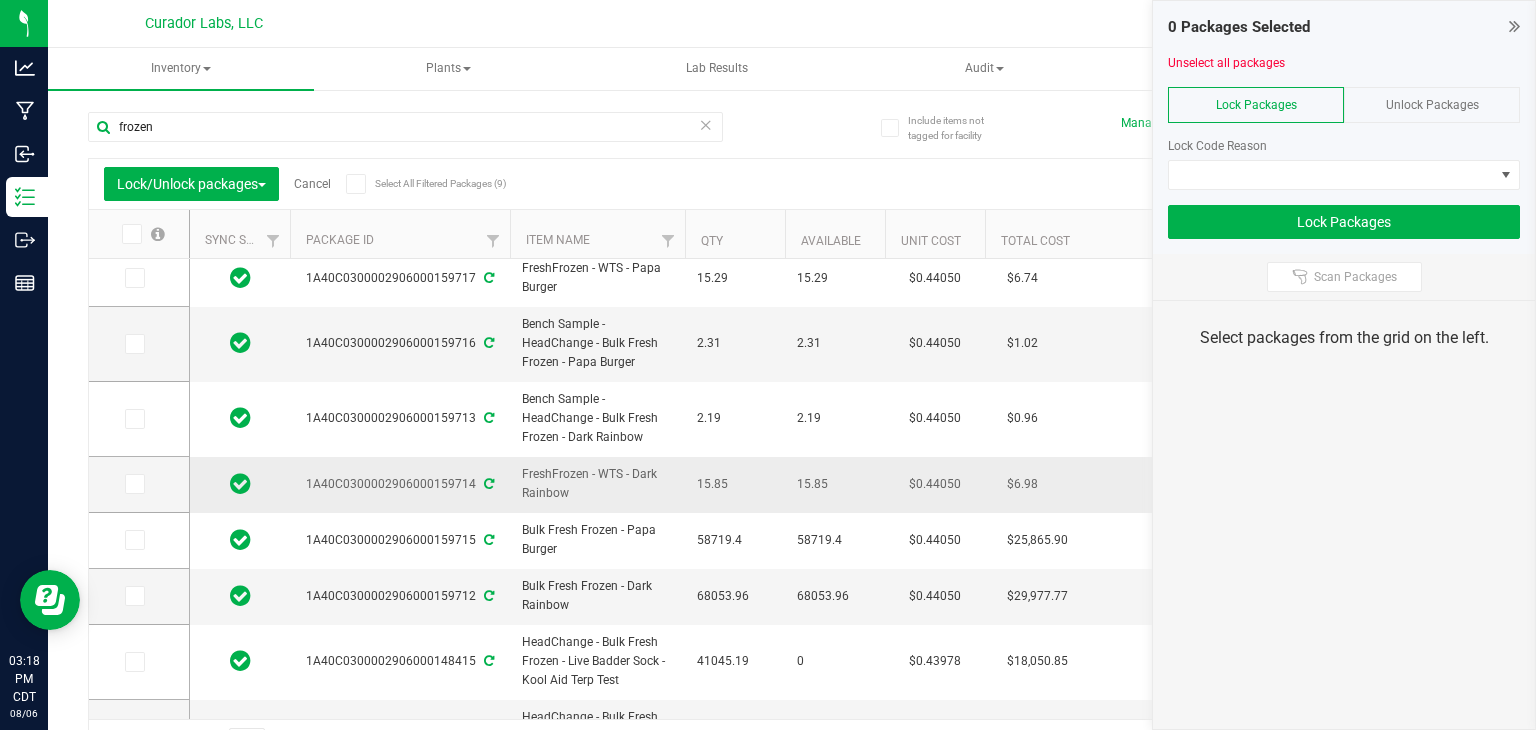 click on "FreshFrozen - WTS - Dark Rainbow" at bounding box center (597, 484) 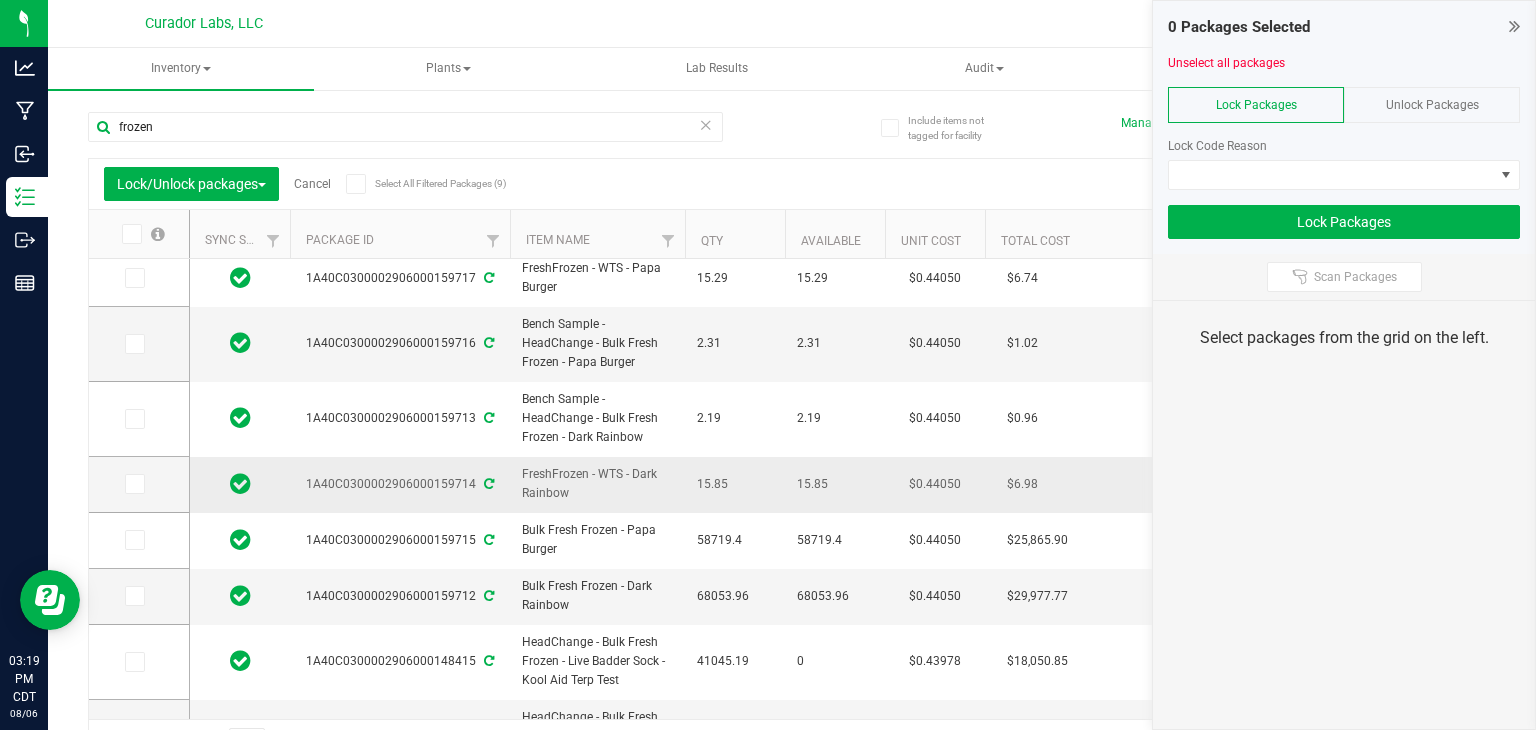 click on "FreshFrozen - WTS - Dark Rainbow" at bounding box center (597, 484) 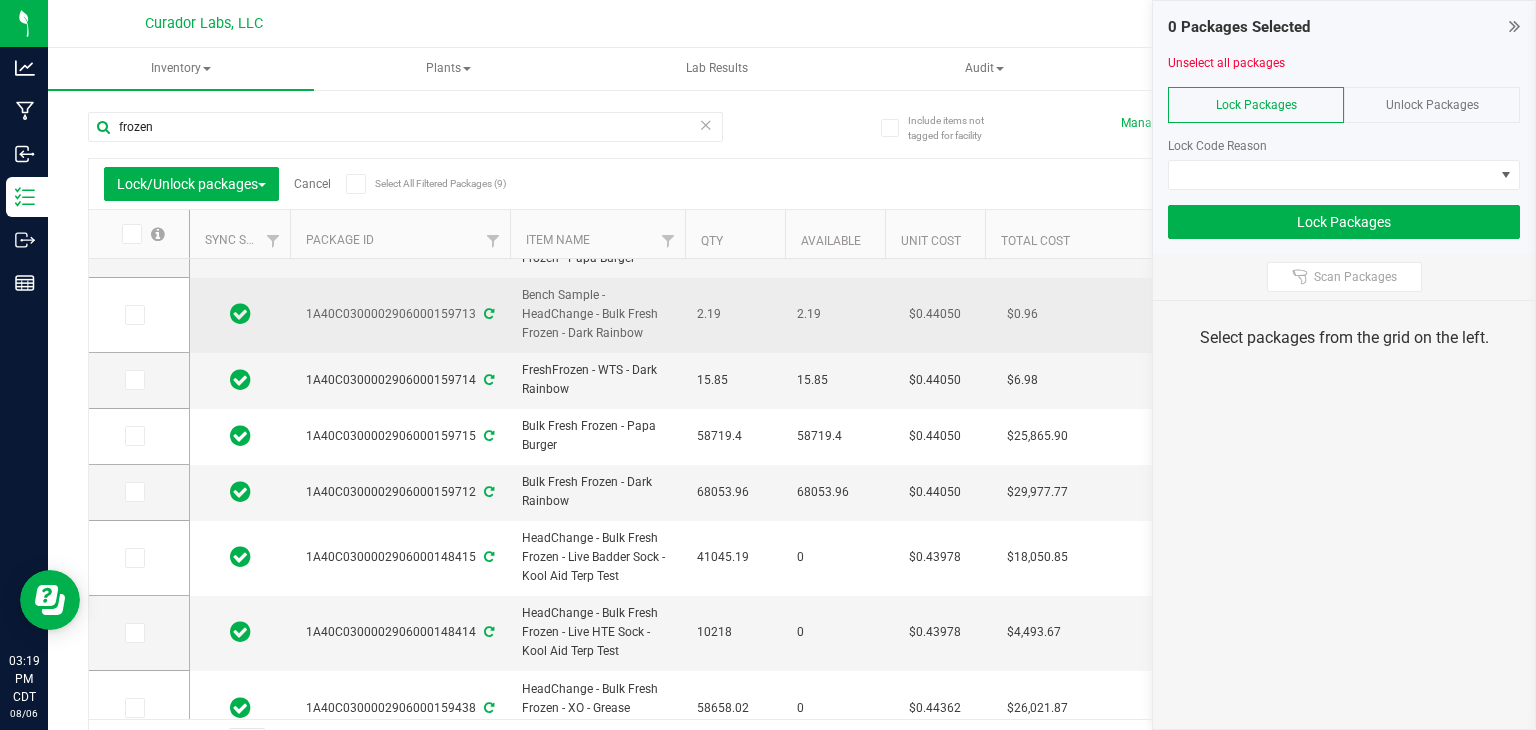 scroll, scrollTop: 0, scrollLeft: 0, axis: both 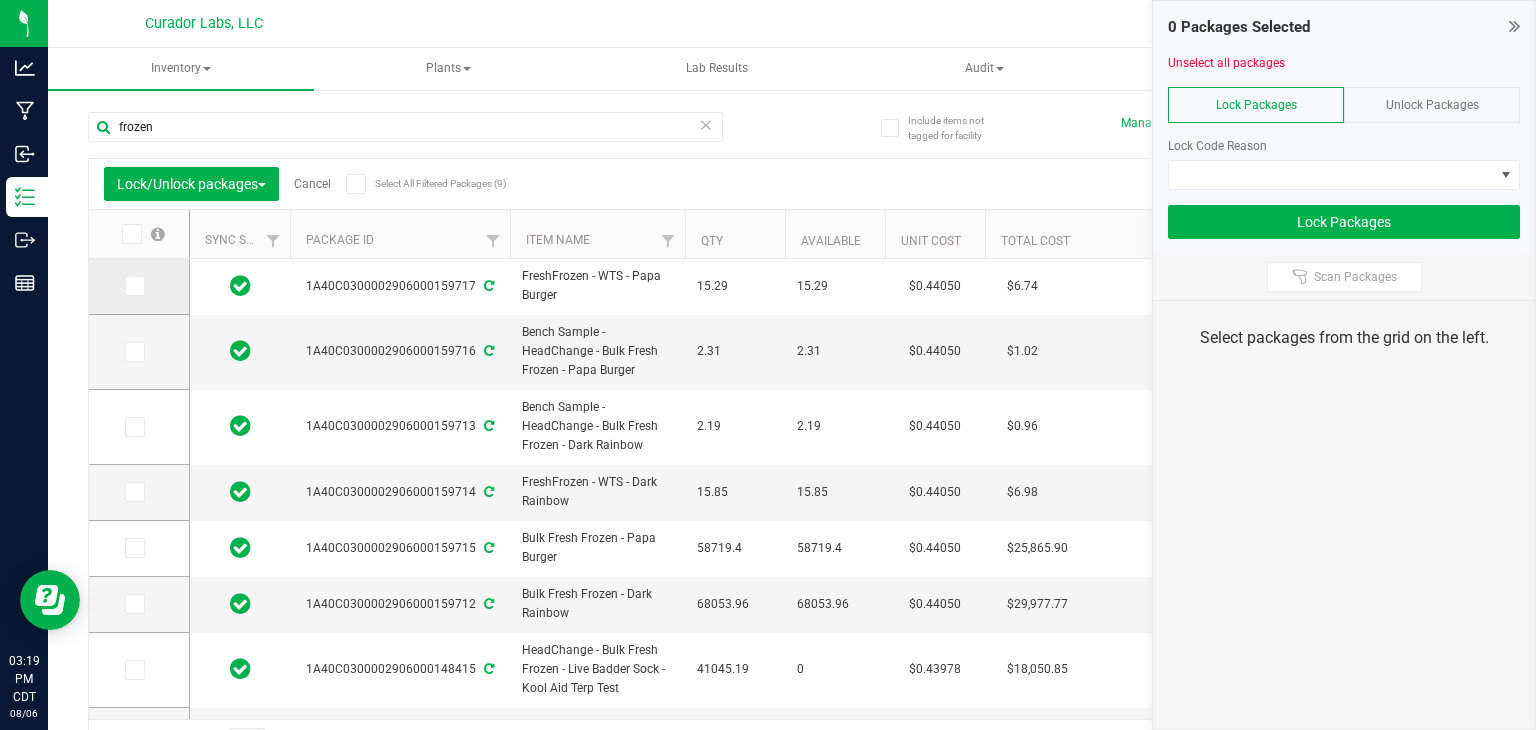 click at bounding box center (135, 286) 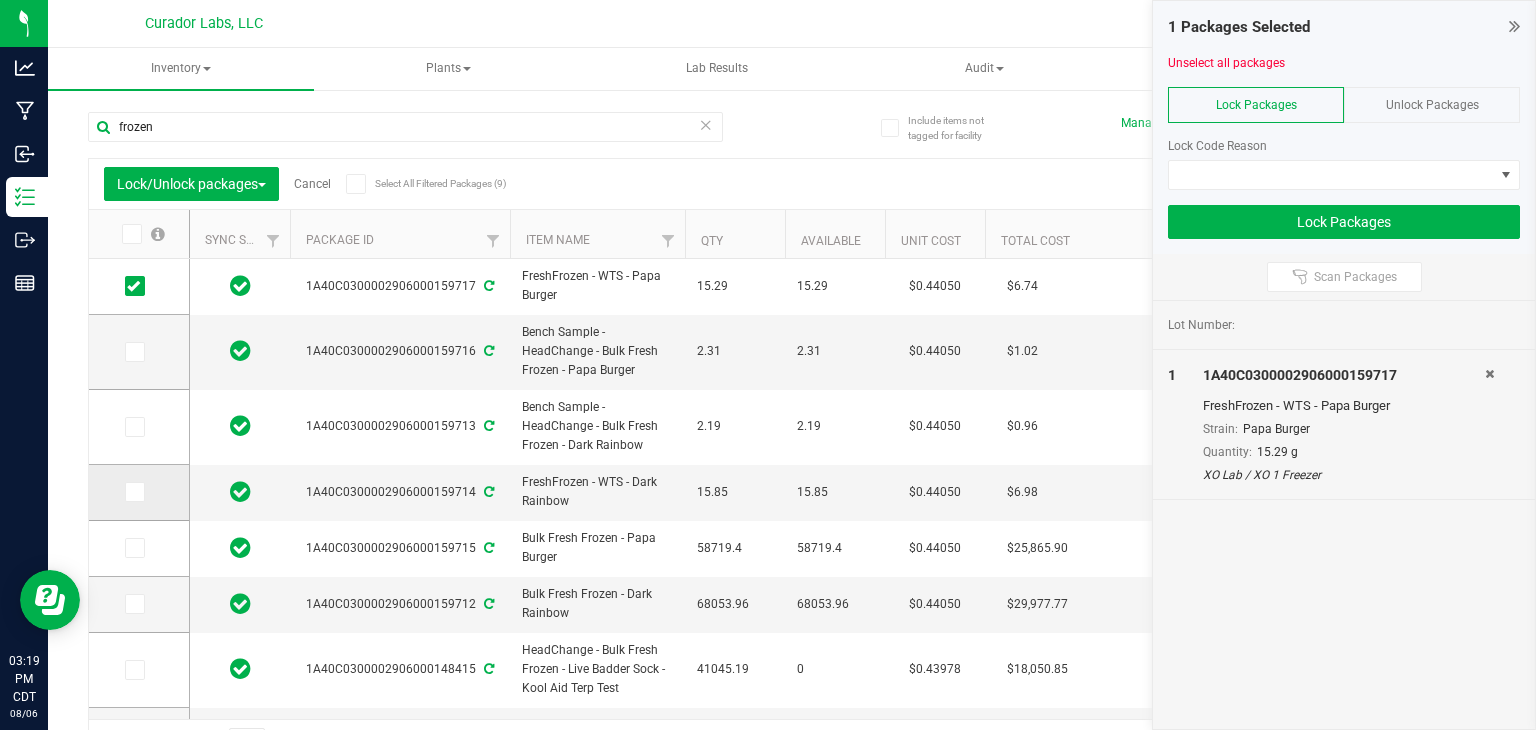 click at bounding box center (133, 492) 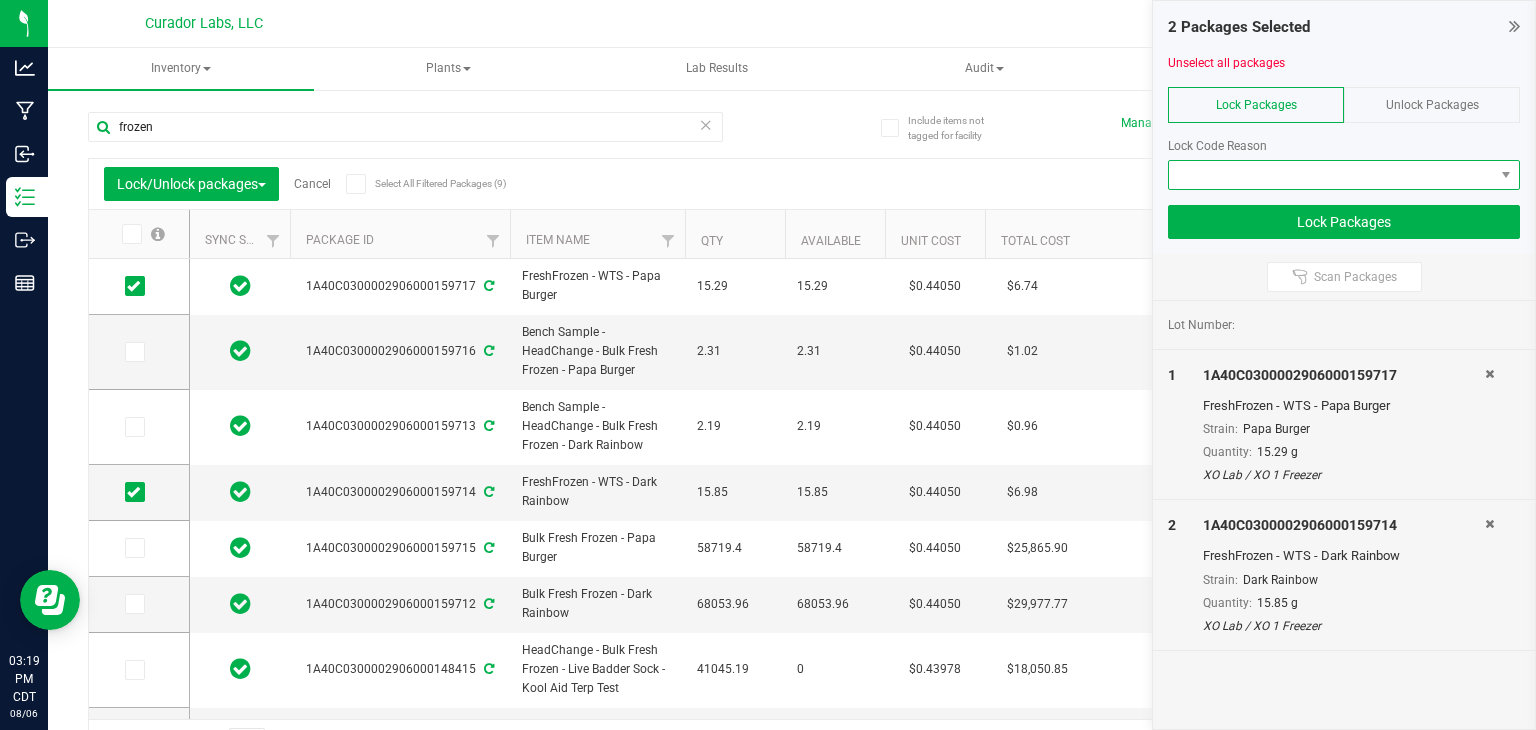 click at bounding box center [1331, 175] 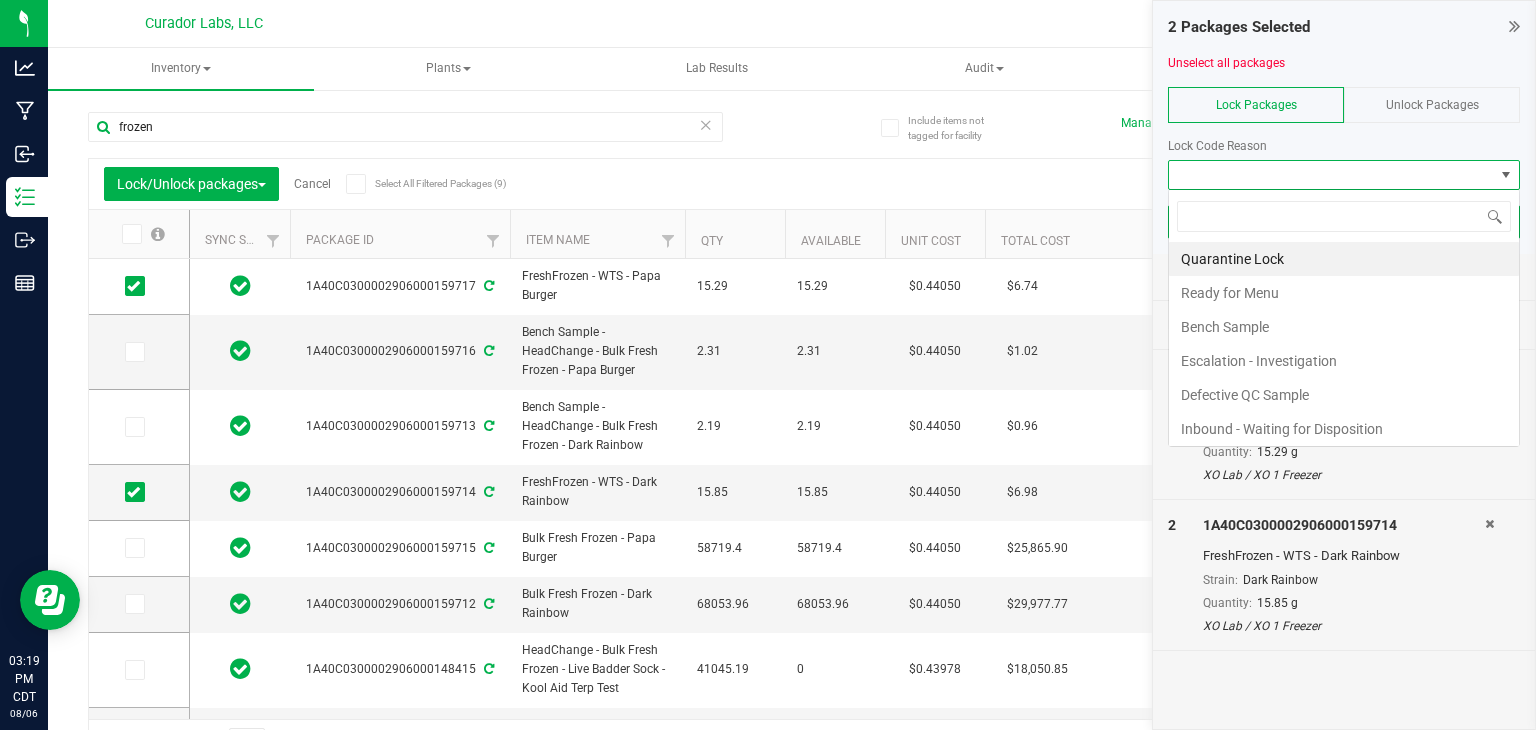 scroll, scrollTop: 99970, scrollLeft: 99647, axis: both 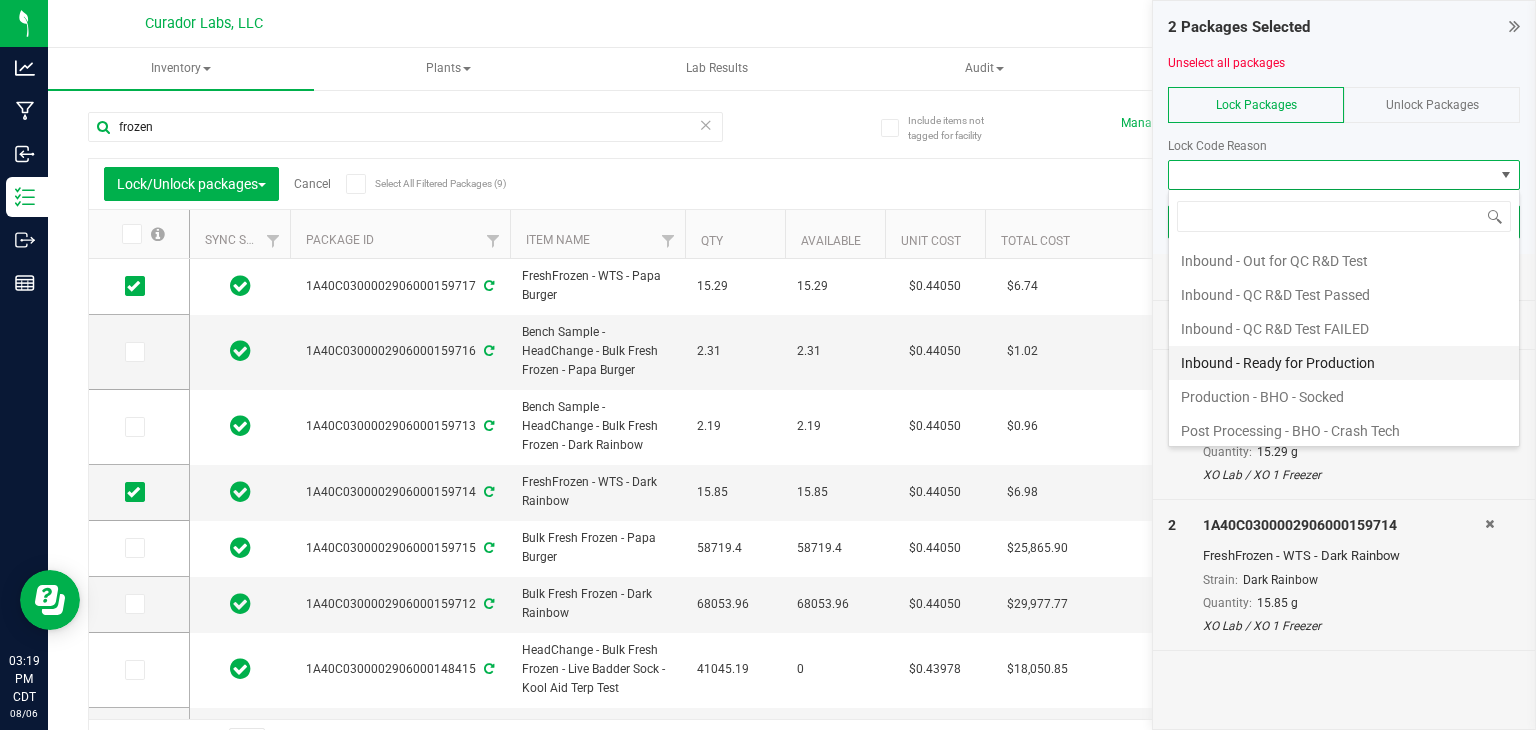 click on "Inbound - Ready for Production" at bounding box center (1344, 363) 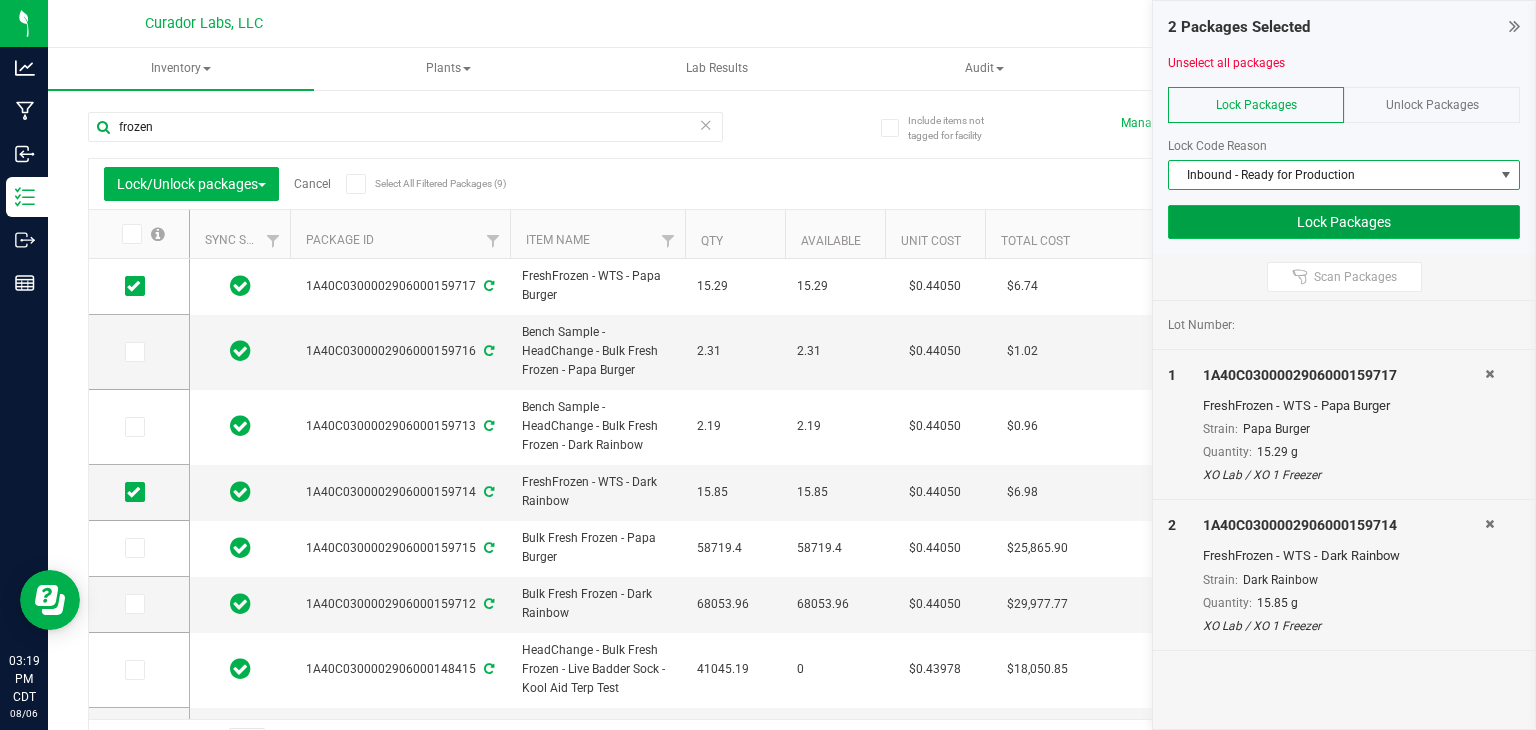 click on "Lock Packages" at bounding box center (1344, 222) 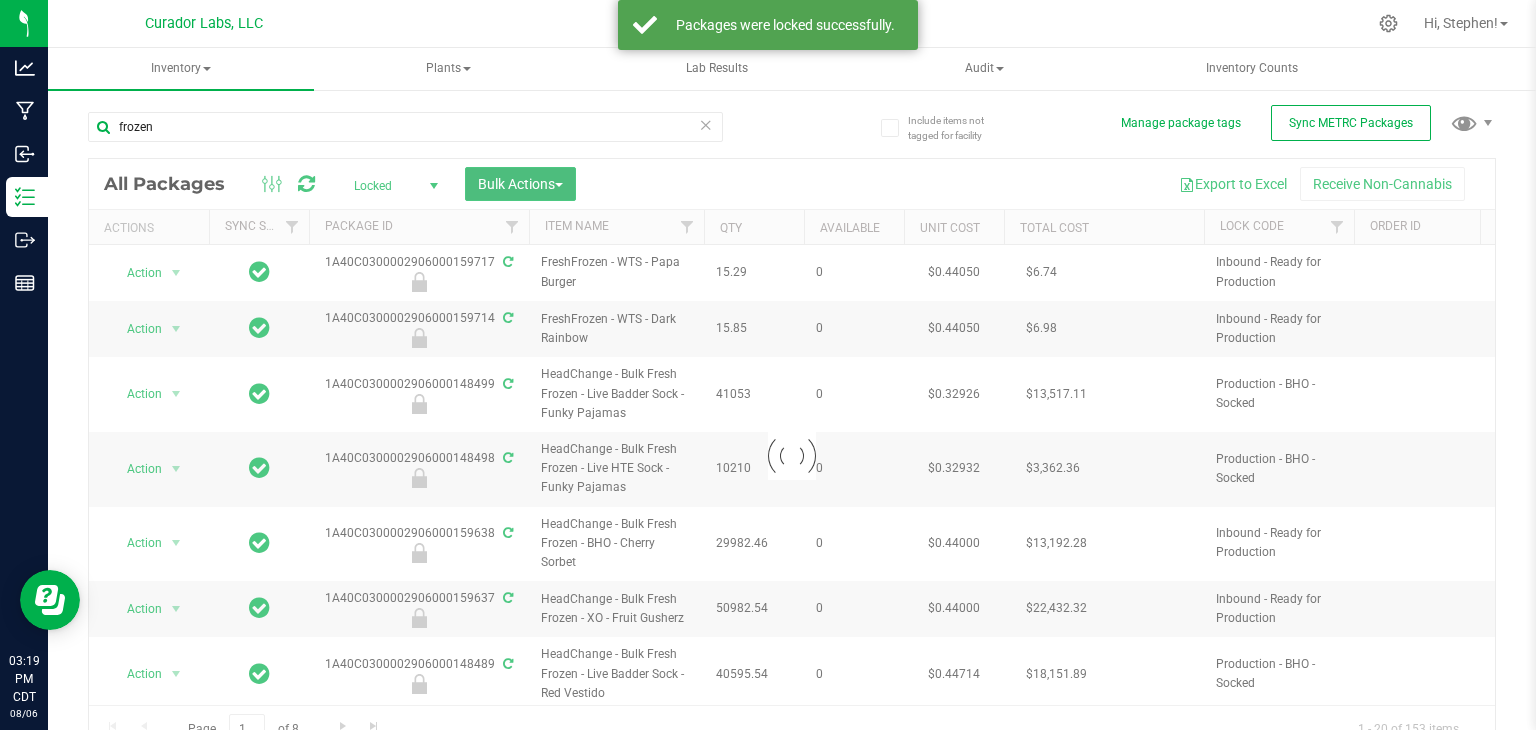 click at bounding box center (559, 185) 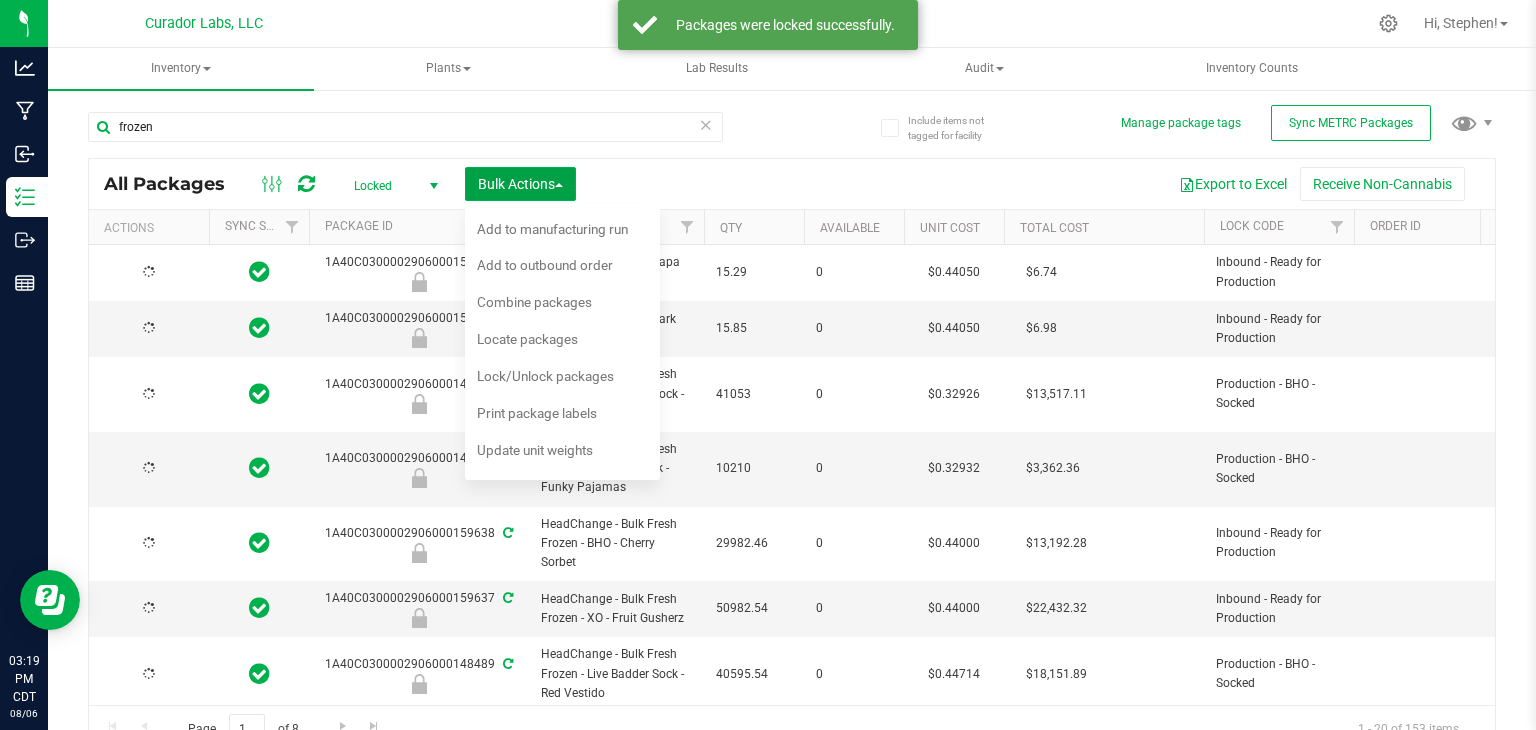type on "2026-07-30" 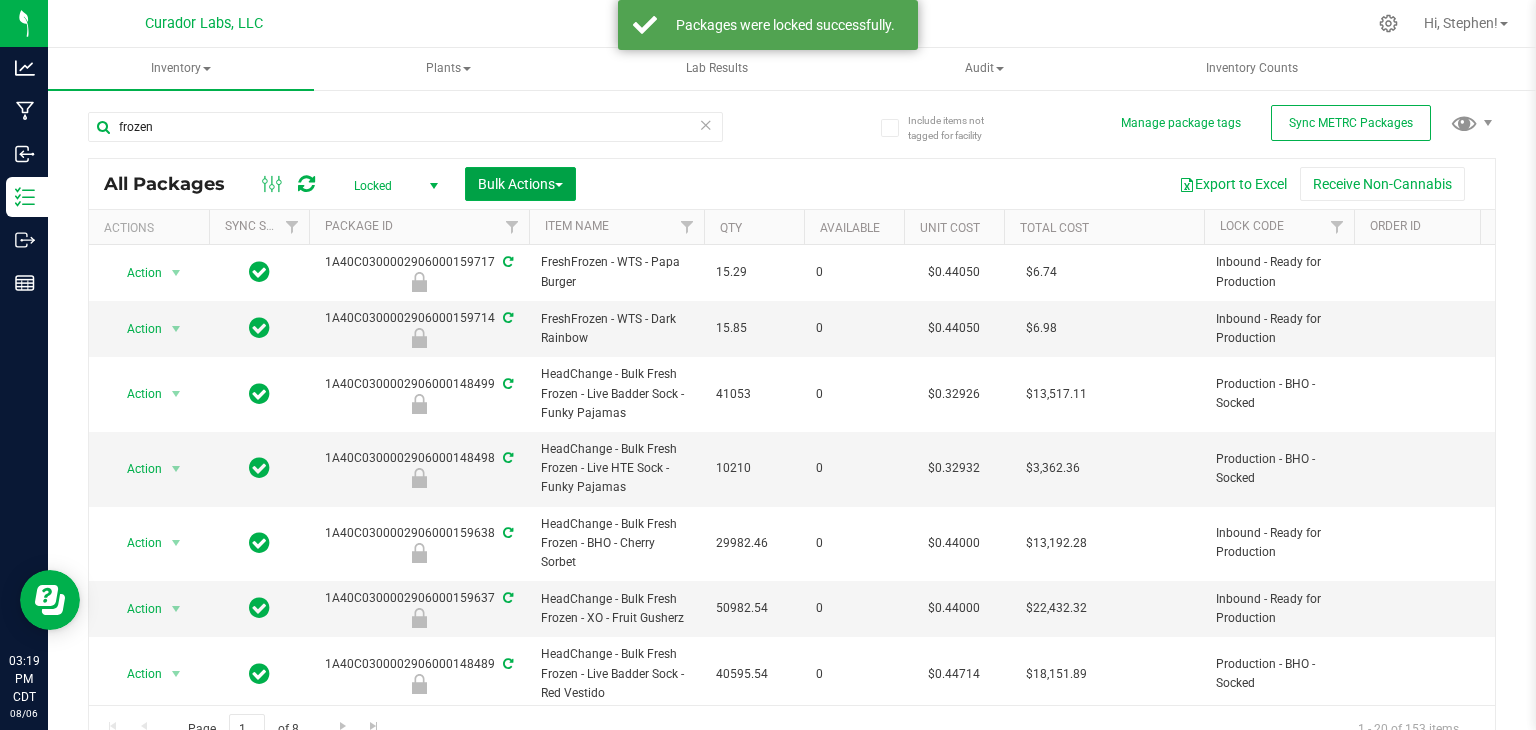 click at bounding box center (559, 185) 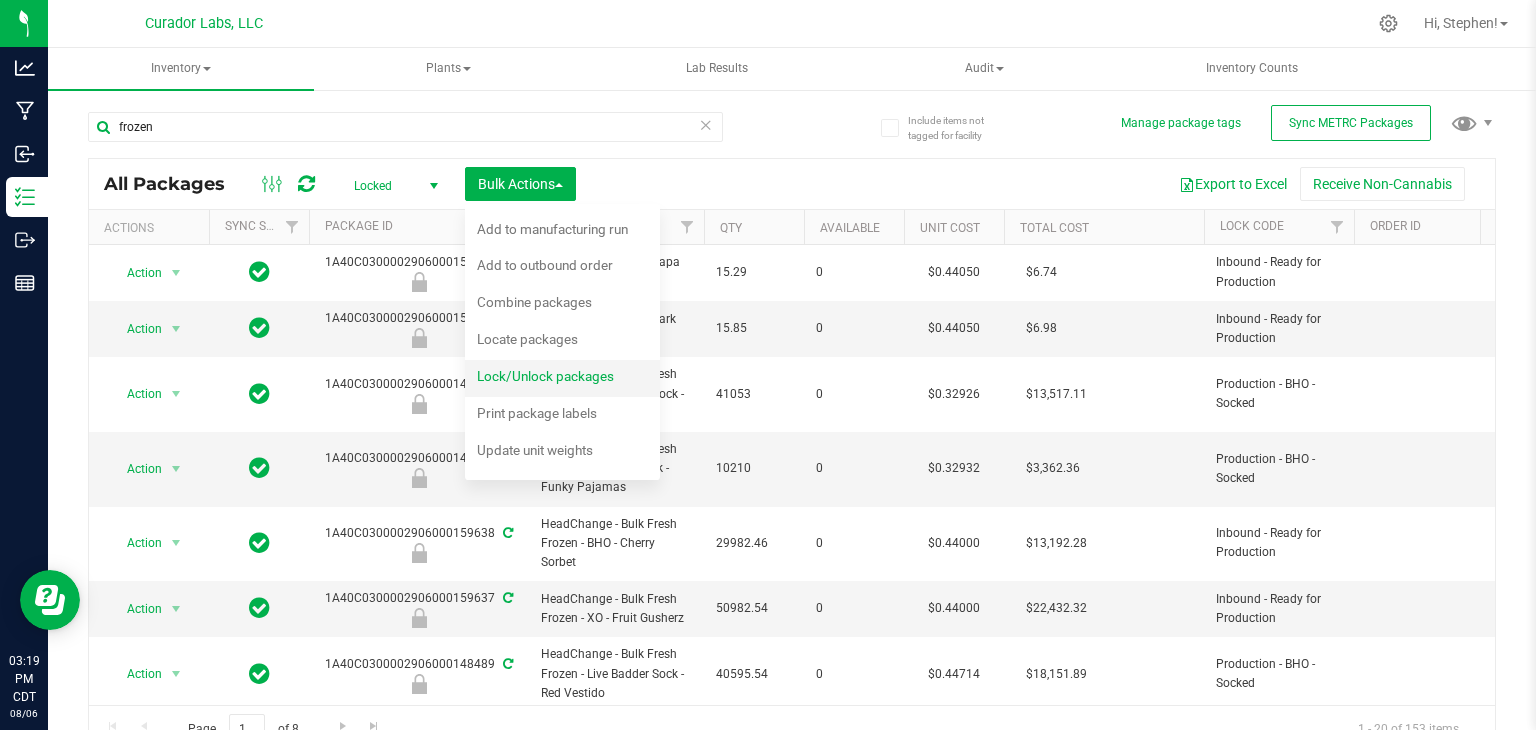 click on "Lock/Unlock packages" at bounding box center (545, 376) 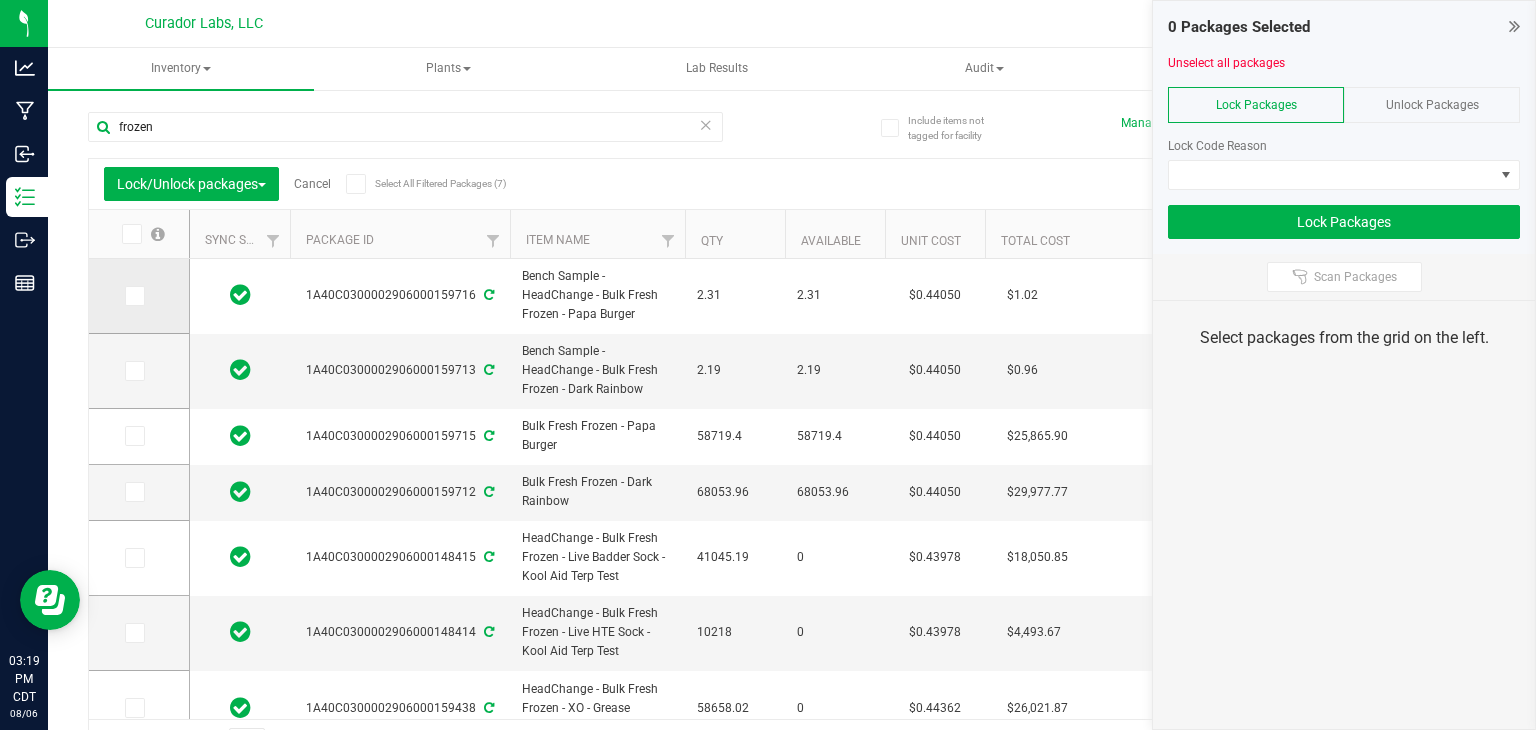 click at bounding box center (139, 296) 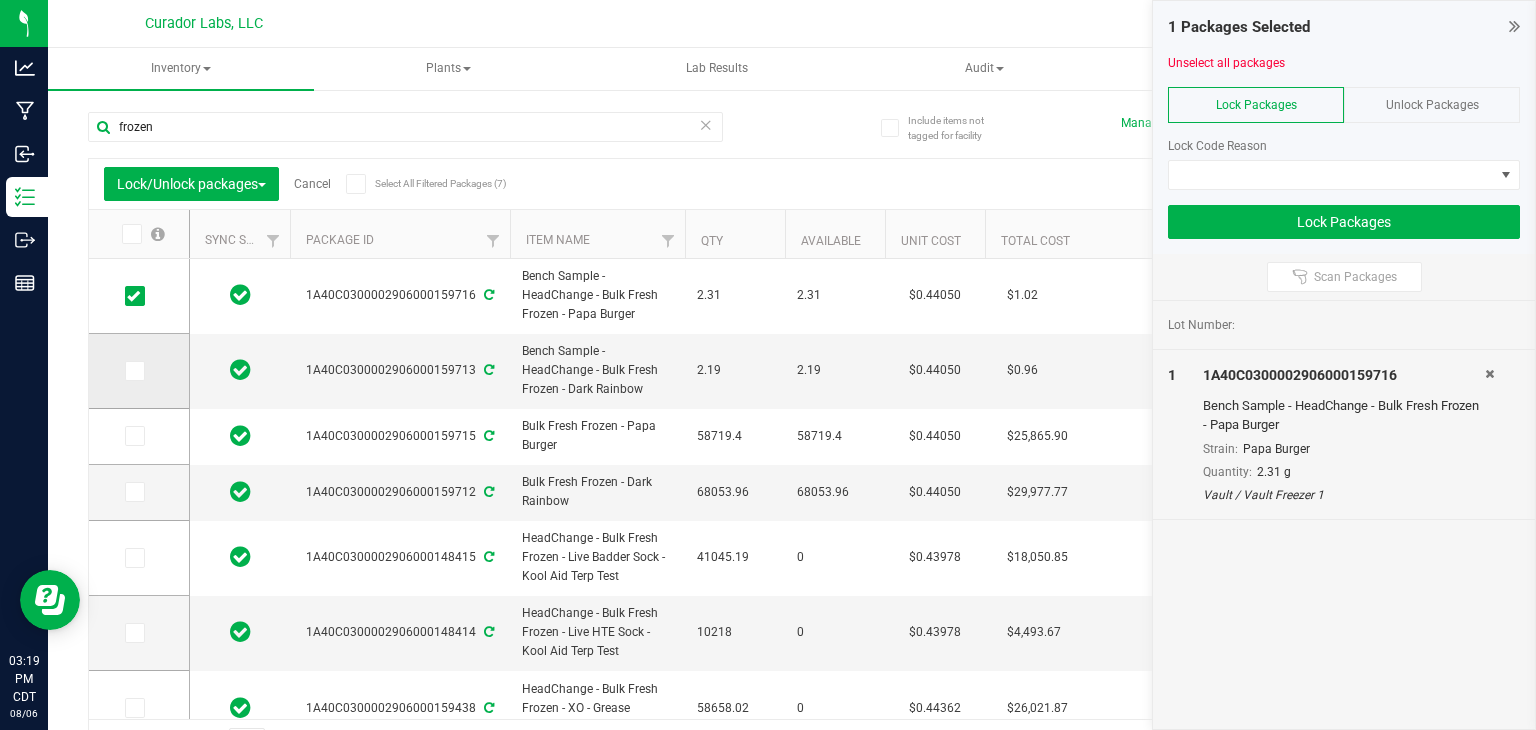 click at bounding box center (133, 371) 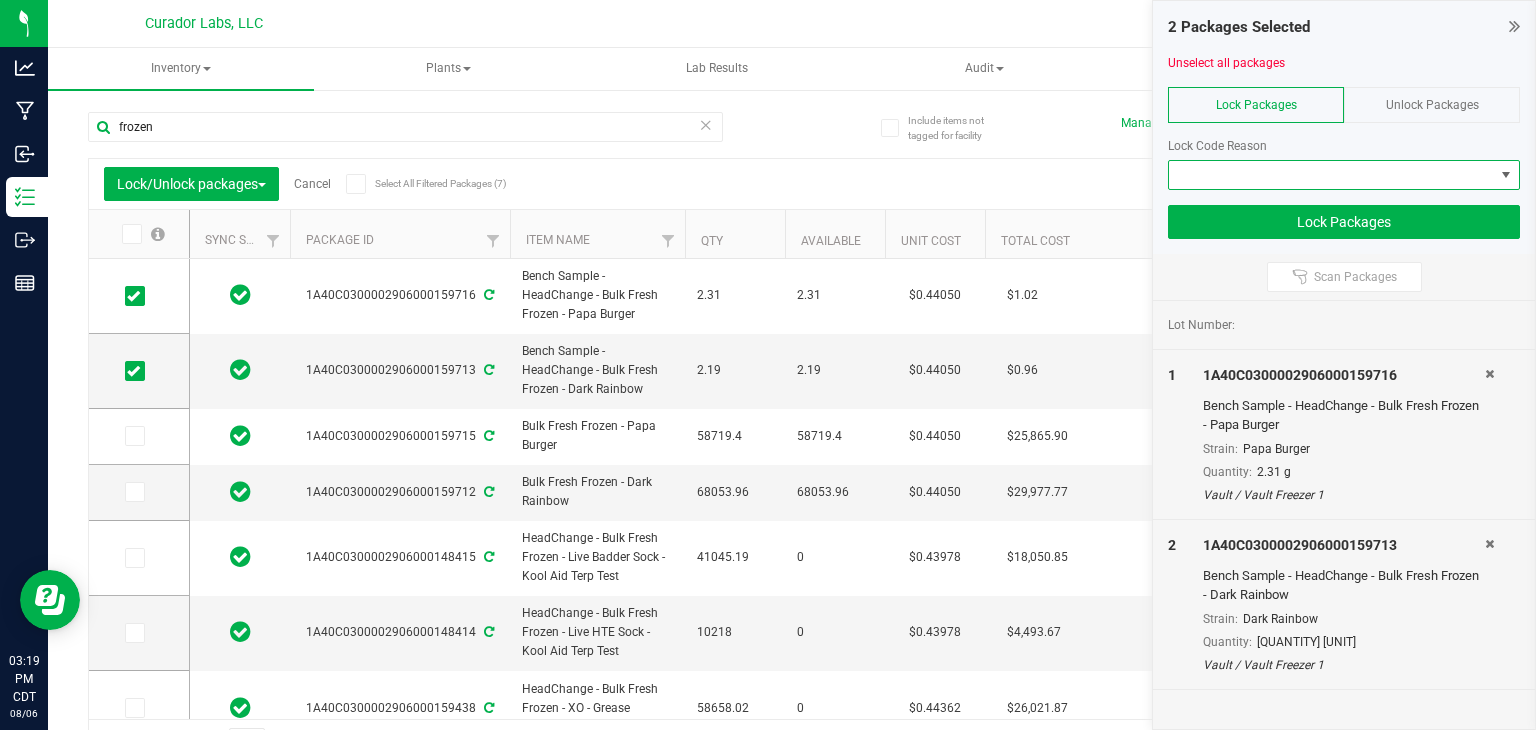 click at bounding box center (1331, 175) 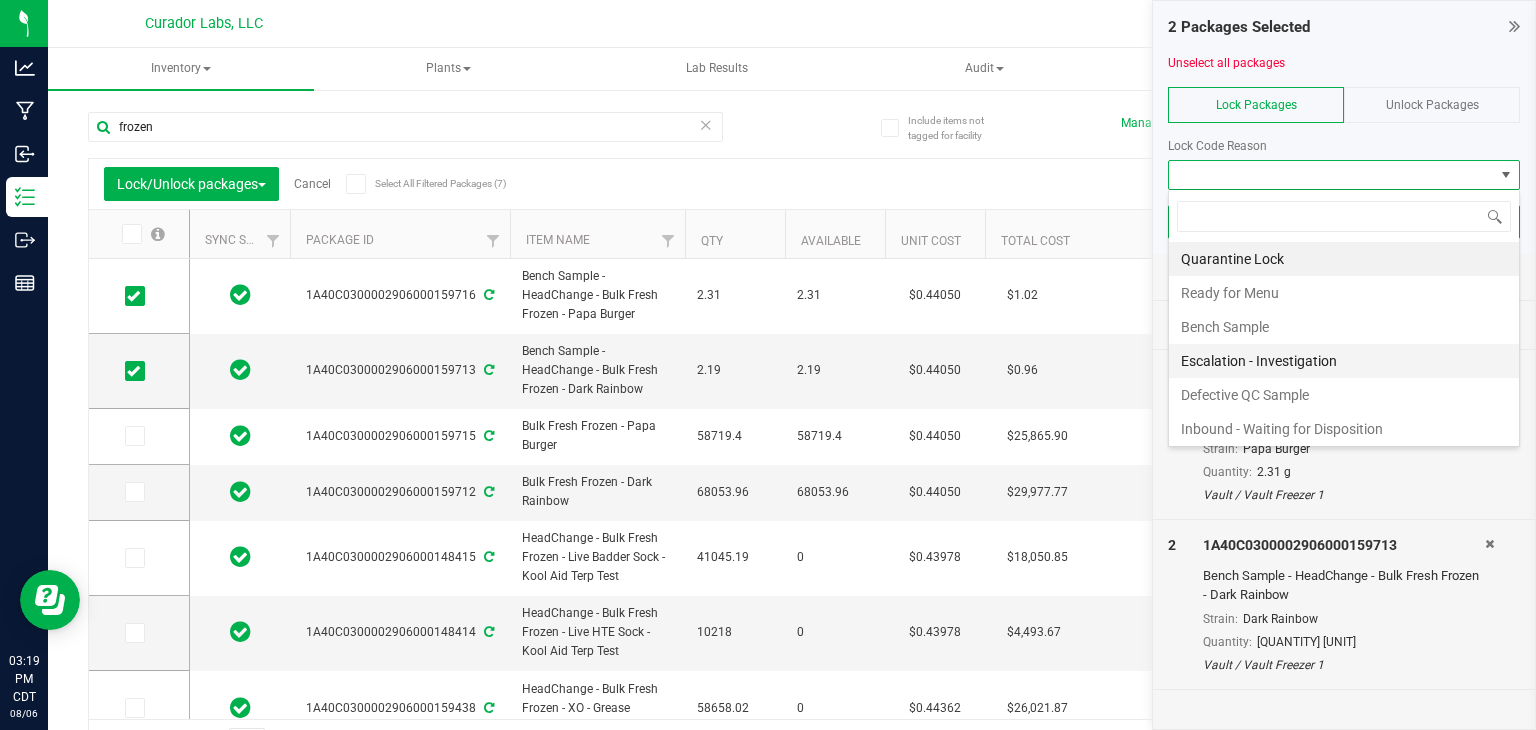 scroll, scrollTop: 99970, scrollLeft: 99647, axis: both 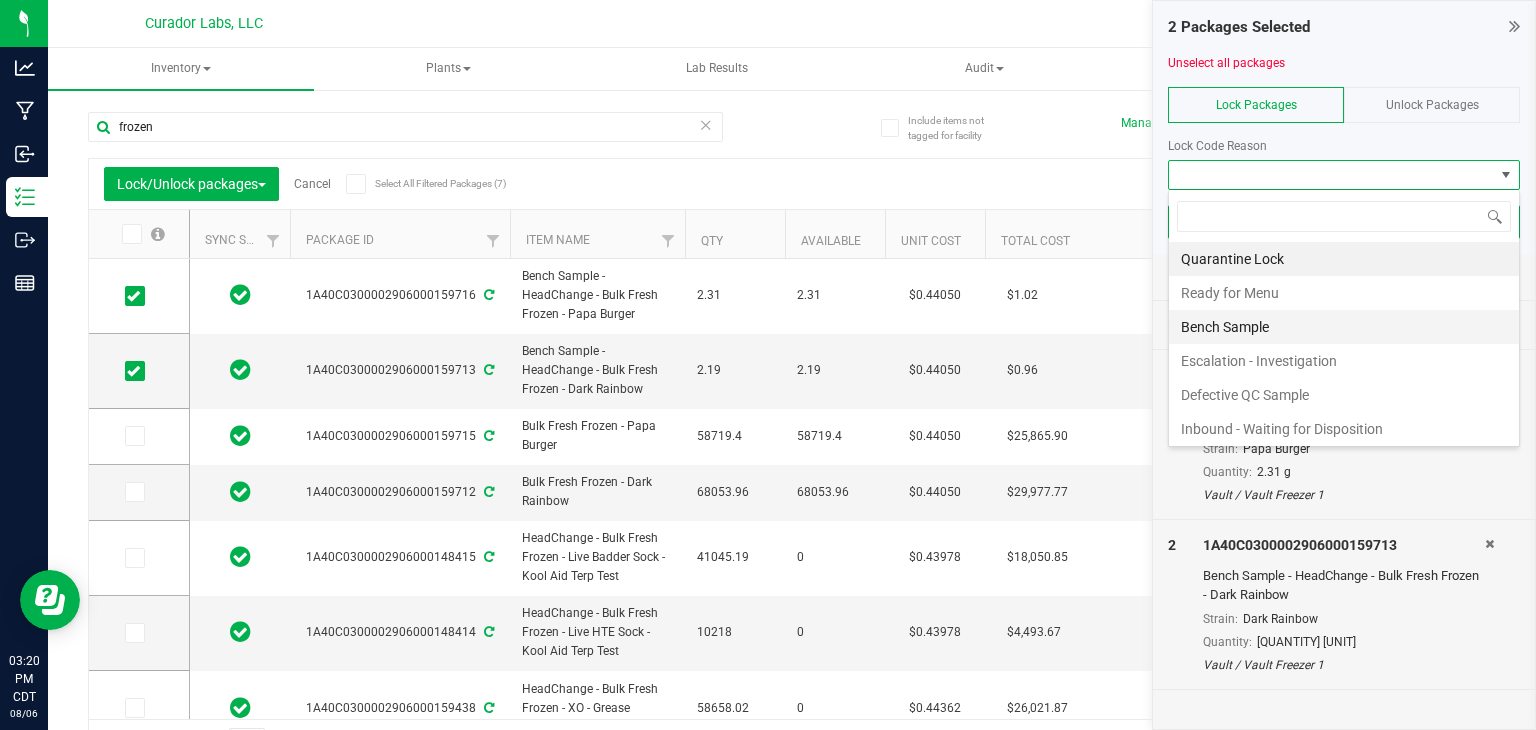 click on "Bench Sample" at bounding box center (1344, 327) 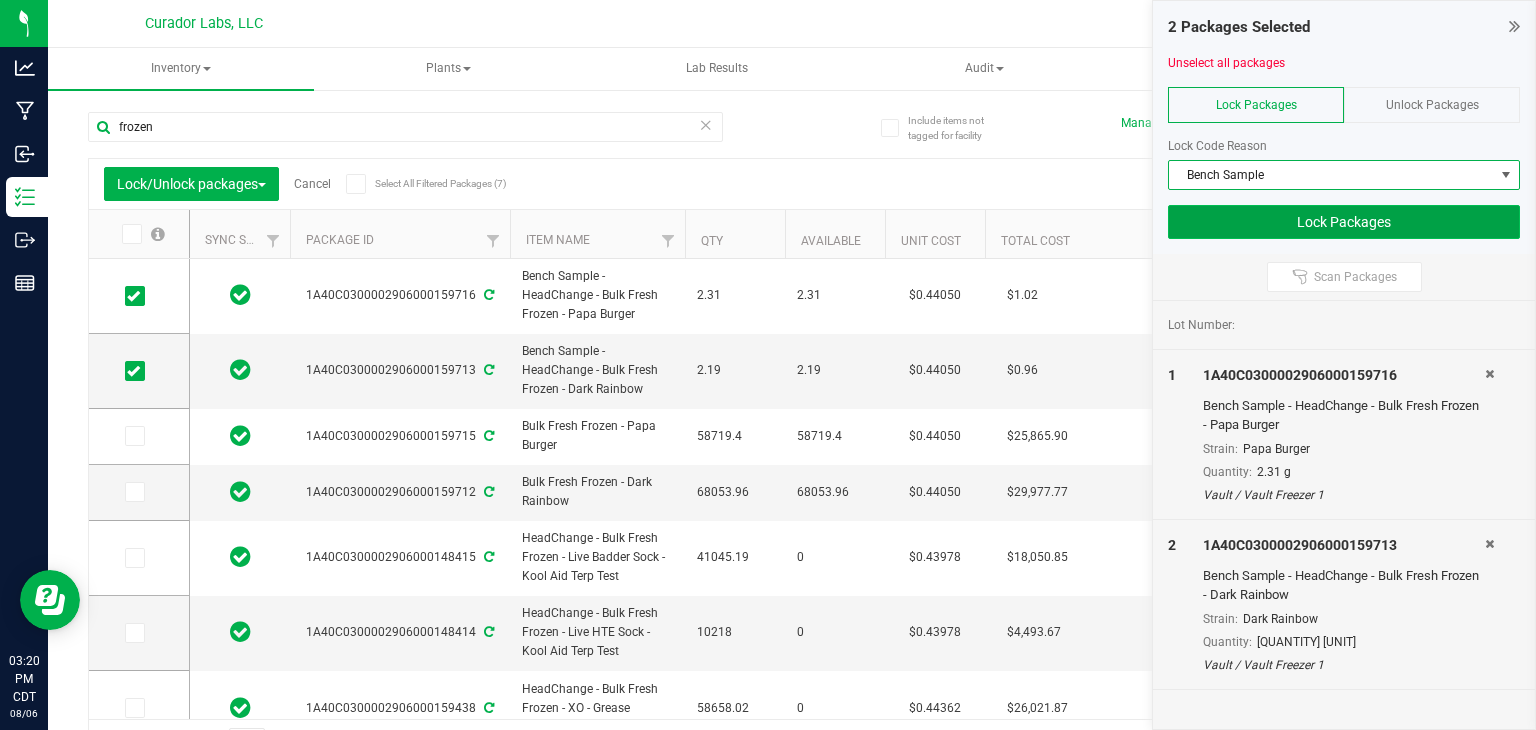 click on "Lock Packages" at bounding box center (1344, 222) 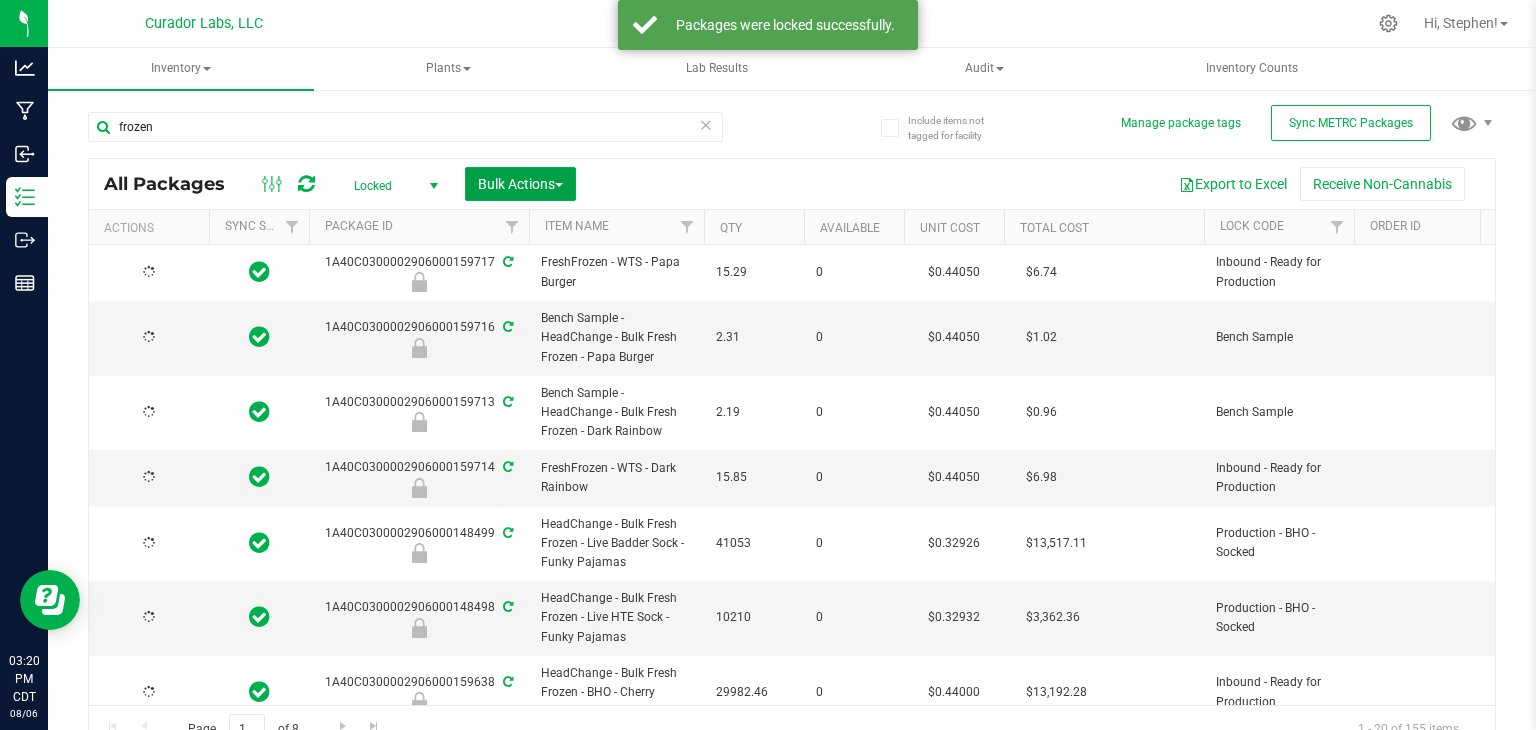 click on "Bulk Actions" at bounding box center [520, 184] 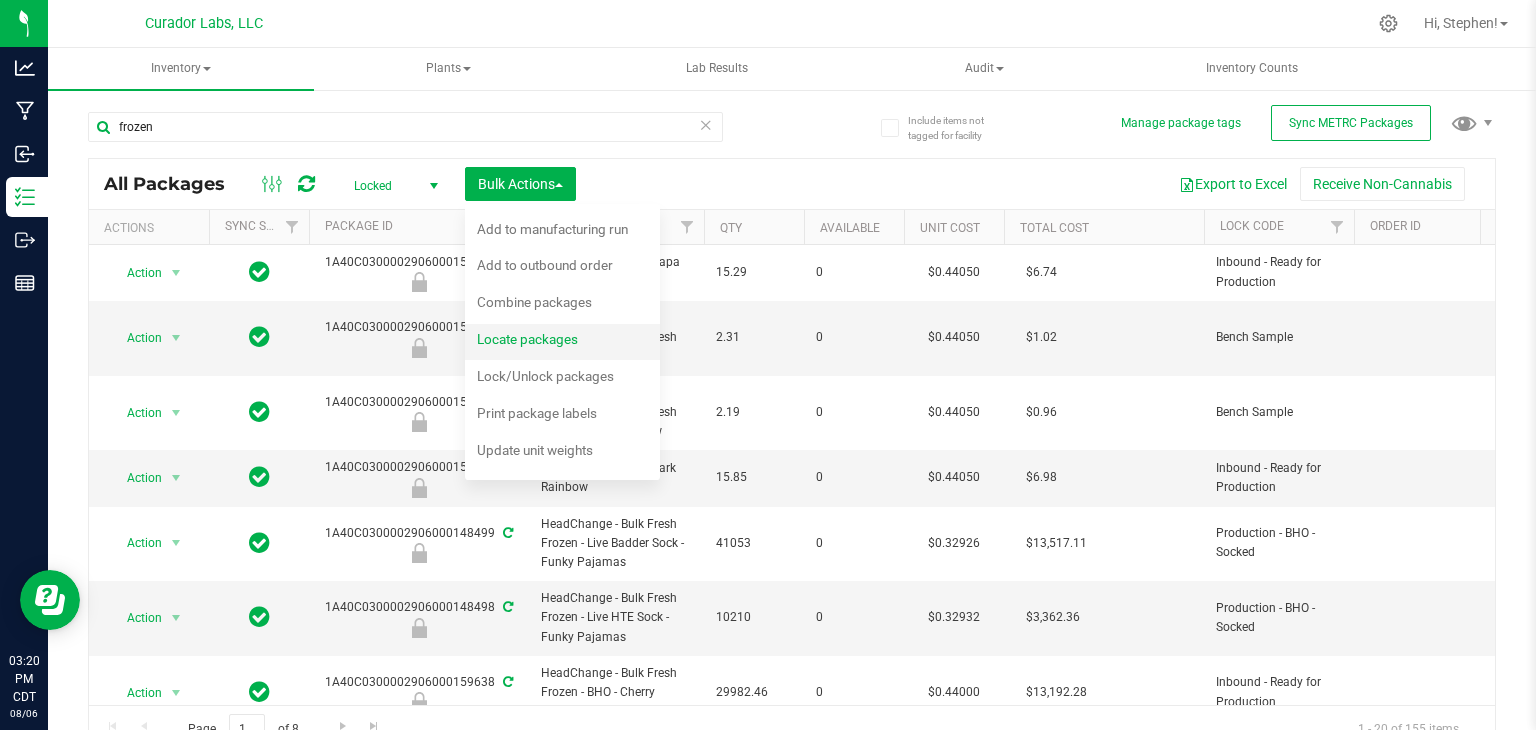 click on "Locate packages" at bounding box center [541, 342] 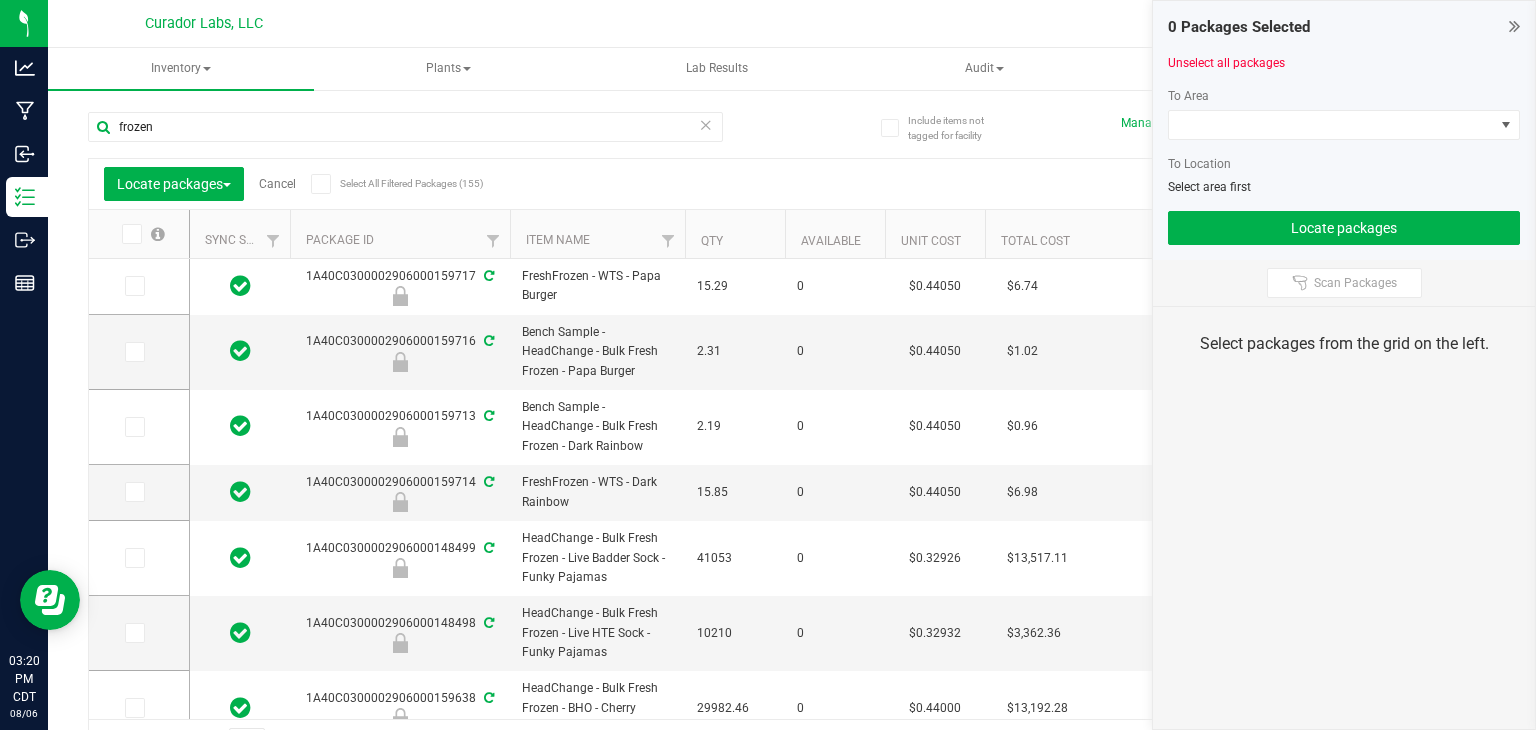 click on "Cancel" at bounding box center [277, 184] 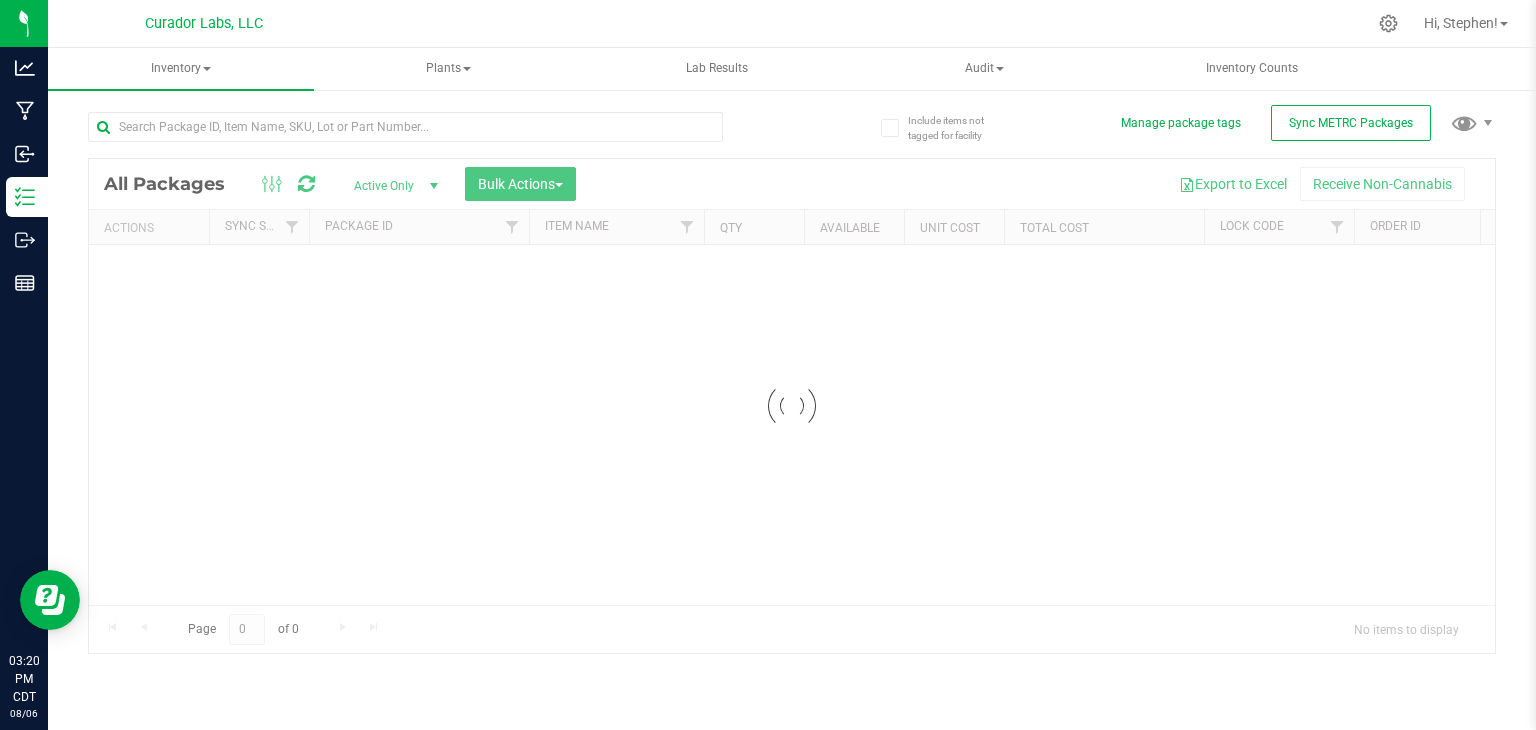 click at bounding box center (792, 406) 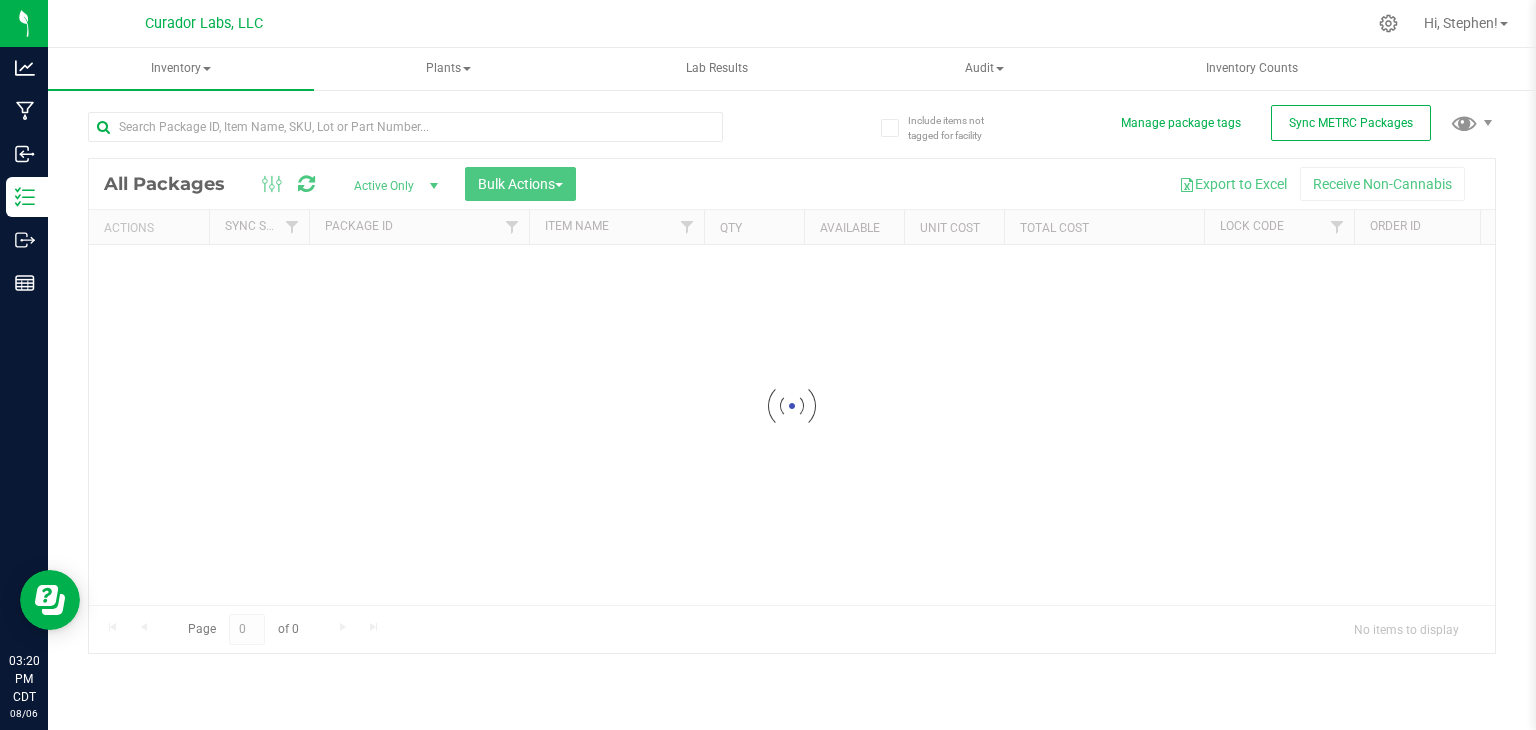 click at bounding box center (792, 406) 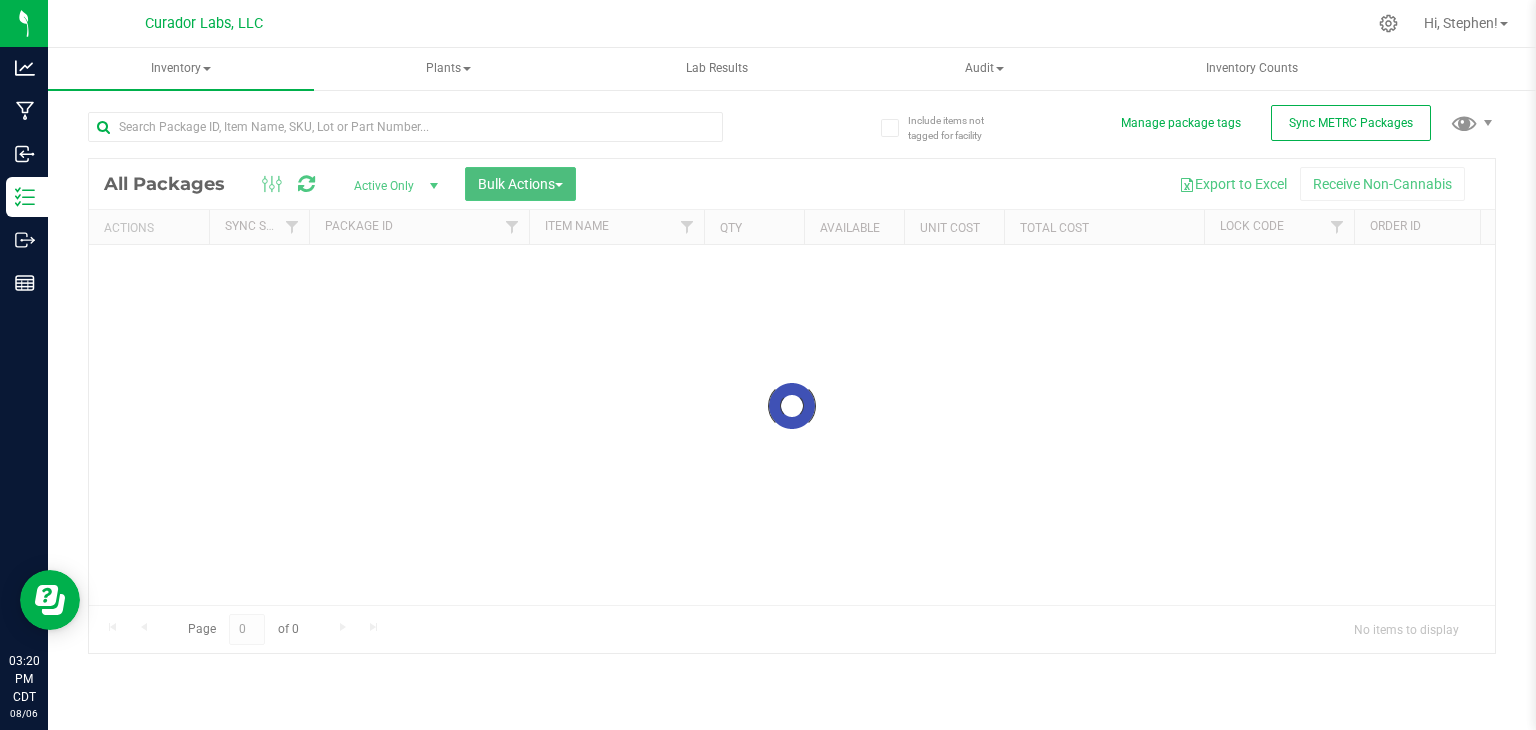 click on "Bulk Actions" at bounding box center [520, 184] 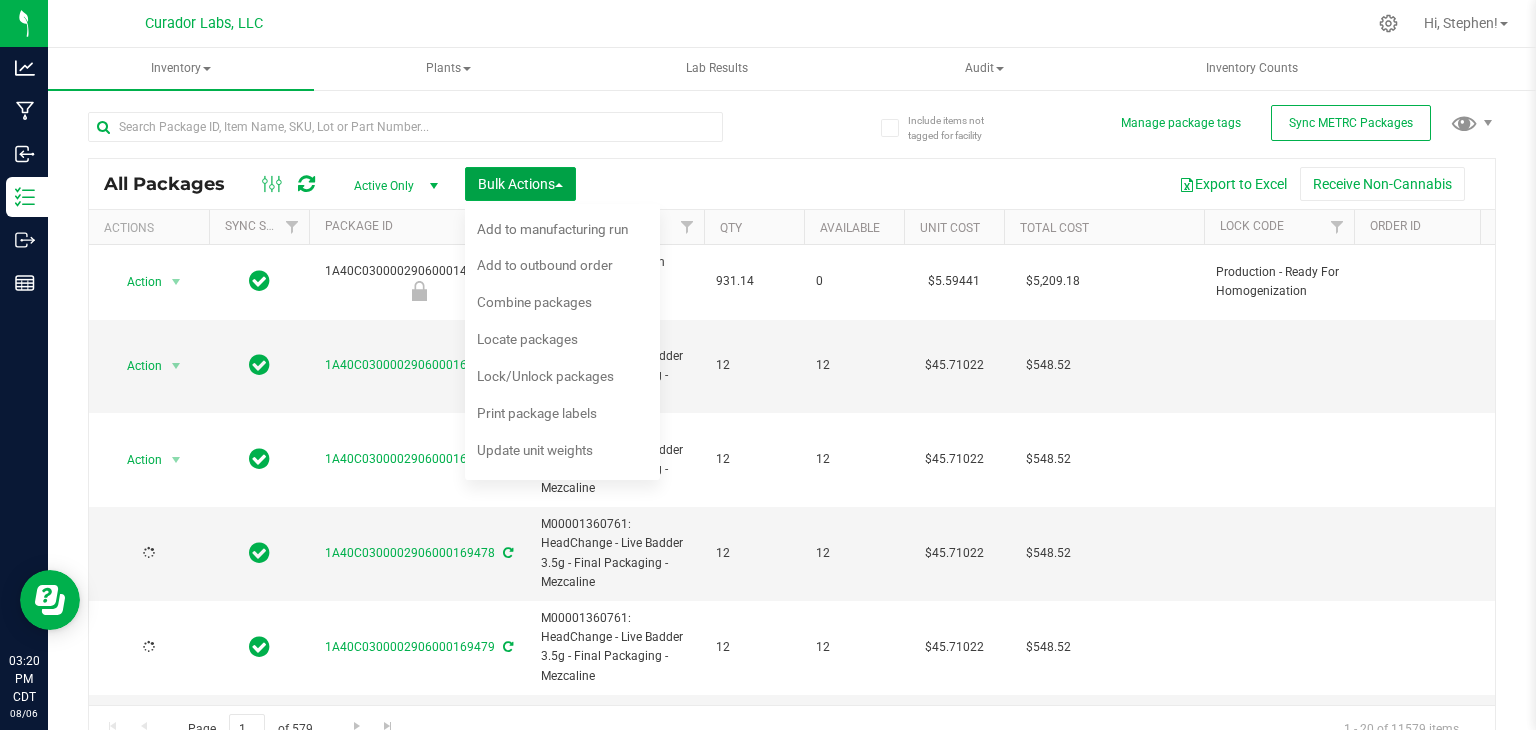 click on "Bulk Actions" at bounding box center (520, 184) 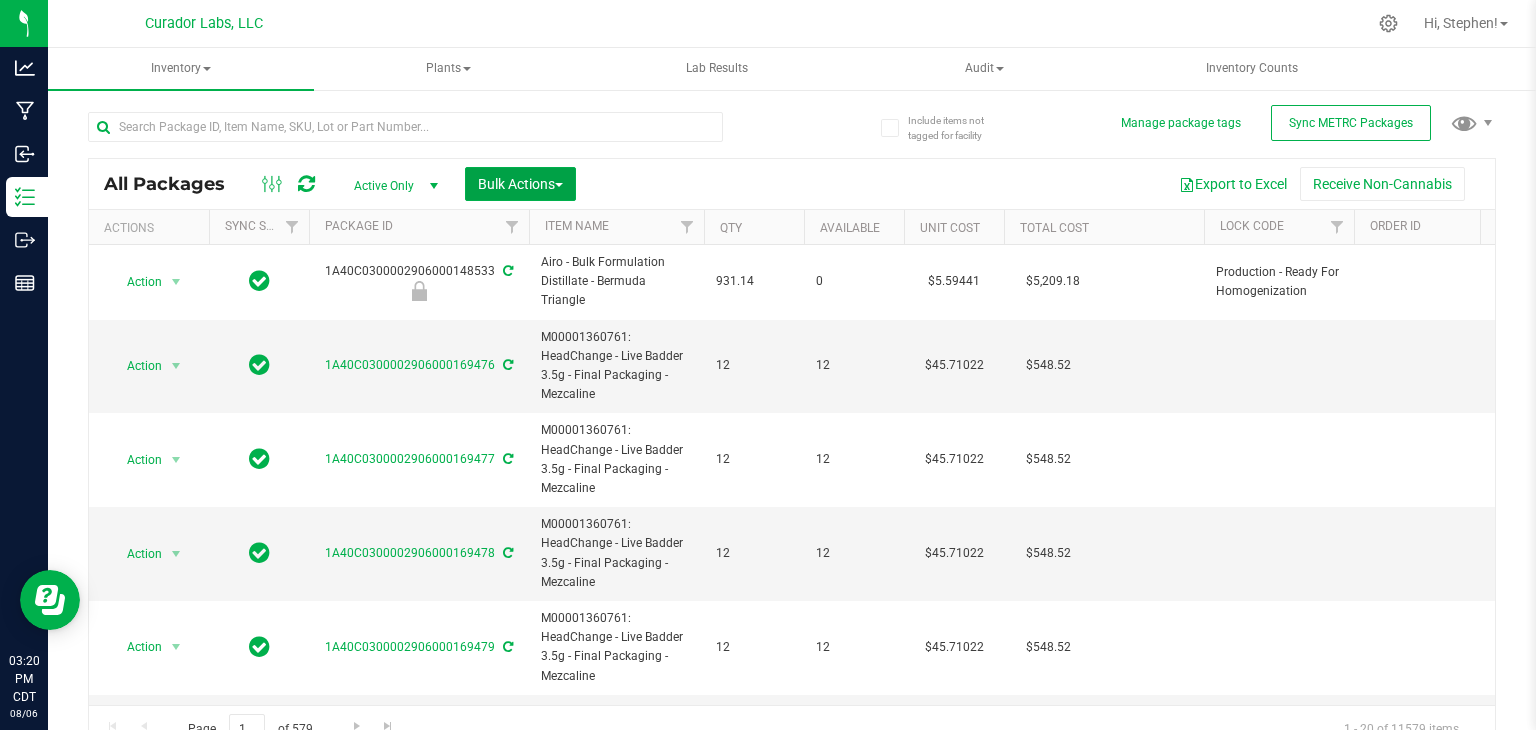 click on "Bulk Actions" at bounding box center (520, 184) 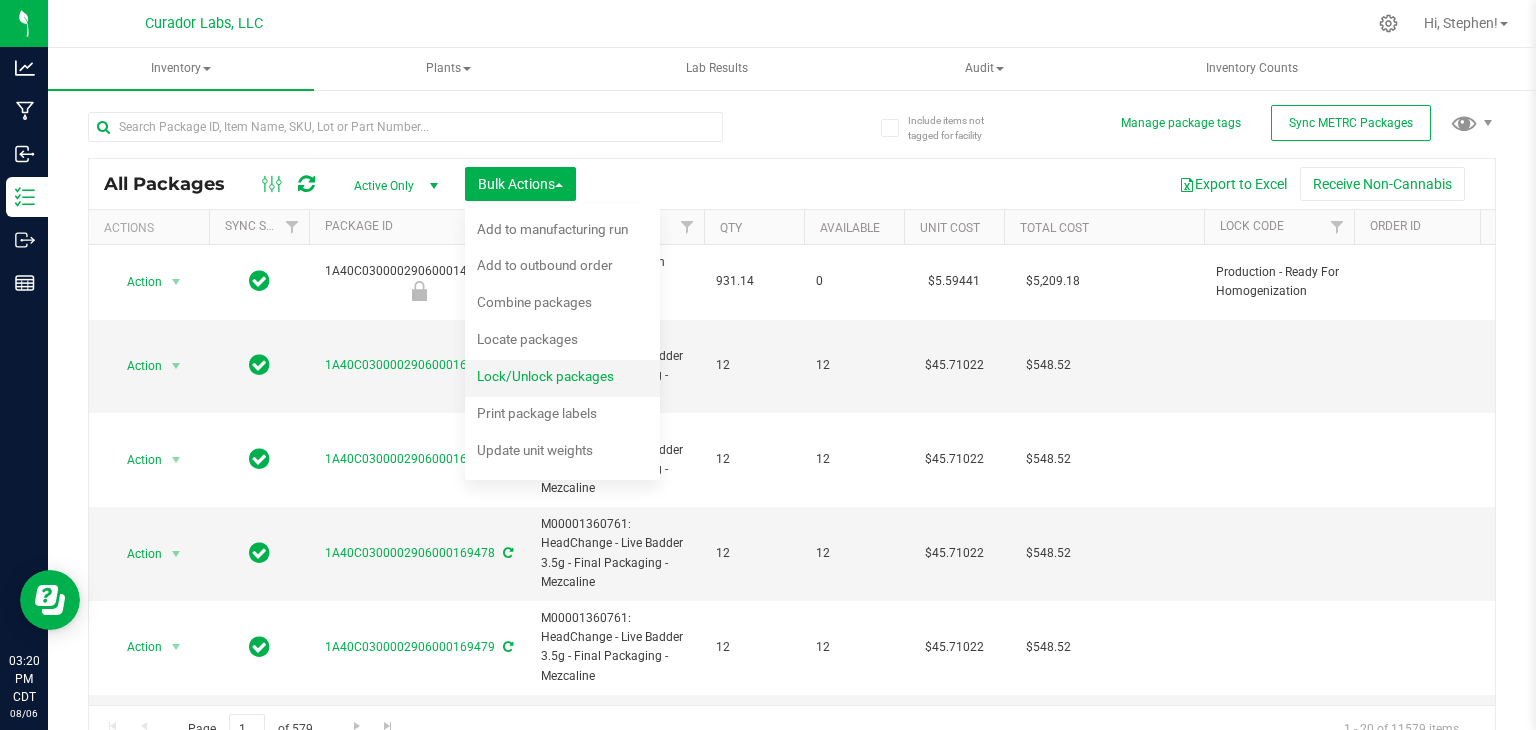 click on "Lock/Unlock packages" at bounding box center (559, 379) 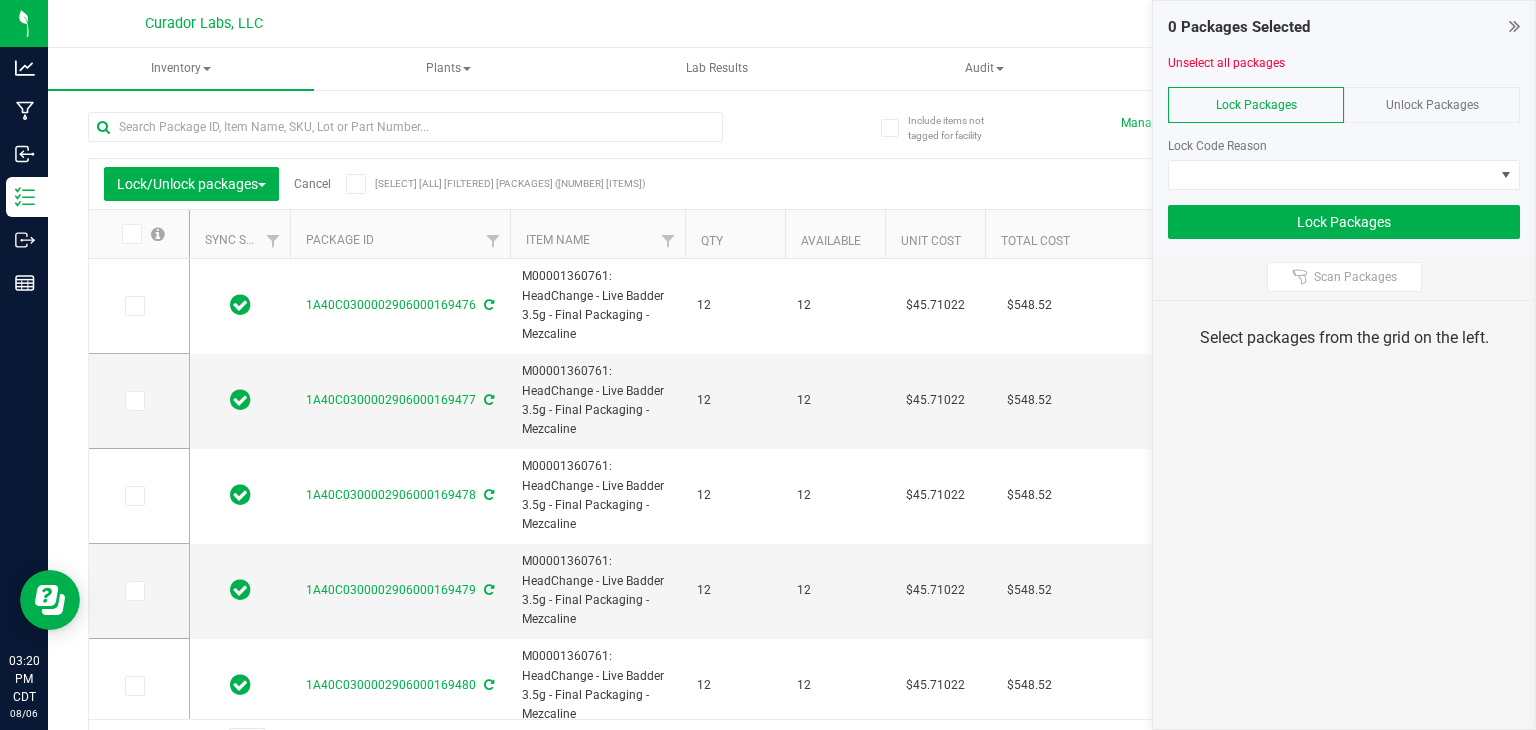 click at bounding box center [405, 135] 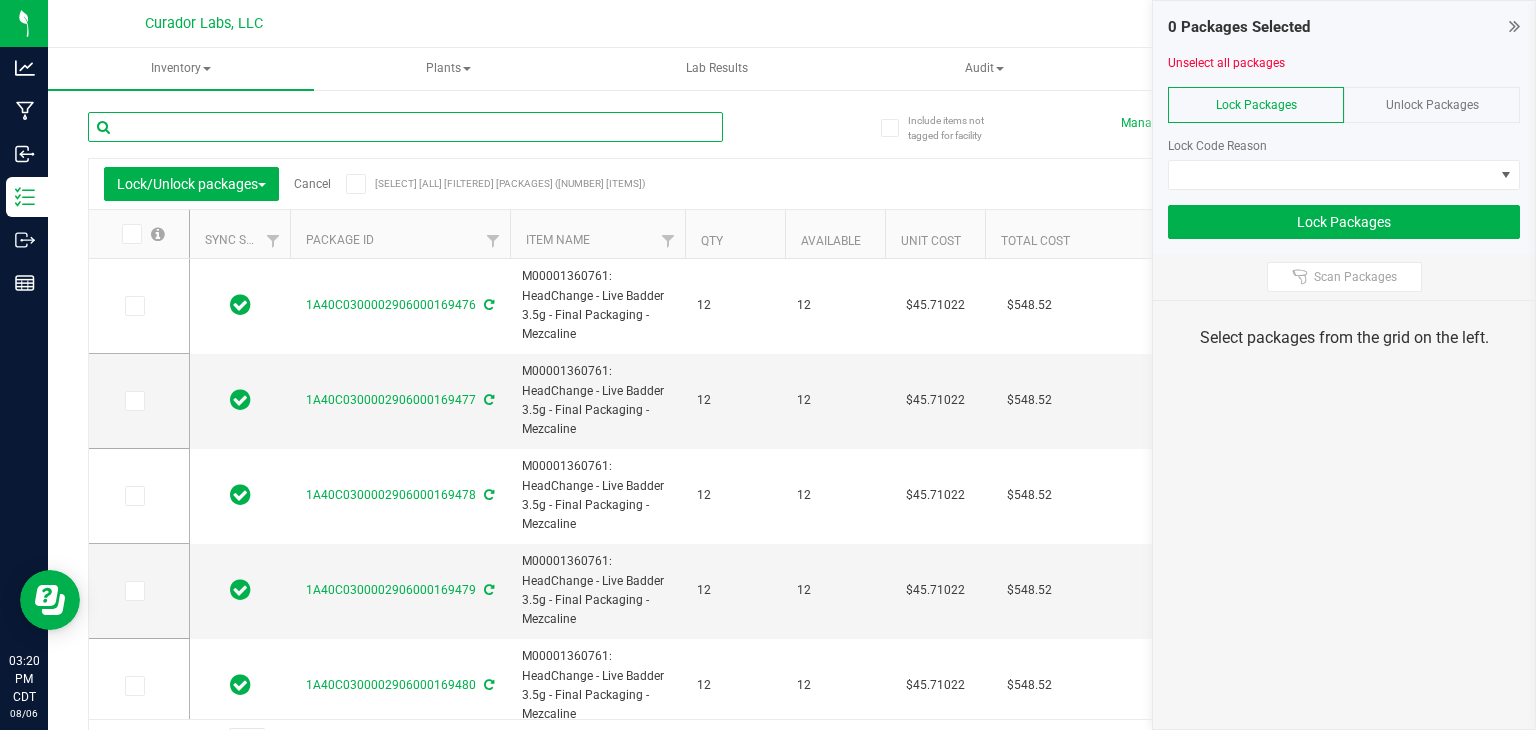 click at bounding box center [405, 127] 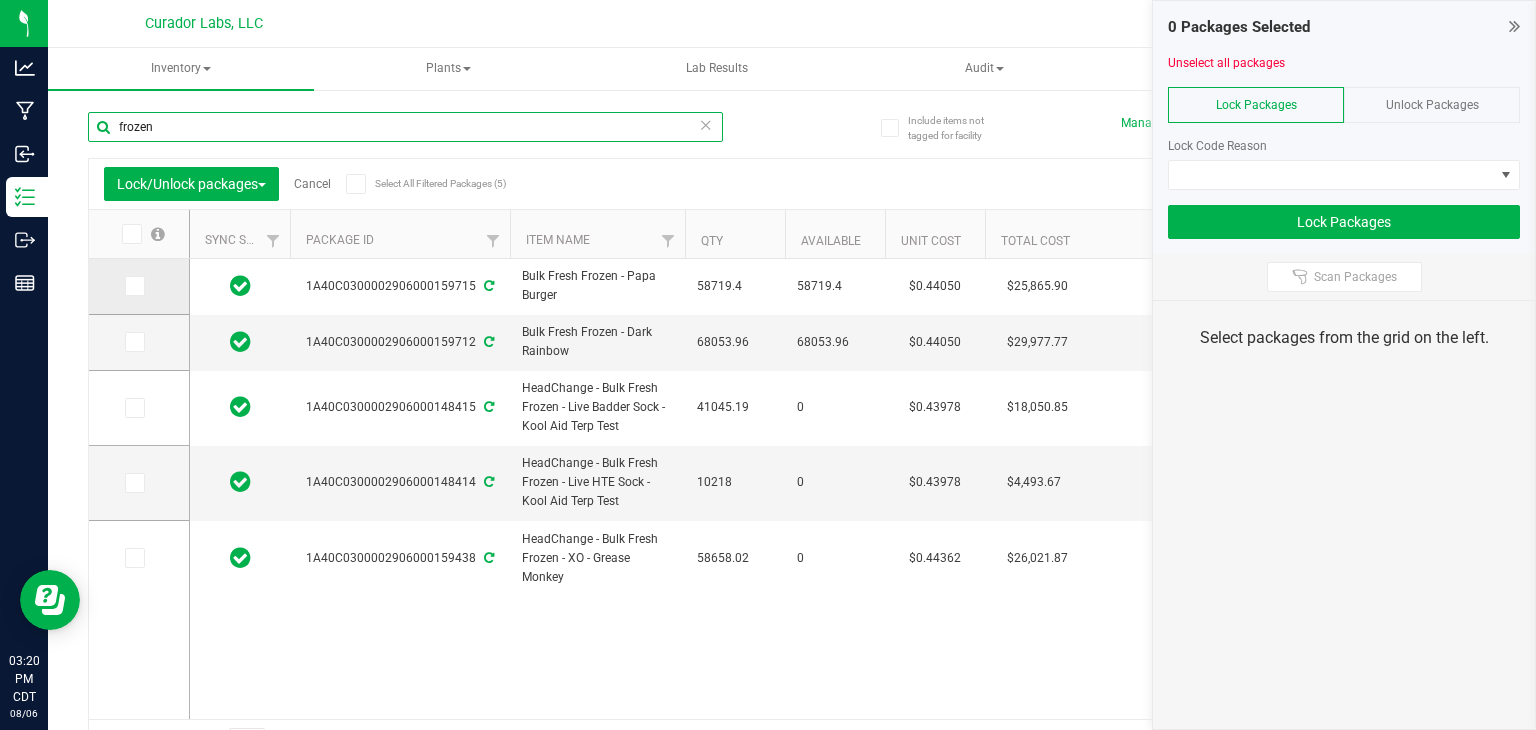 type on "frozen" 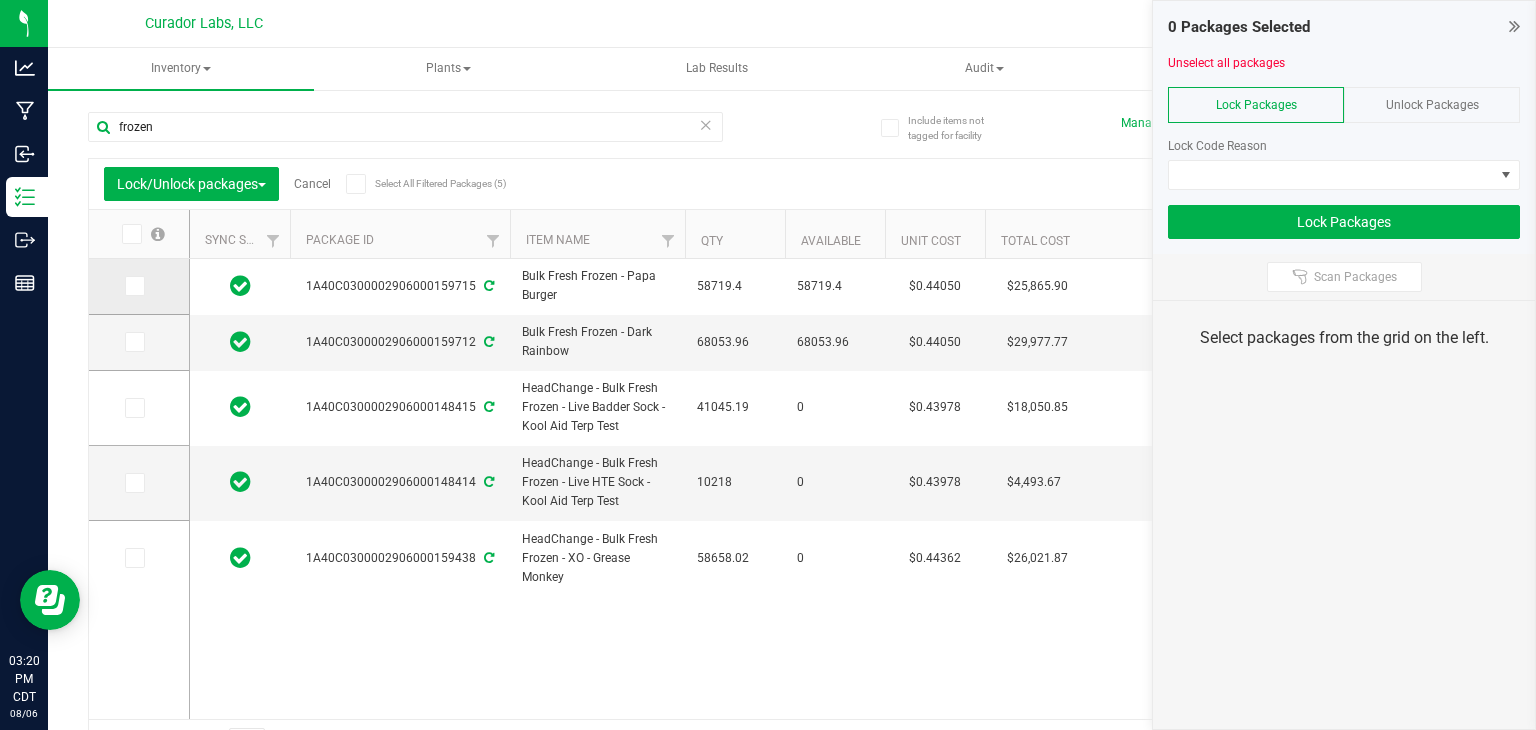 click at bounding box center (135, 286) 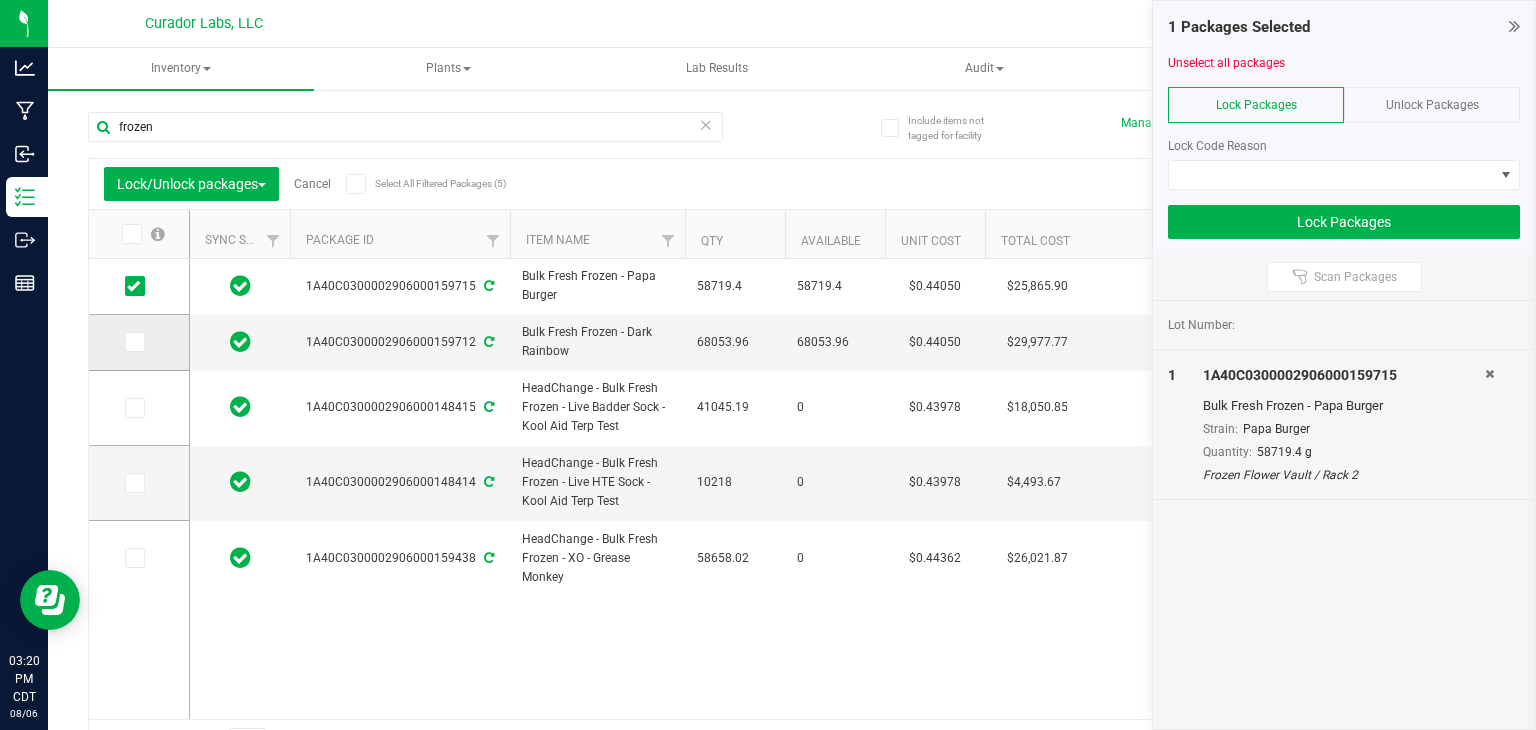 click at bounding box center [133, 342] 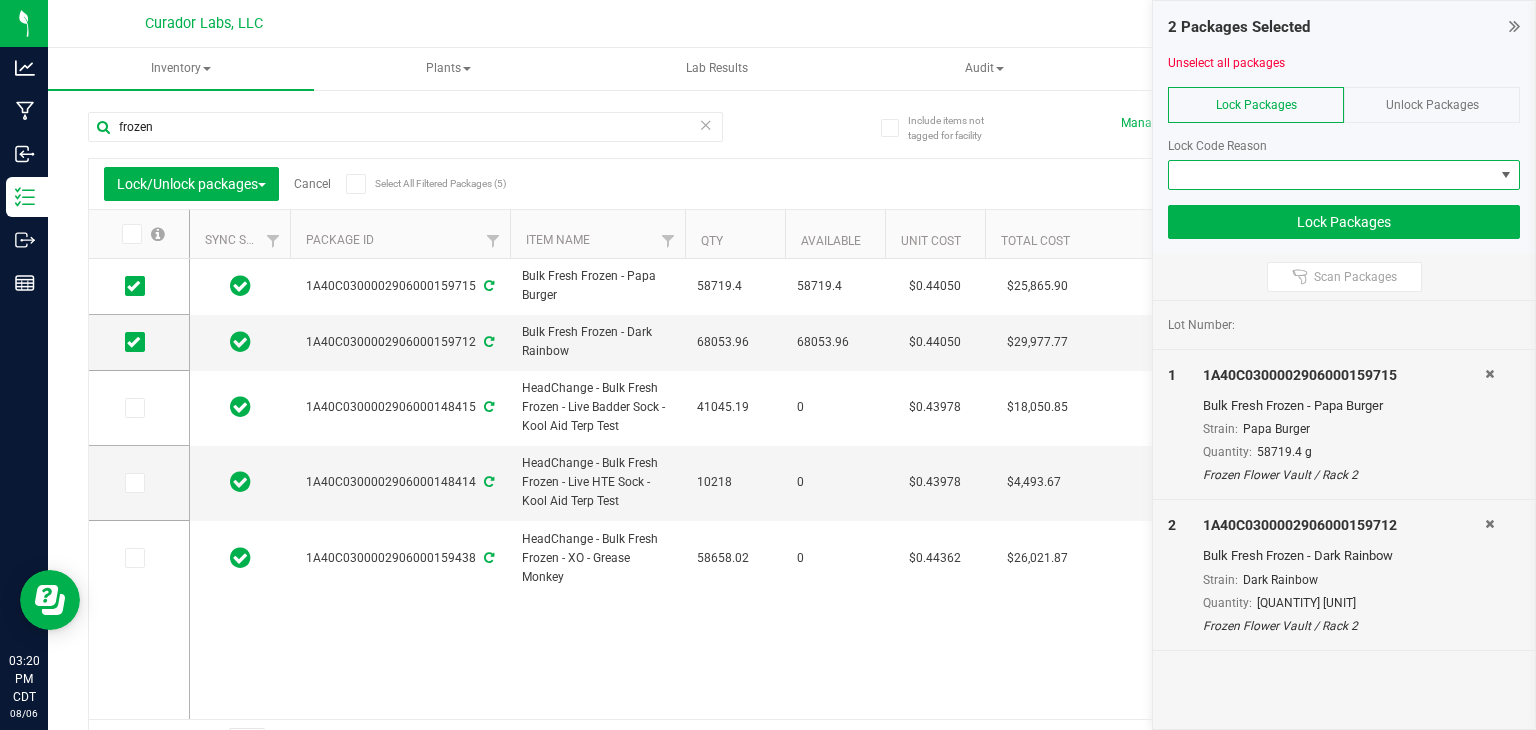 click at bounding box center (1331, 175) 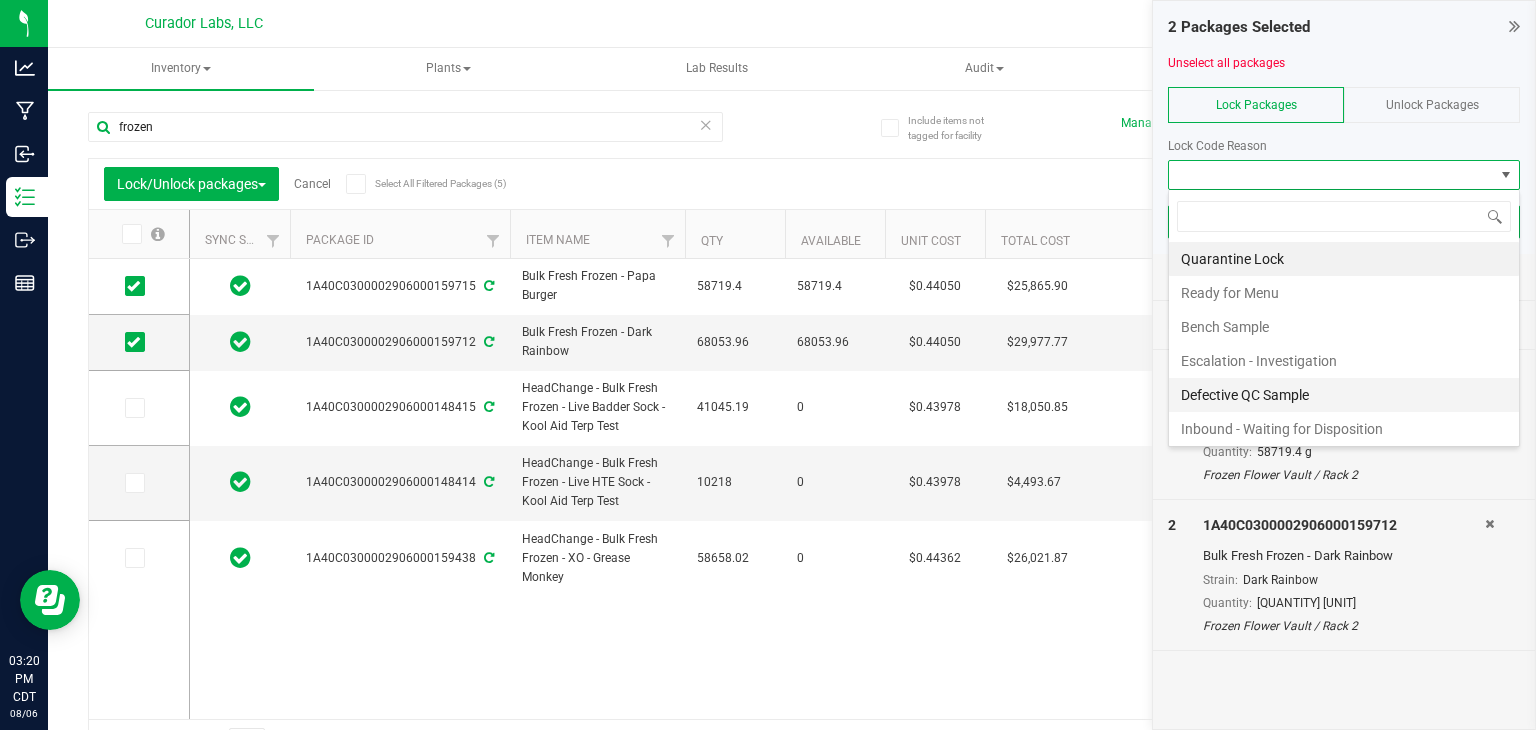 scroll, scrollTop: 99970, scrollLeft: 99647, axis: both 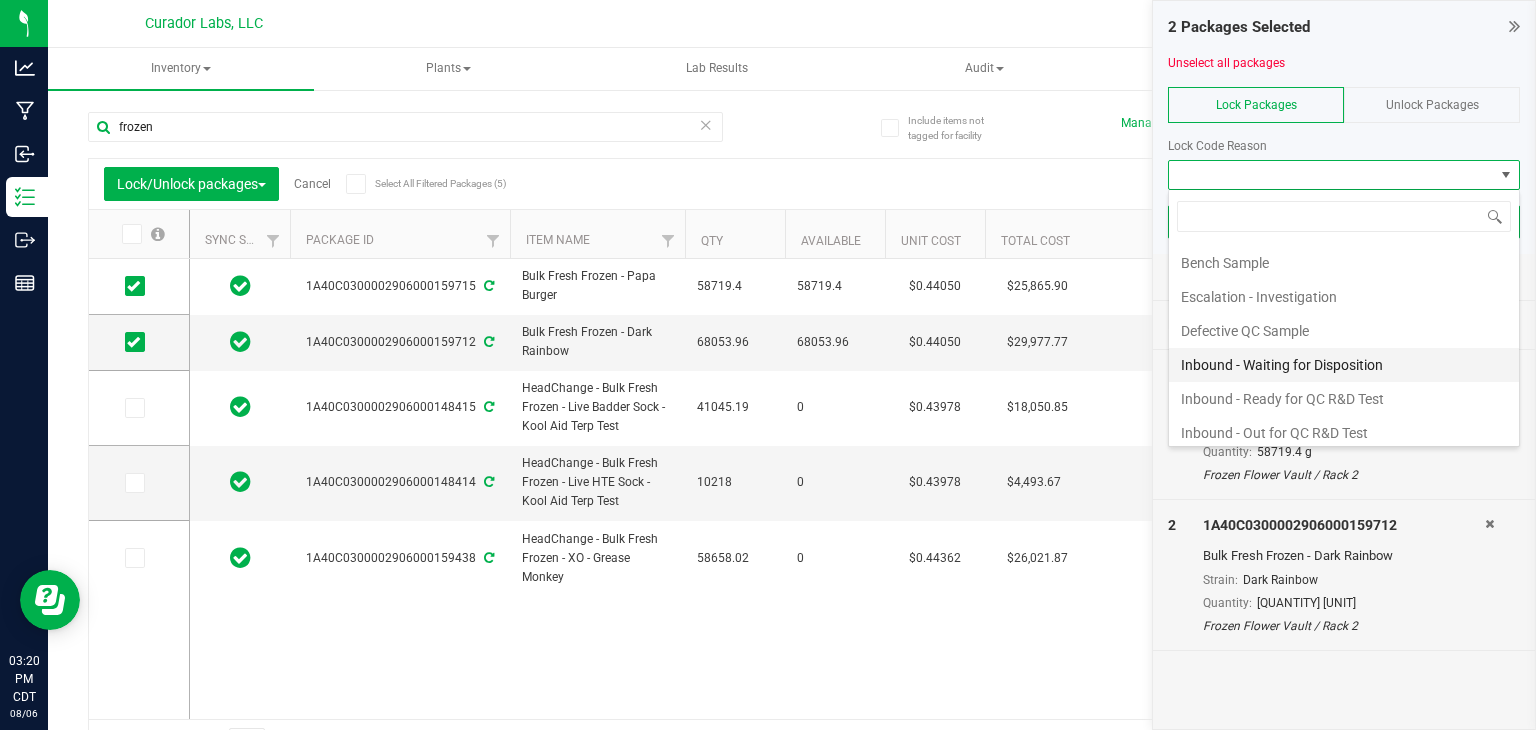 click on "Inbound - Waiting for Disposition" at bounding box center (1344, 365) 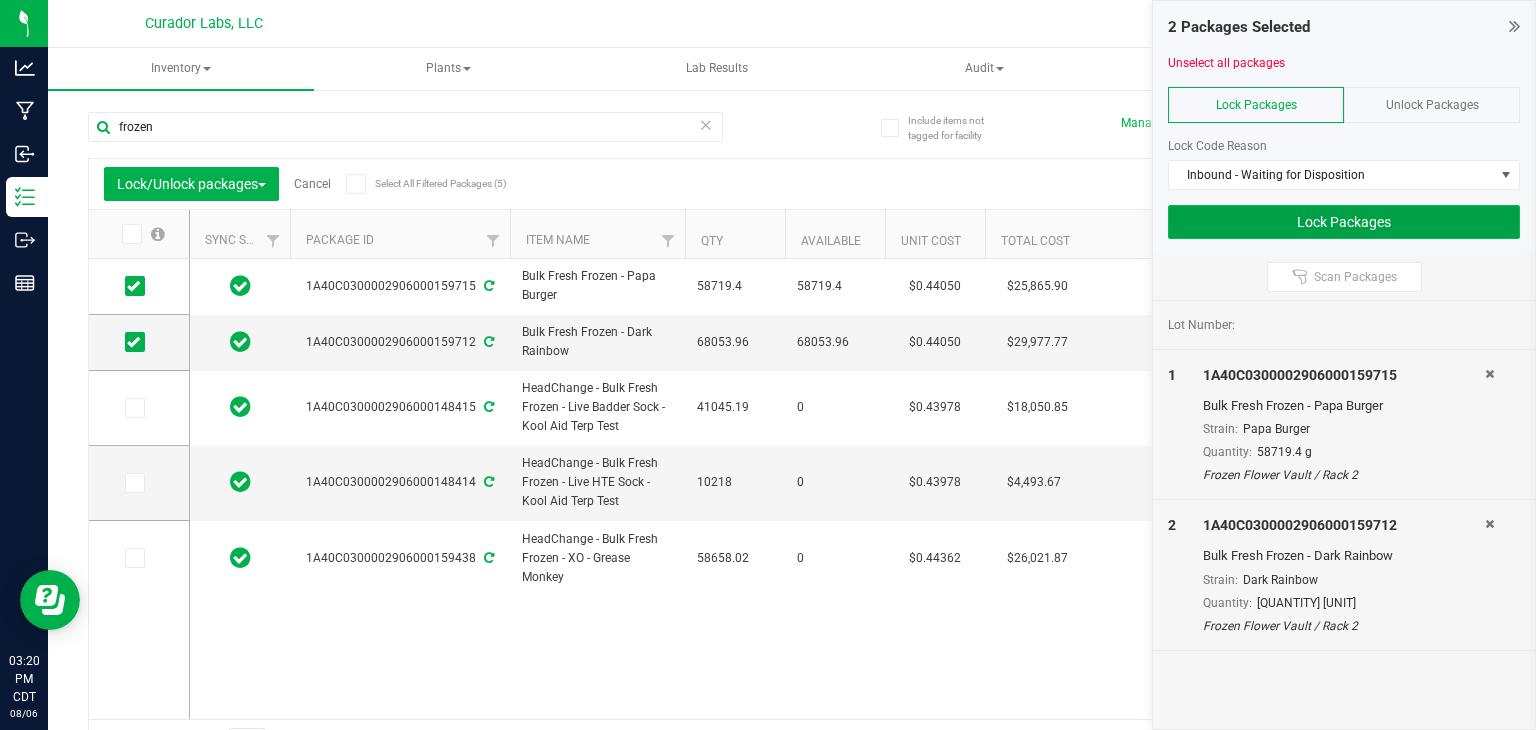click on "Lock Packages" at bounding box center (1344, 222) 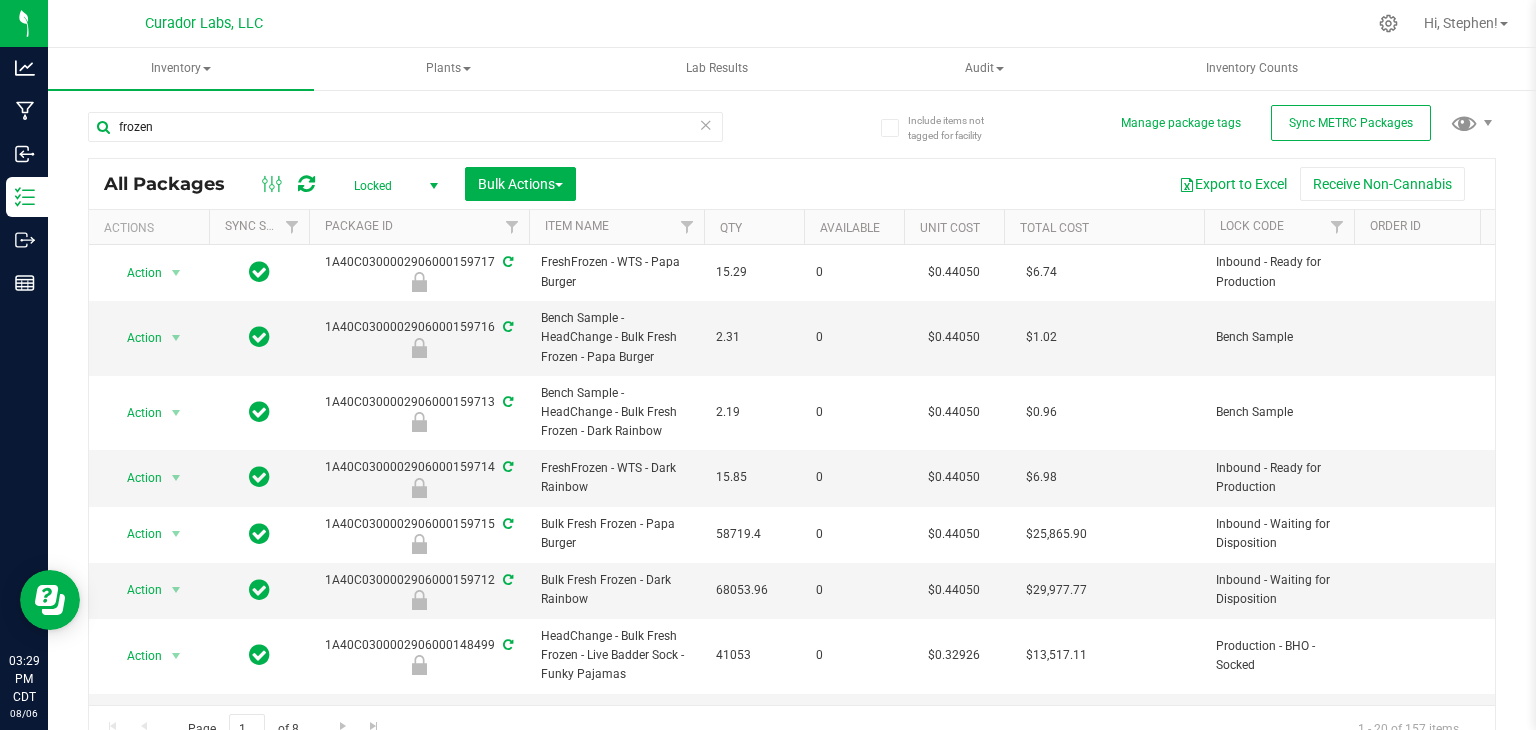 click on "Export to Excel
Receive Non-Cannabis" at bounding box center (1035, 184) 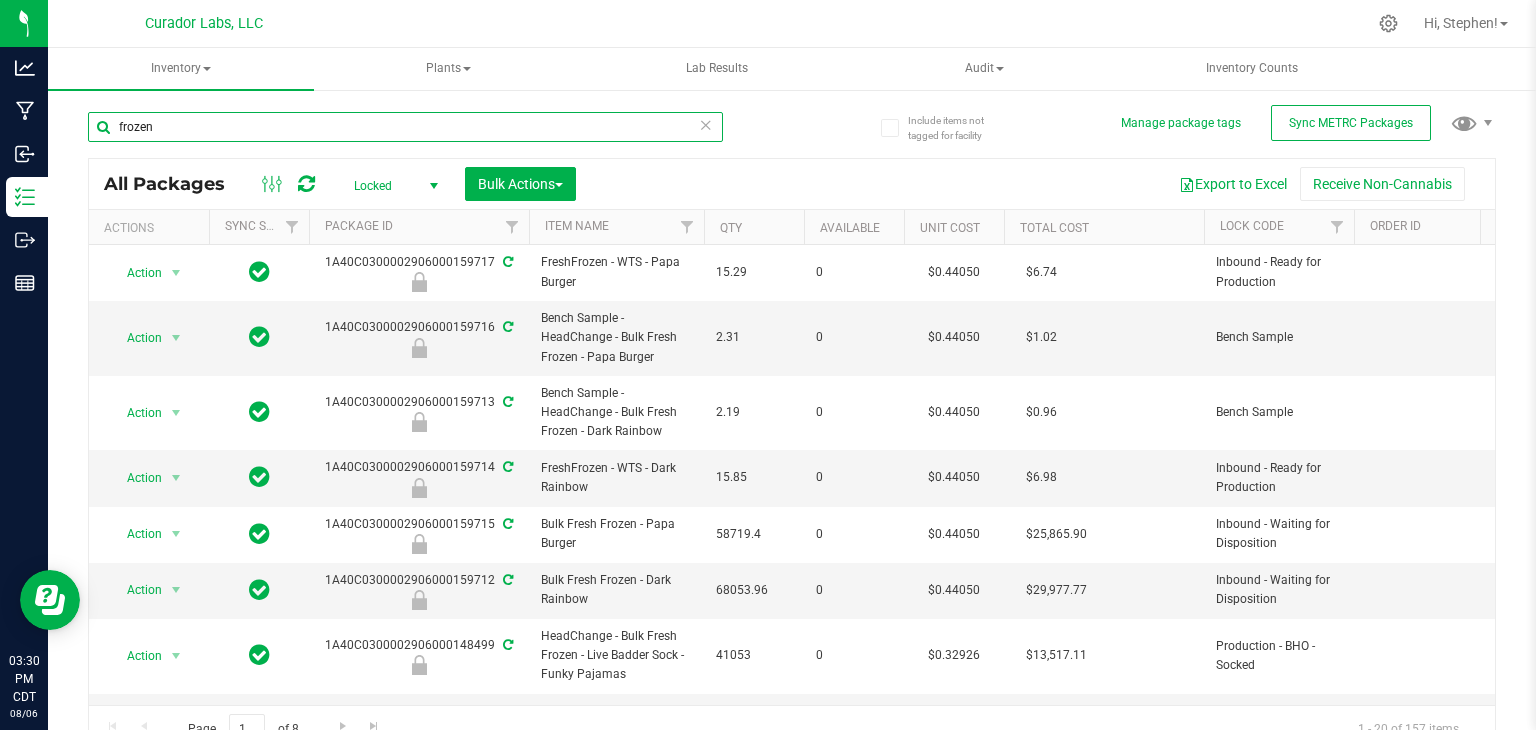 click on "frozen" at bounding box center (405, 127) 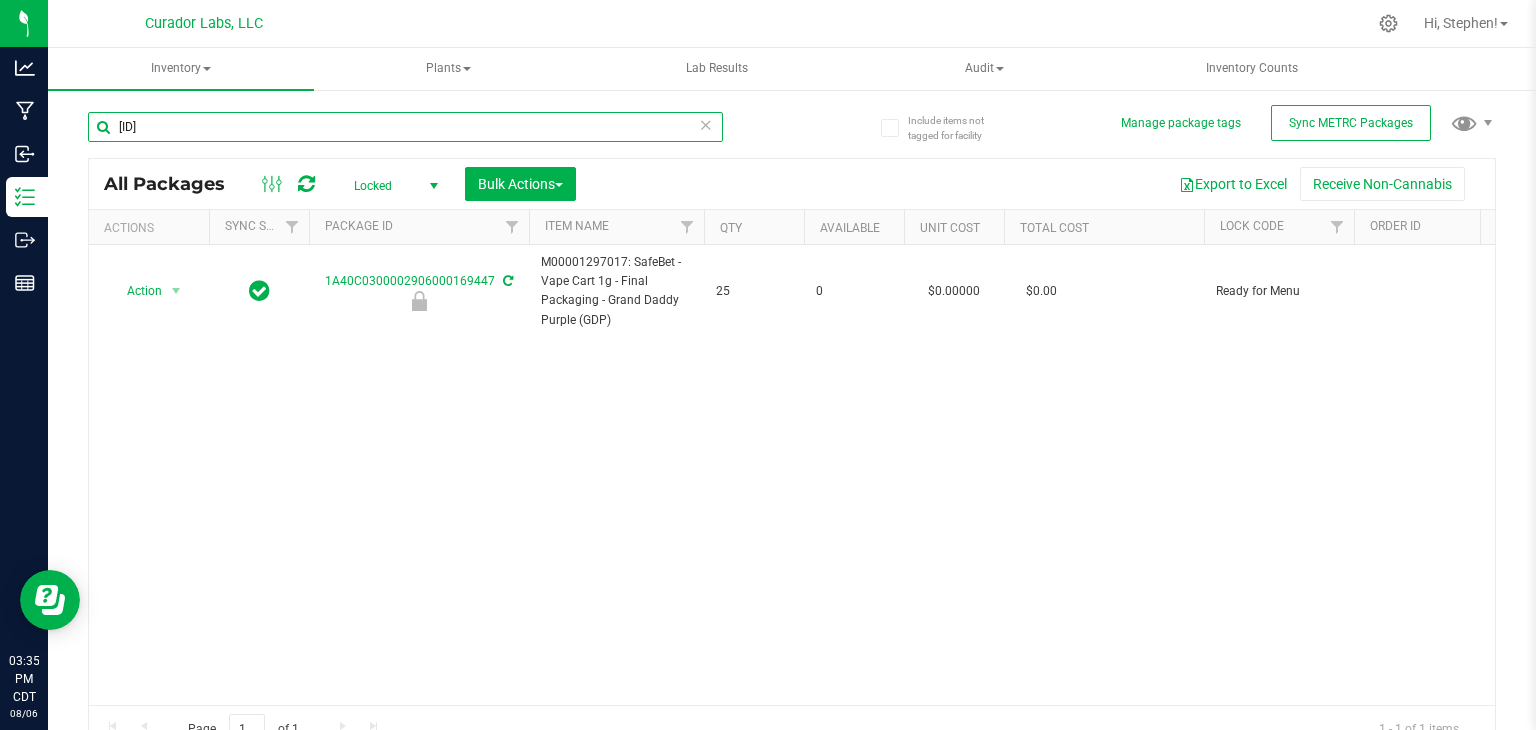 click on "[ID]" at bounding box center (405, 127) 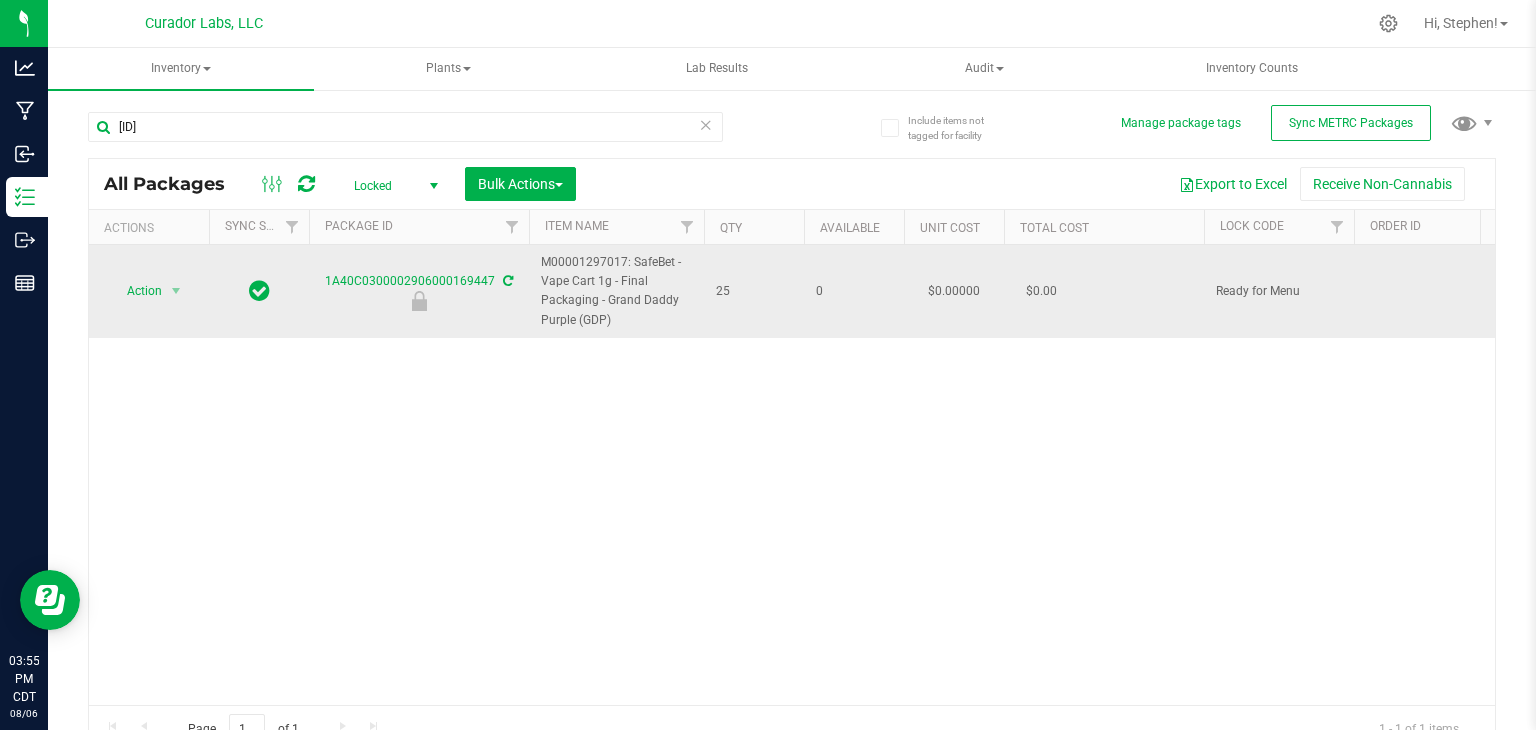 drag, startPoint x: 635, startPoint y: 324, endPoint x: 523, endPoint y: 272, distance: 123.482796 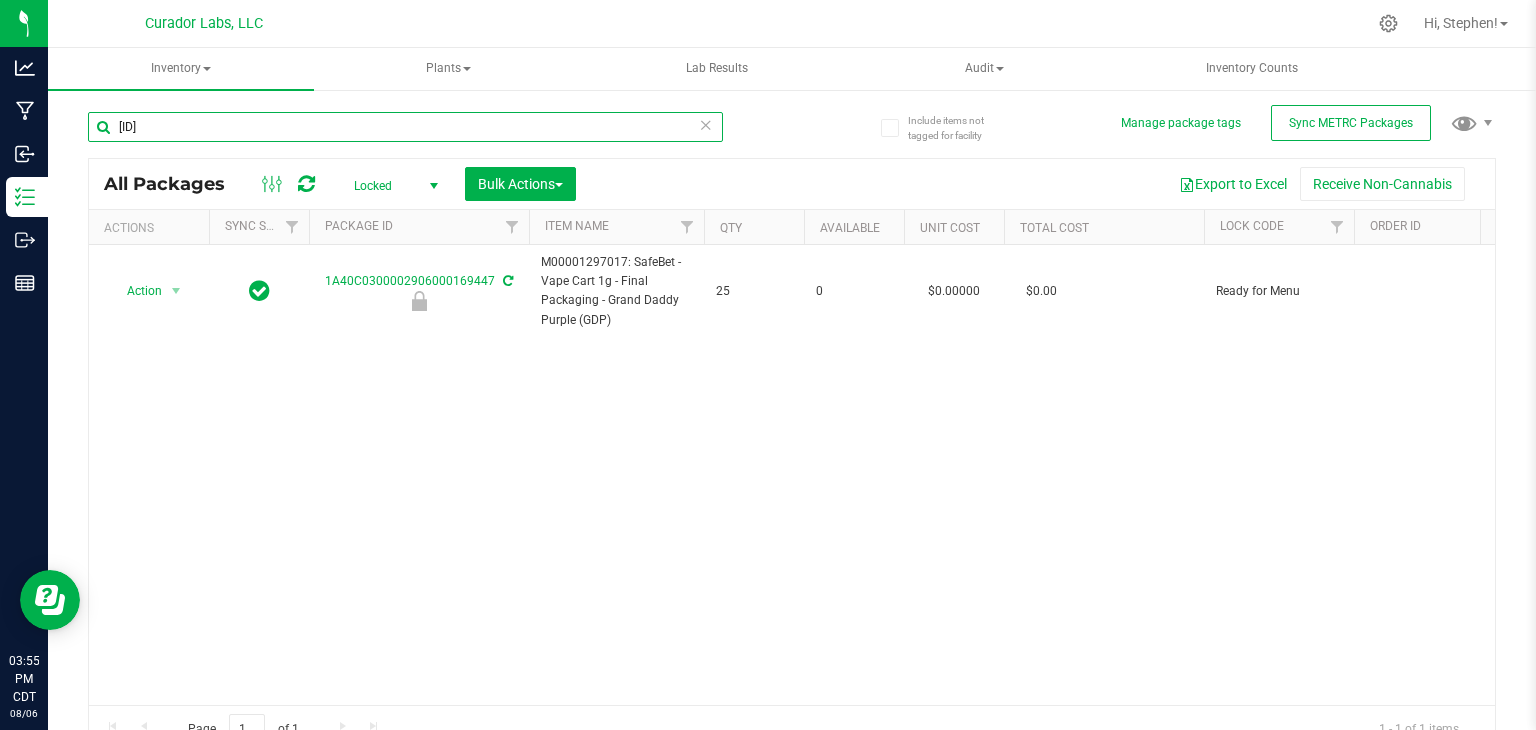 click on "[ID]" at bounding box center [405, 127] 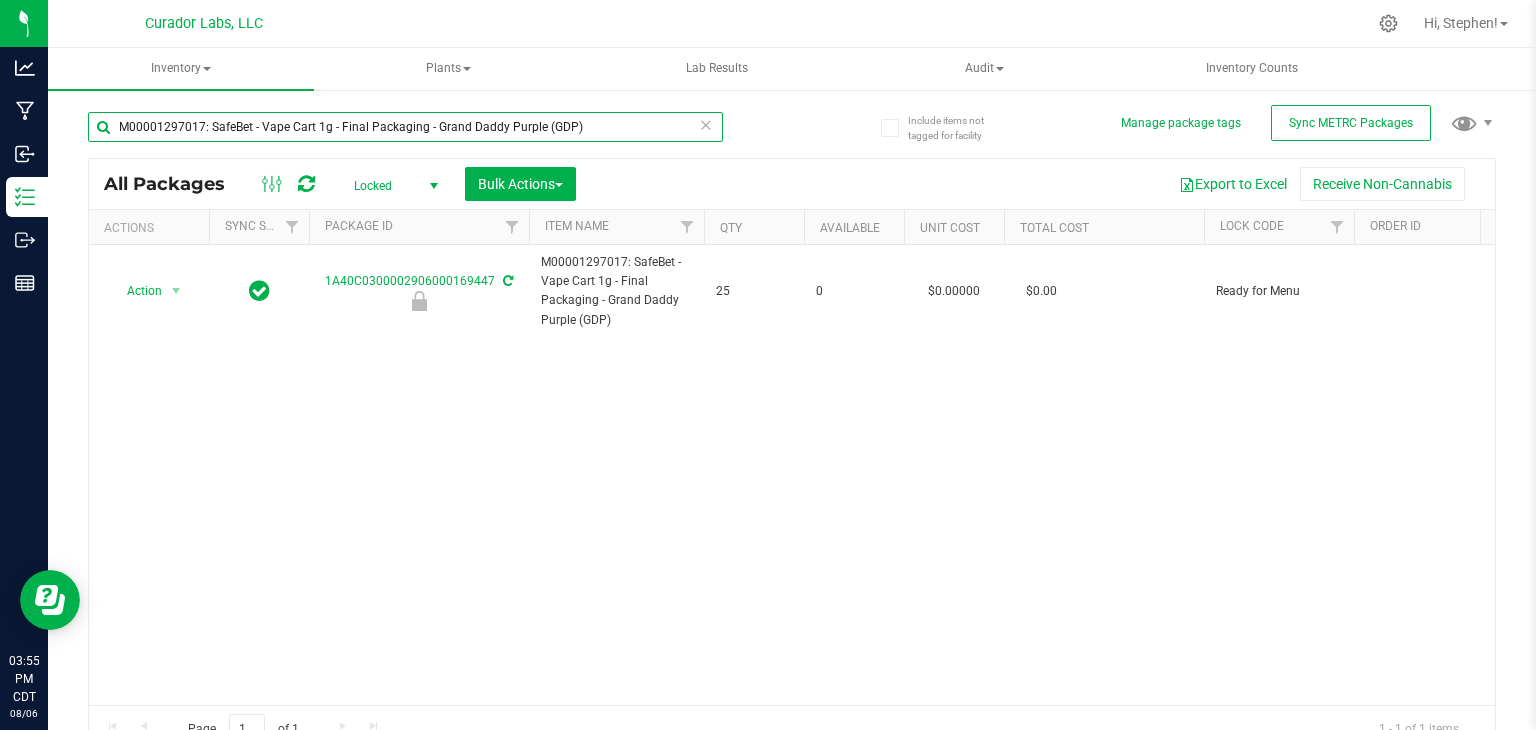 type on "M00001297017: SafeBet - Vape Cart 1g - Final Packaging - Grand Daddy Purple (GDP)" 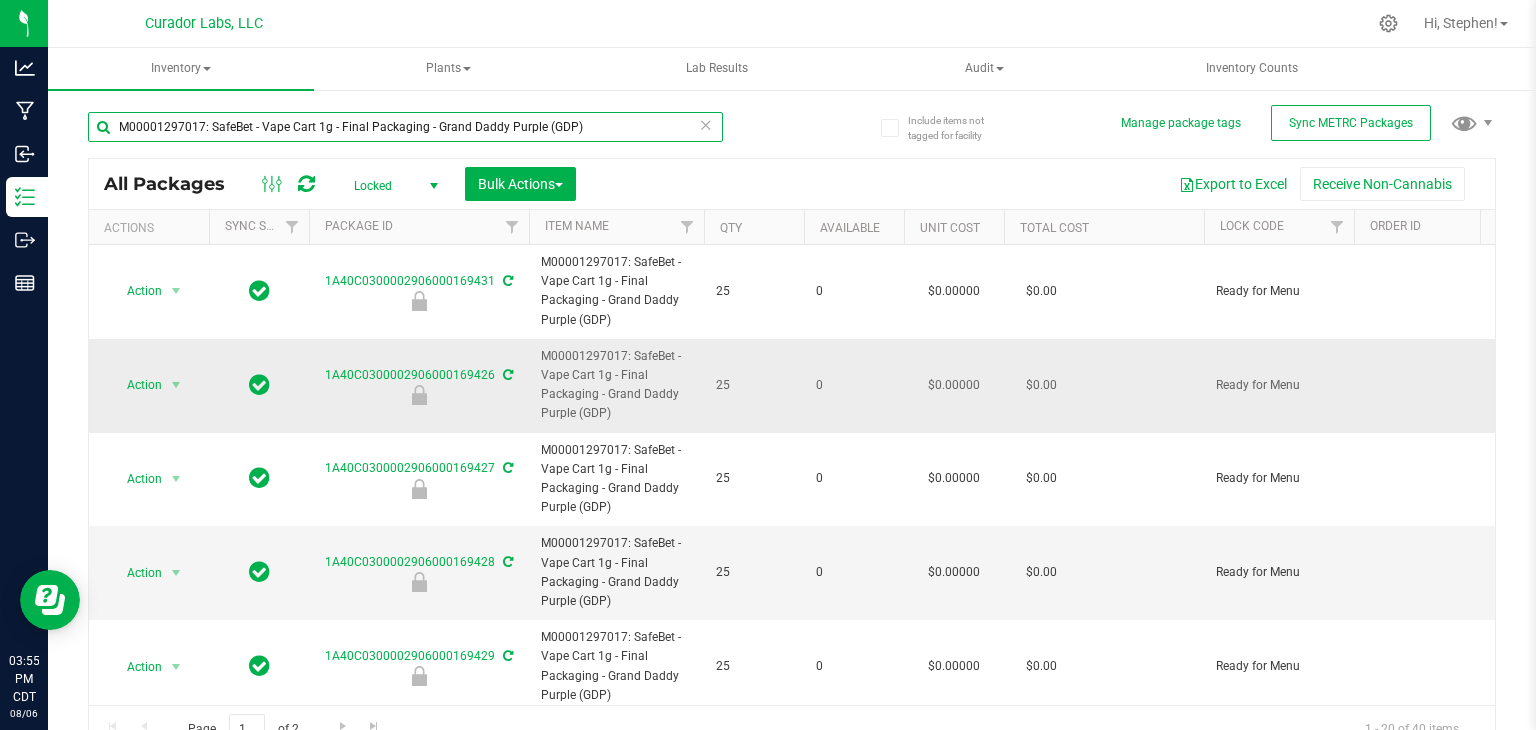 scroll, scrollTop: 0, scrollLeft: 556, axis: horizontal 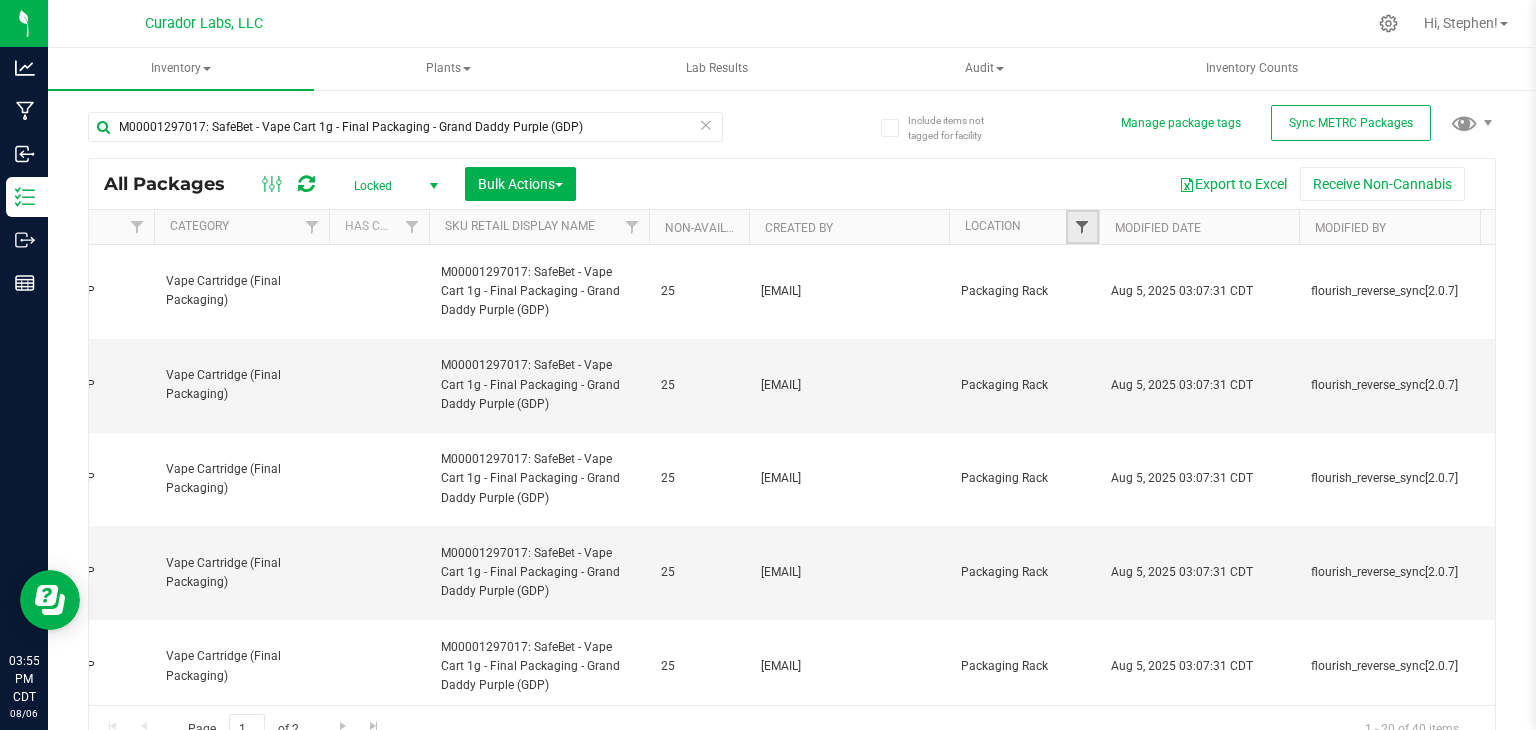 click at bounding box center (1082, 227) 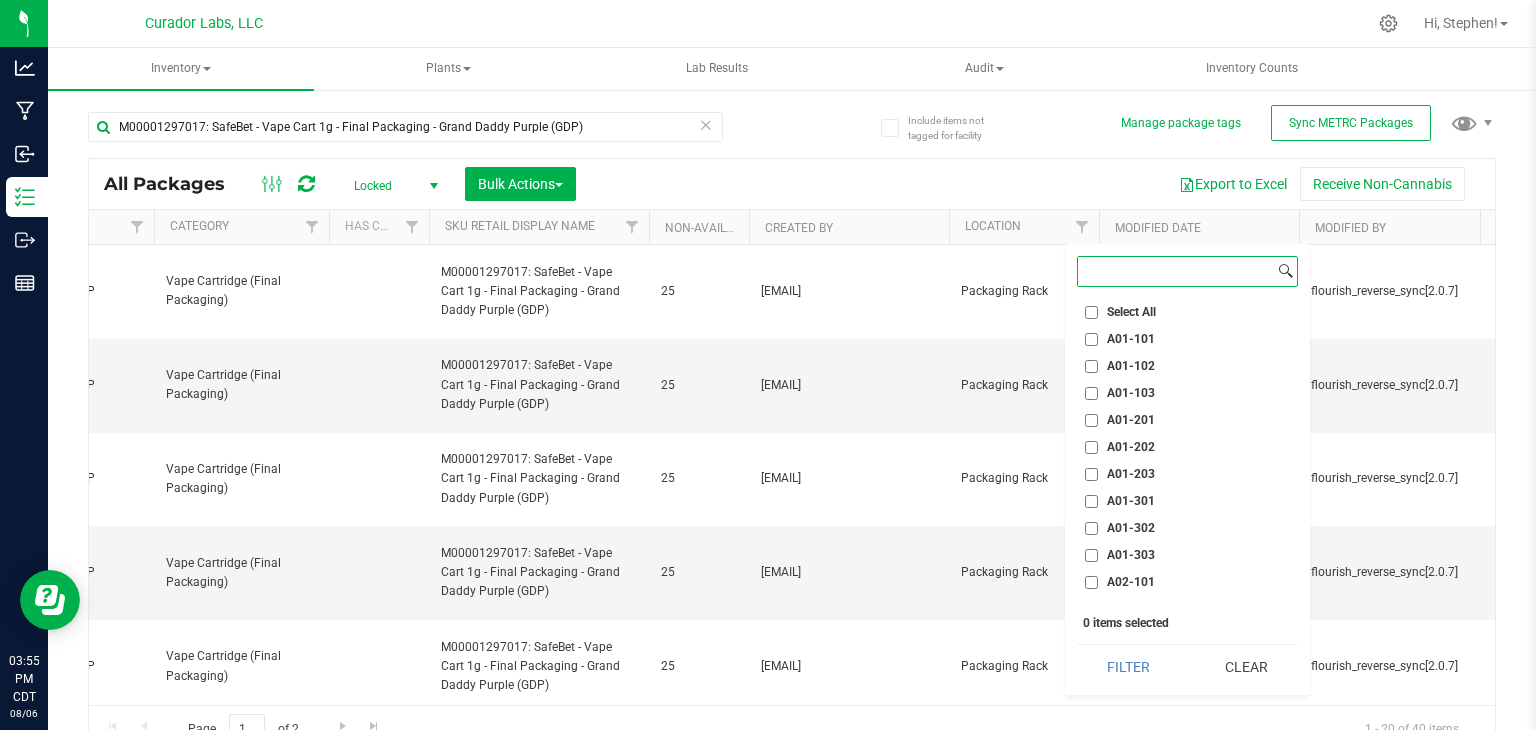 click at bounding box center (1176, 271) 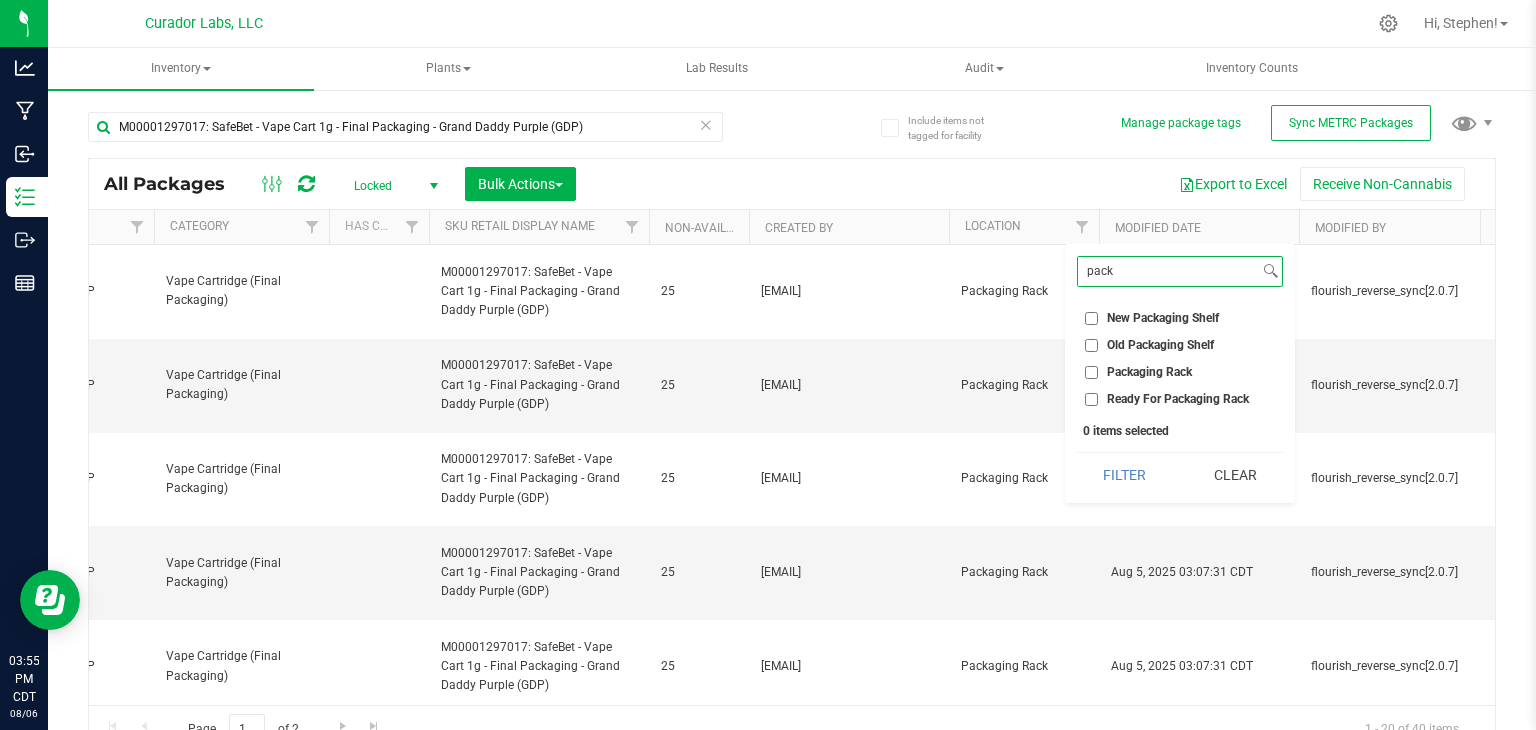 type on "pack" 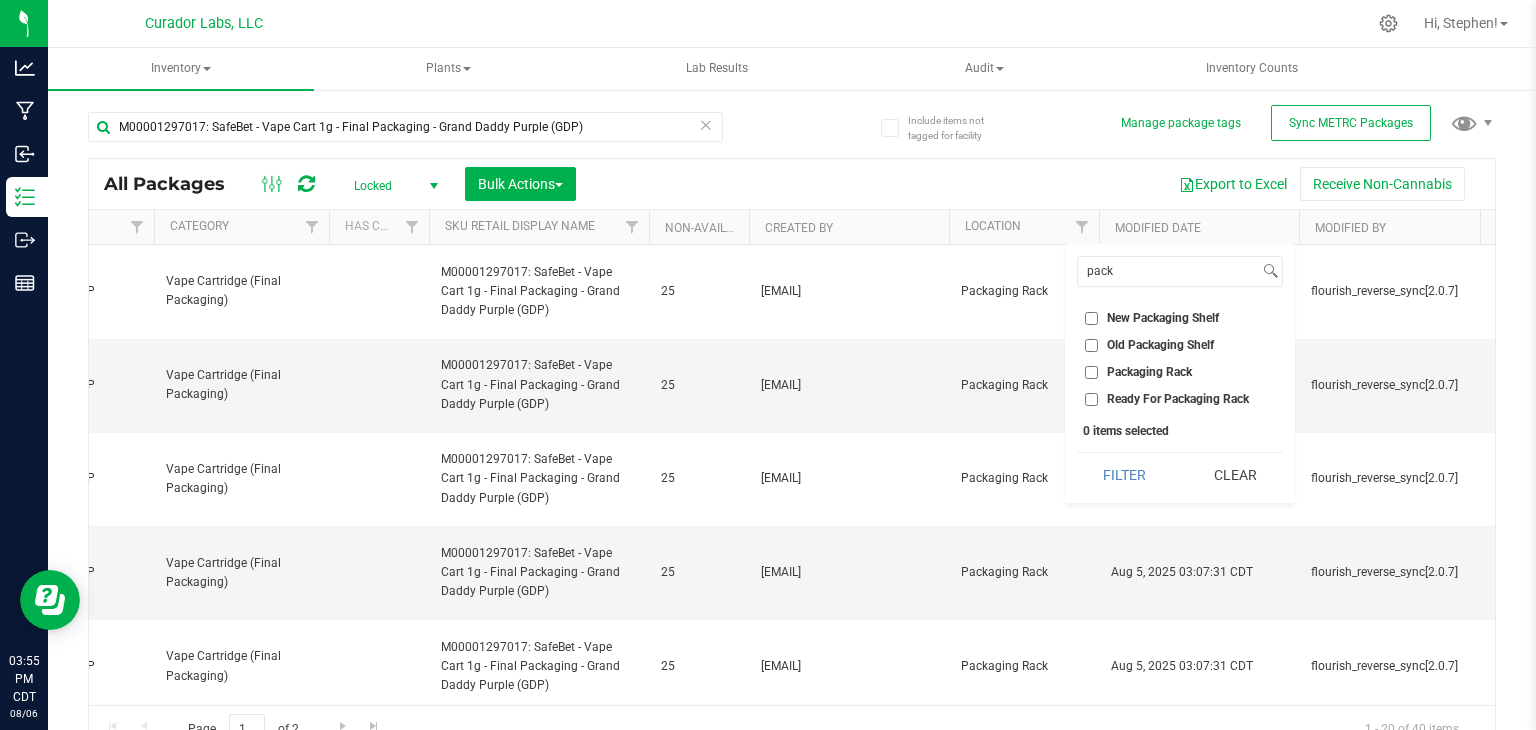 click on "Packaging Rack" at bounding box center (1091, 372) 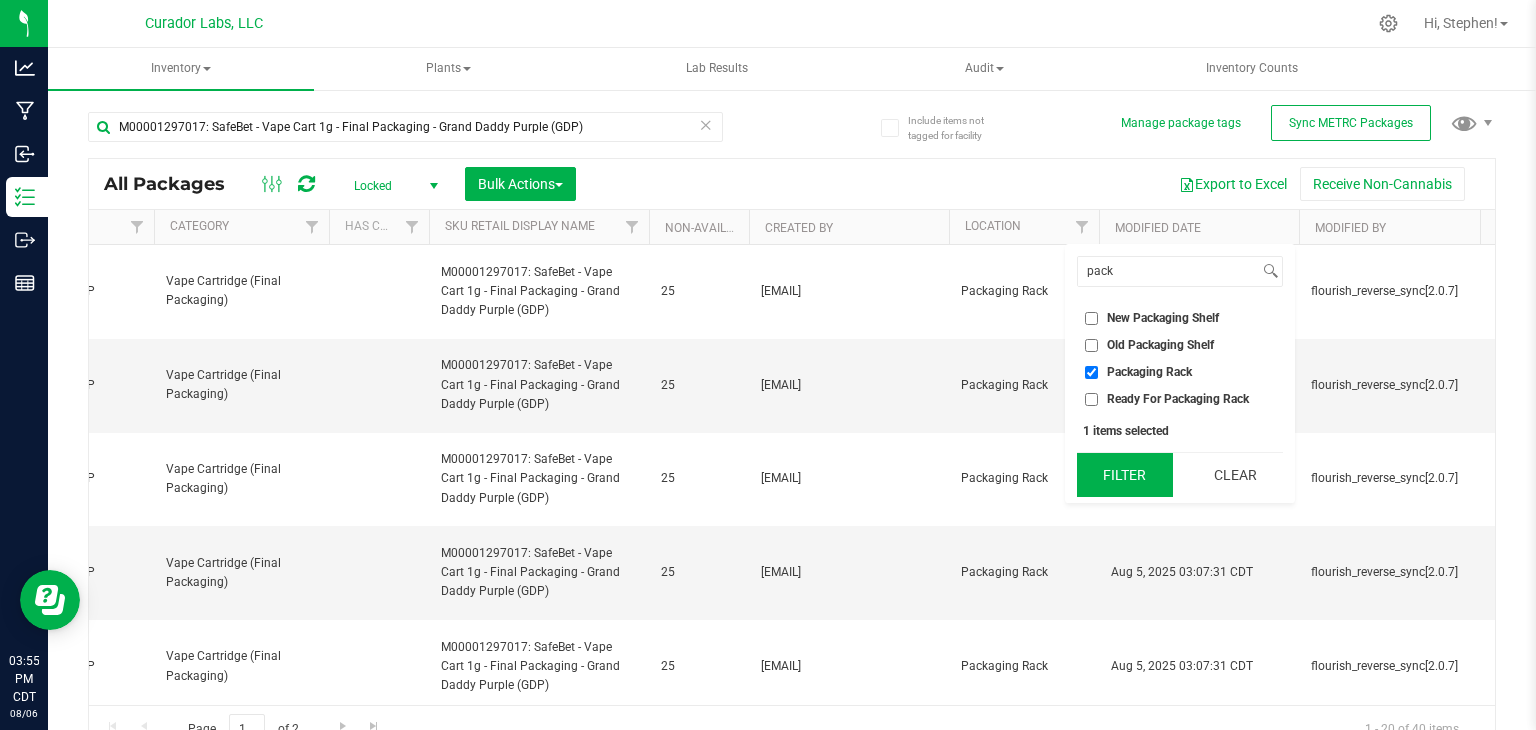 click on "Filter" at bounding box center (1125, 475) 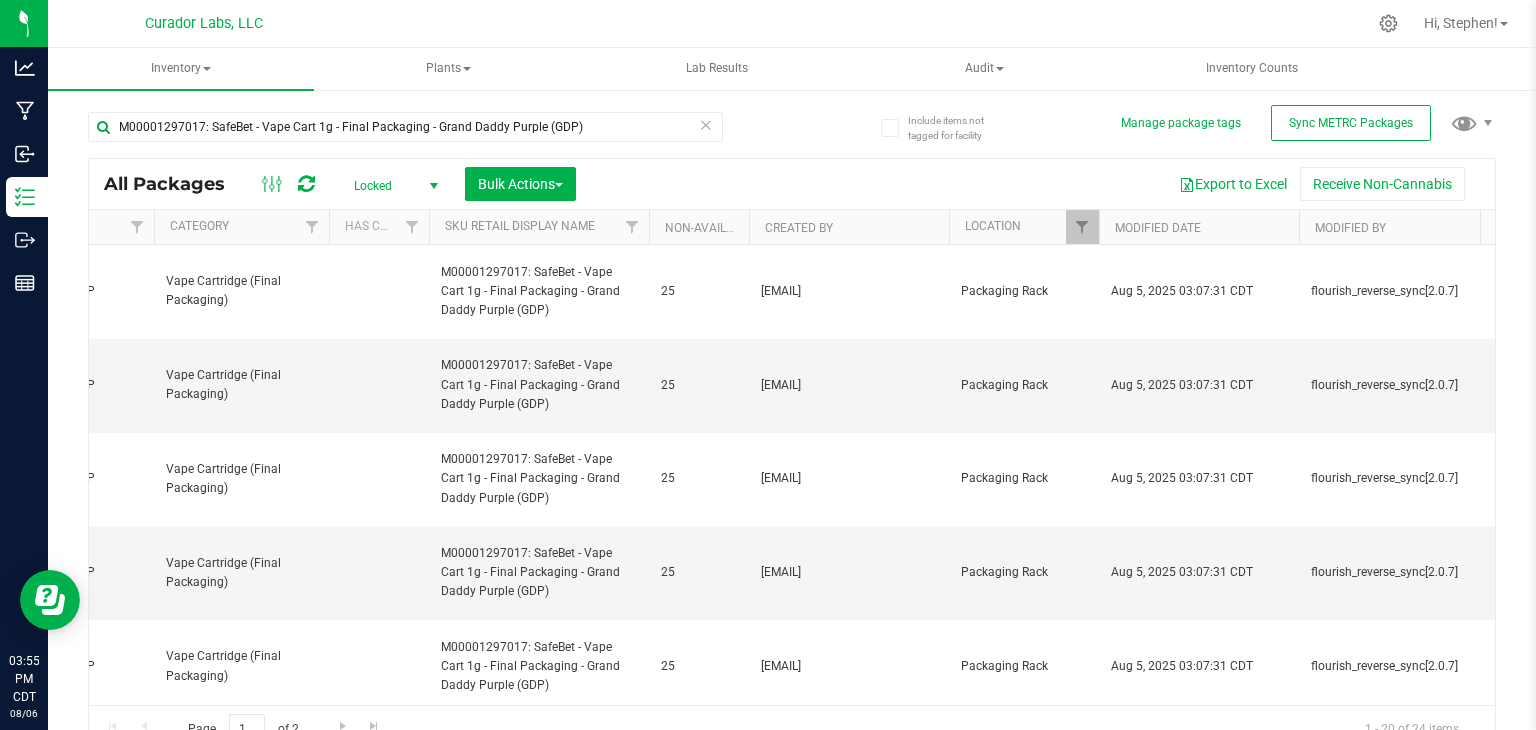 type on "2026-07-29" 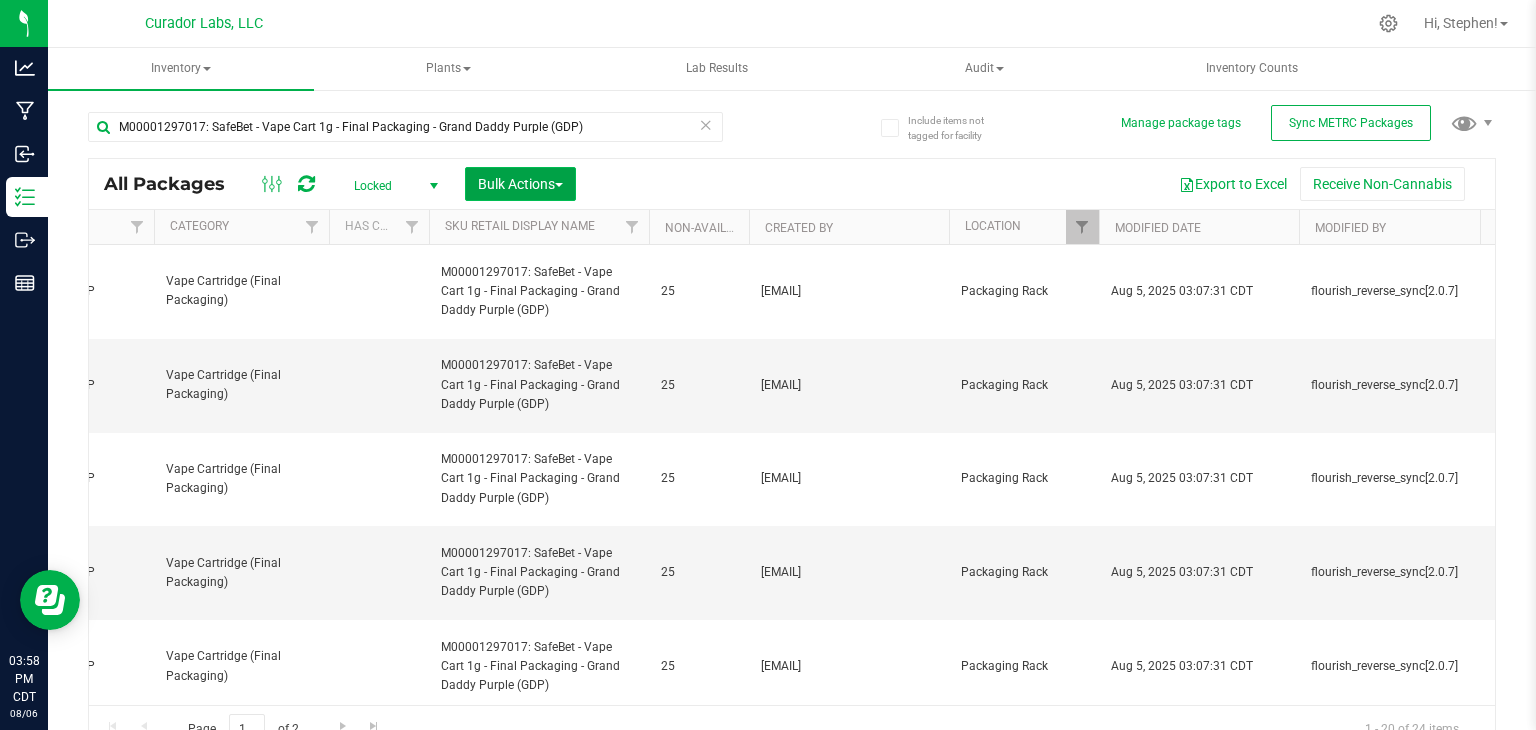 click on "Bulk Actions" at bounding box center [520, 184] 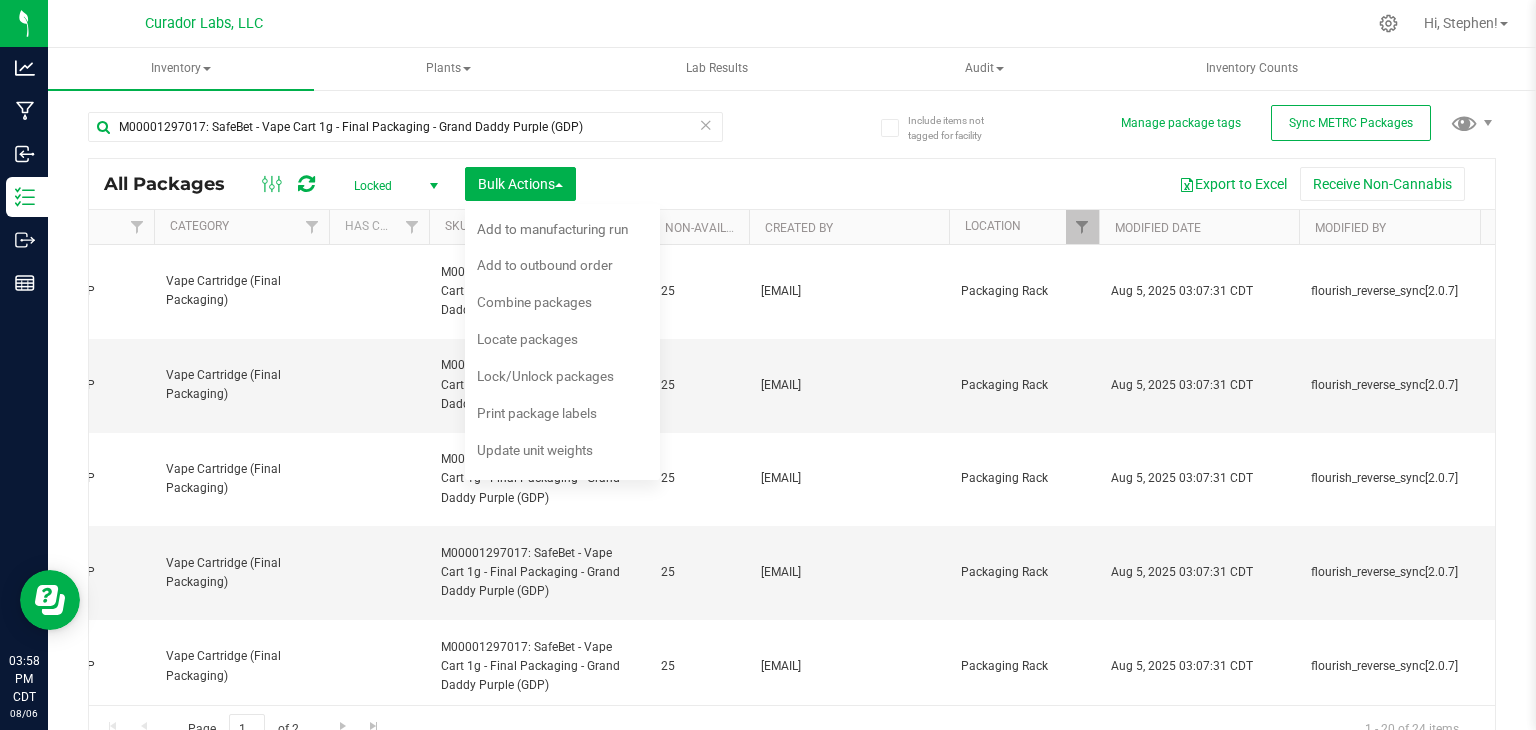 click on "Locked" at bounding box center (392, 186) 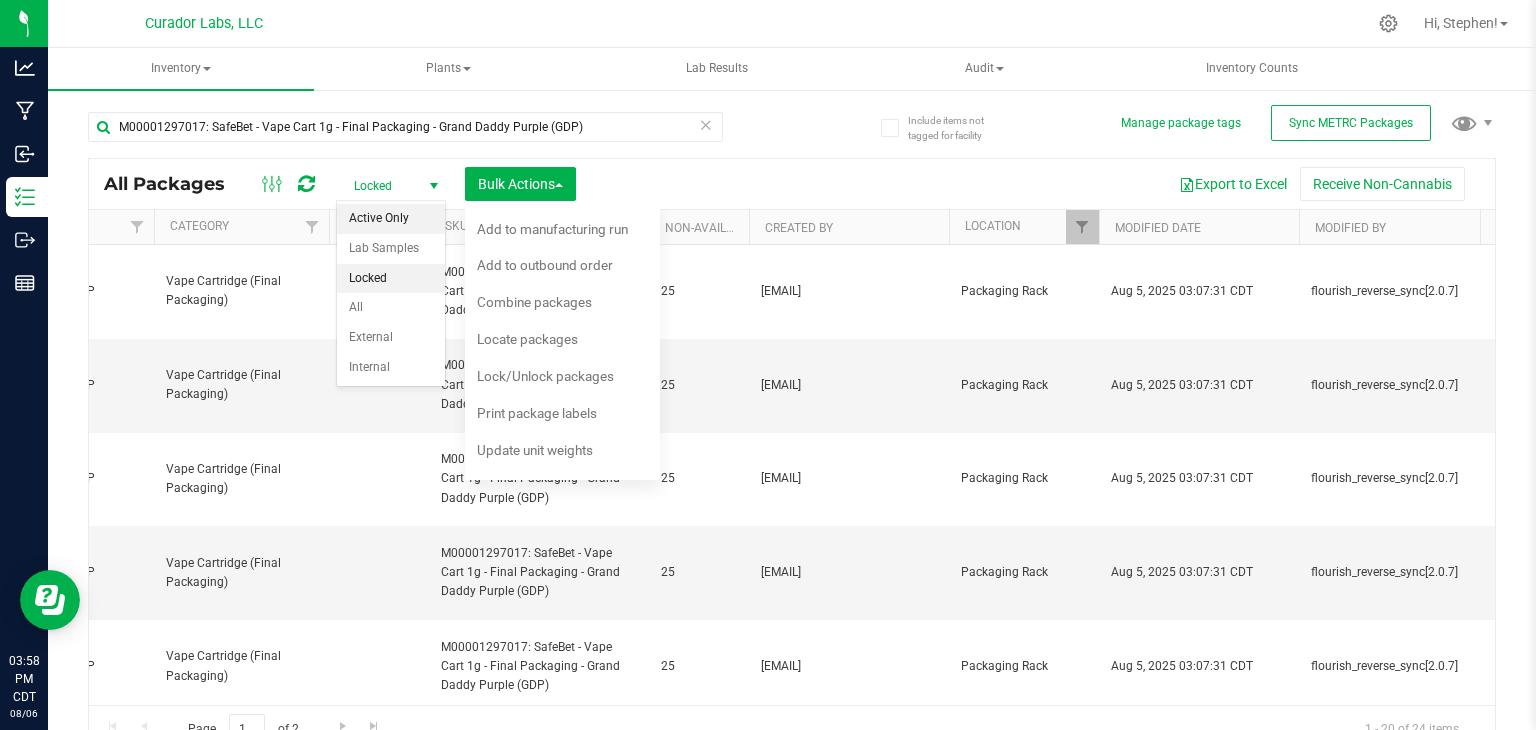 click on "Active Only" at bounding box center [391, 219] 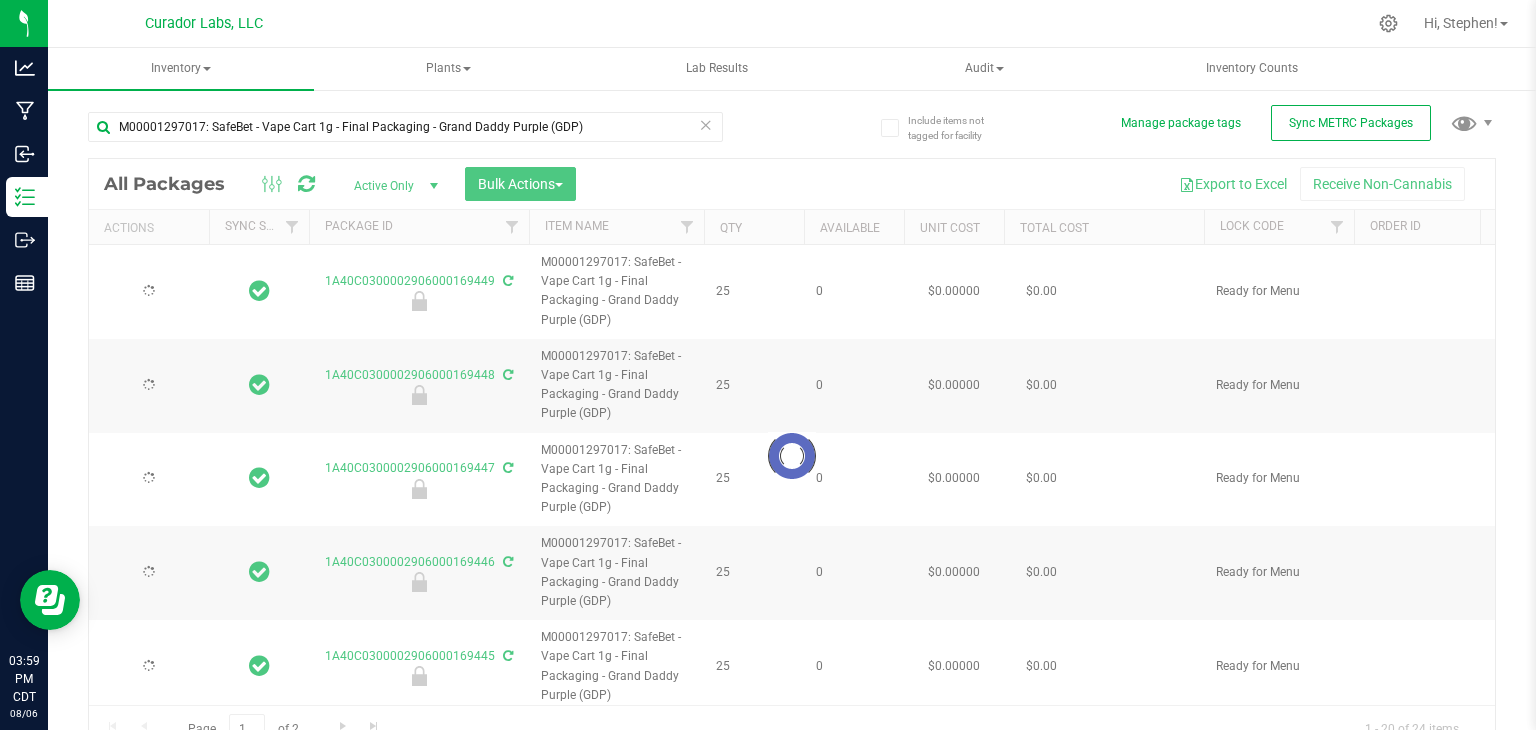 click at bounding box center [792, 456] 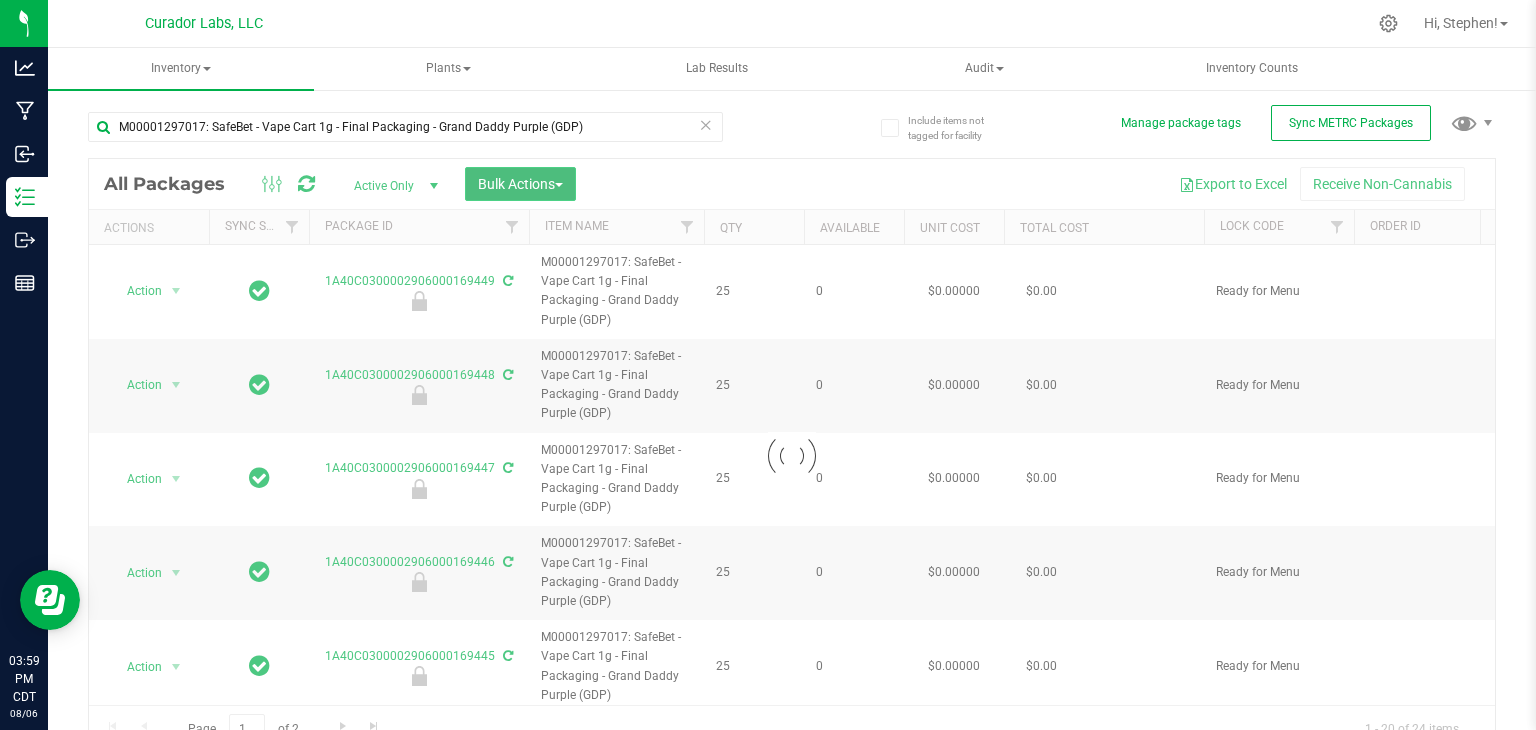 click on "Bulk Actions" at bounding box center [520, 184] 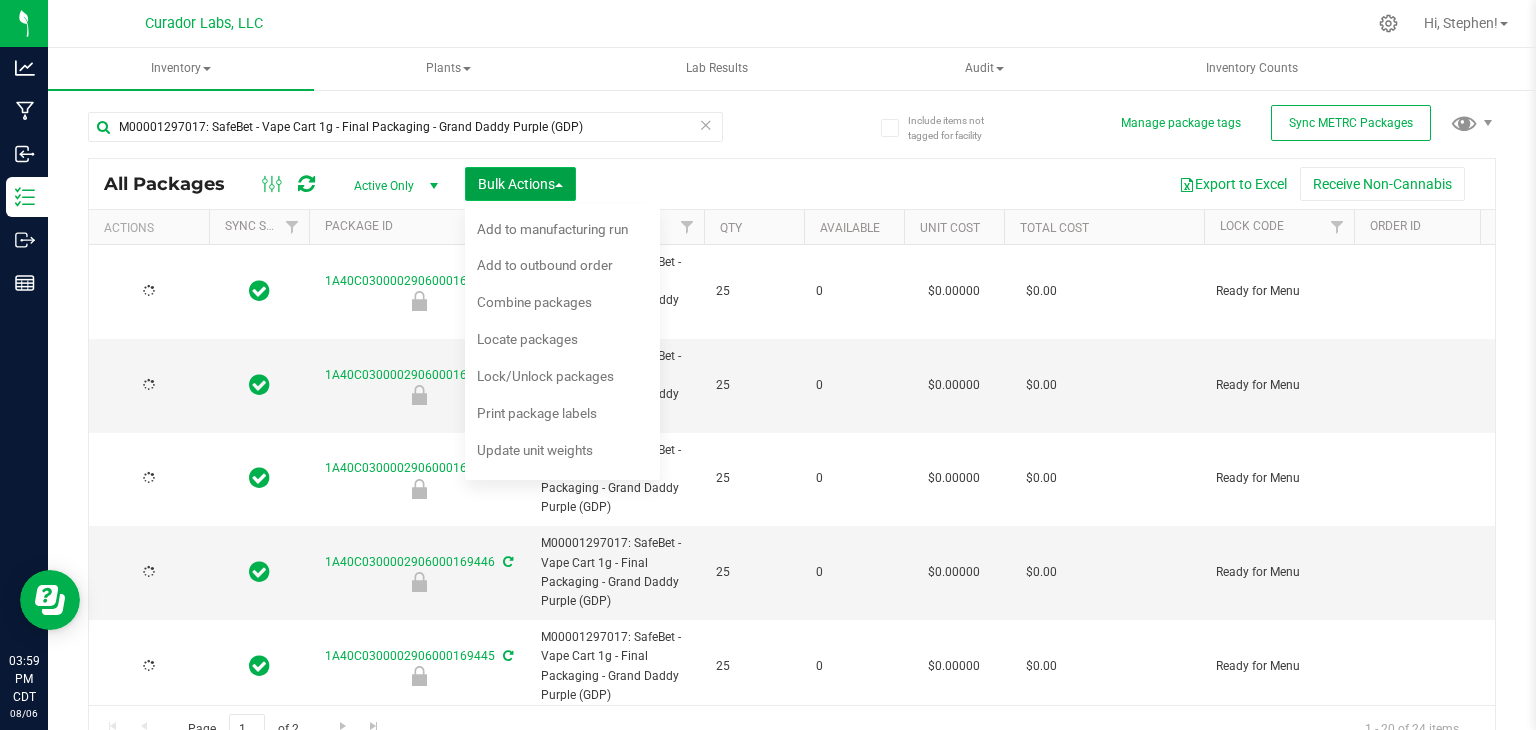 type on "2026-07-29" 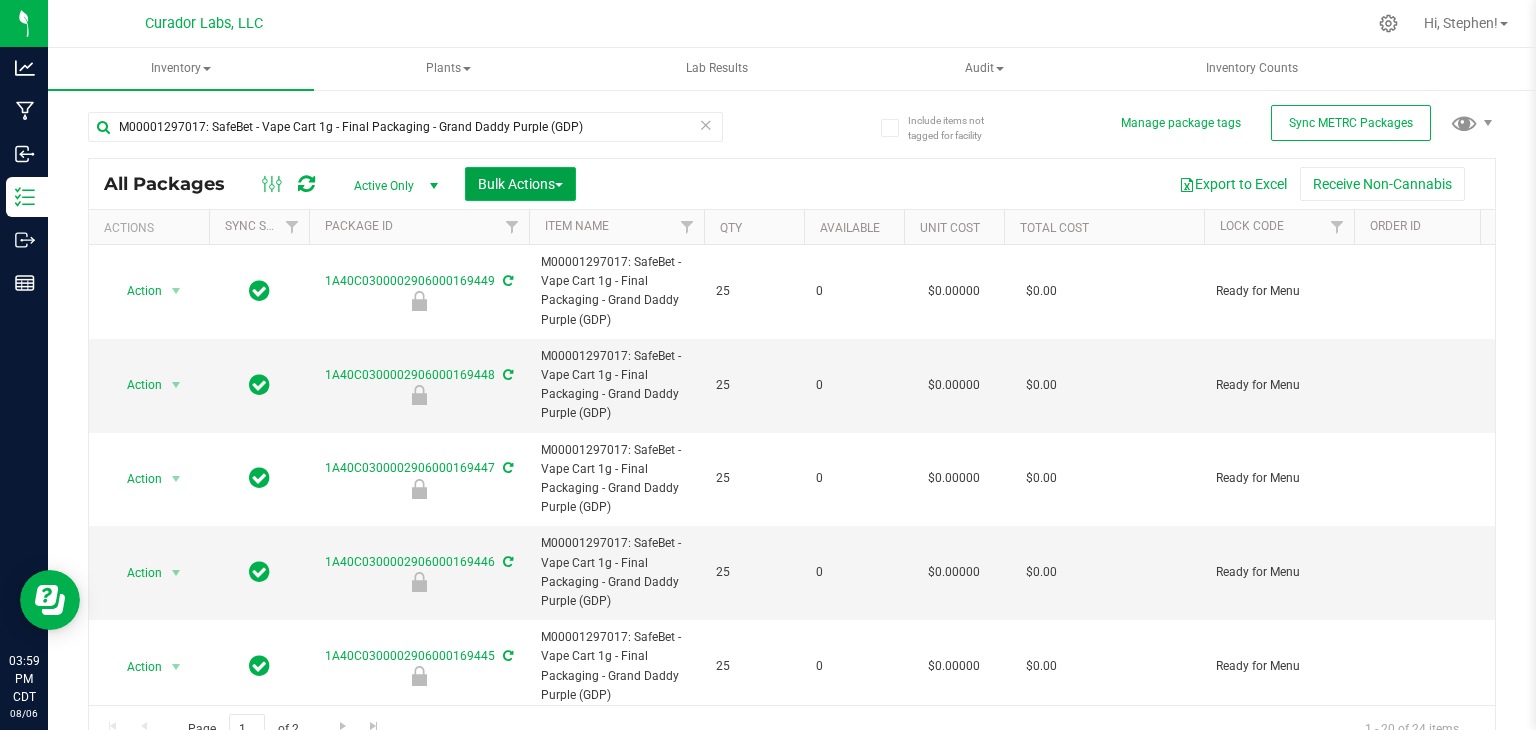 click on "Bulk Actions" at bounding box center (520, 184) 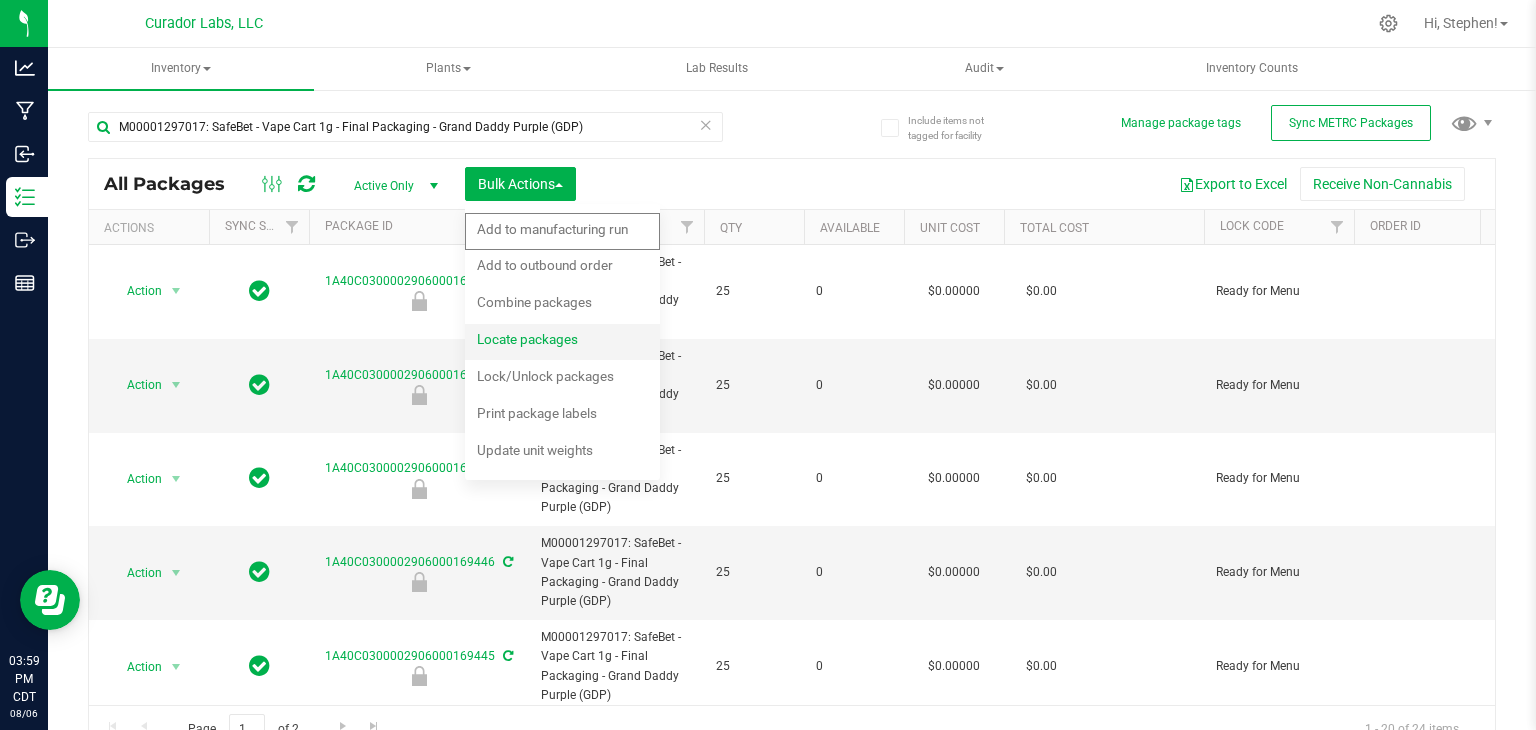 click on "Locate packages" at bounding box center (527, 339) 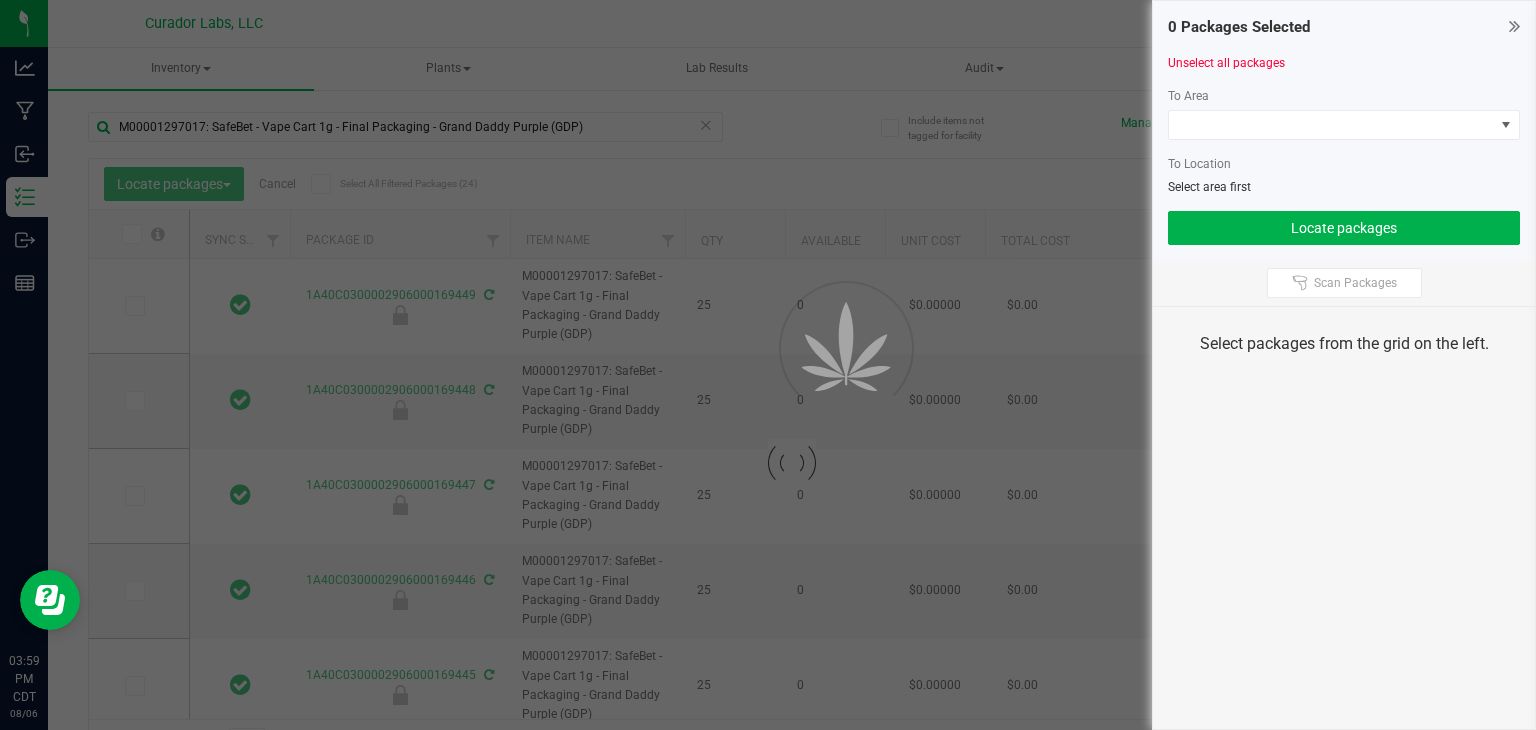type on "2026-07-29" 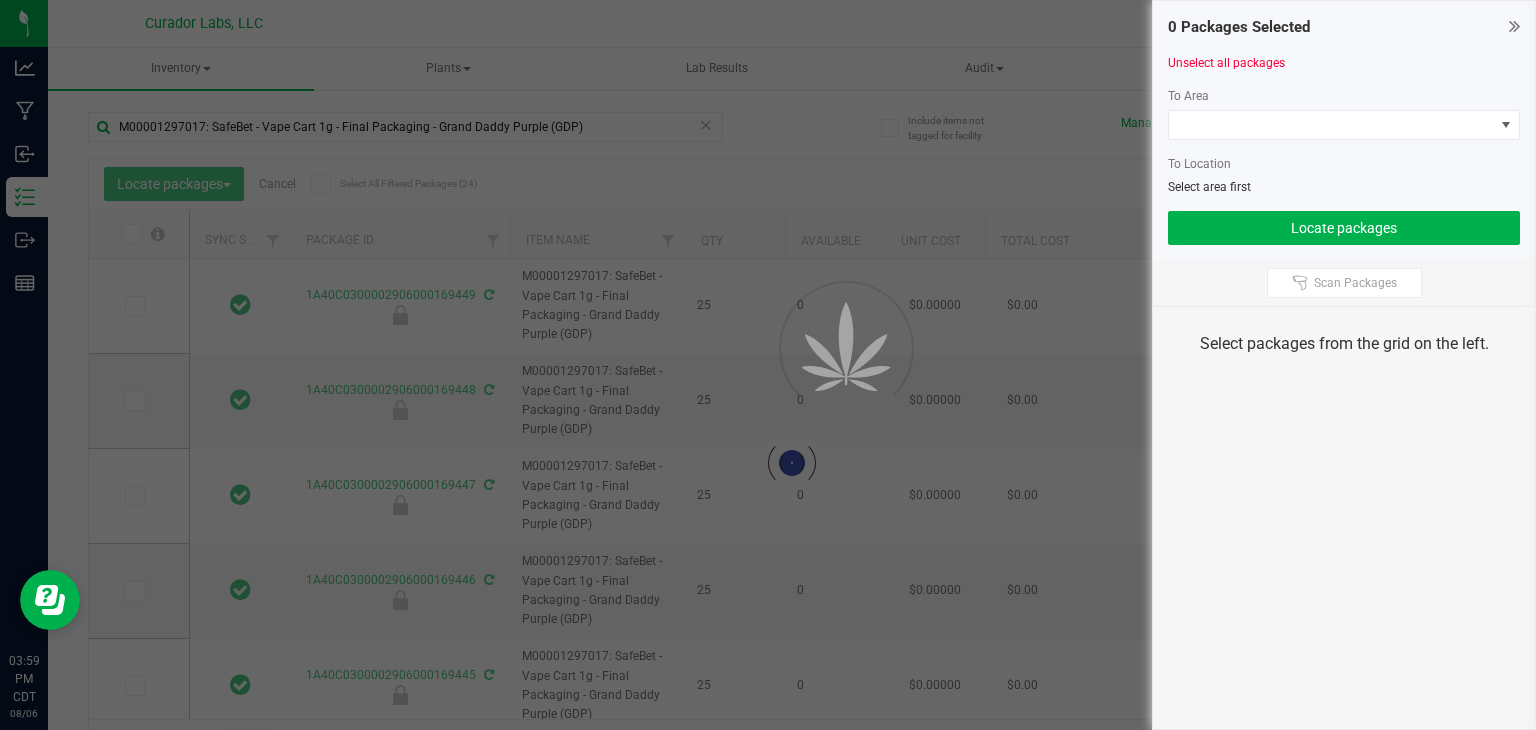 type on "2026-07-29" 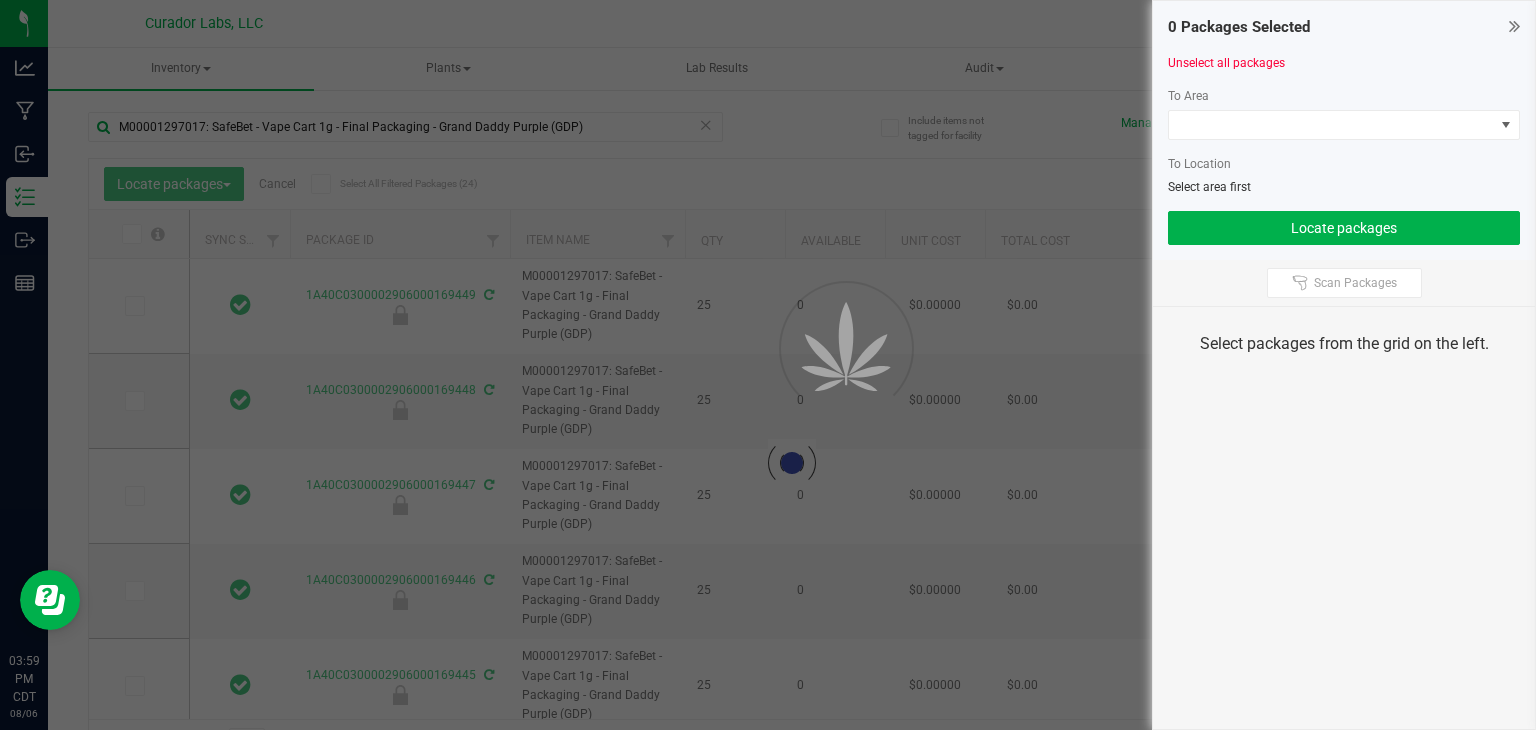 type on "2026-07-29" 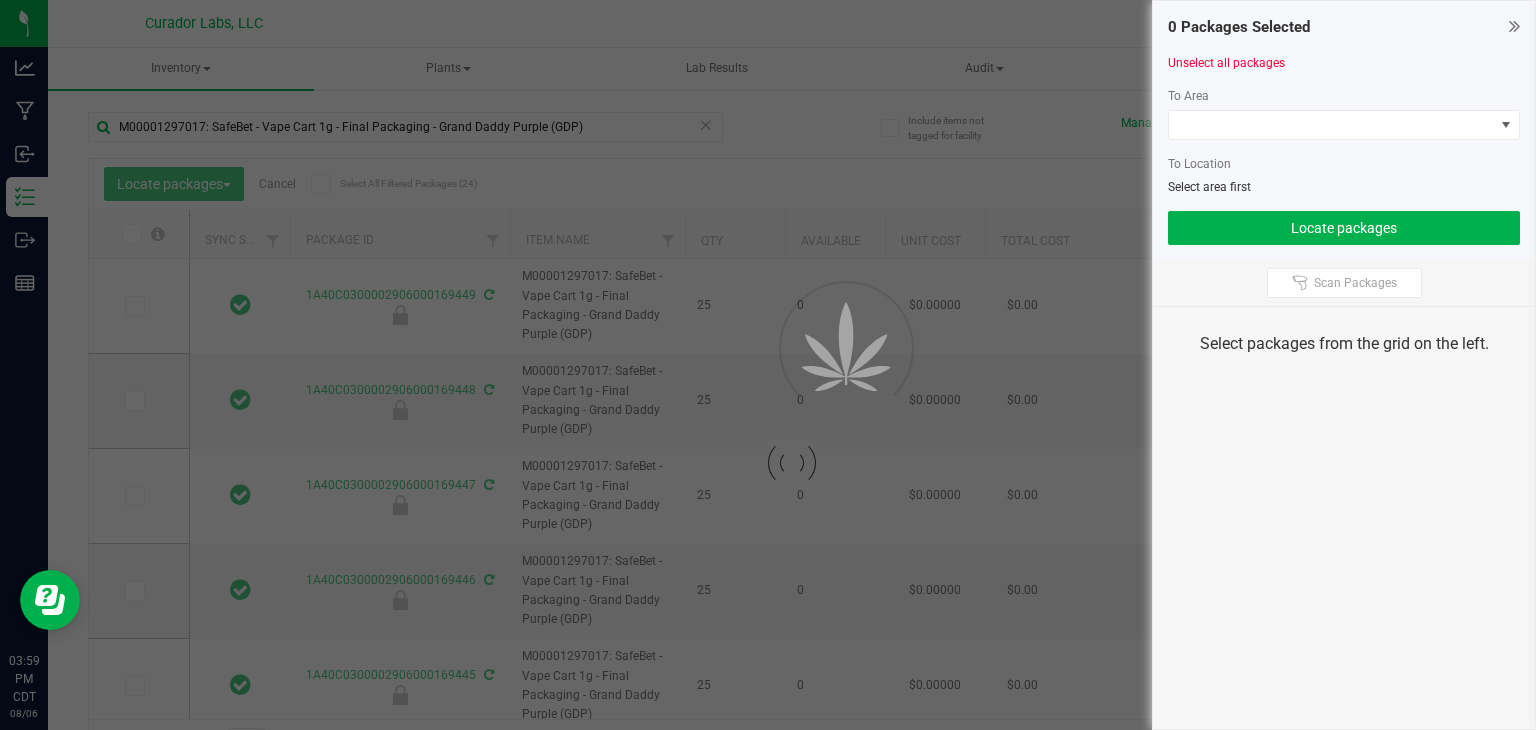 type on "2026-07-29" 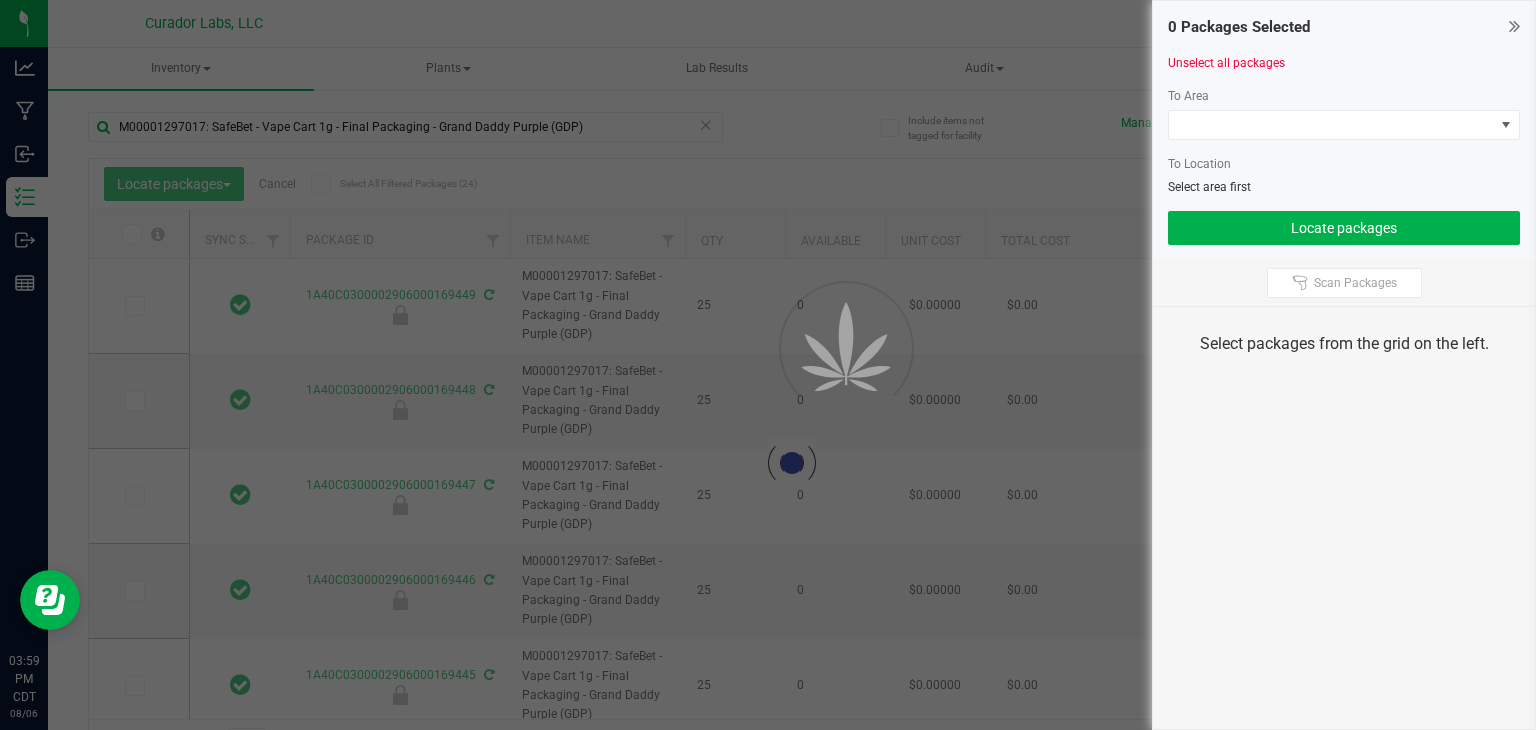 type on "2026-07-29" 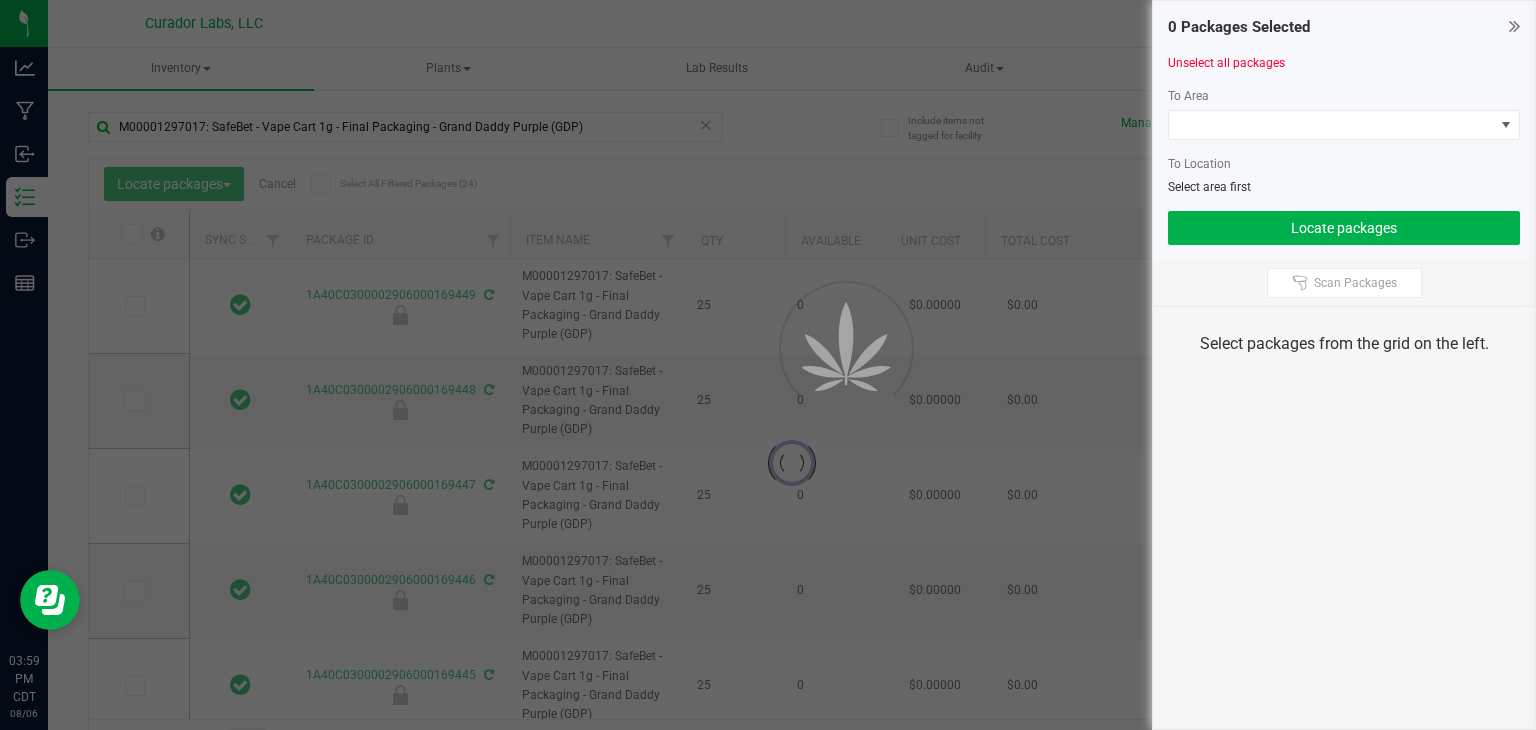 type on "2026-07-29" 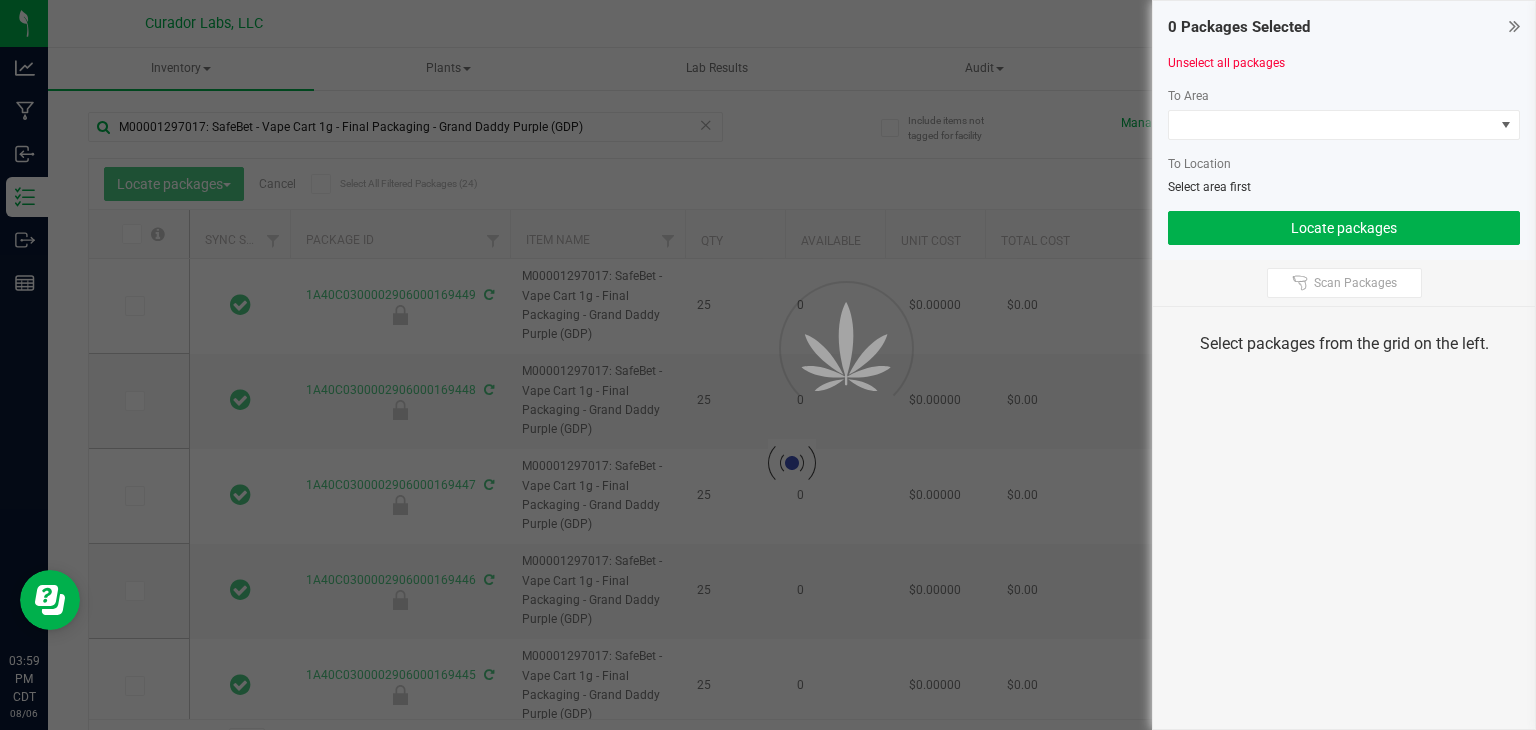 type on "2026-07-29" 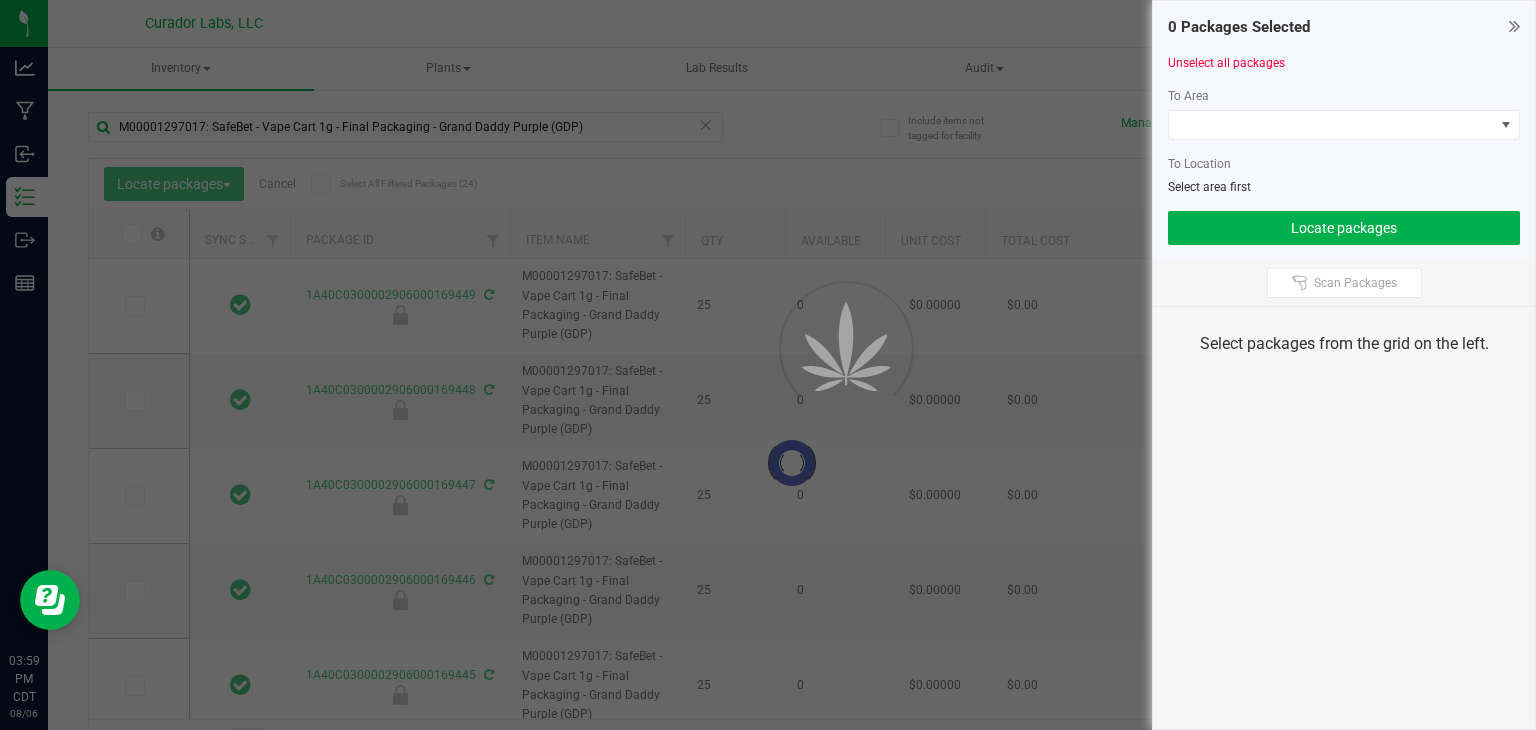 type on "2026-07-29" 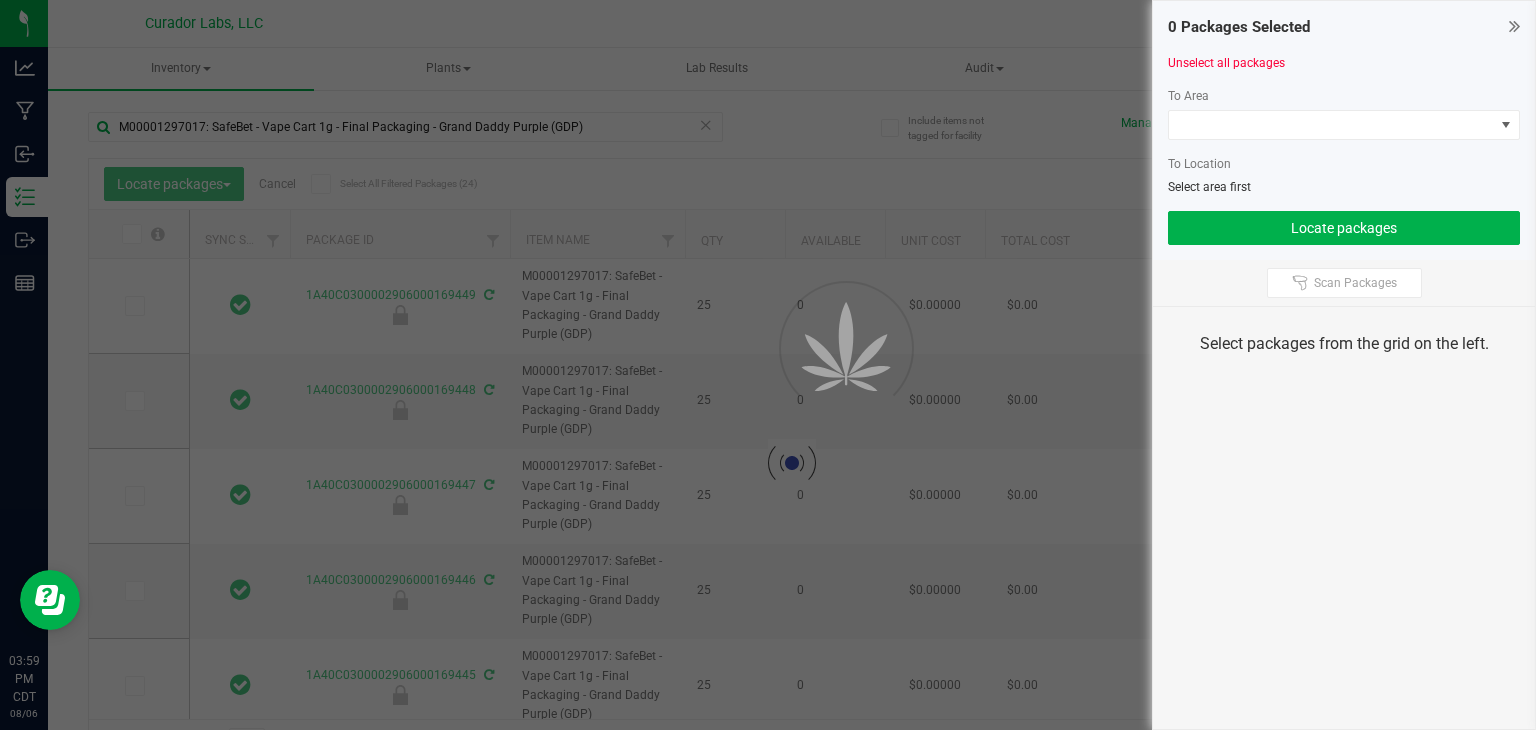 type on "2026-07-29" 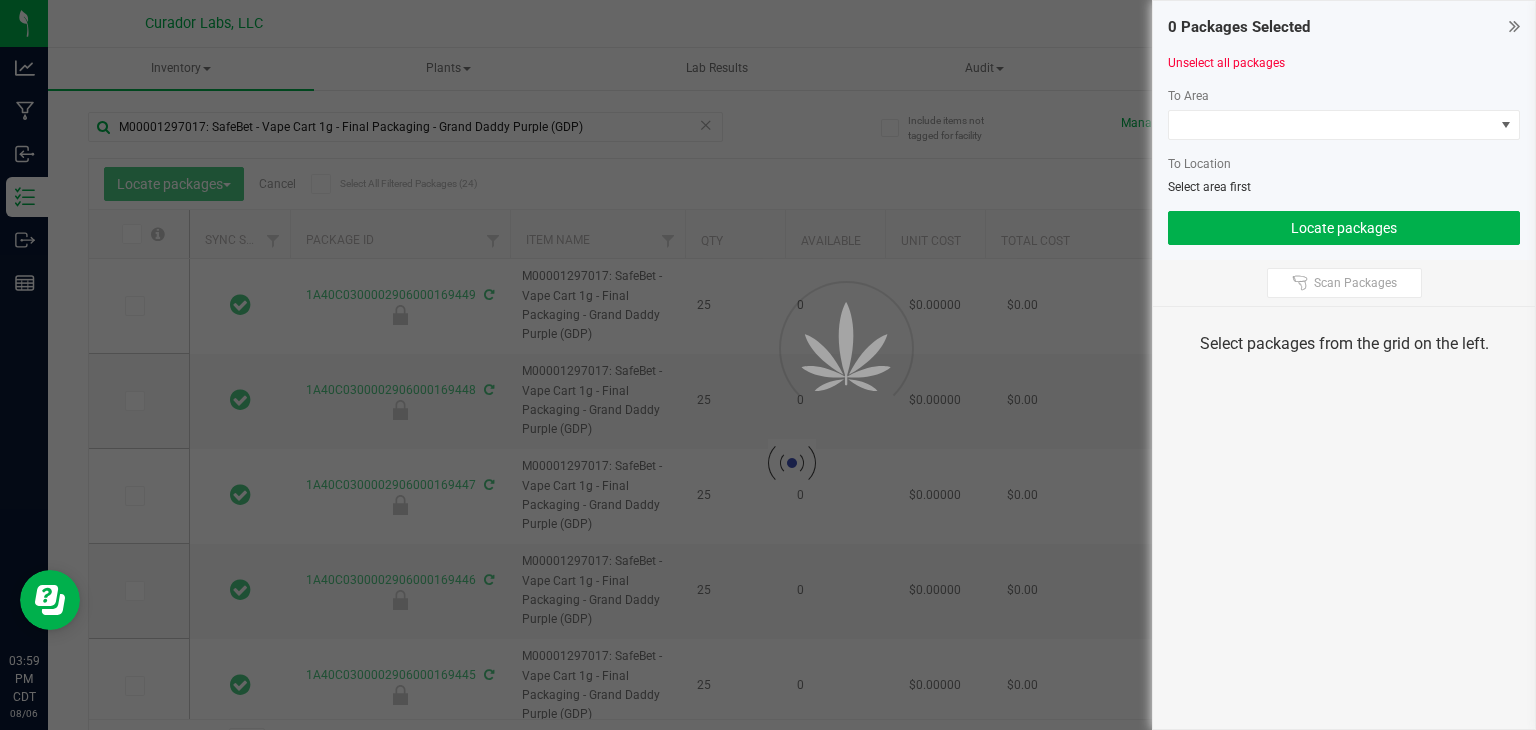 type on "2026-07-29" 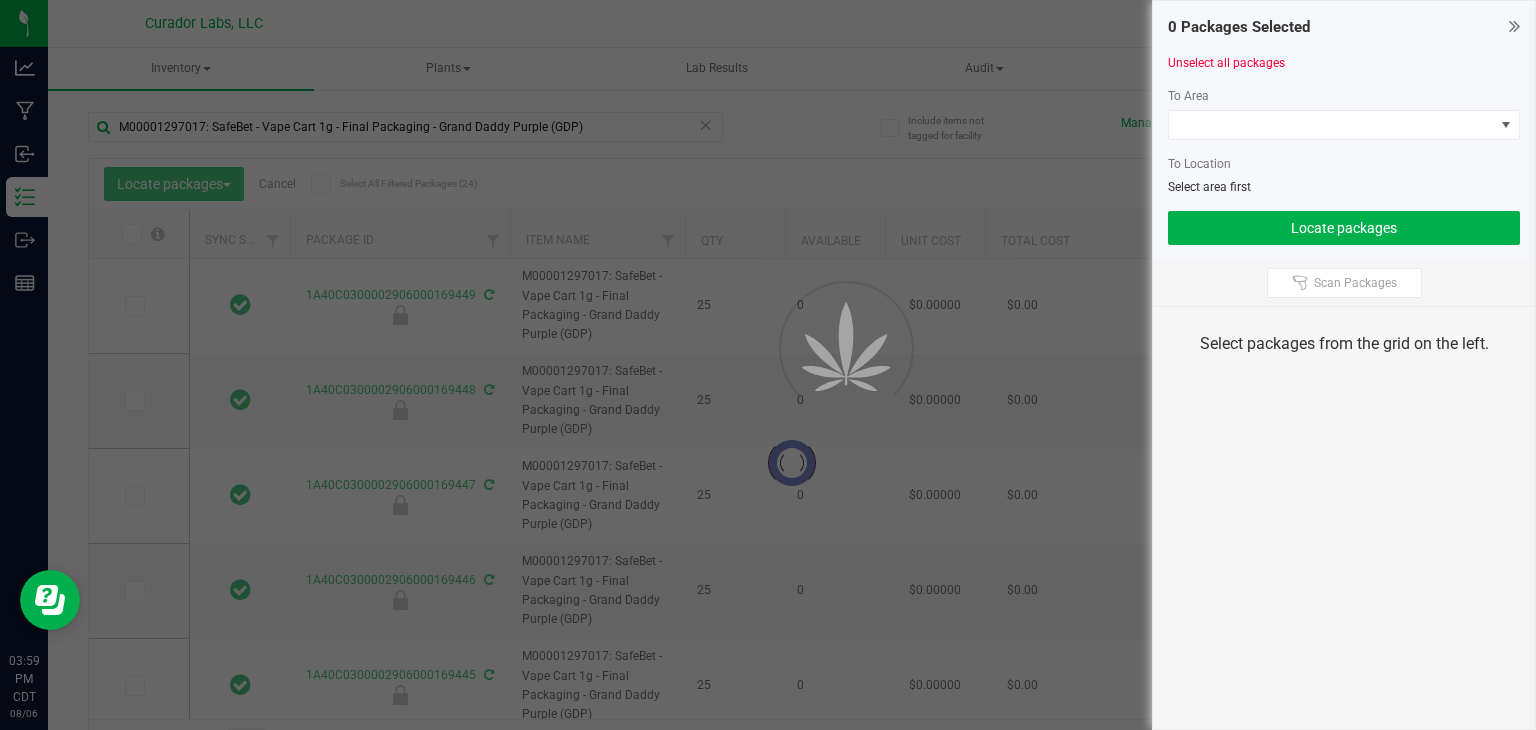 type on "2026-07-29" 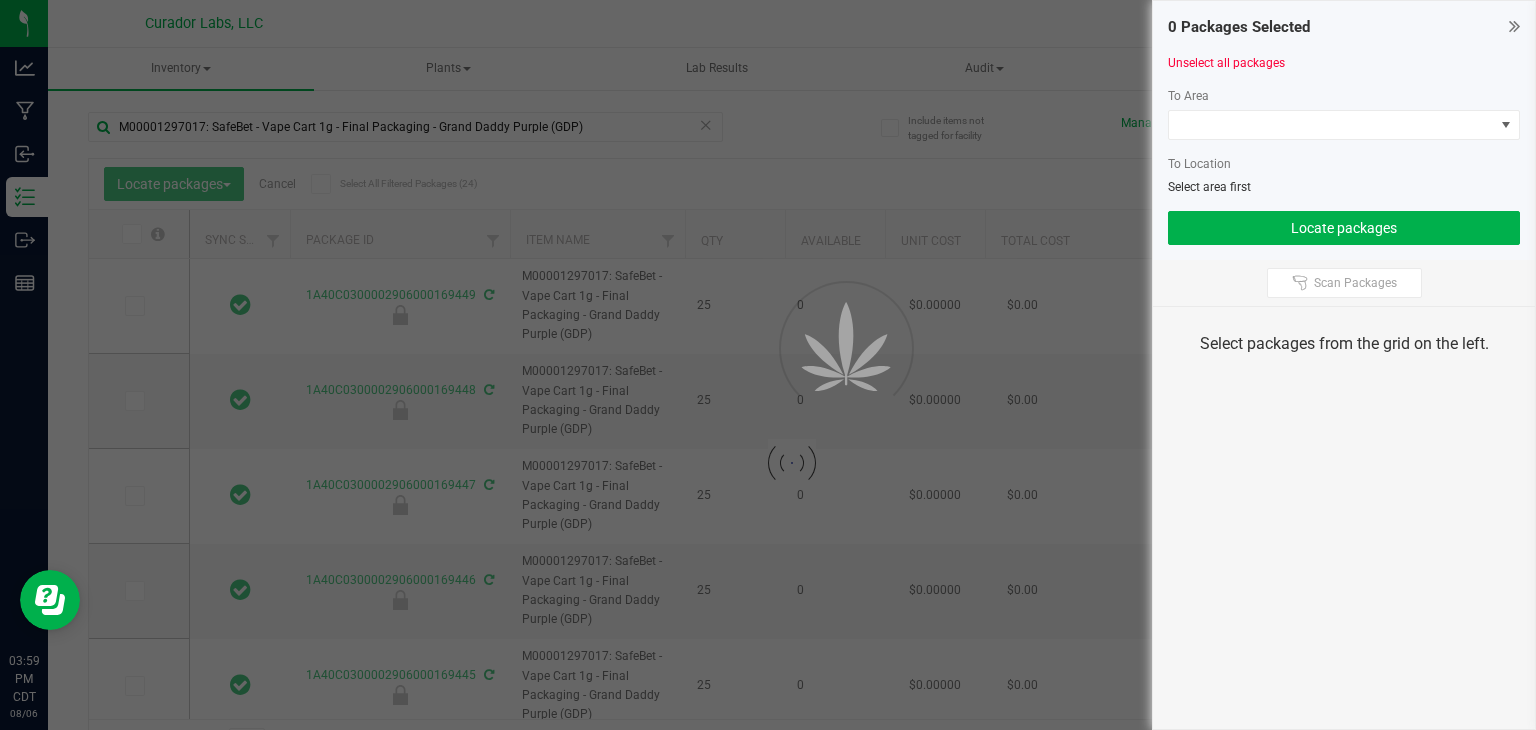 type on "2026-07-29" 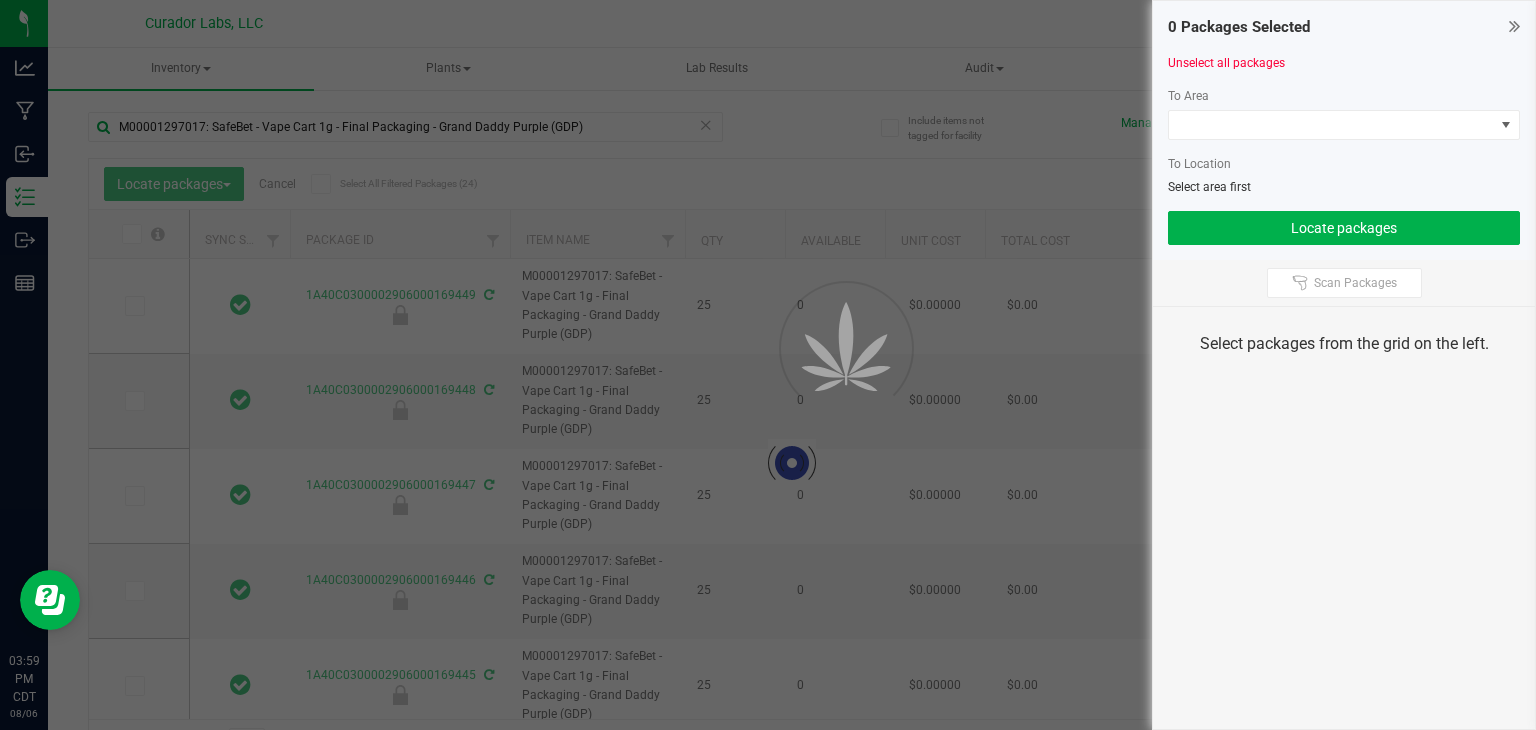 type on "2026-07-29" 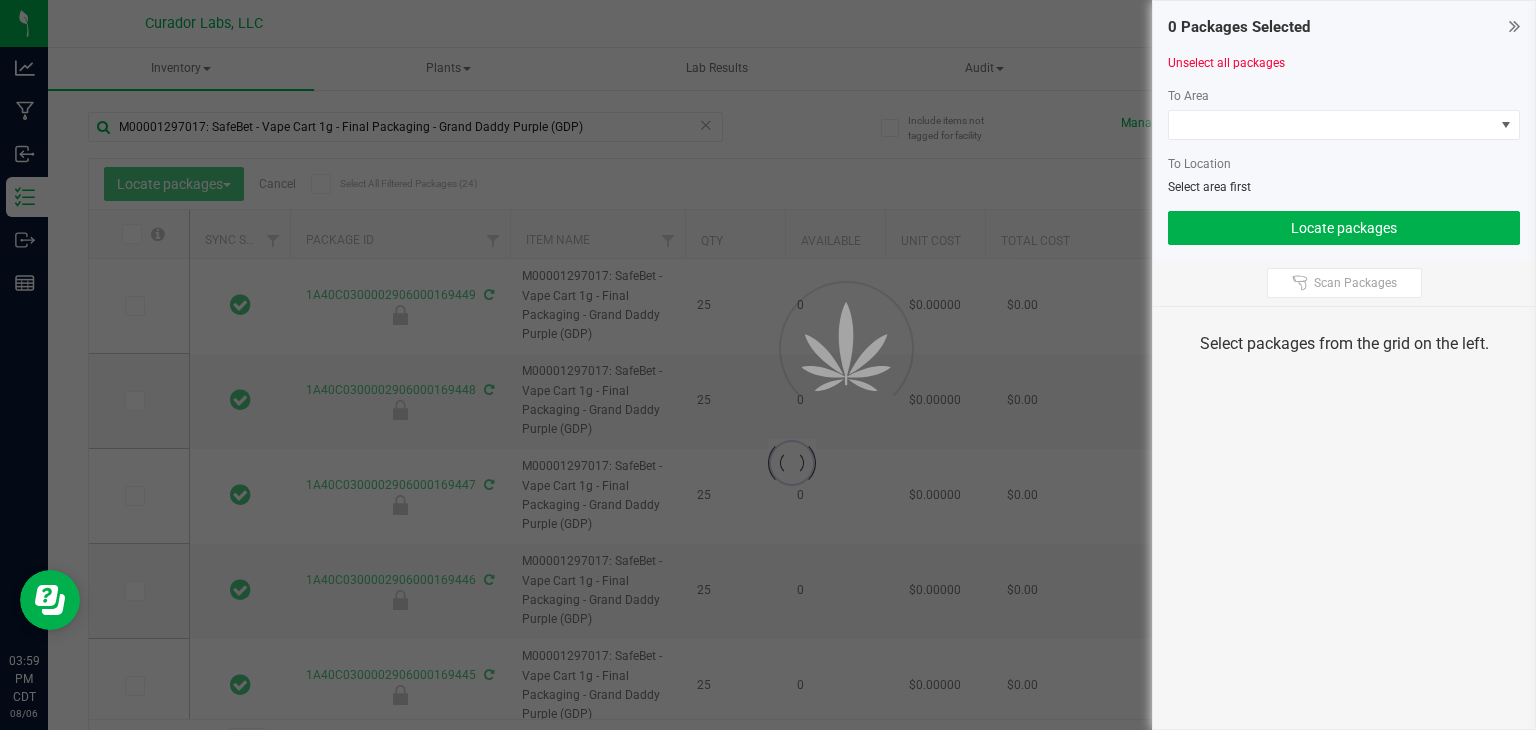 type on "2026-07-29" 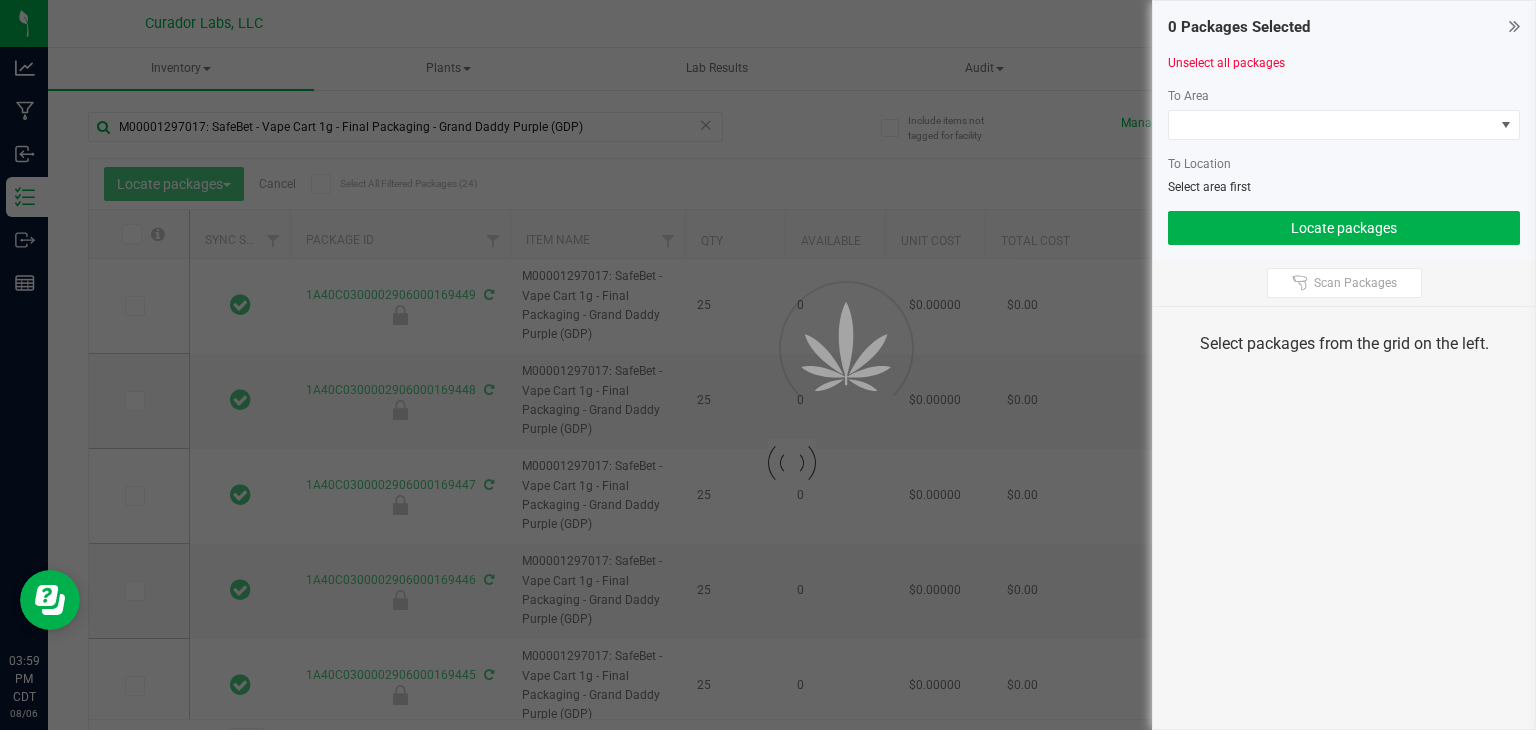 type on "2026-07-29" 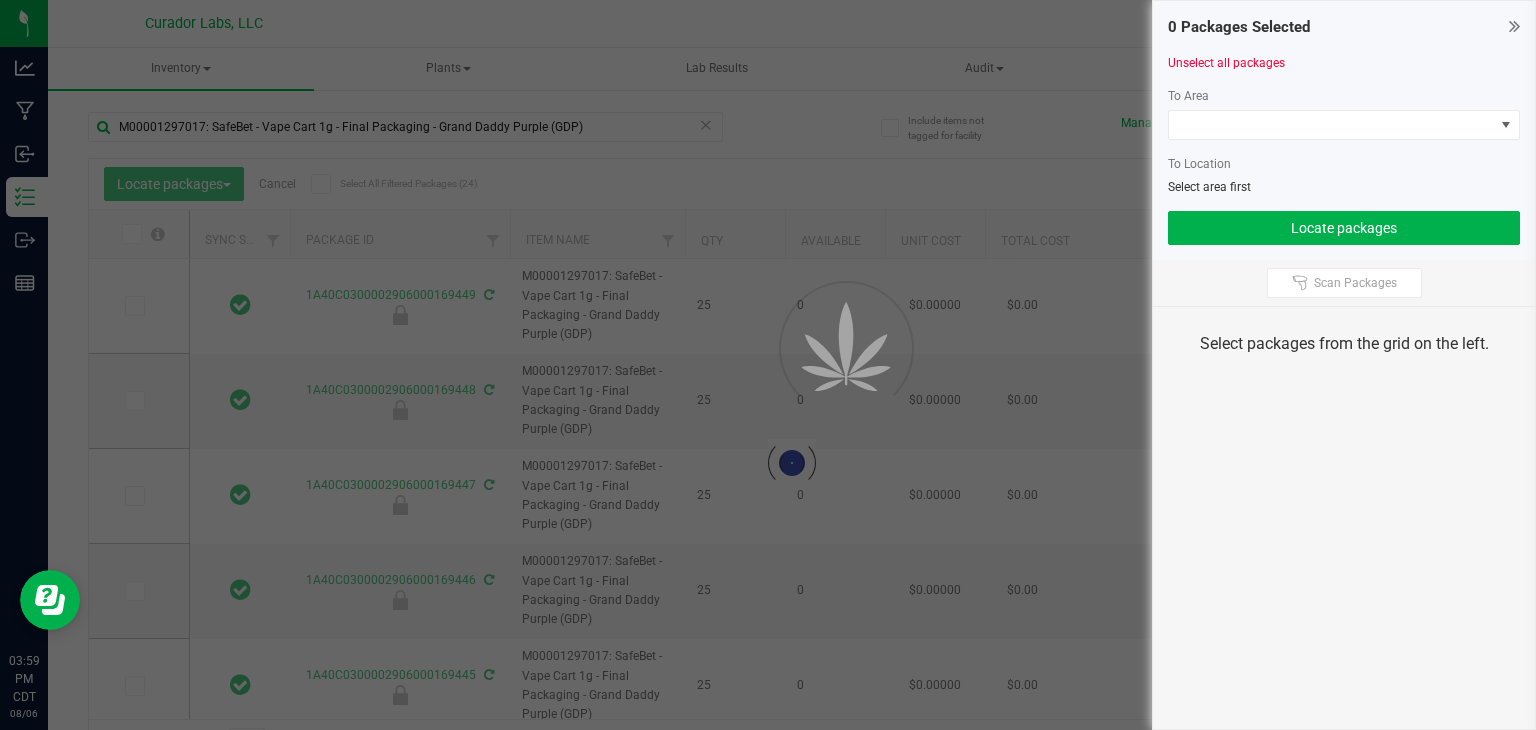 type on "2026-07-29" 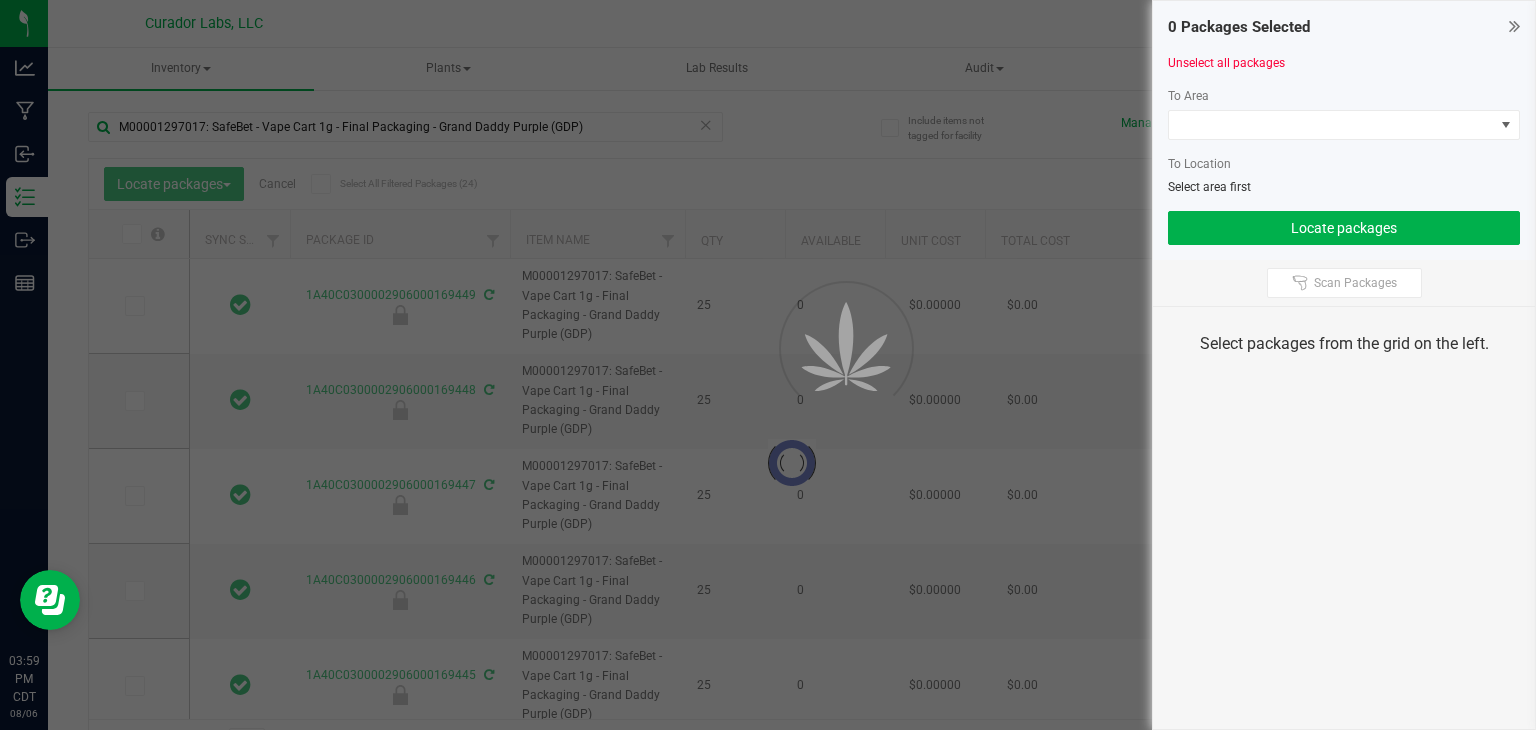 type on "2026-07-29" 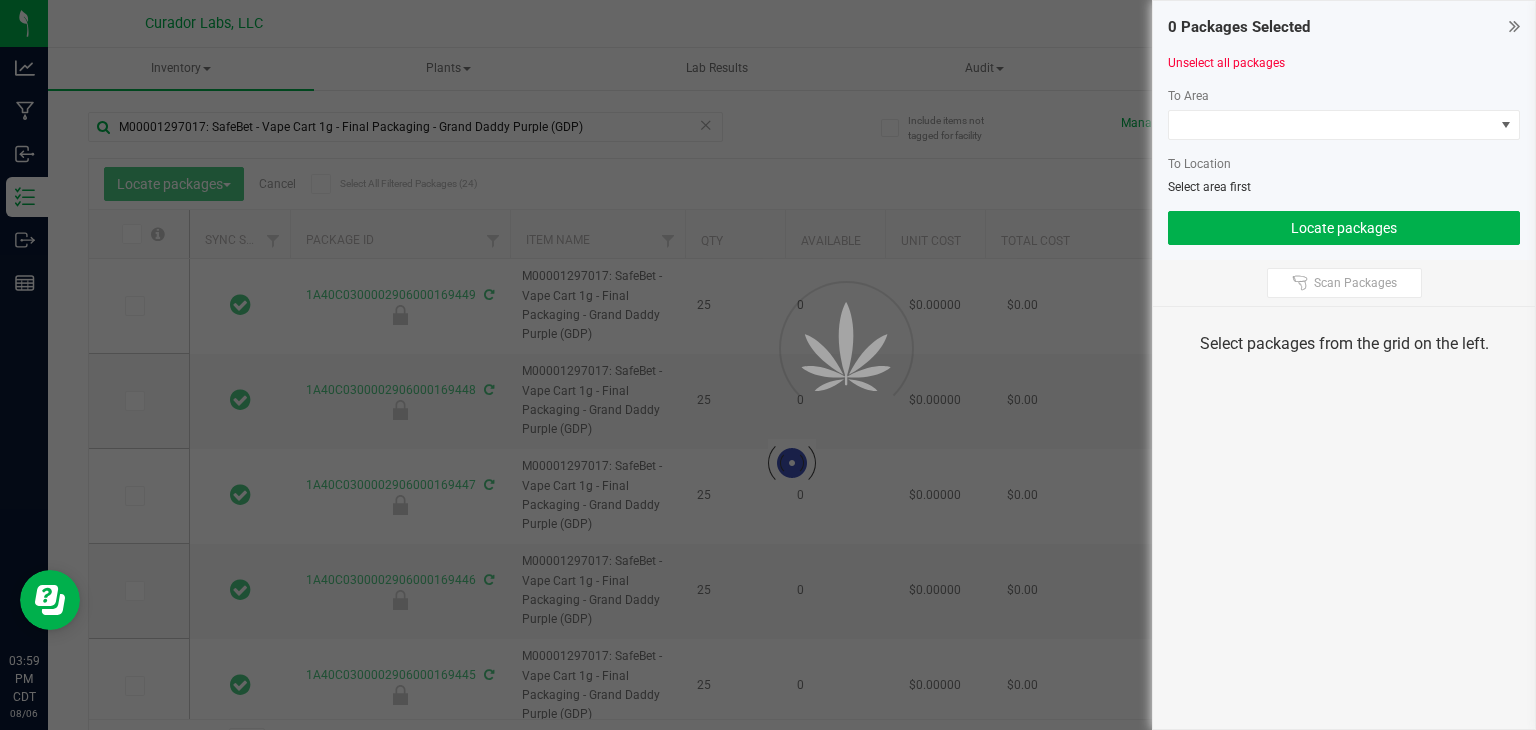 type on "2026-07-29" 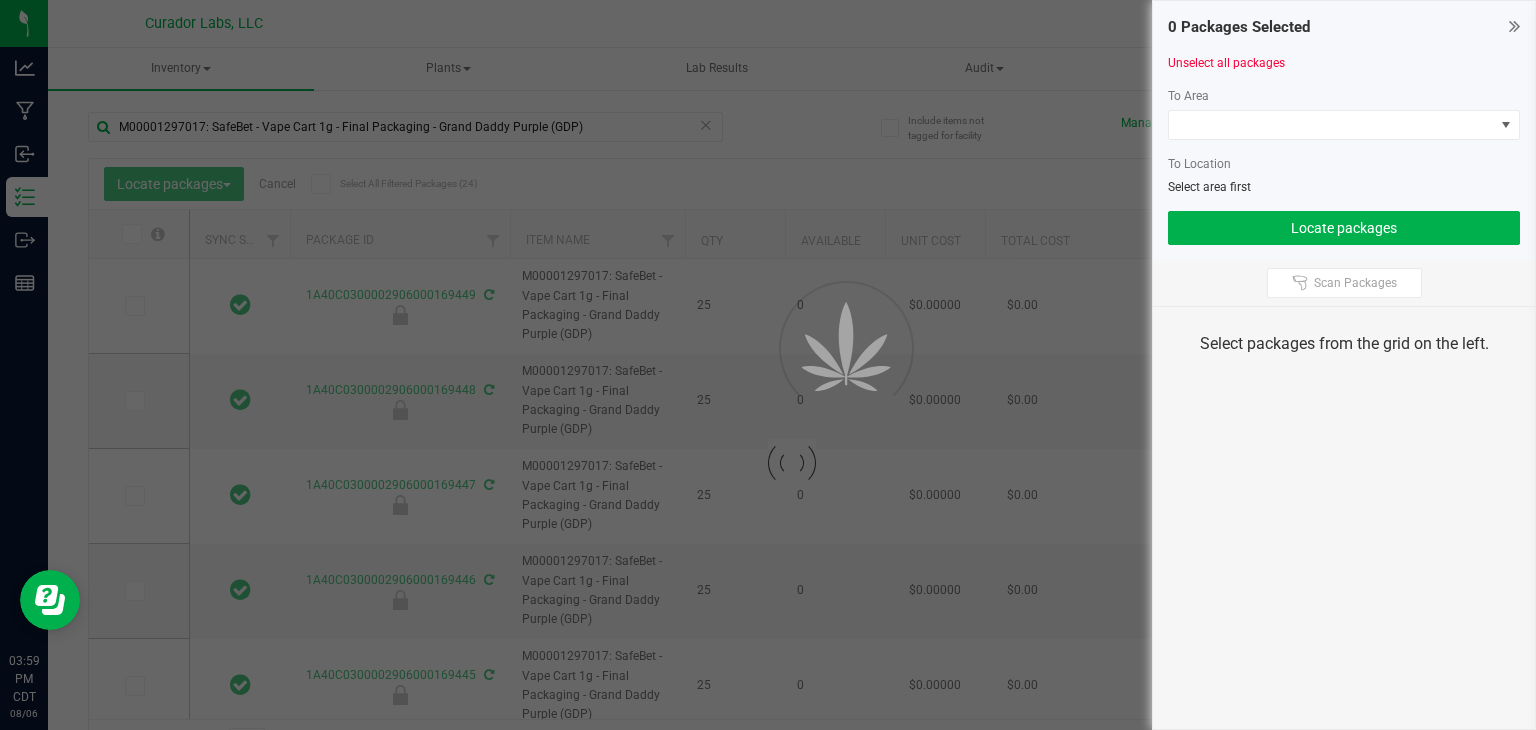 type on "2026-07-29" 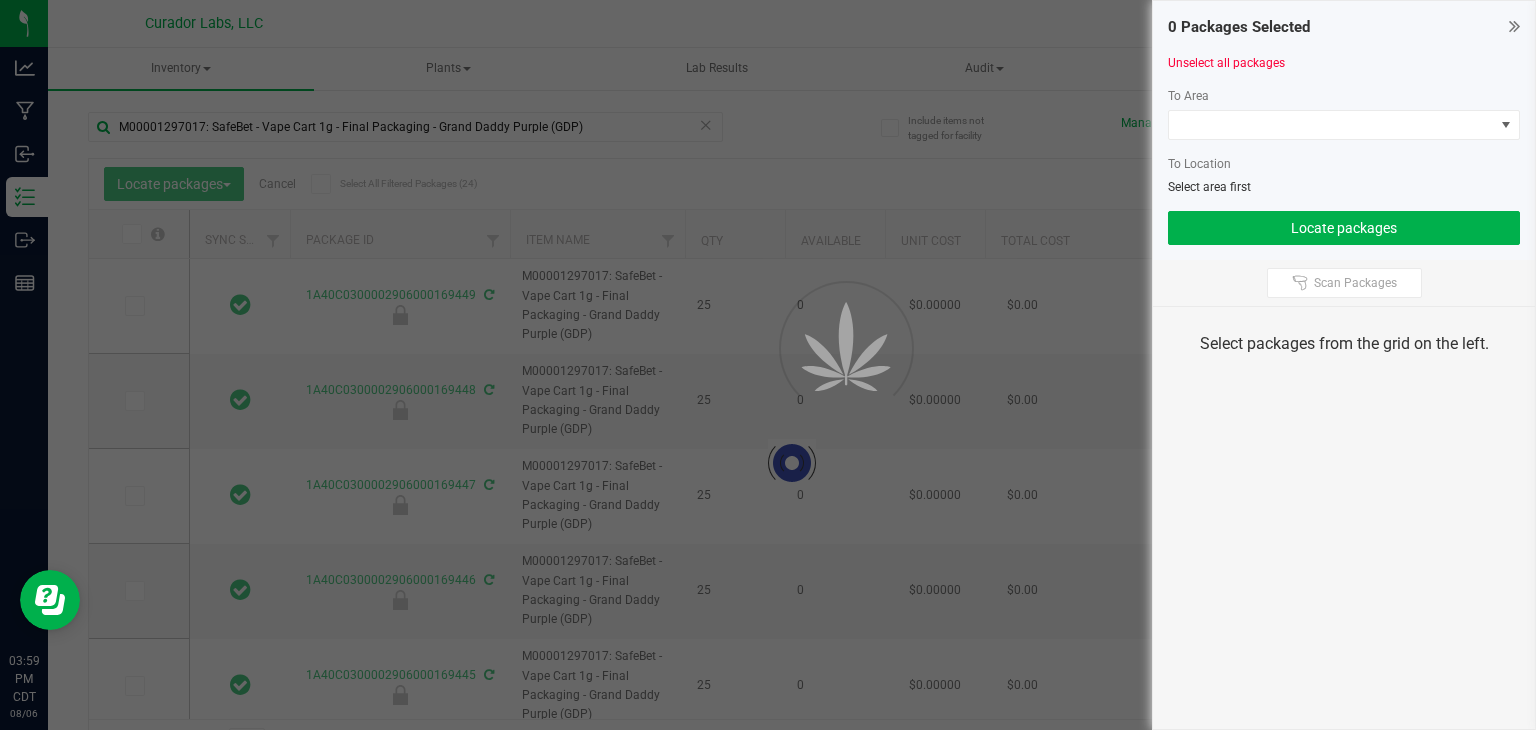 type on "2026-07-29" 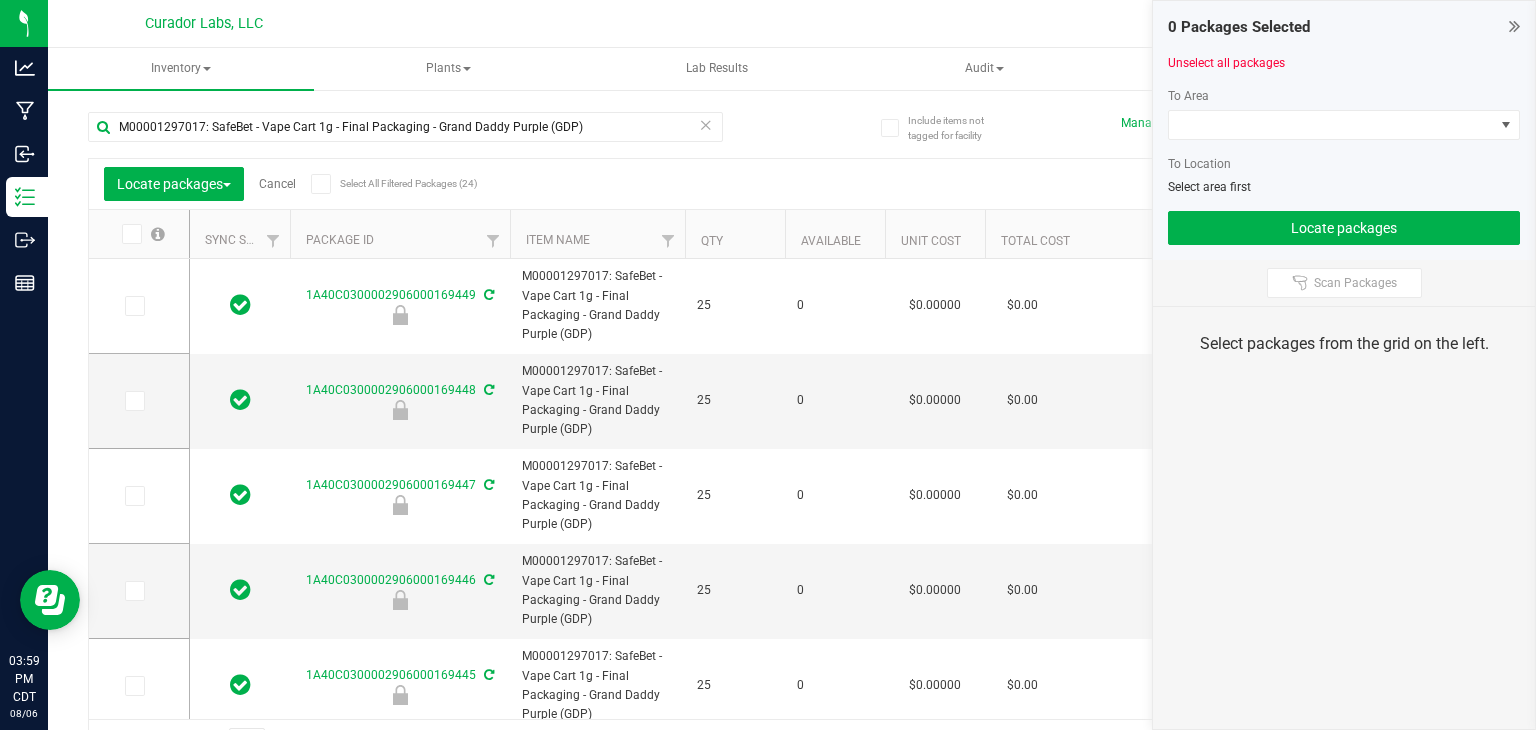 type on "2026-07-29" 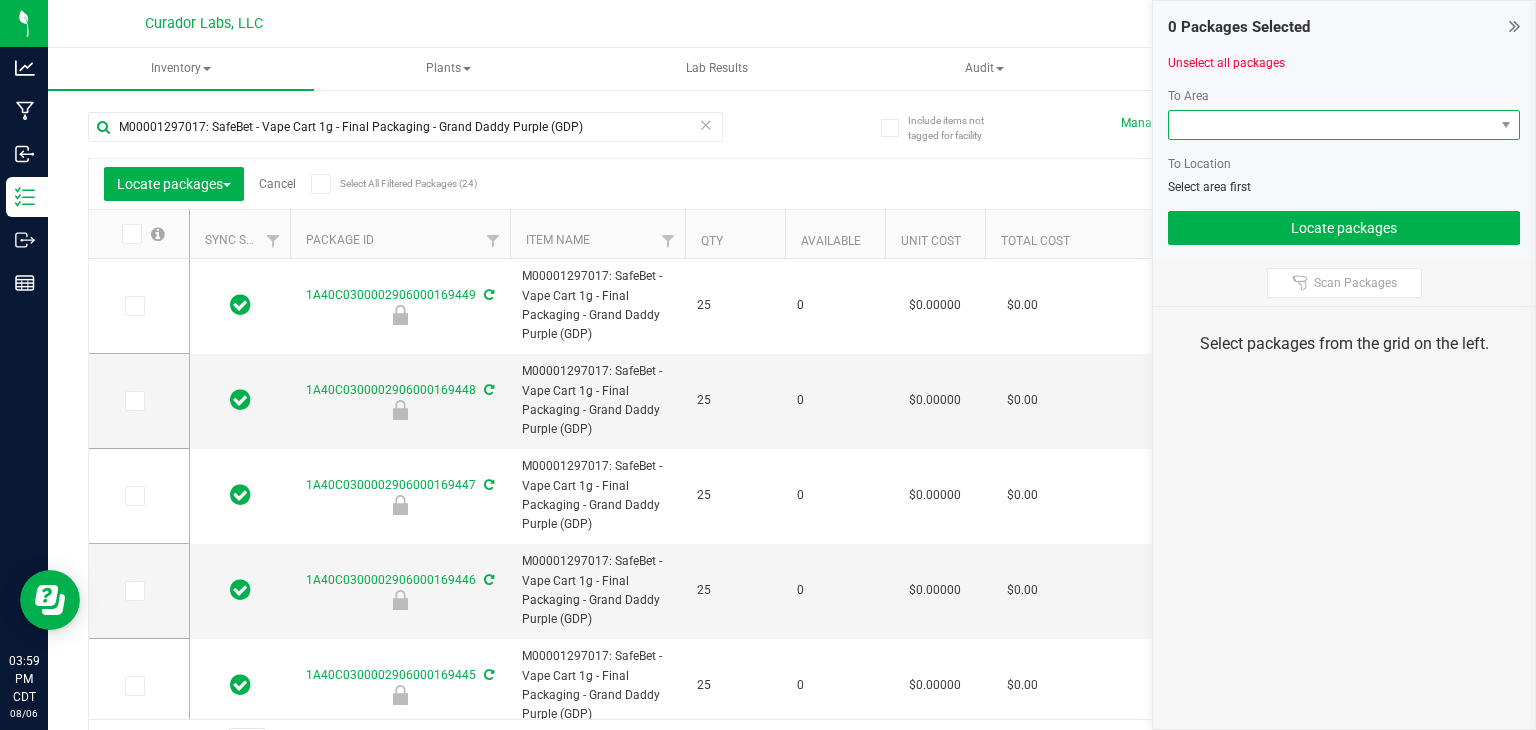 click at bounding box center (1331, 125) 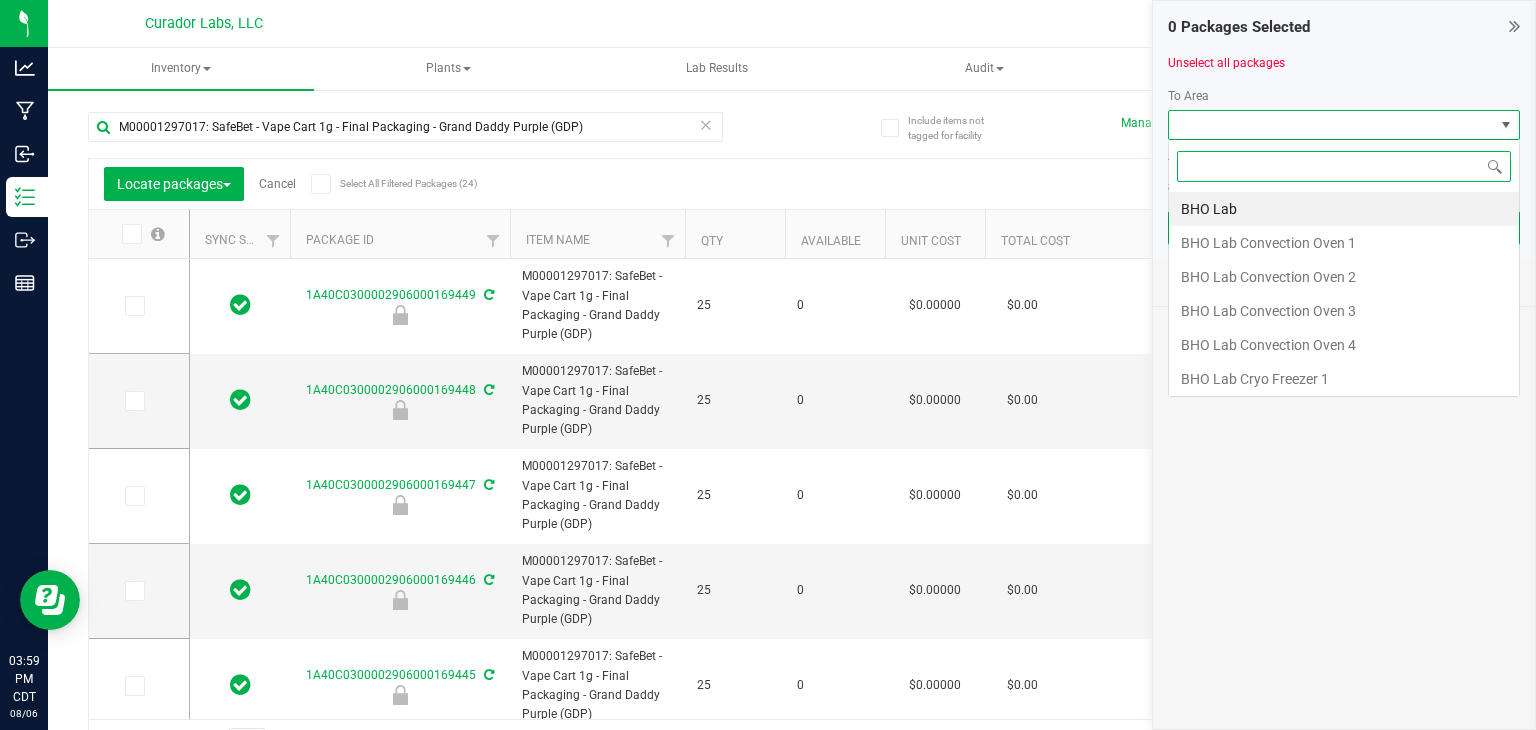 scroll, scrollTop: 99970, scrollLeft: 99647, axis: both 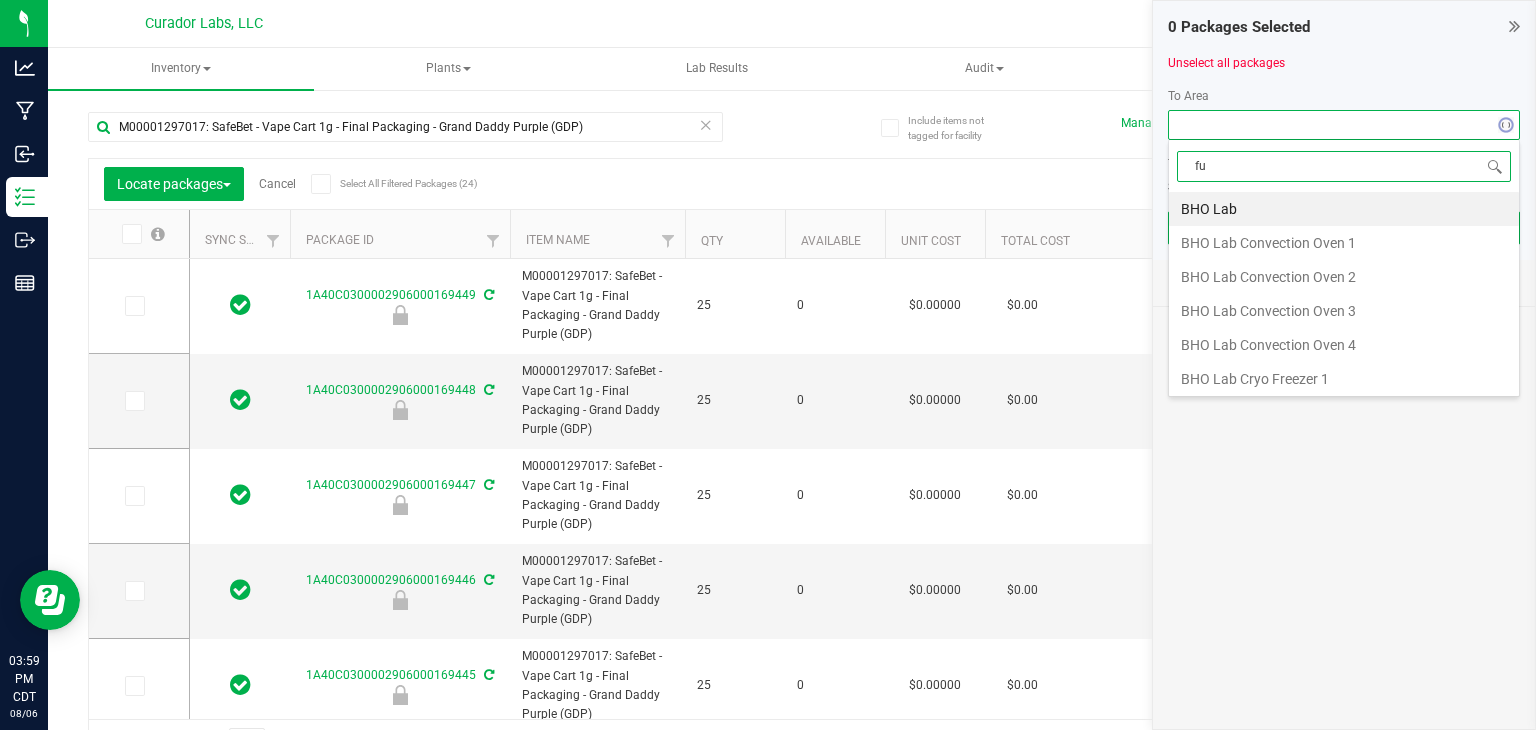type on "ful" 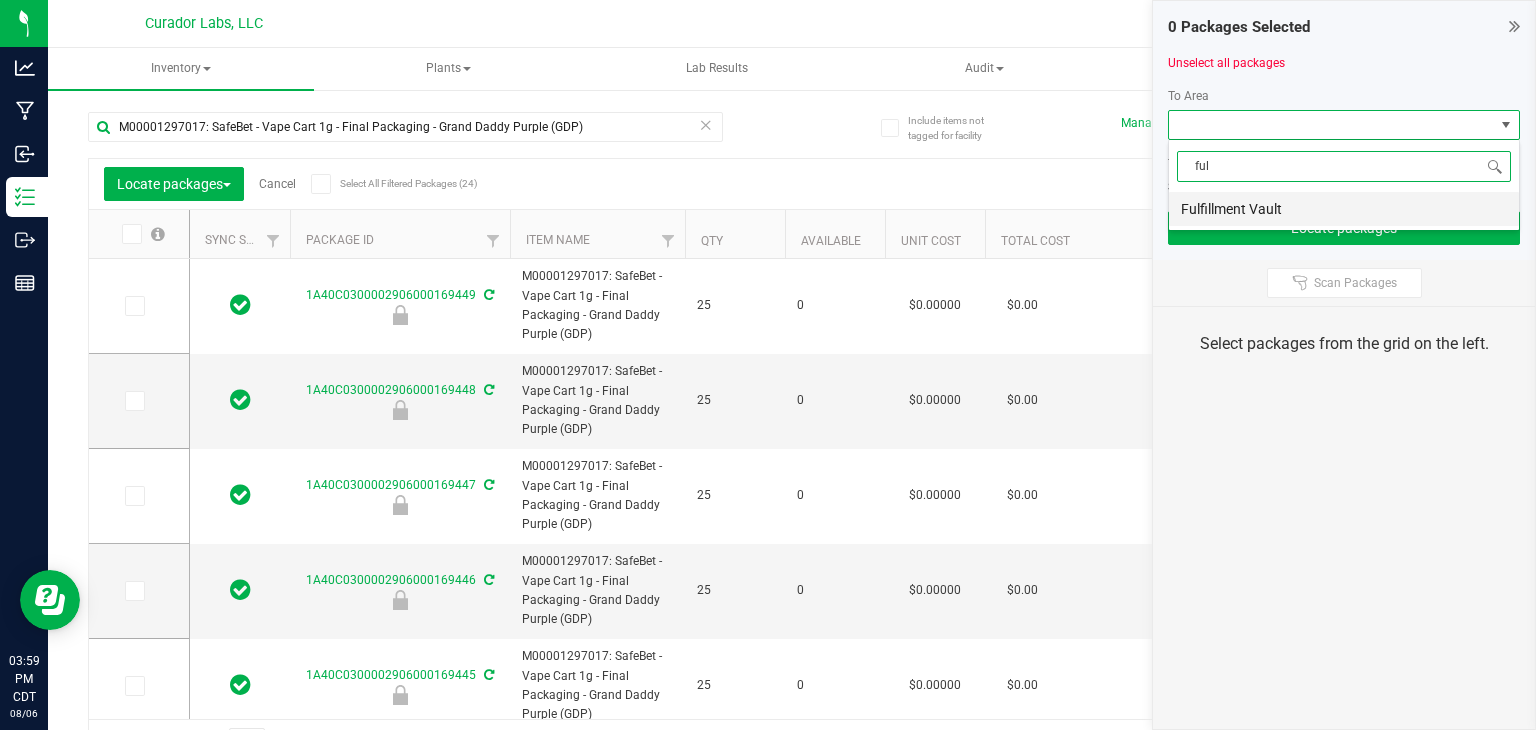 click on "Fulfillment Vault" at bounding box center (1344, 209) 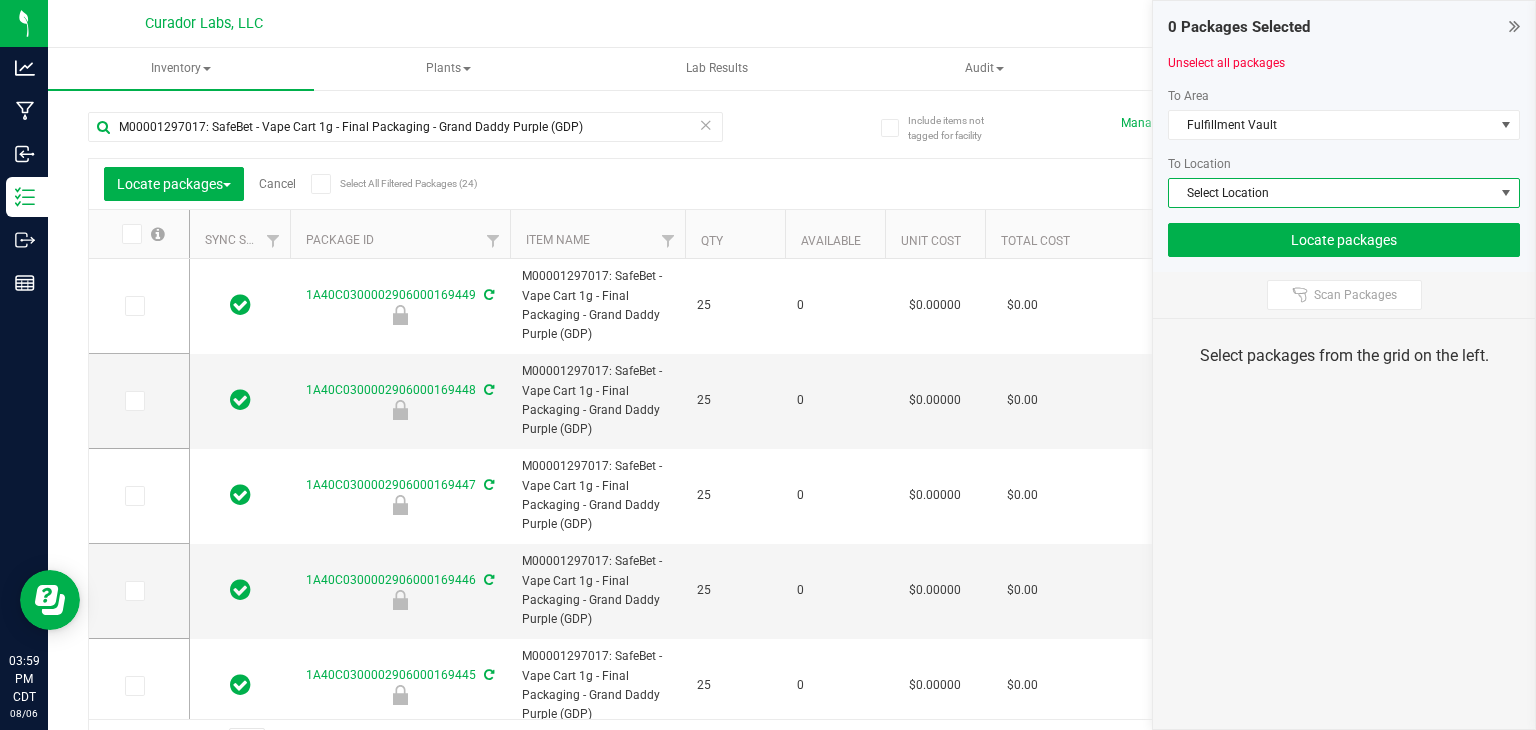 click on "Select Location" at bounding box center (1331, 193) 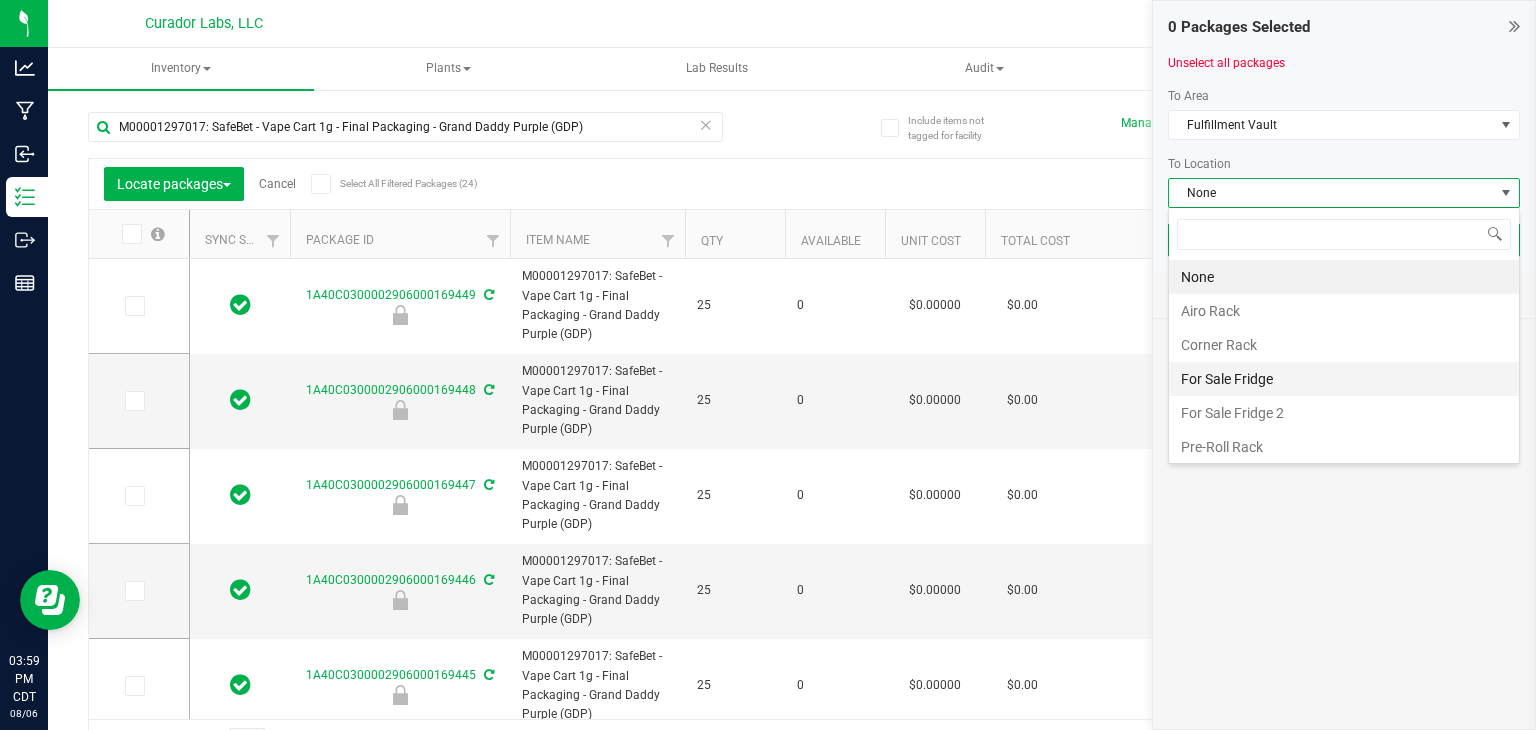 scroll, scrollTop: 99970, scrollLeft: 99647, axis: both 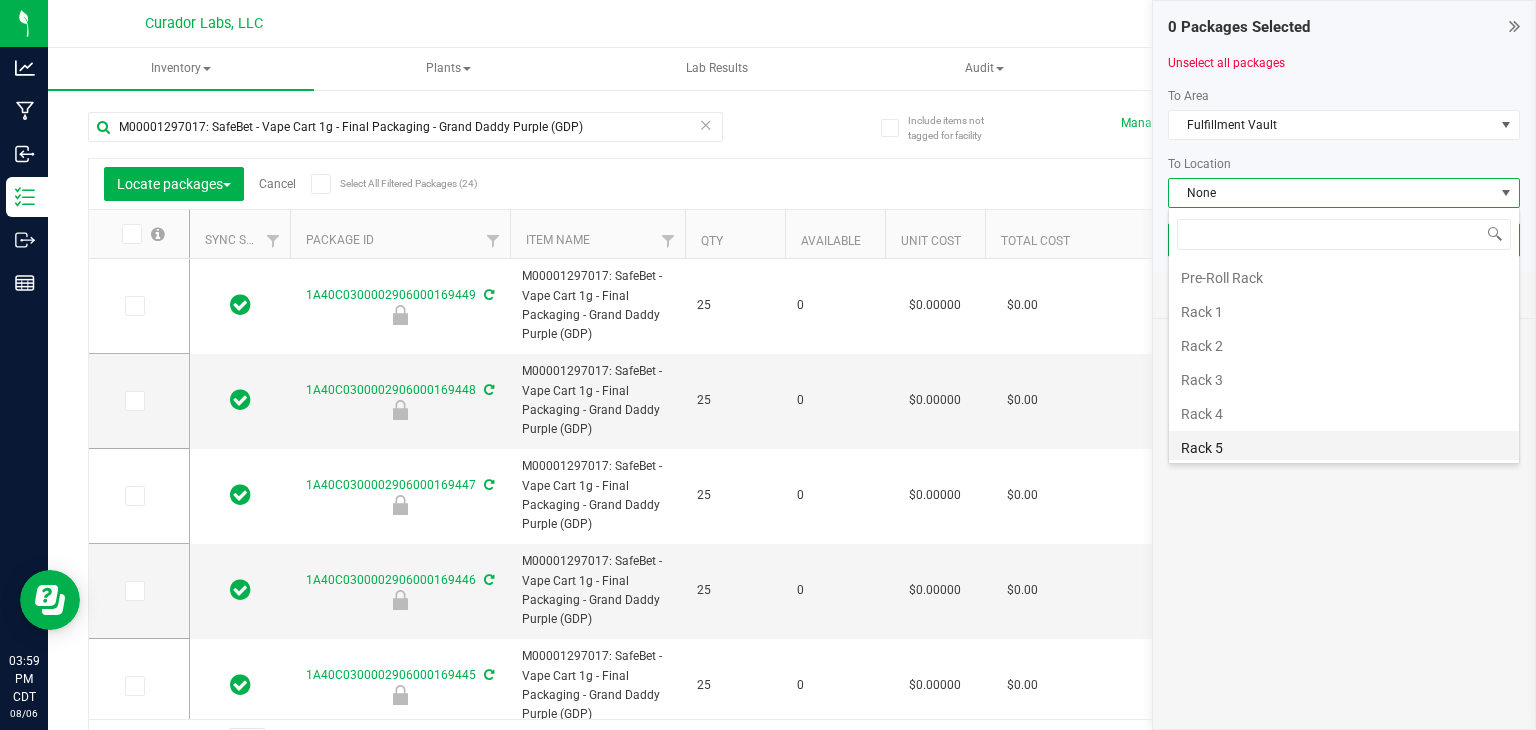 click on "Rack 5" at bounding box center (1344, 448) 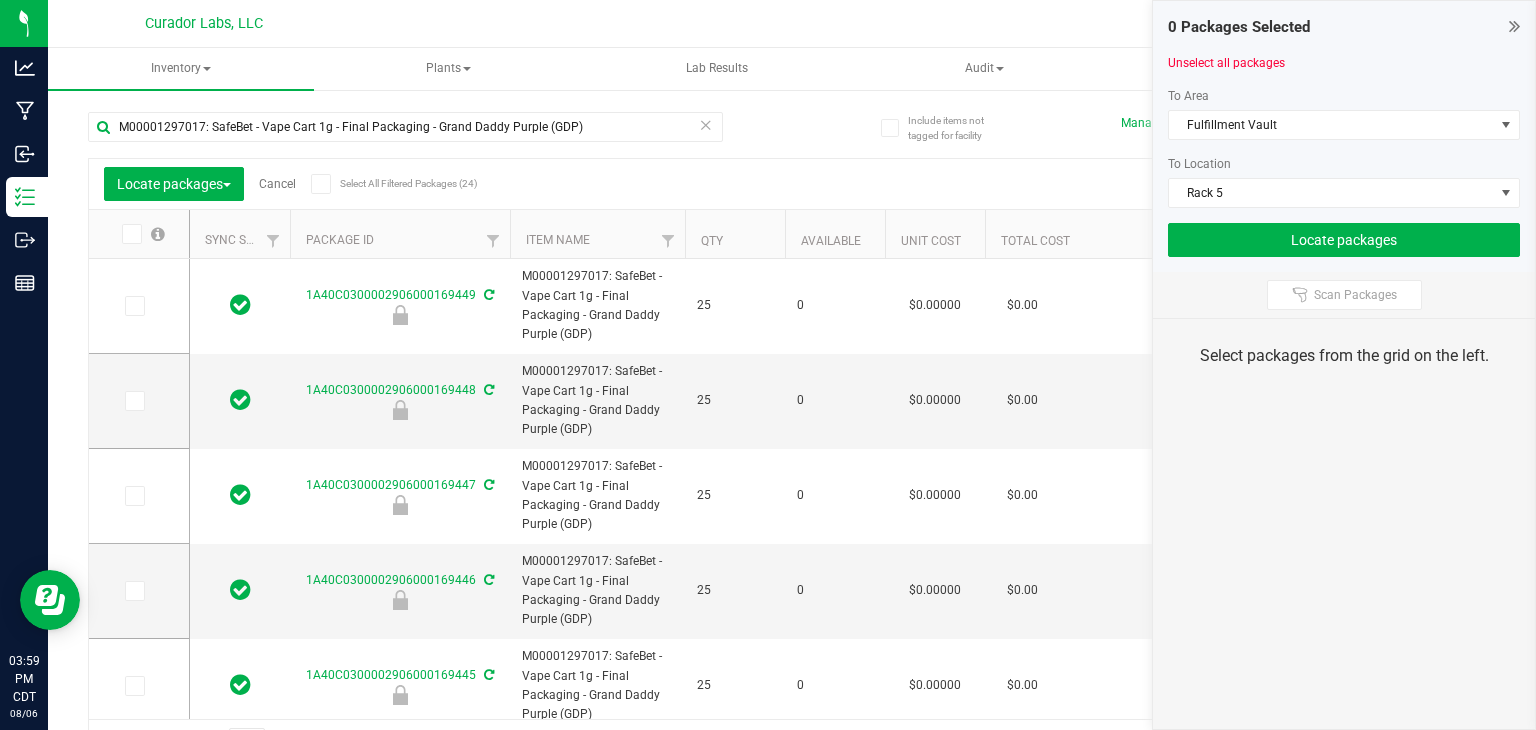 click at bounding box center [320, 184] 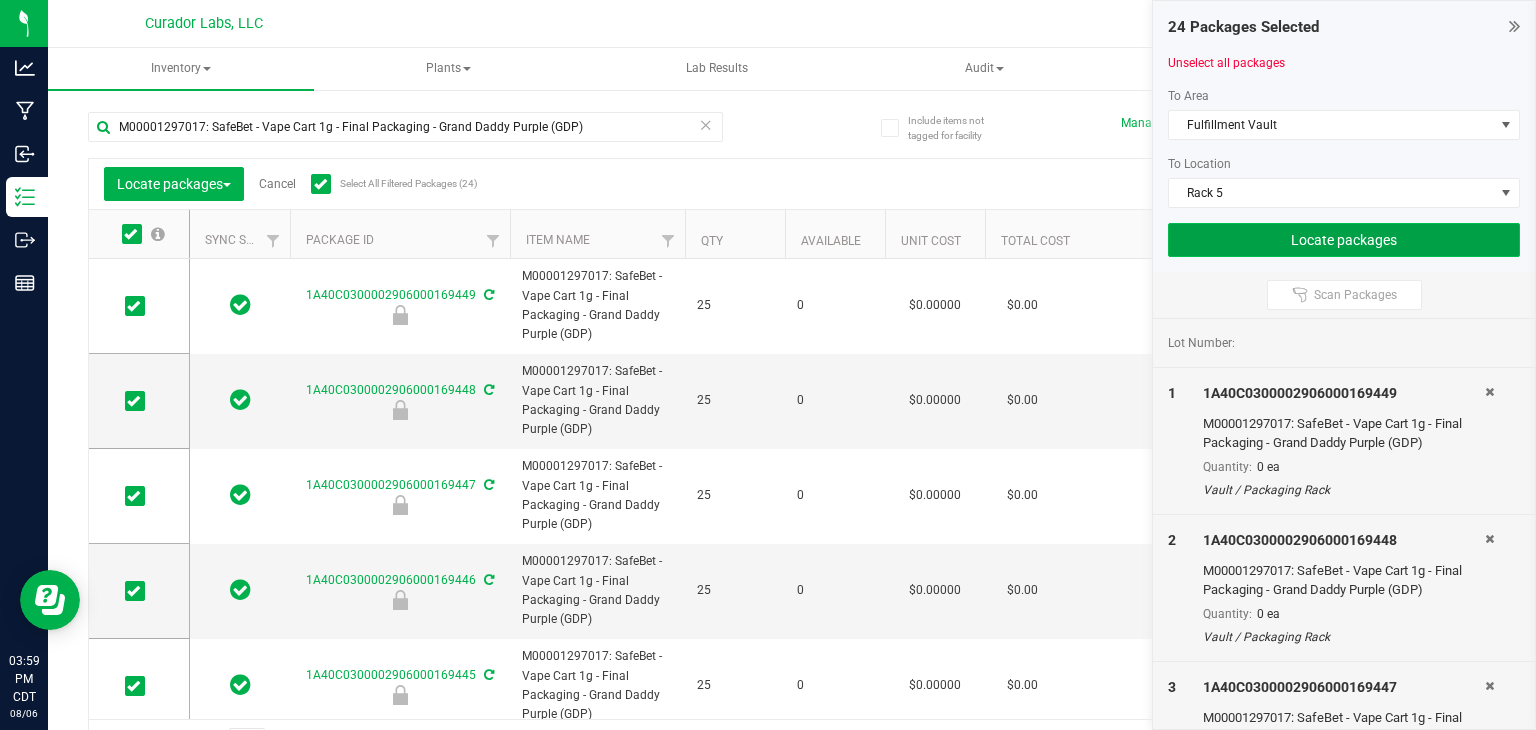 click on "Locate packages" at bounding box center [1344, 240] 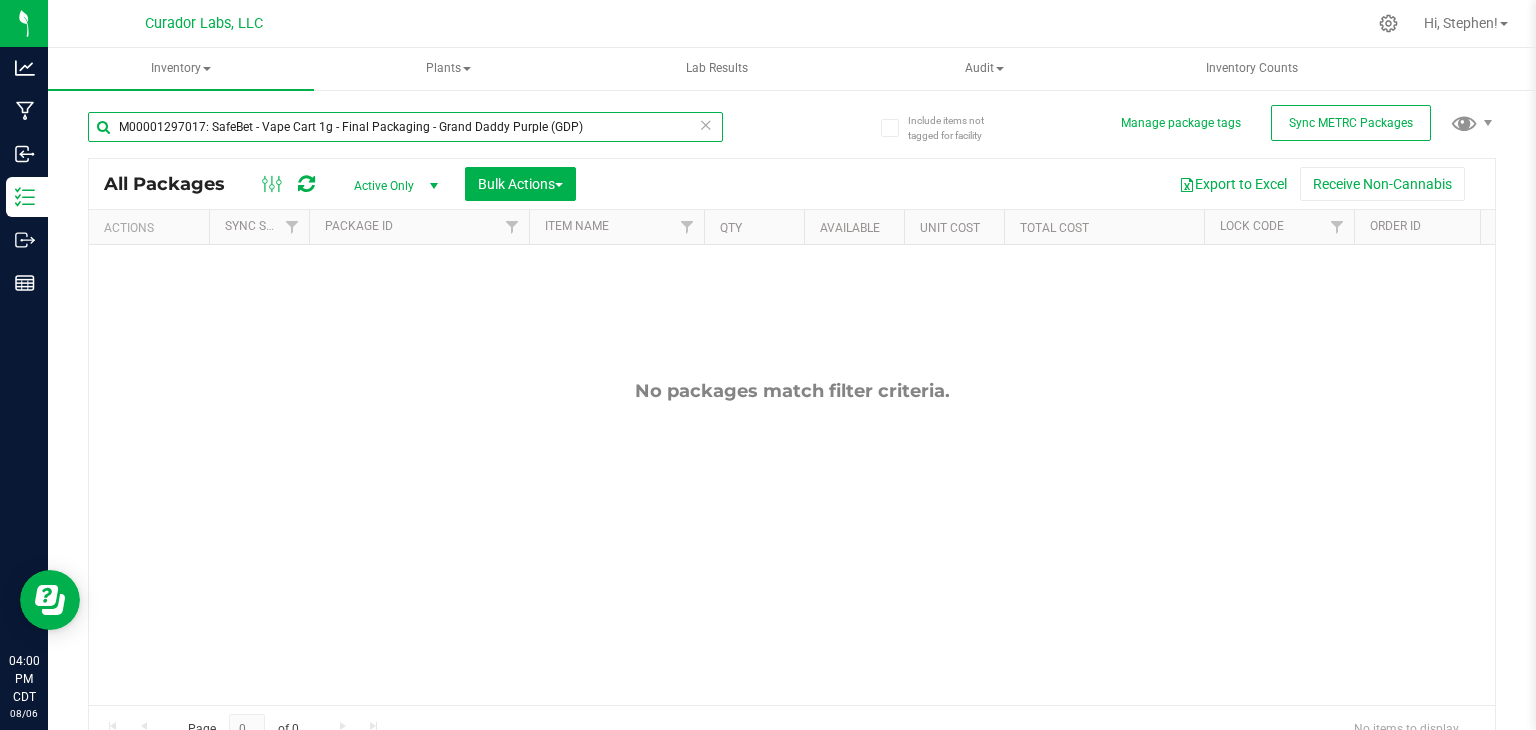 click on "M00001297017: SafeBet - Vape Cart 1g - Final Packaging - Grand Daddy Purple (GDP)" at bounding box center [405, 127] 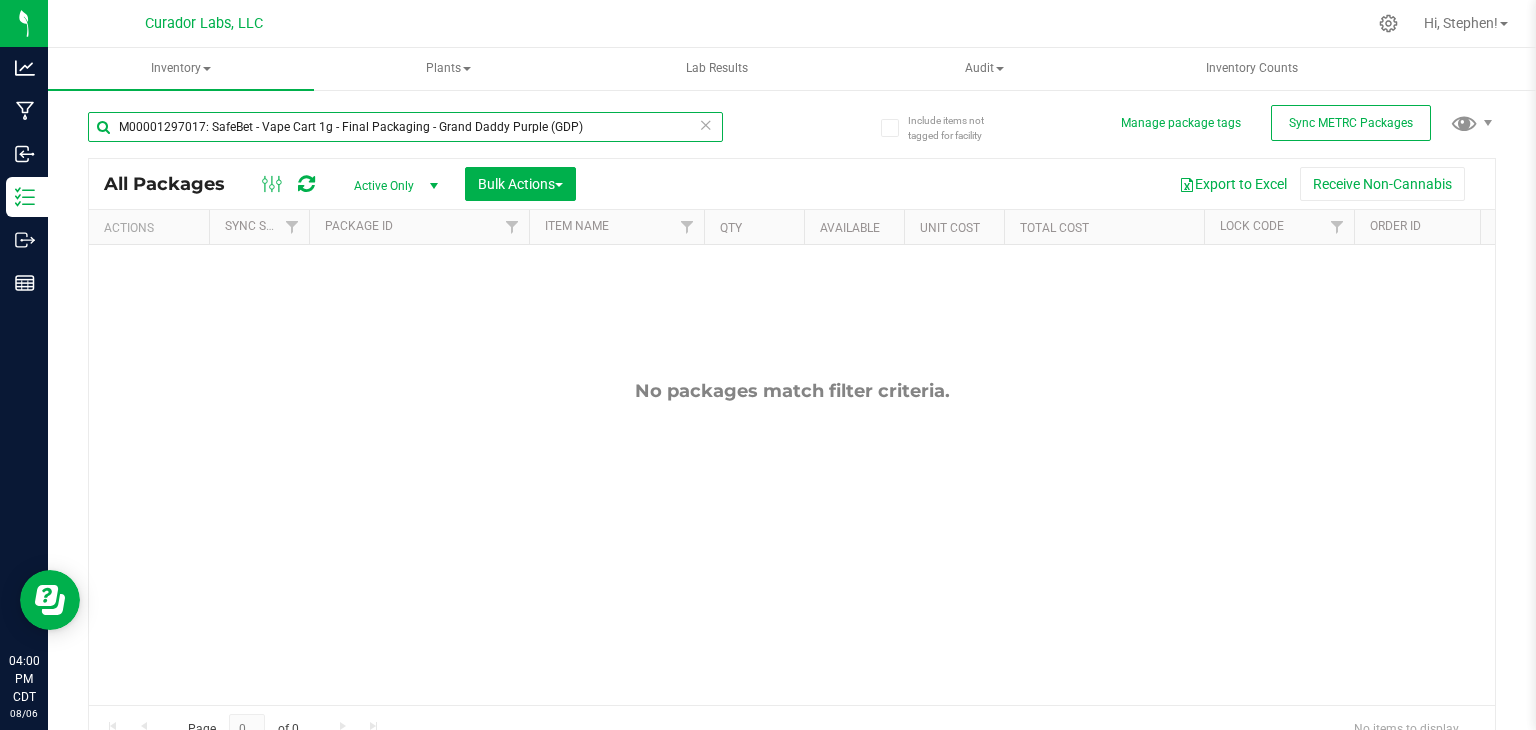 paste on "[ID]: HeadChange - Live Badder 3.5g - Final Packaging - Mezcaline" 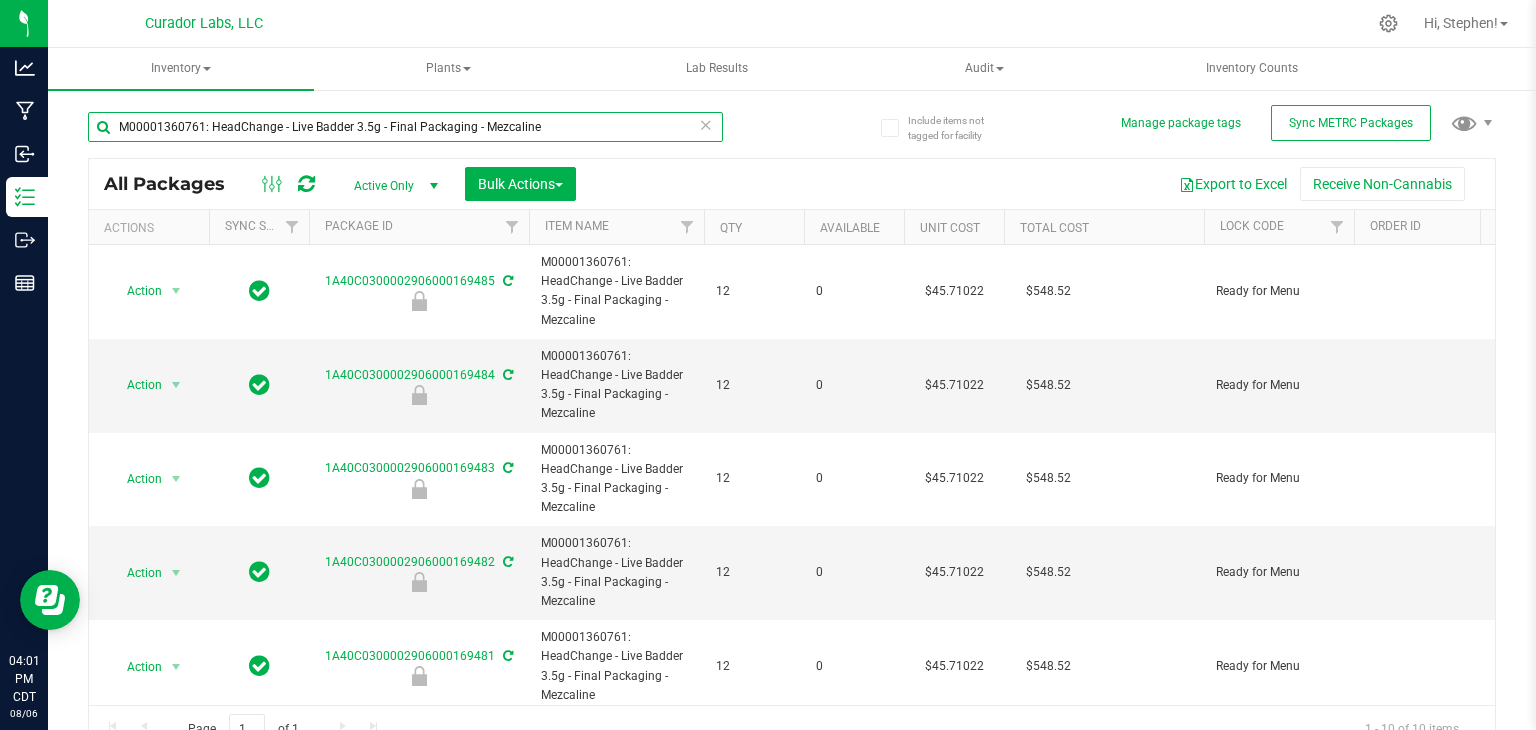 type on "M00001360761: HeadChange - Live Badder 3.5g - Final Packaging - Mezcaline" 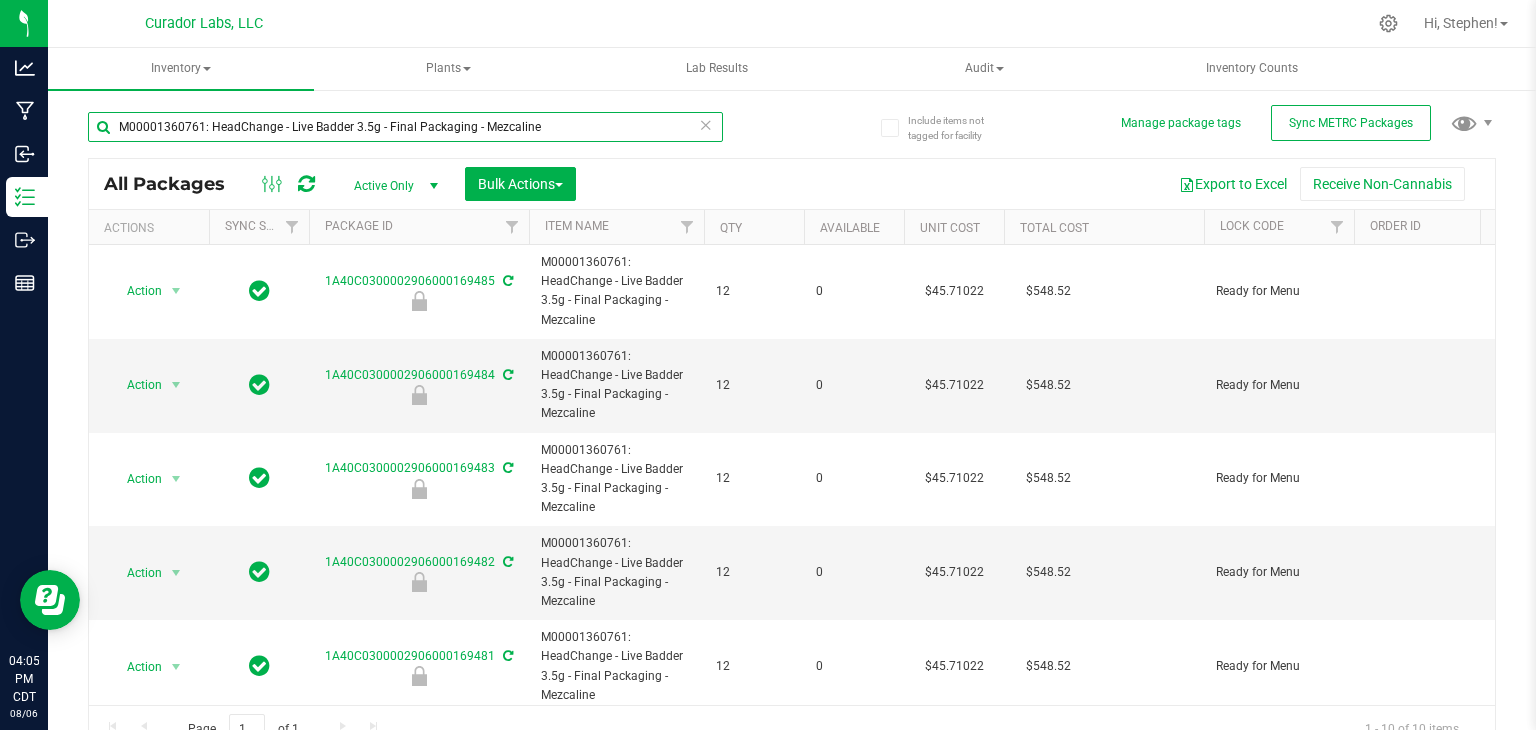 click on "M00001360761: HeadChange - Live Badder 3.5g - Final Packaging - Mezcaline" at bounding box center (405, 127) 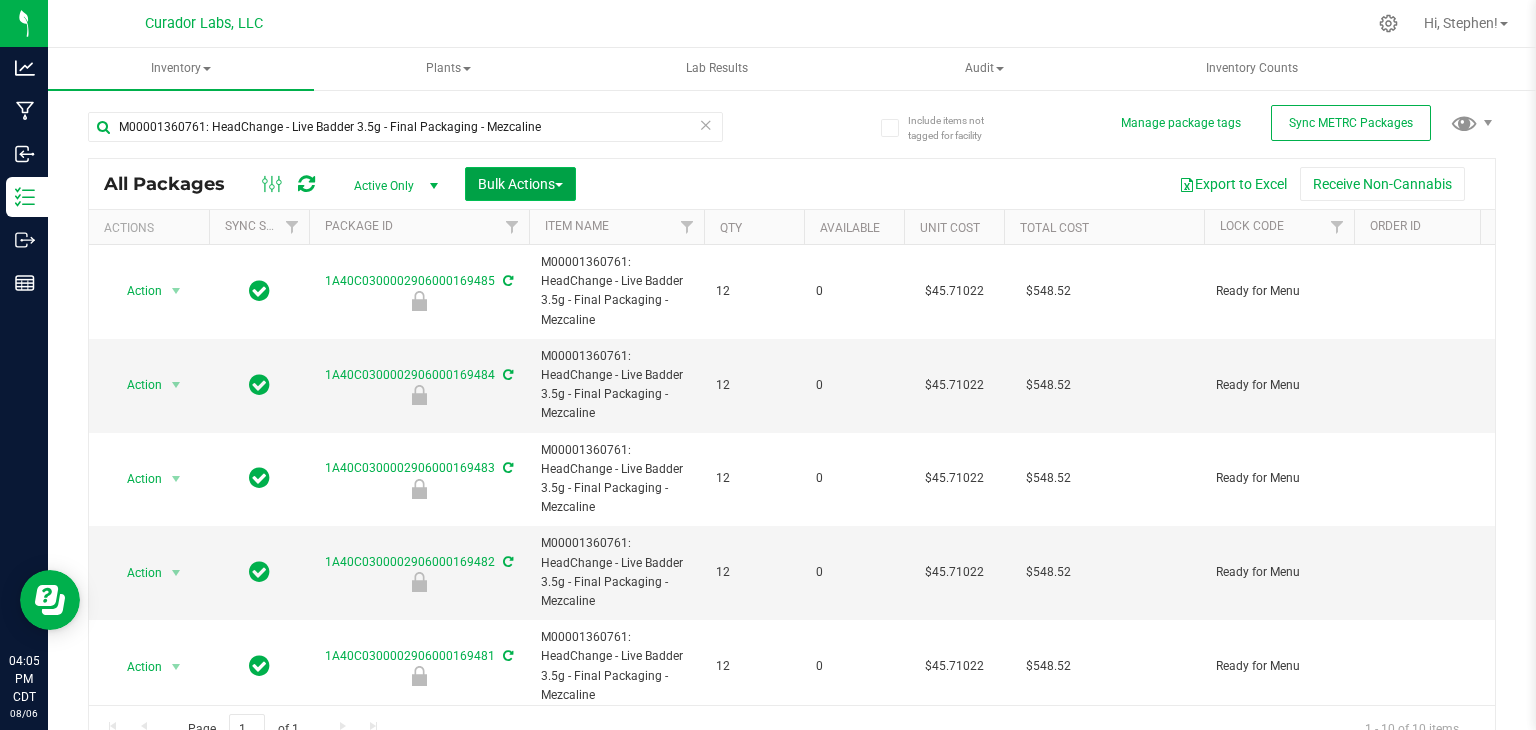 click on "Bulk Actions" at bounding box center [520, 184] 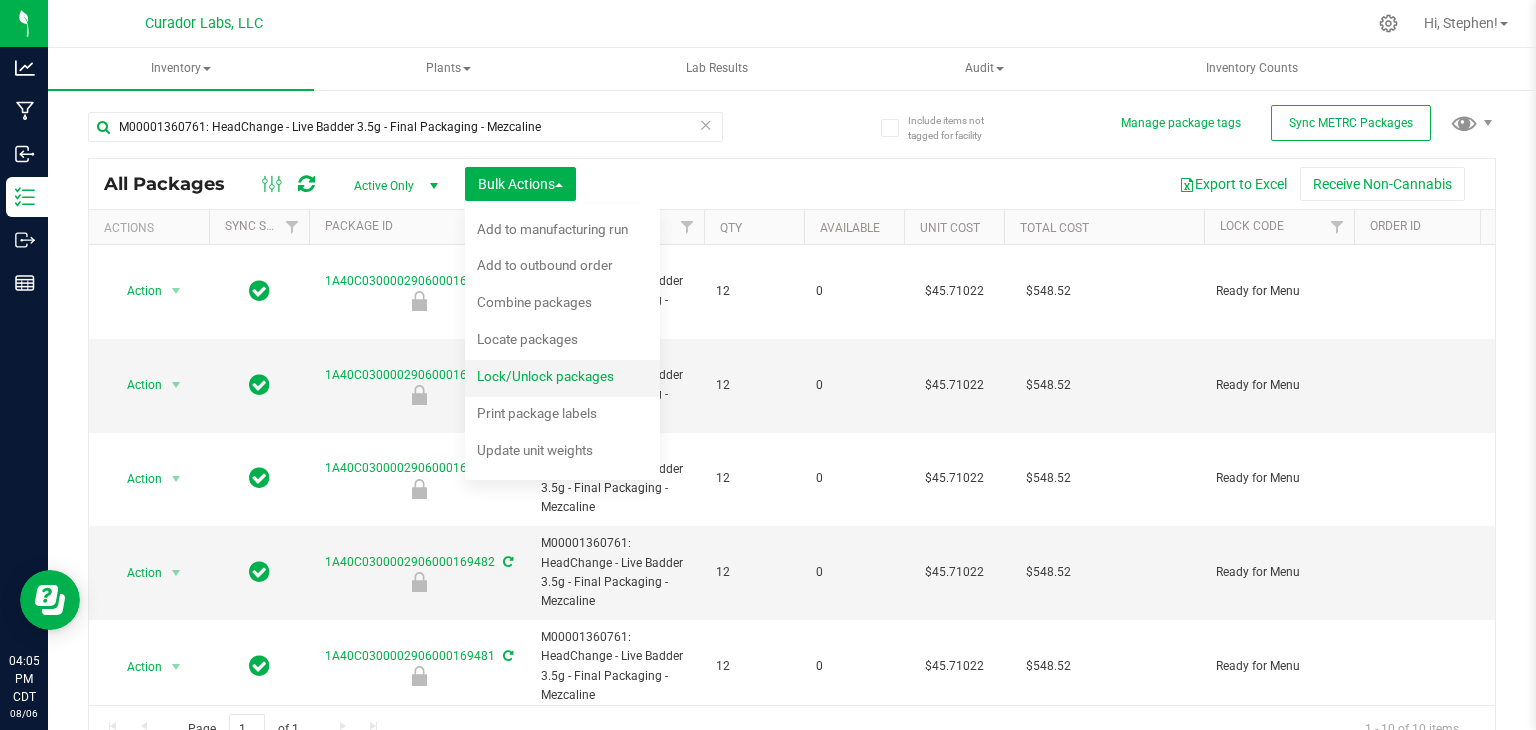 click on "Lock/Unlock packages" at bounding box center [559, 379] 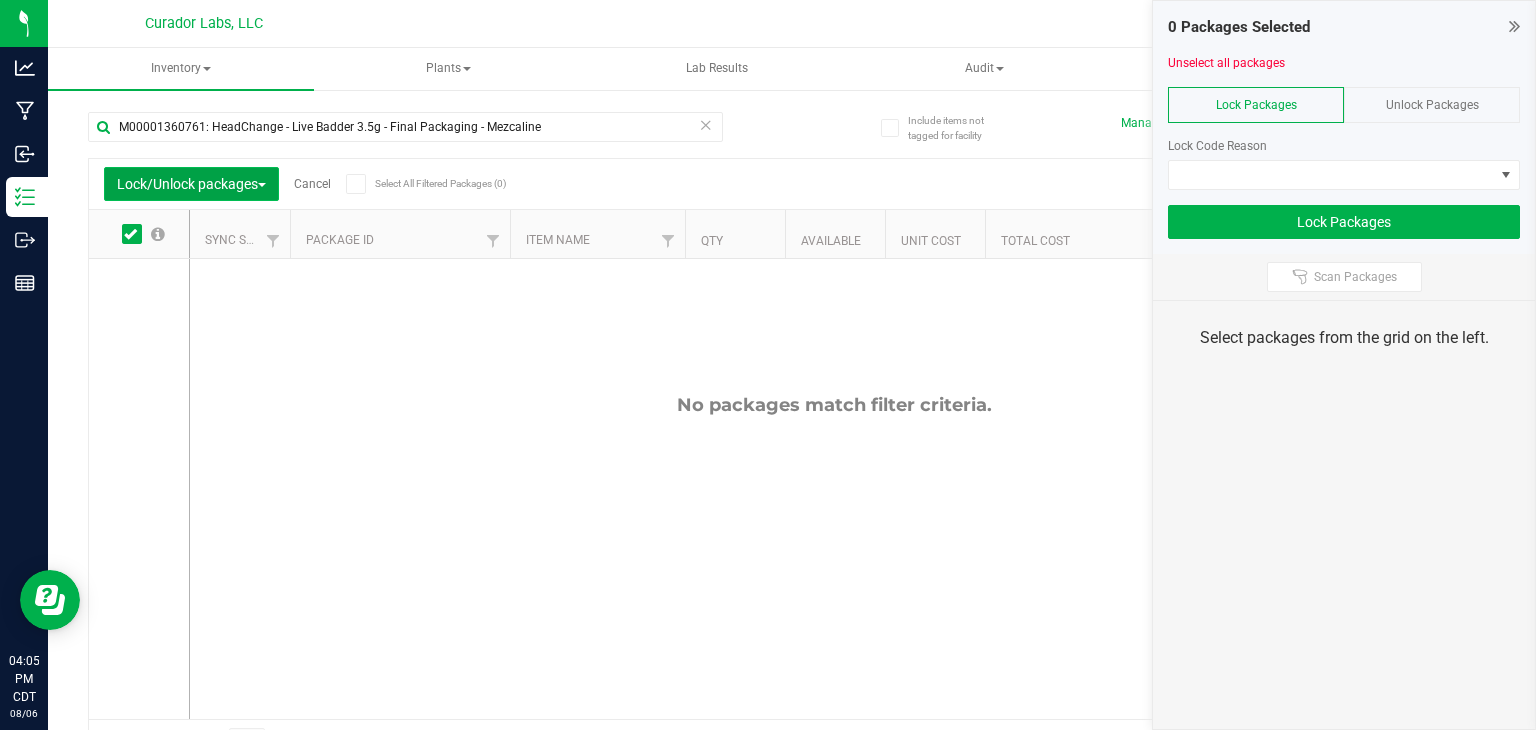 click on "Lock/Unlock packages" at bounding box center [191, 184] 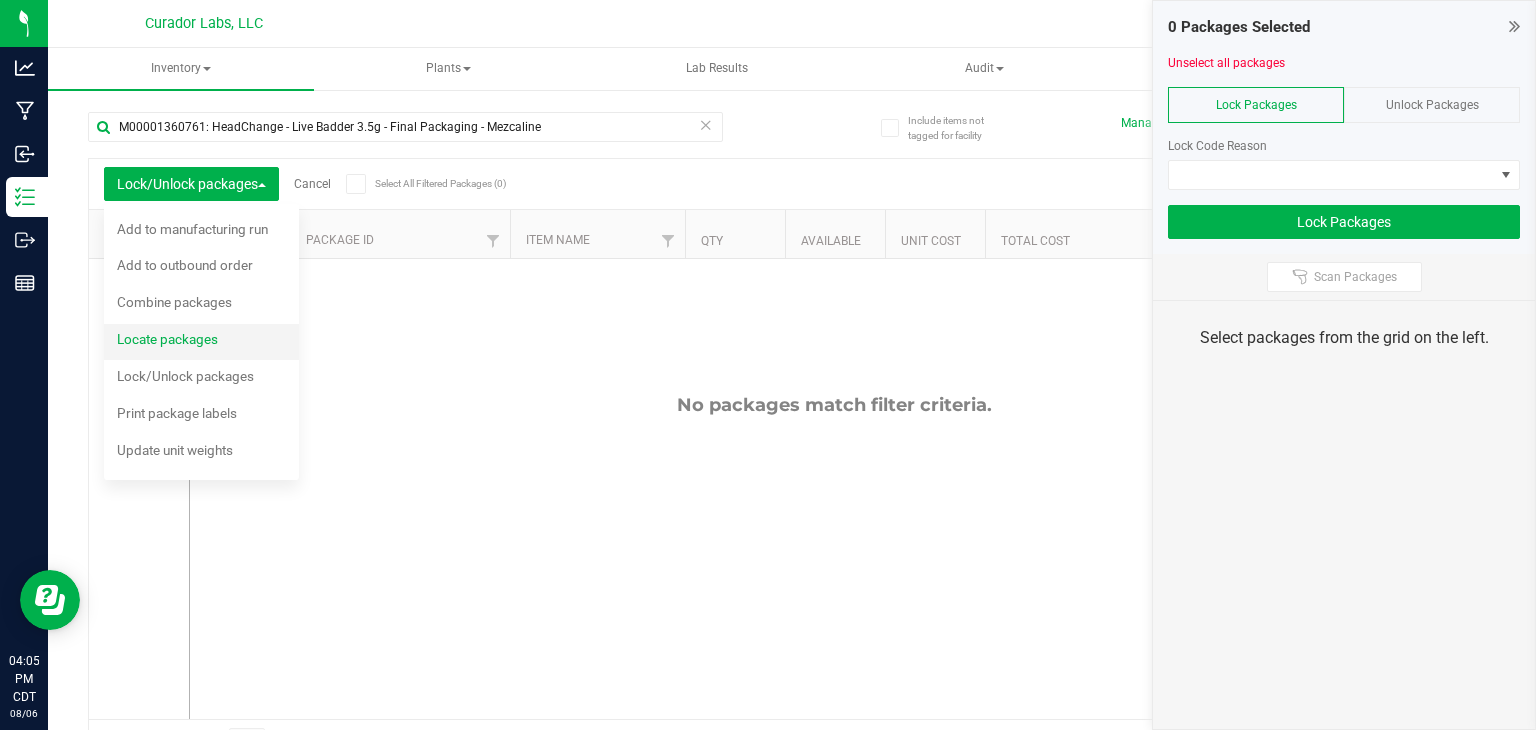 click on "Locate packages" at bounding box center [201, 342] 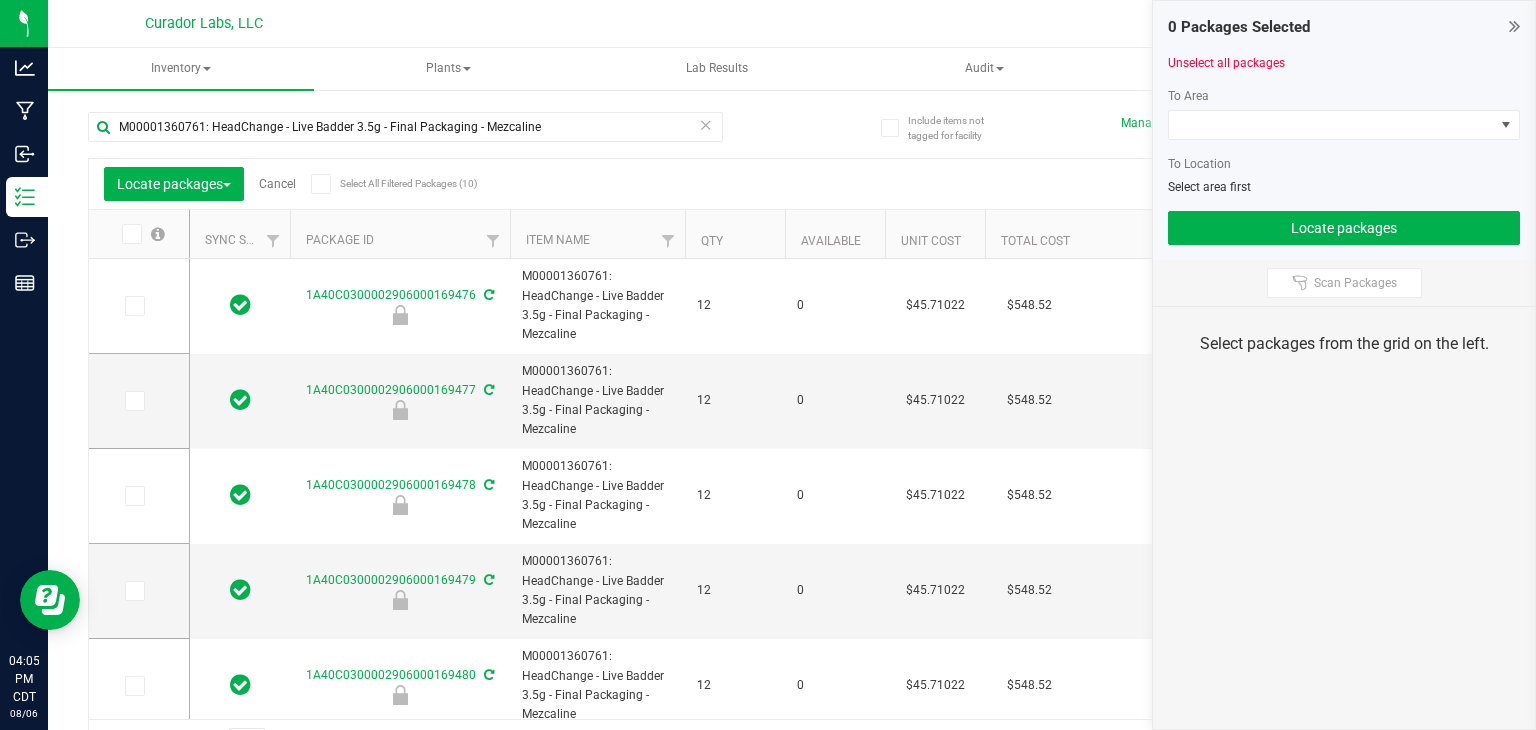 click on "Select All Filtered Packages (10)" at bounding box center (375, 184) 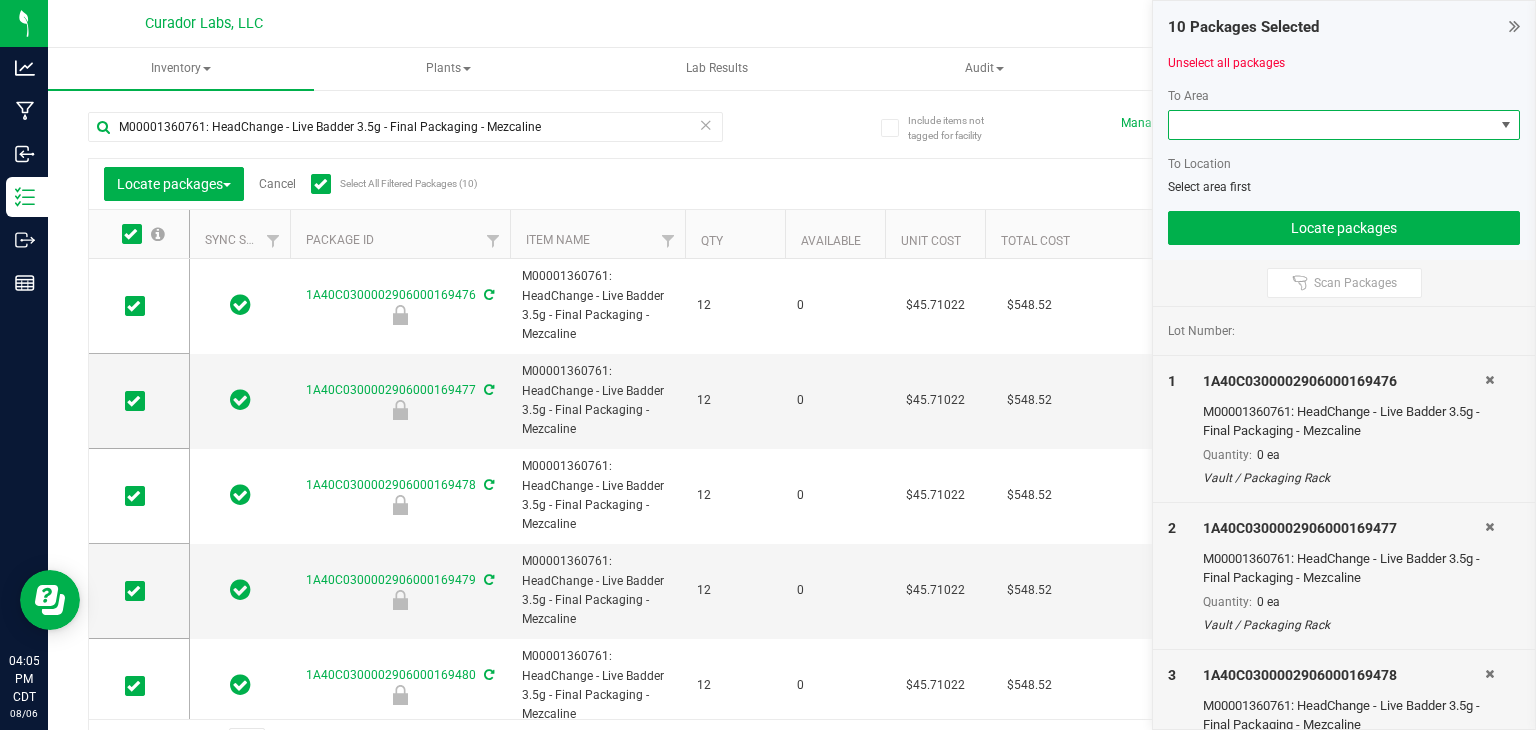 click at bounding box center [1331, 125] 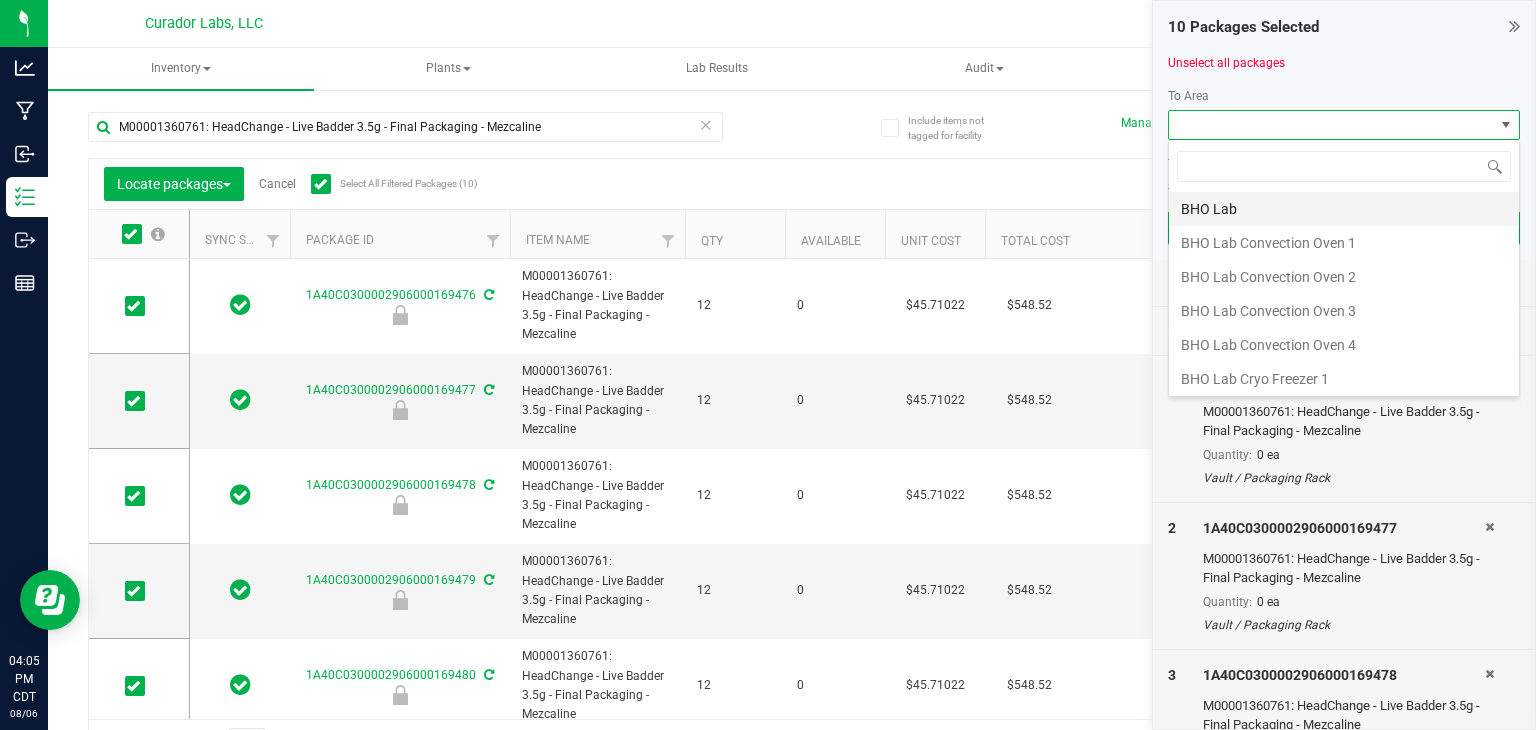 scroll, scrollTop: 99970, scrollLeft: 99647, axis: both 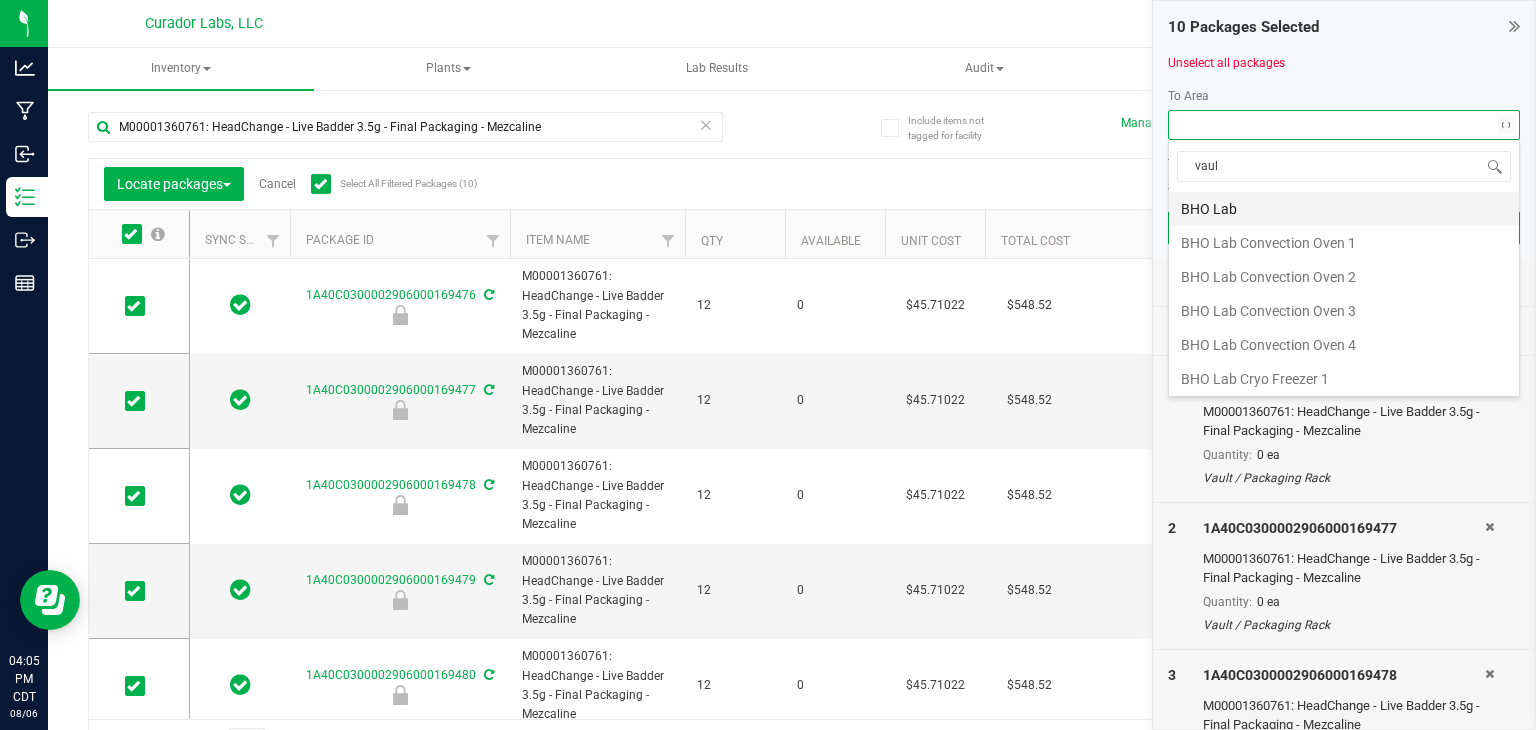 type on "vault" 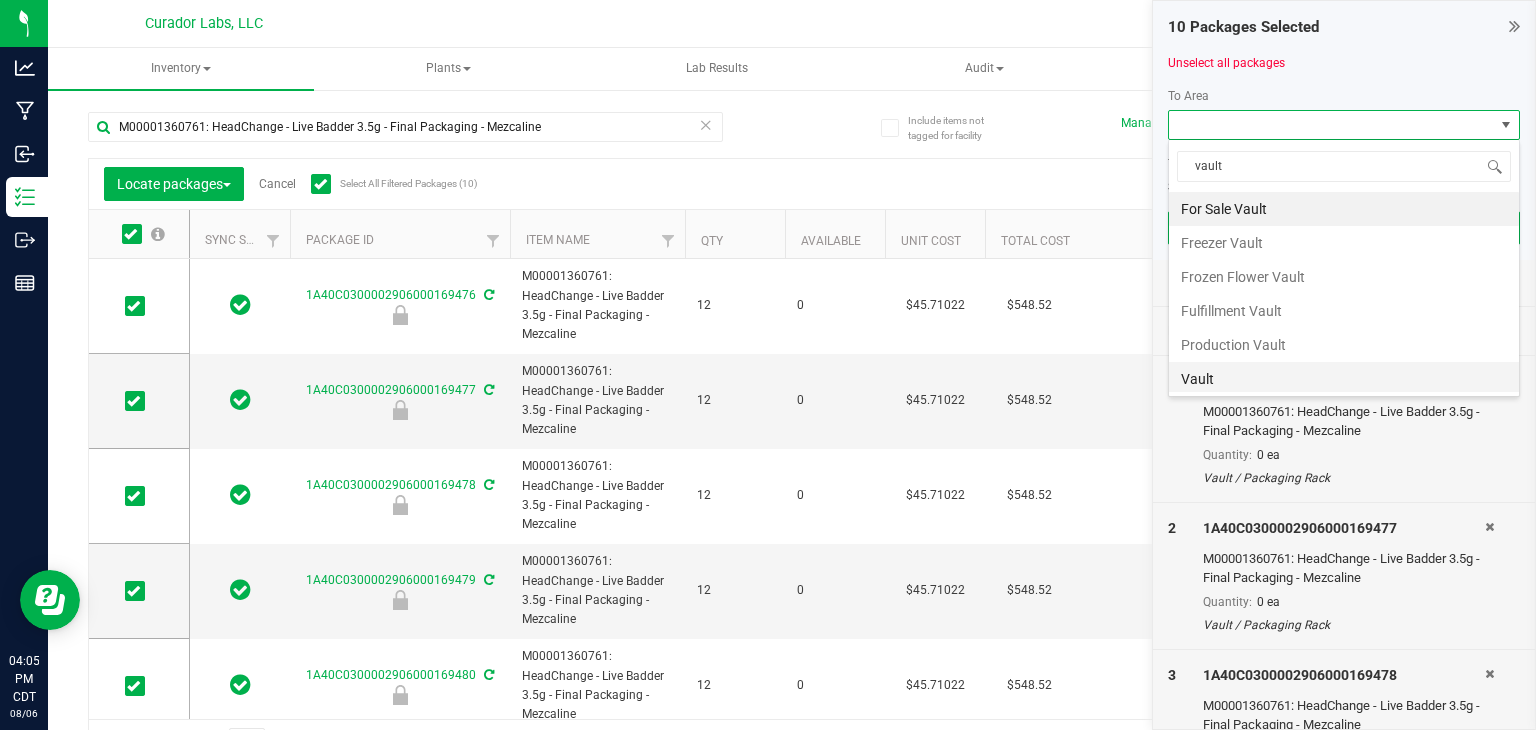 click on "Vault" at bounding box center (1344, 379) 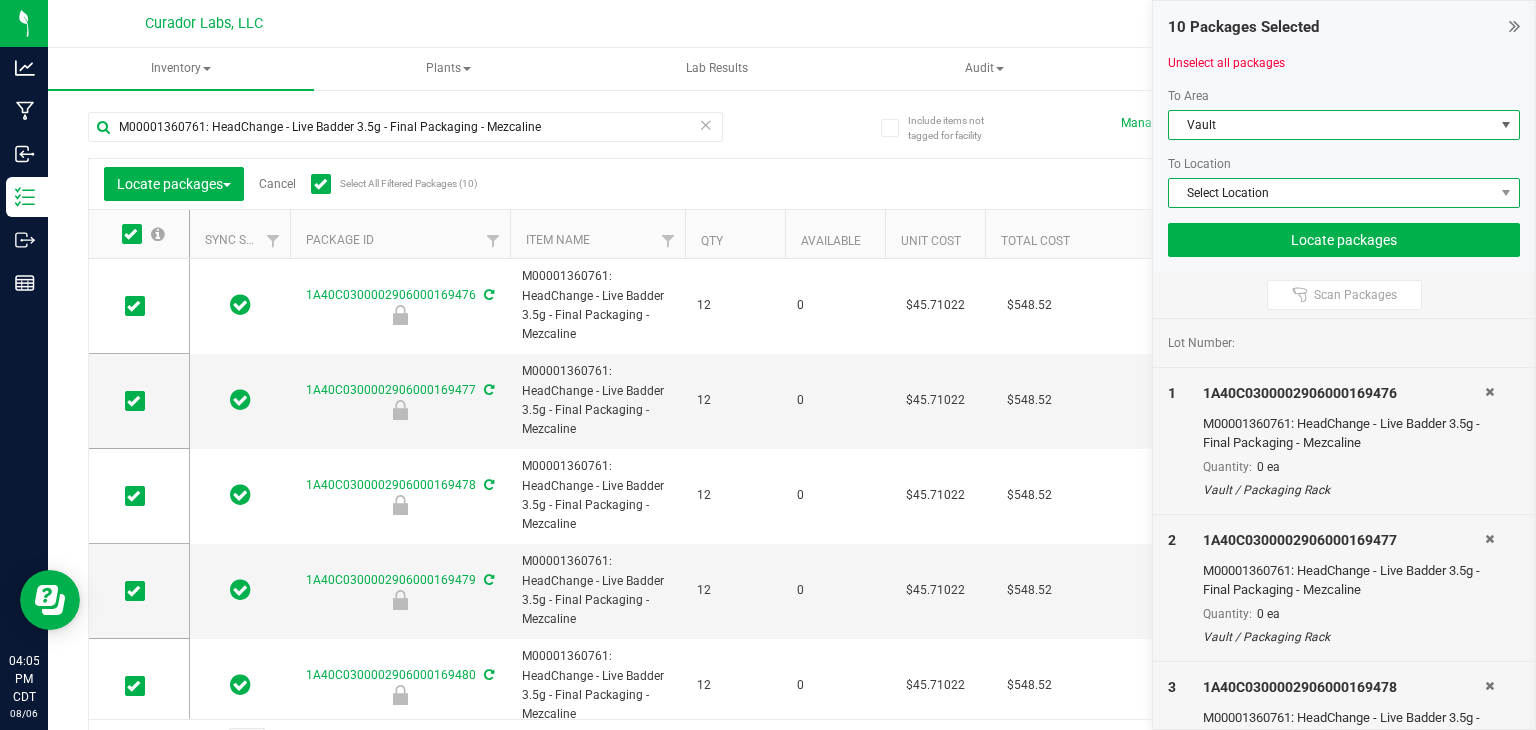 click on "Select Location" at bounding box center (1331, 193) 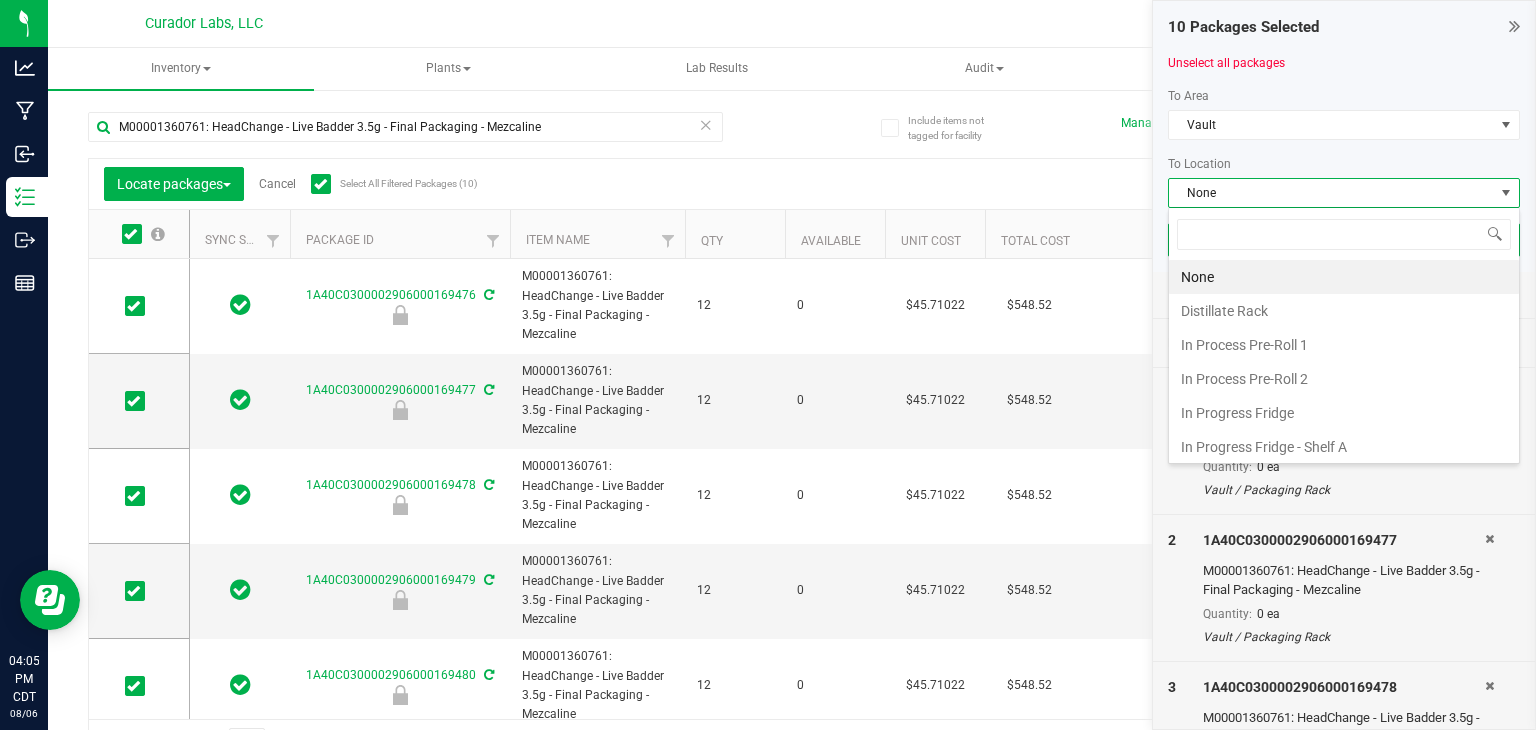 scroll, scrollTop: 99970, scrollLeft: 99647, axis: both 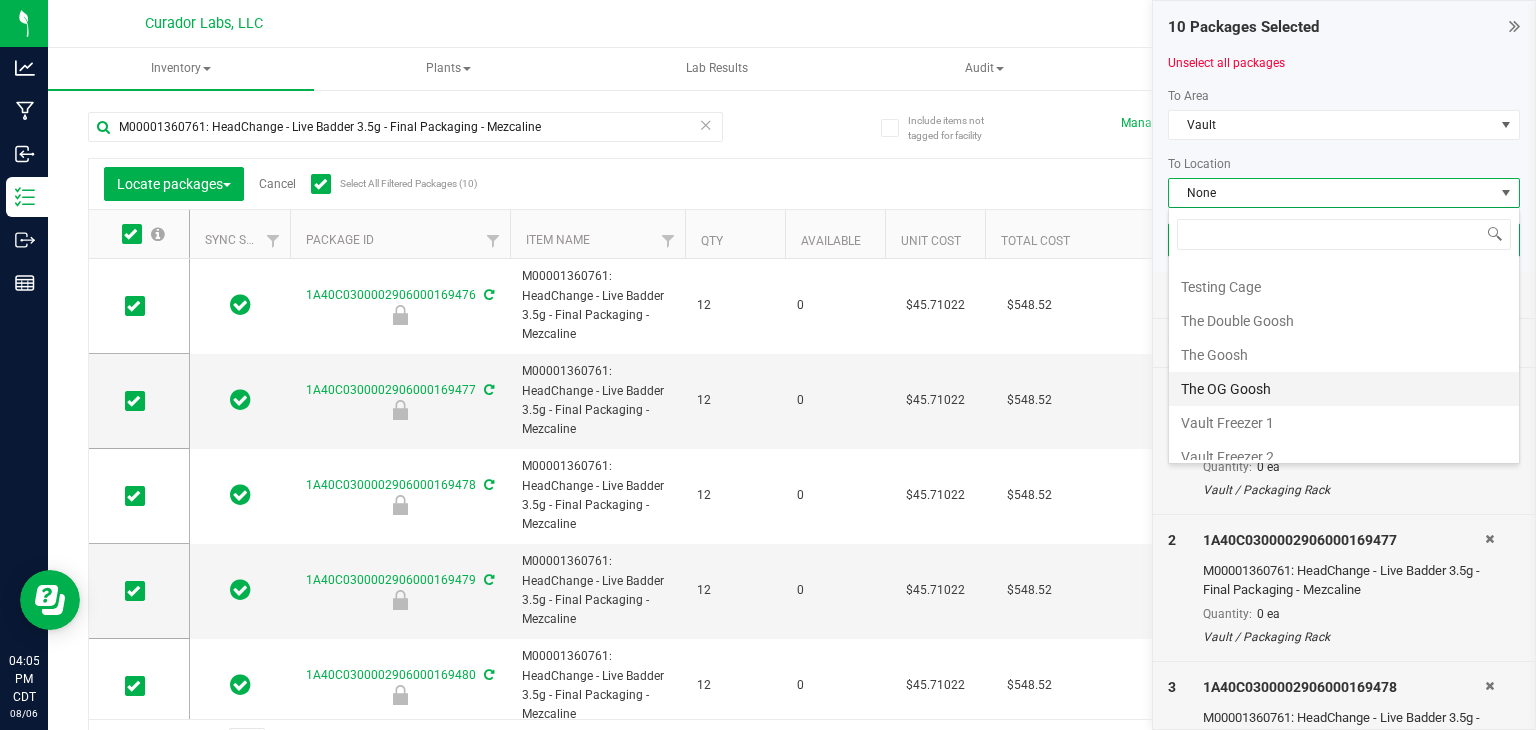 click on "The OG Goosh" at bounding box center (1344, 389) 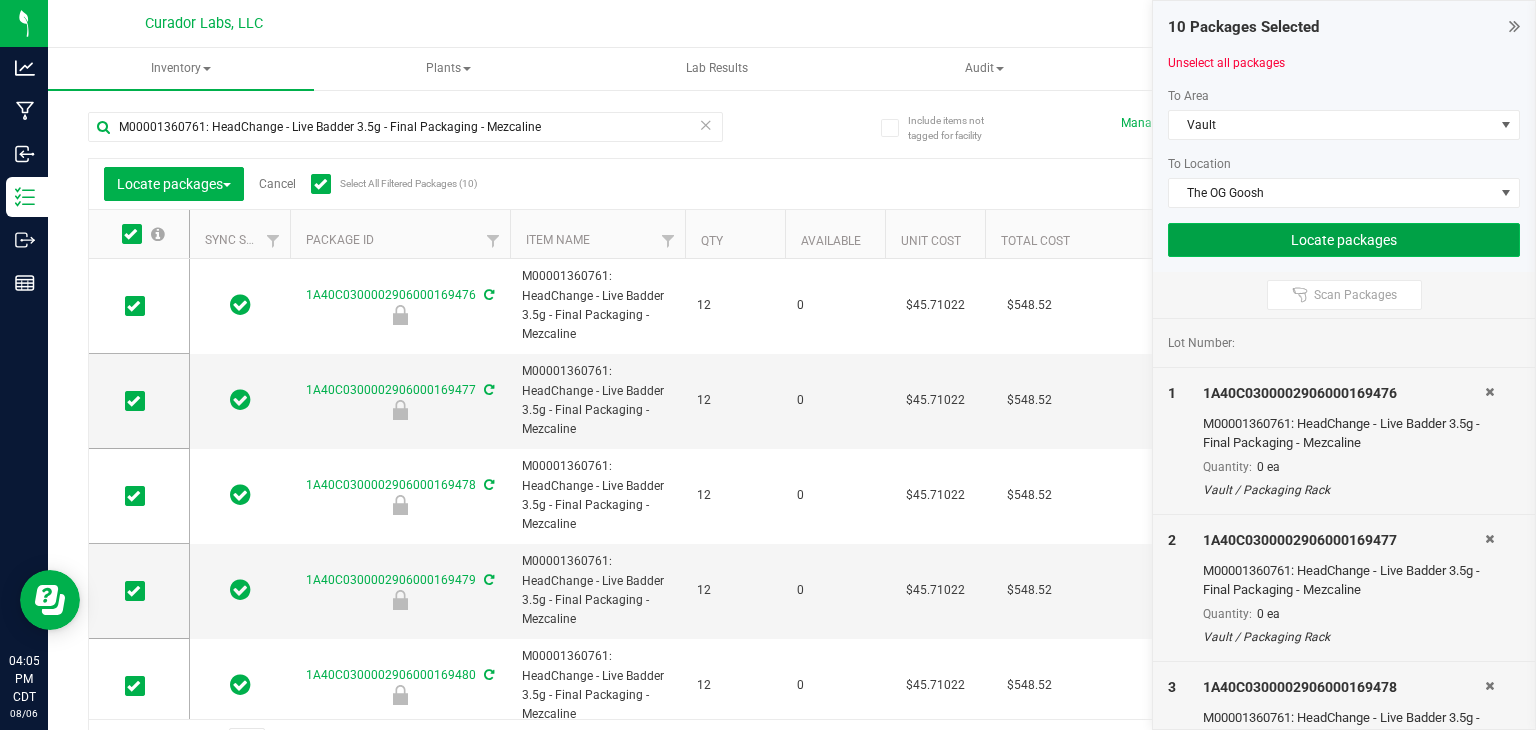 click on "Locate packages" at bounding box center (1344, 240) 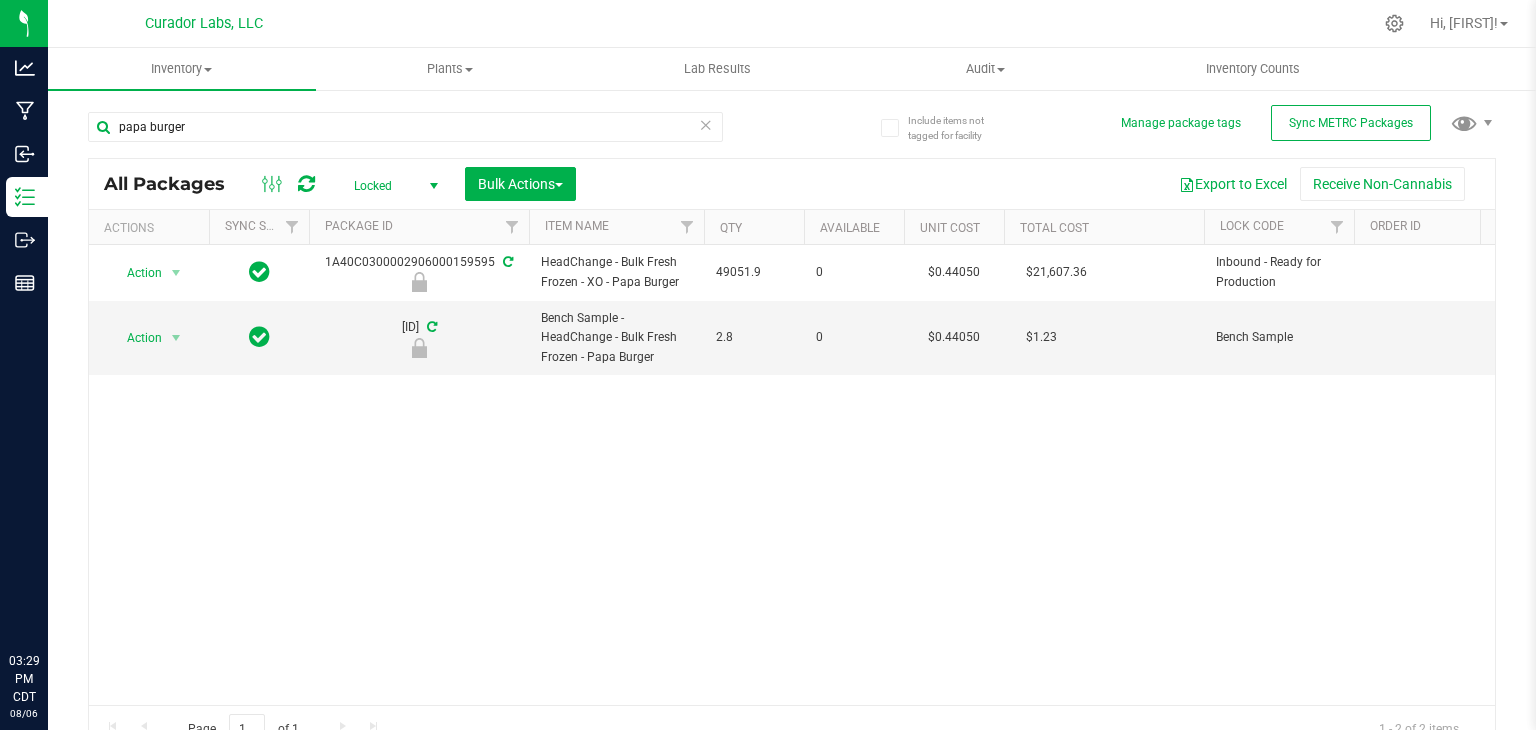 scroll, scrollTop: 0, scrollLeft: 0, axis: both 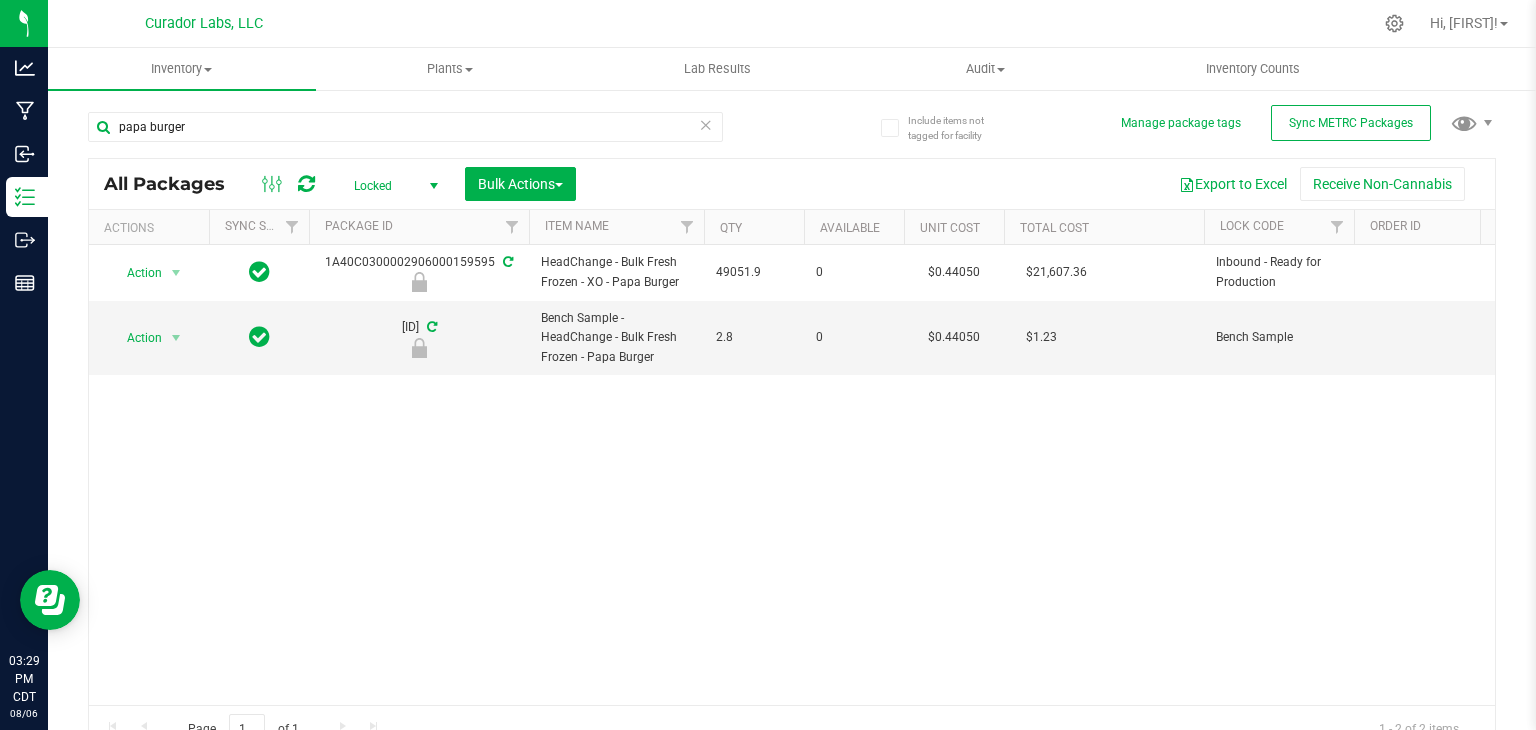 click on "Action Action Edit attributes Global inventory Locate package Package audit log Print package label Record a lab result See history Unlock package
1A40C0300002906000159595
HeadChange - Bulk Fresh Frozen - XO - Papa Burger
49051.9
0
$0.44050 $21,607.36
Inbound - Ready for Production
Gram
NotSubmitted
Papa Burger
$0.00000
250723BFFPPBRGR
Created" at bounding box center [792, 475] 